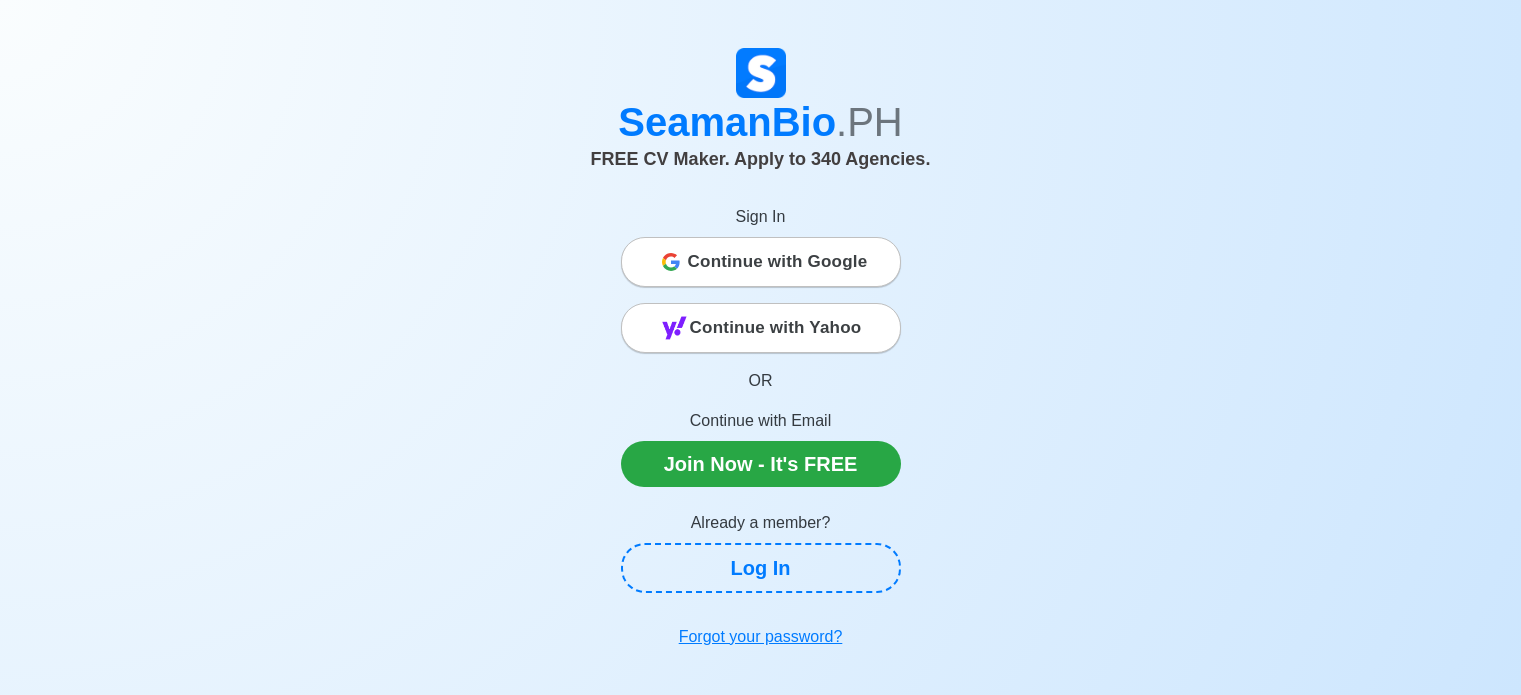 scroll, scrollTop: 0, scrollLeft: 0, axis: both 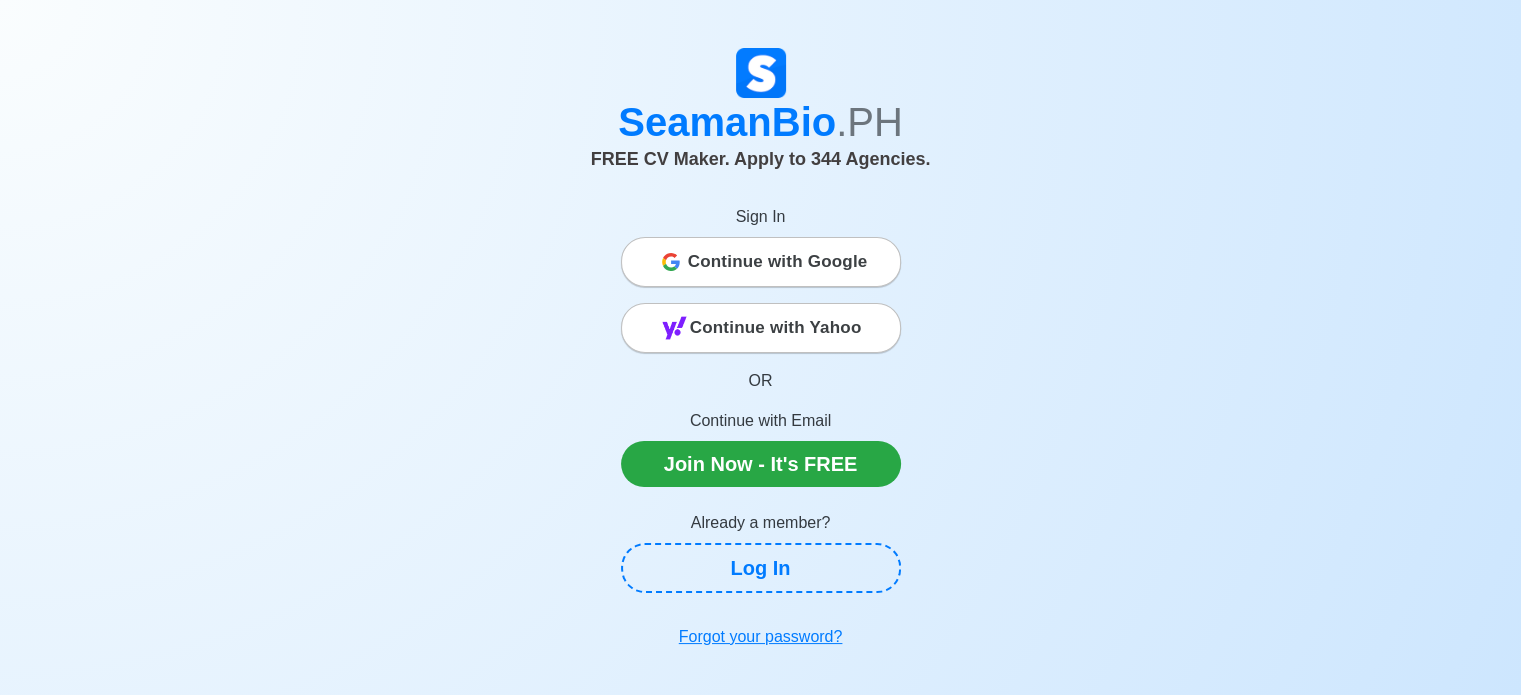 click on "Continue with Google" at bounding box center [778, 262] 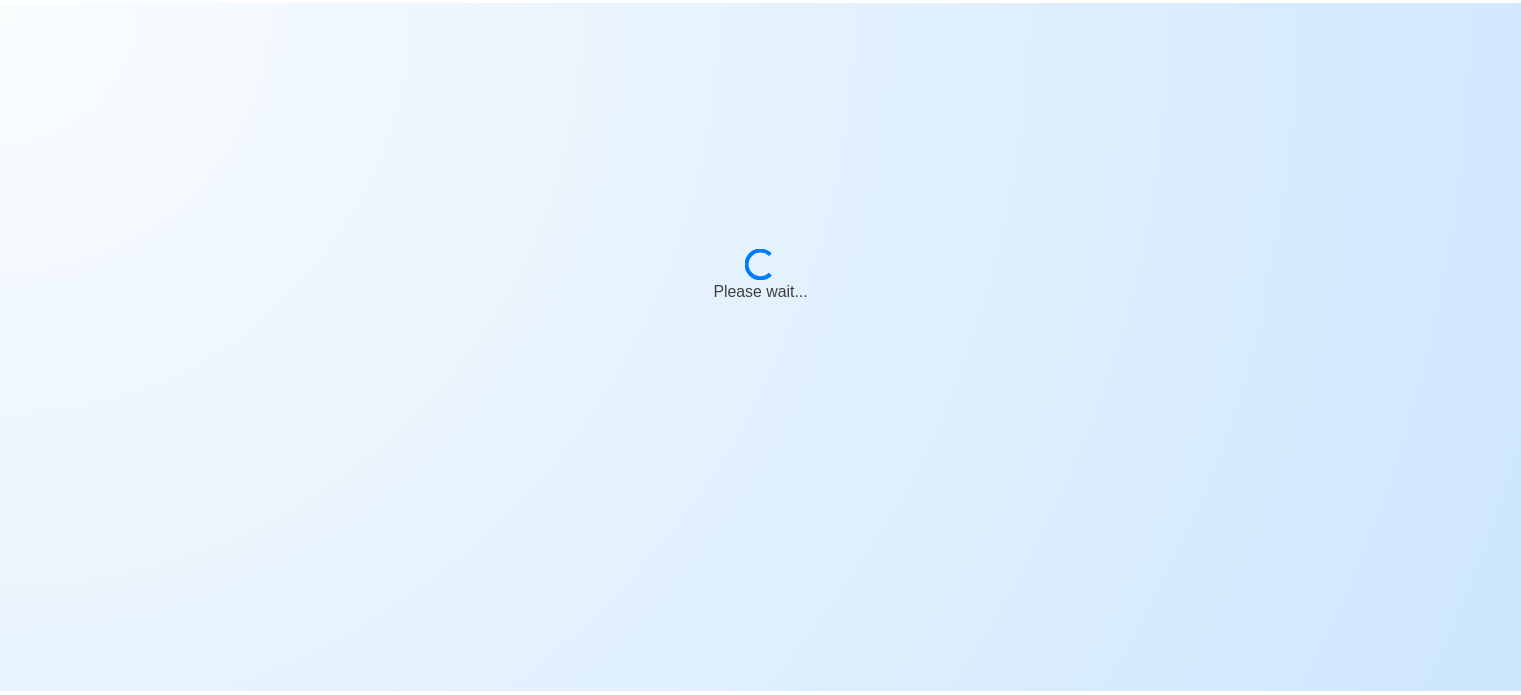 scroll, scrollTop: 0, scrollLeft: 0, axis: both 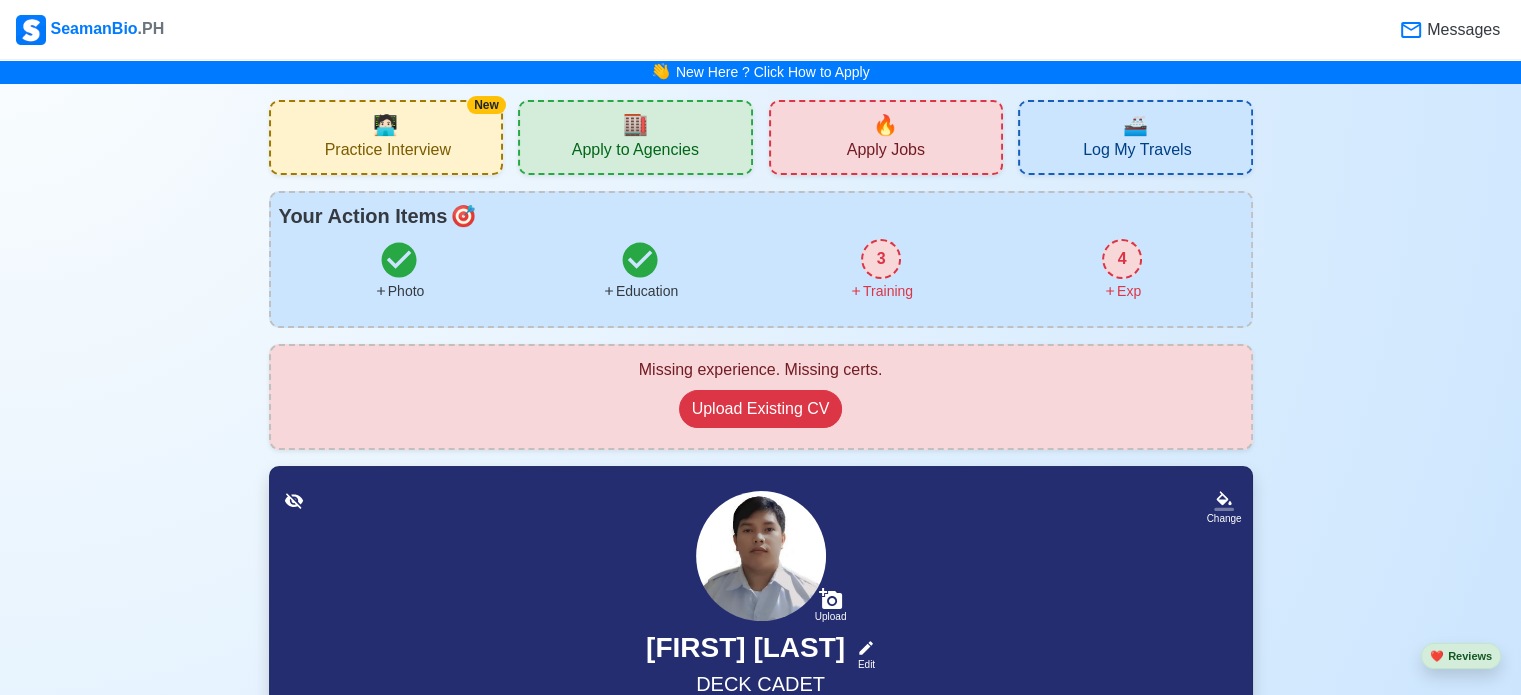 click on "3" at bounding box center (881, 259) 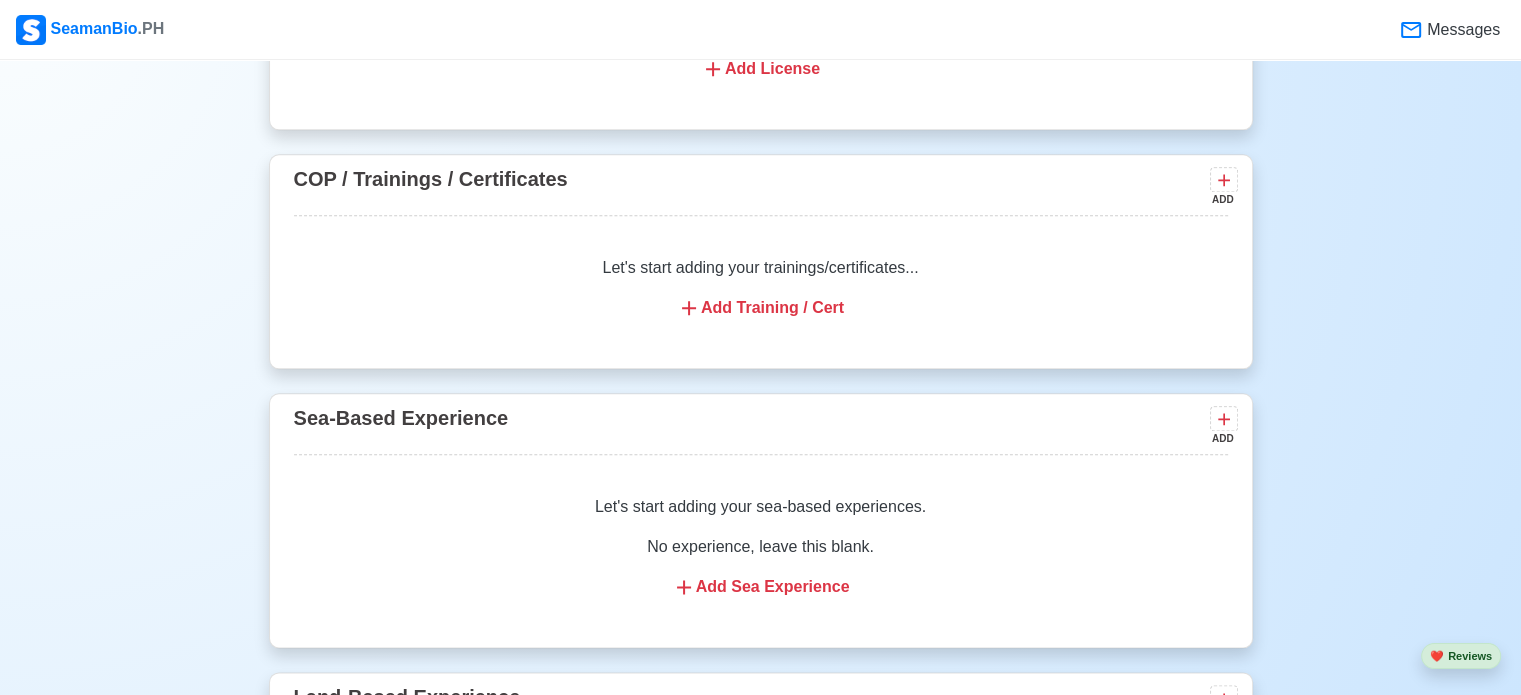 scroll, scrollTop: 2460, scrollLeft: 0, axis: vertical 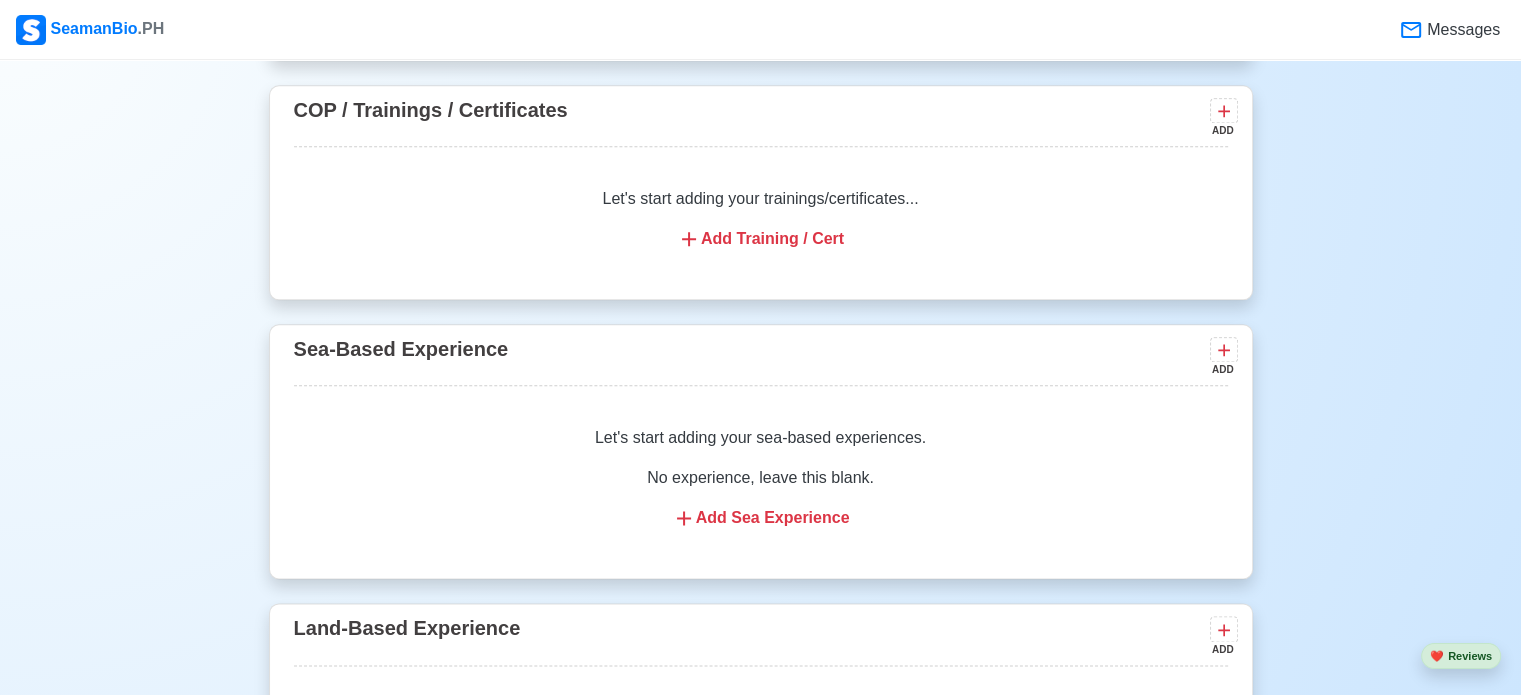 click on "Add Training / Cert" at bounding box center [761, 239] 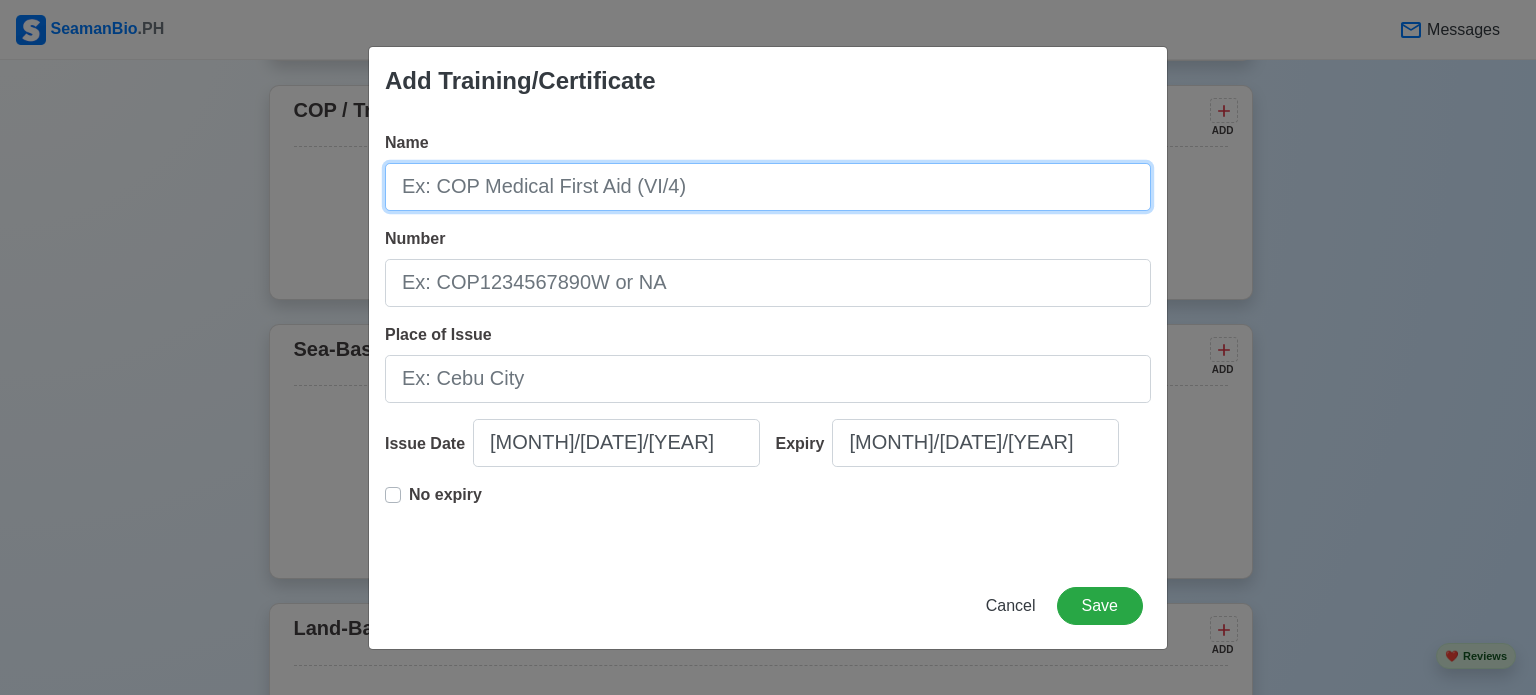 click on "Name" at bounding box center [768, 187] 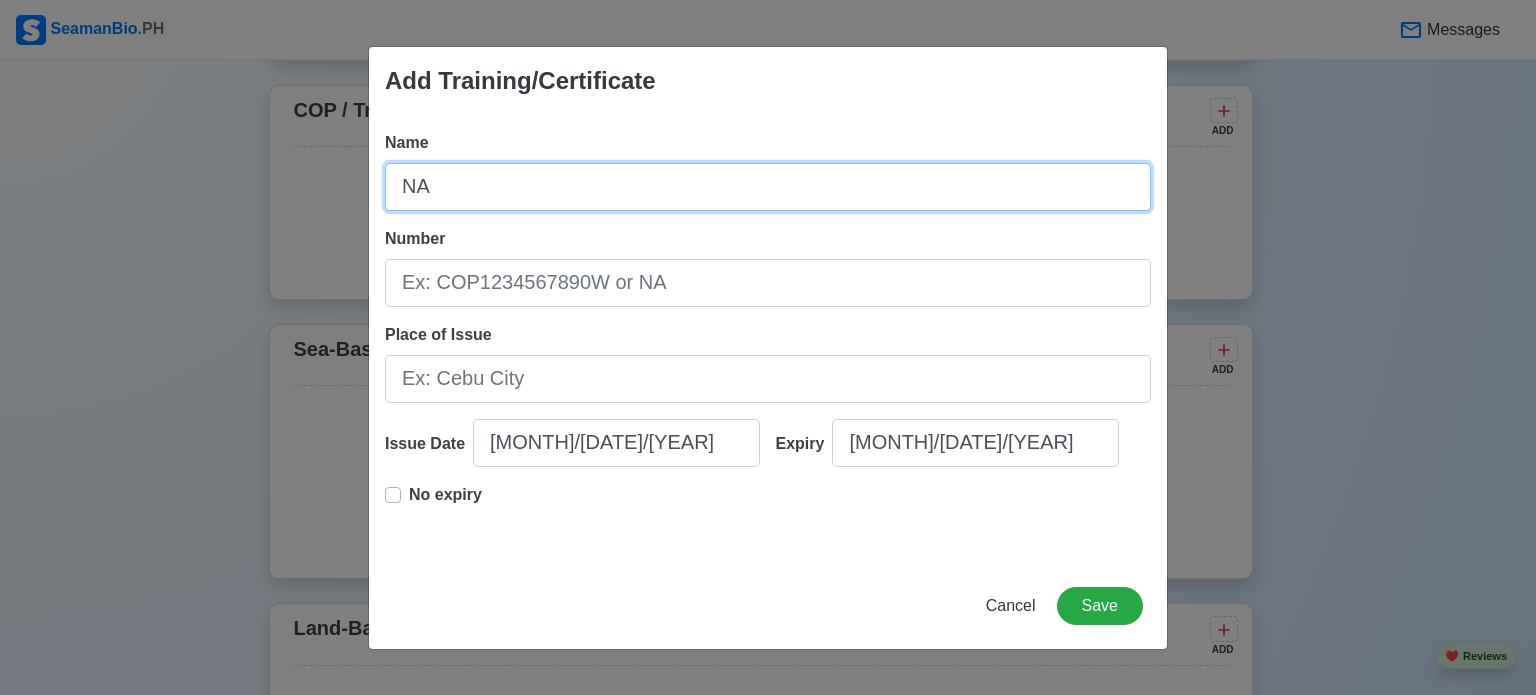 type on "N" 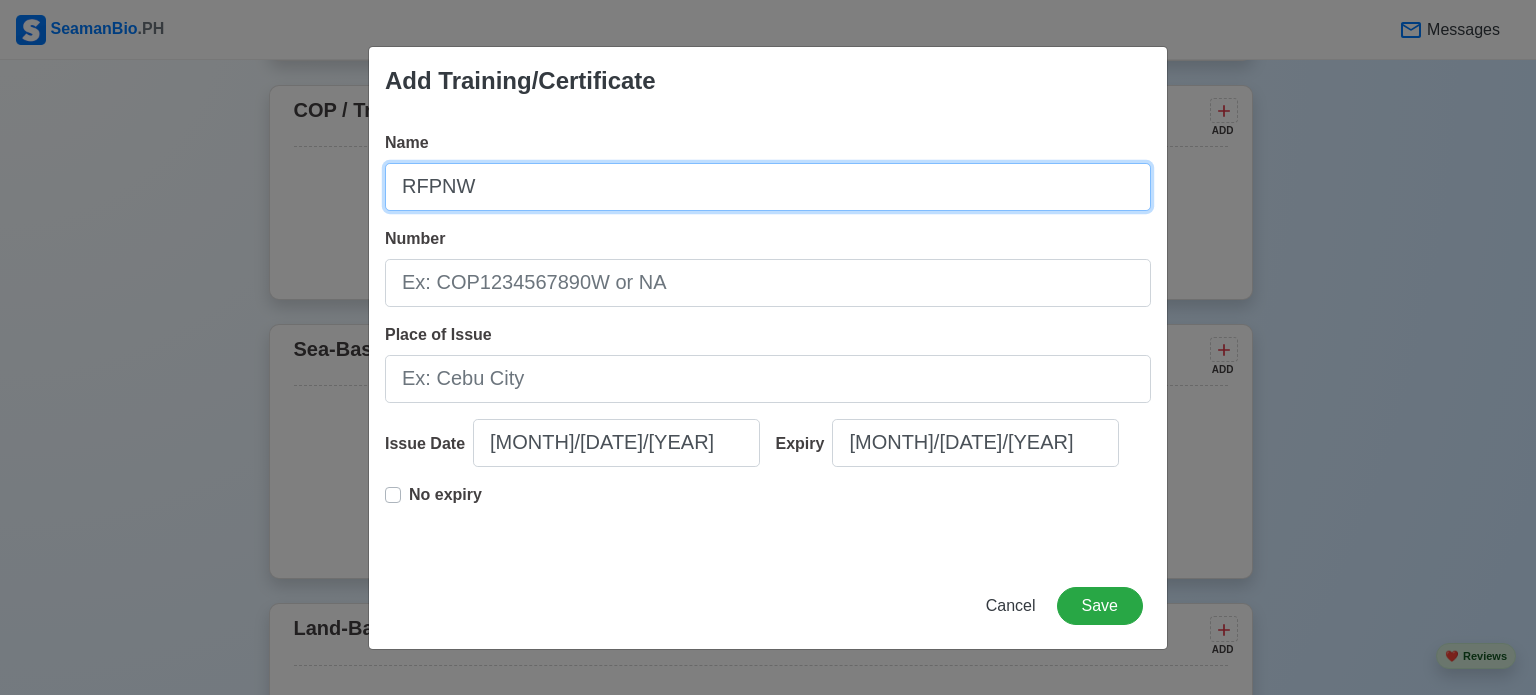 paste on "NAVIGATION" 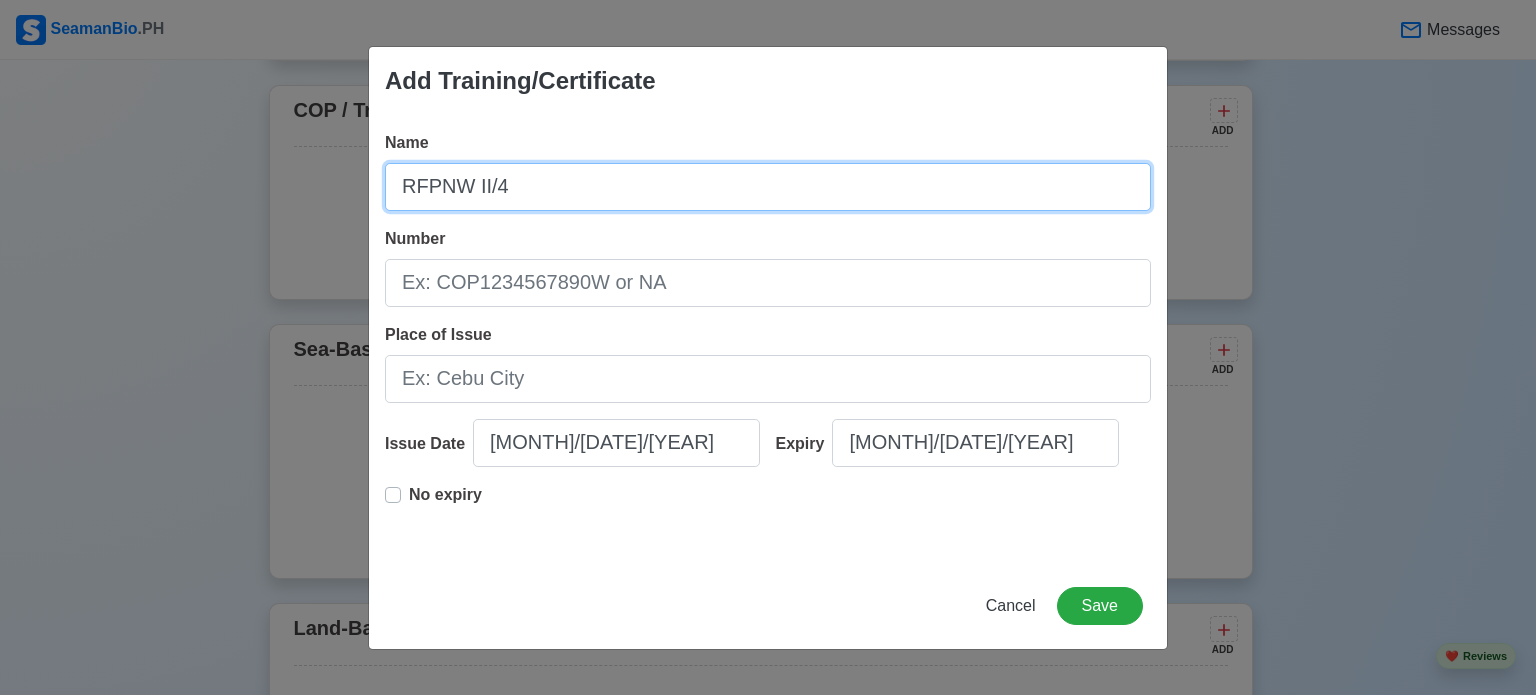 type on "RFPNW II/4" 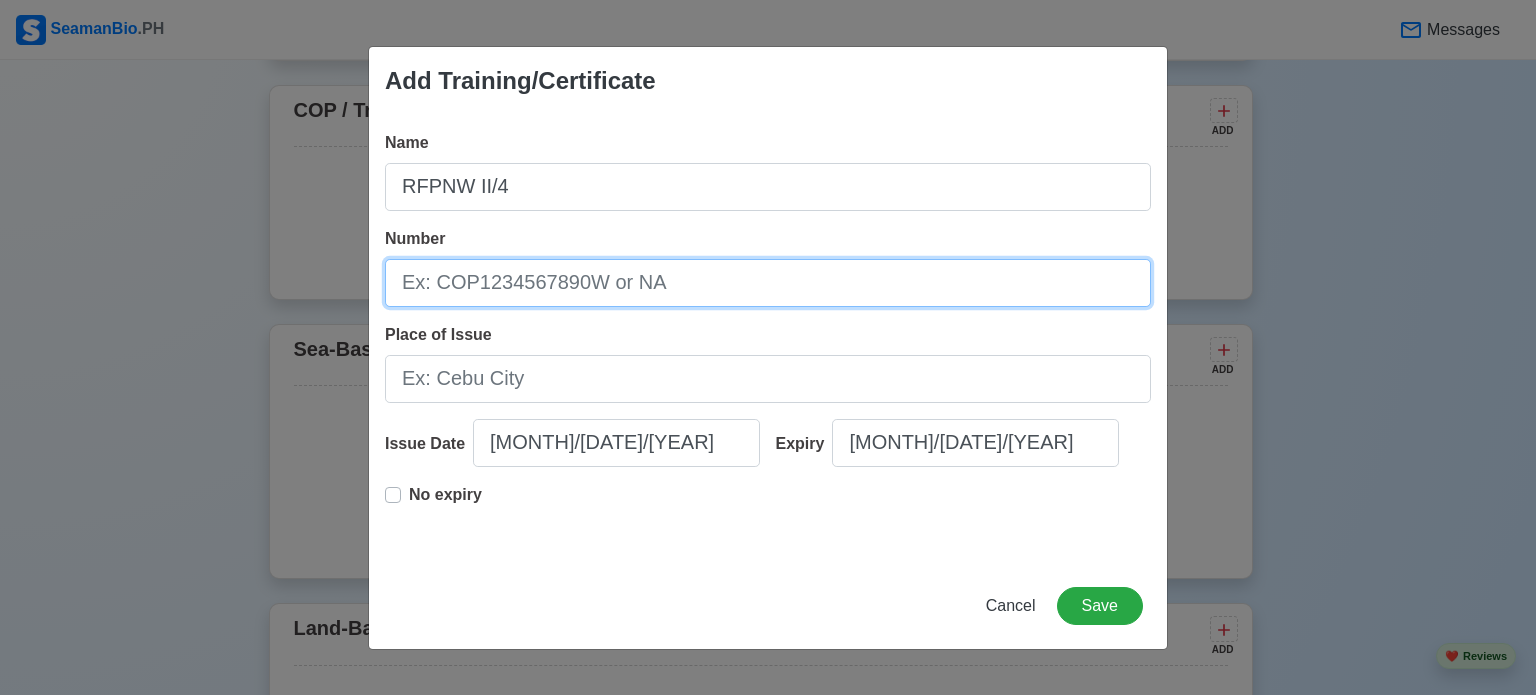 click on "Number" at bounding box center (768, 283) 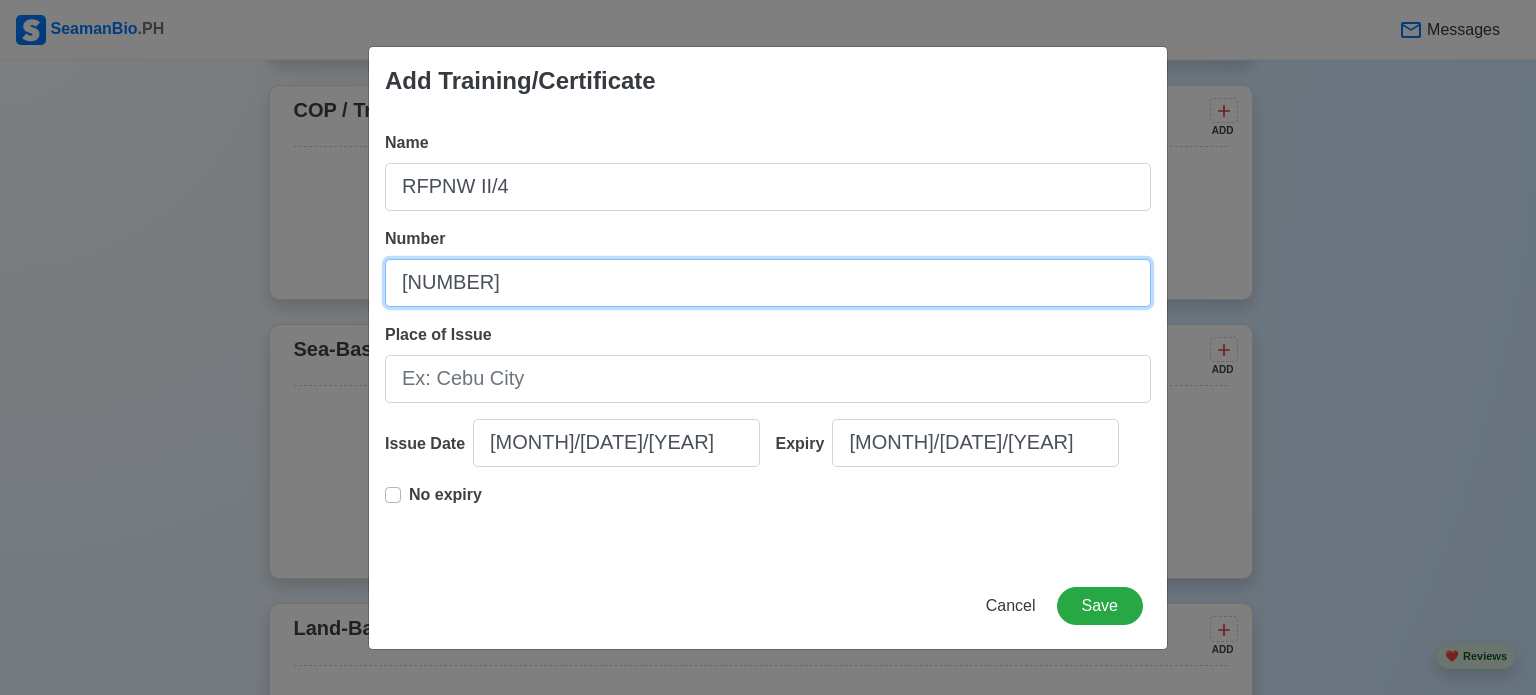 type on "[NUMBER]" 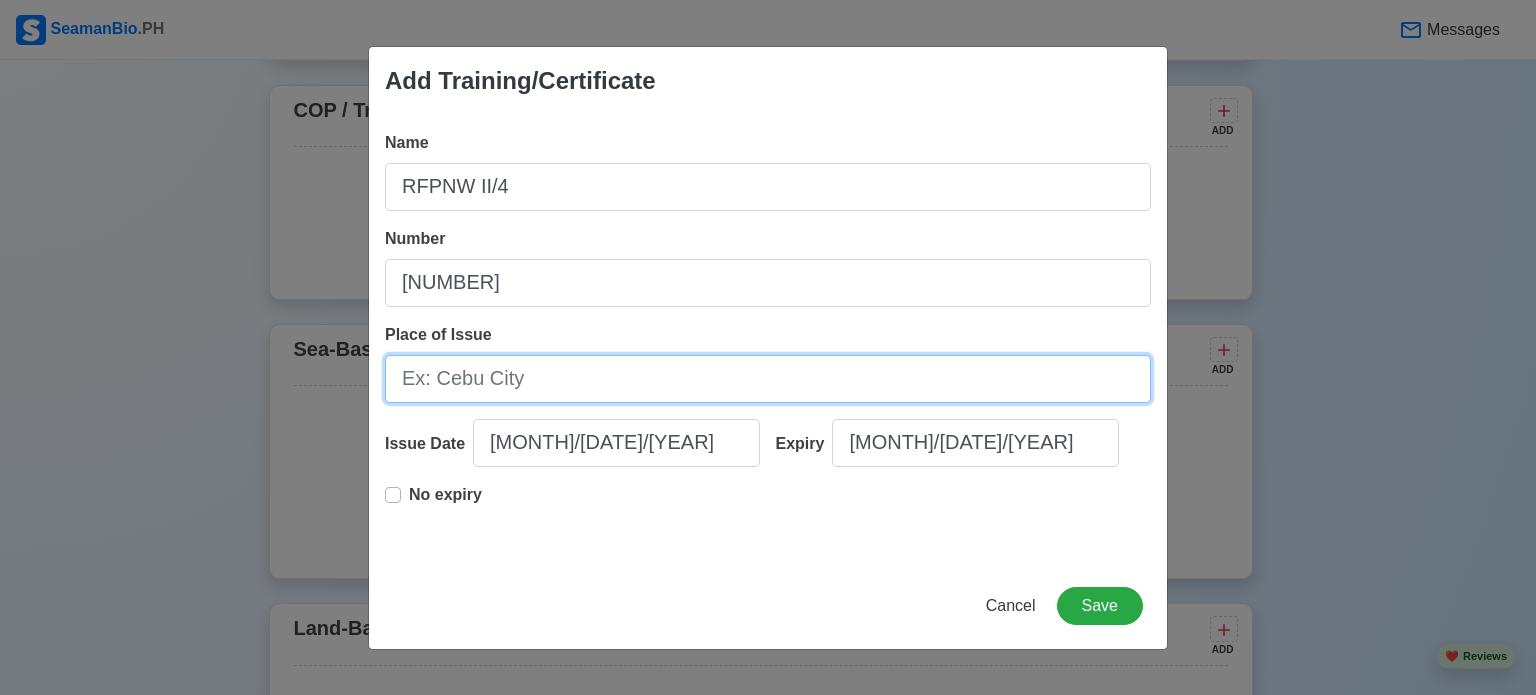 click on "Place of Issue" at bounding box center [768, 379] 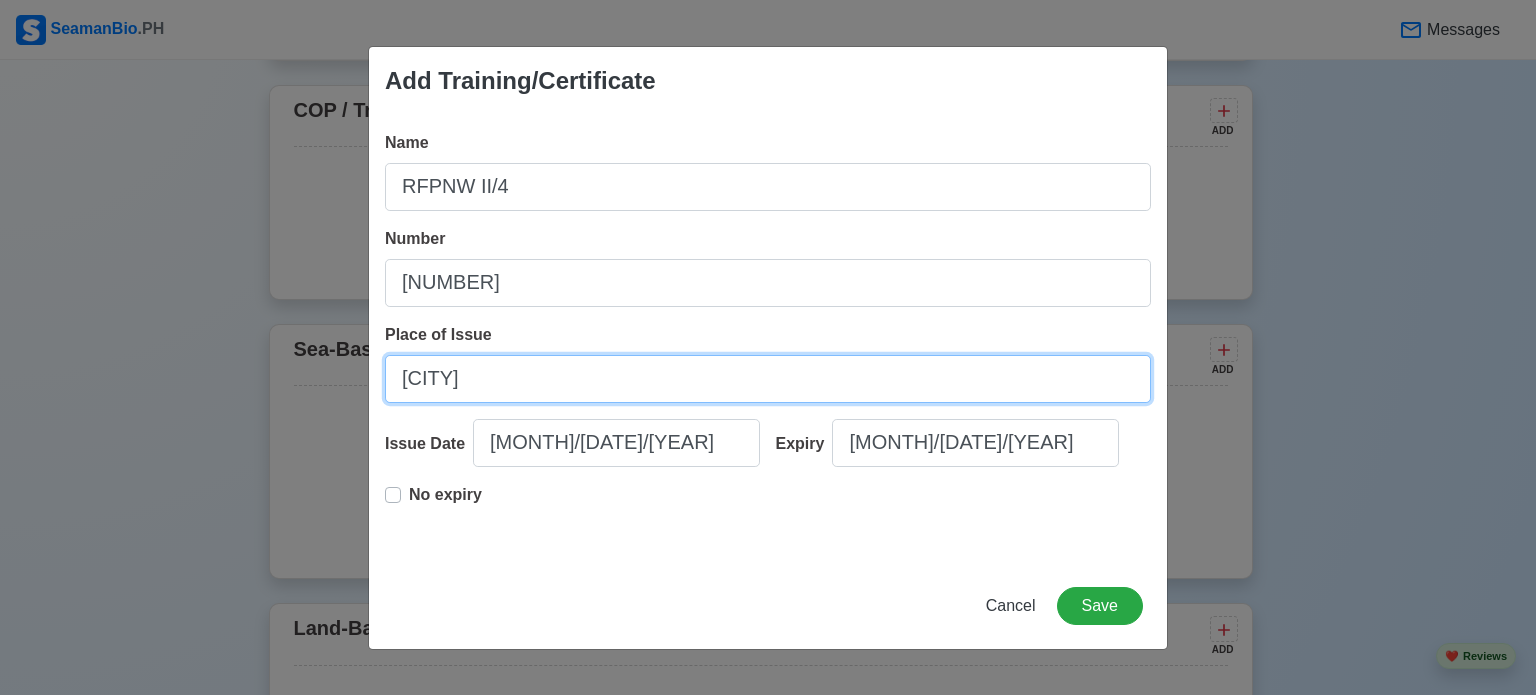 type on "[CITY]" 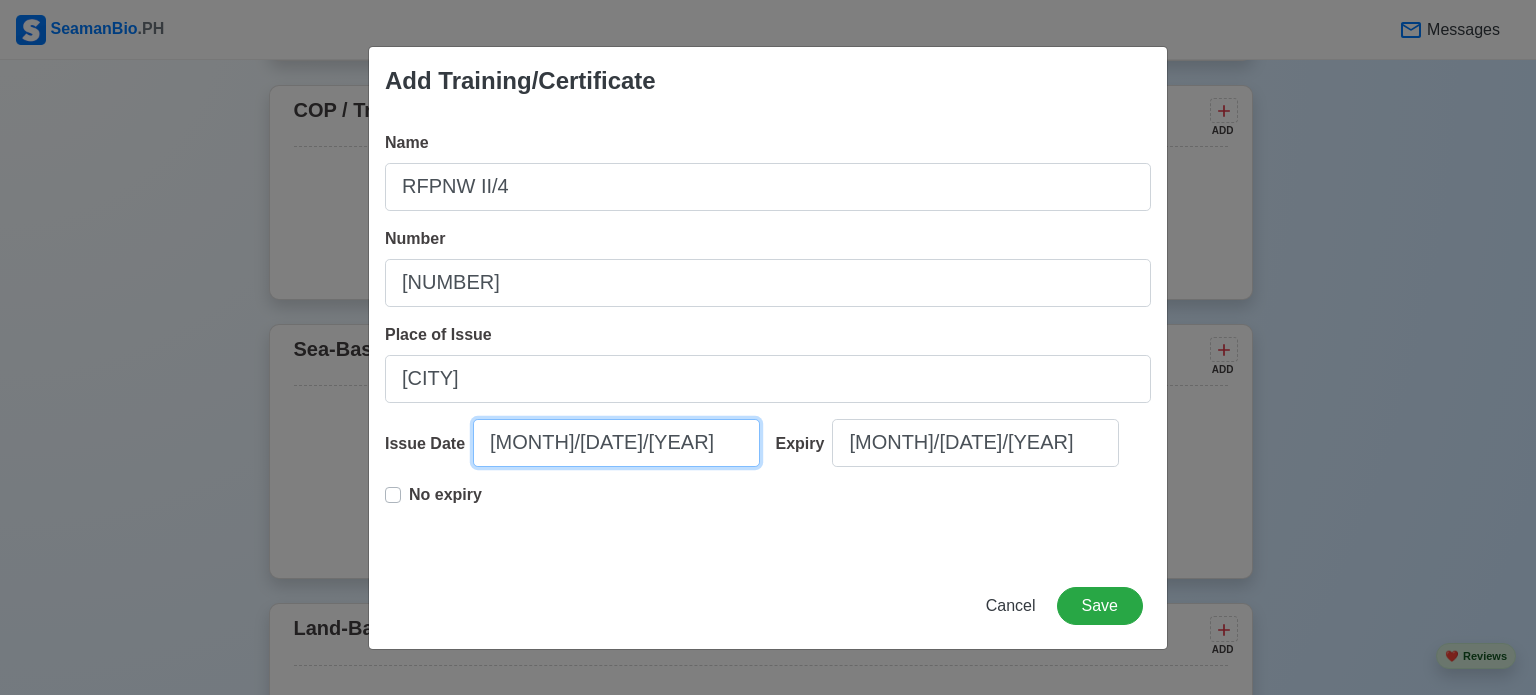 select on "****" 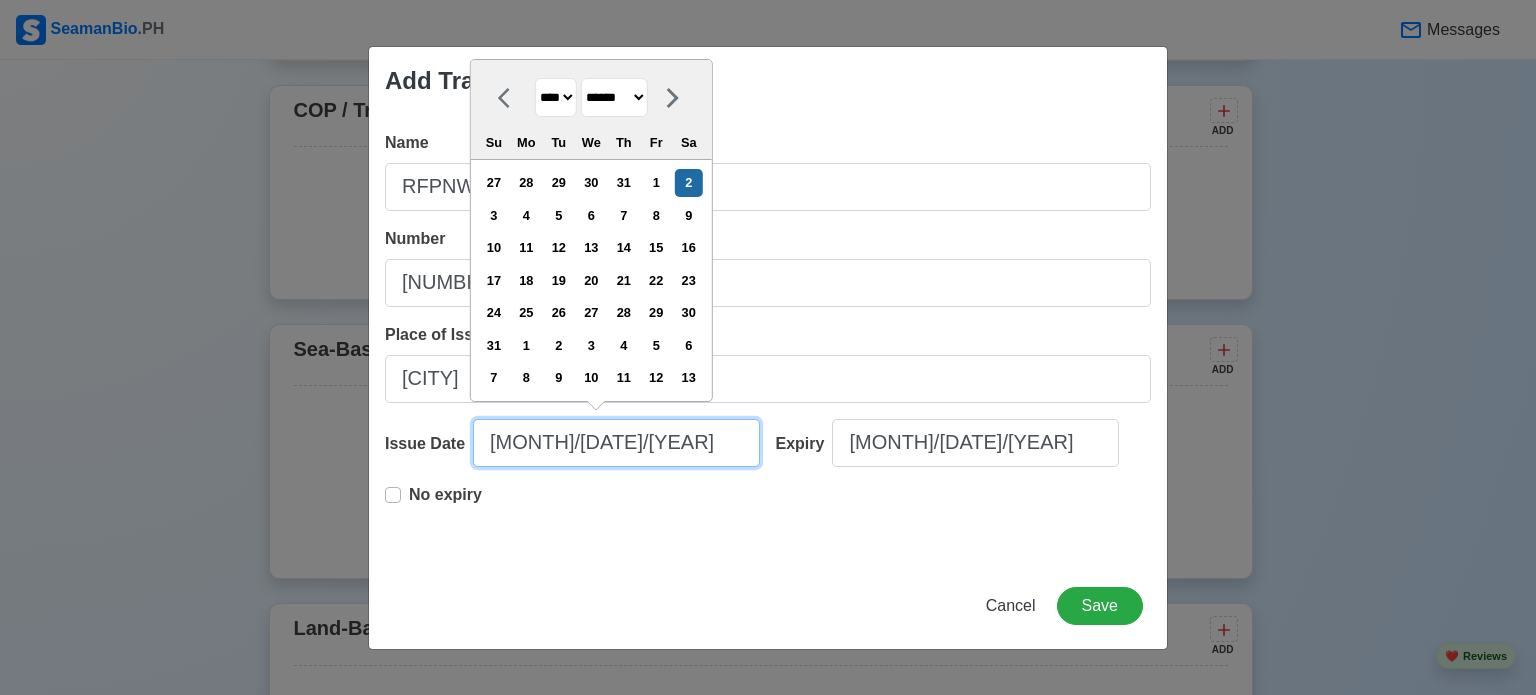 click on "[MONTH]/[DATE]/[YEAR]" at bounding box center (616, 443) 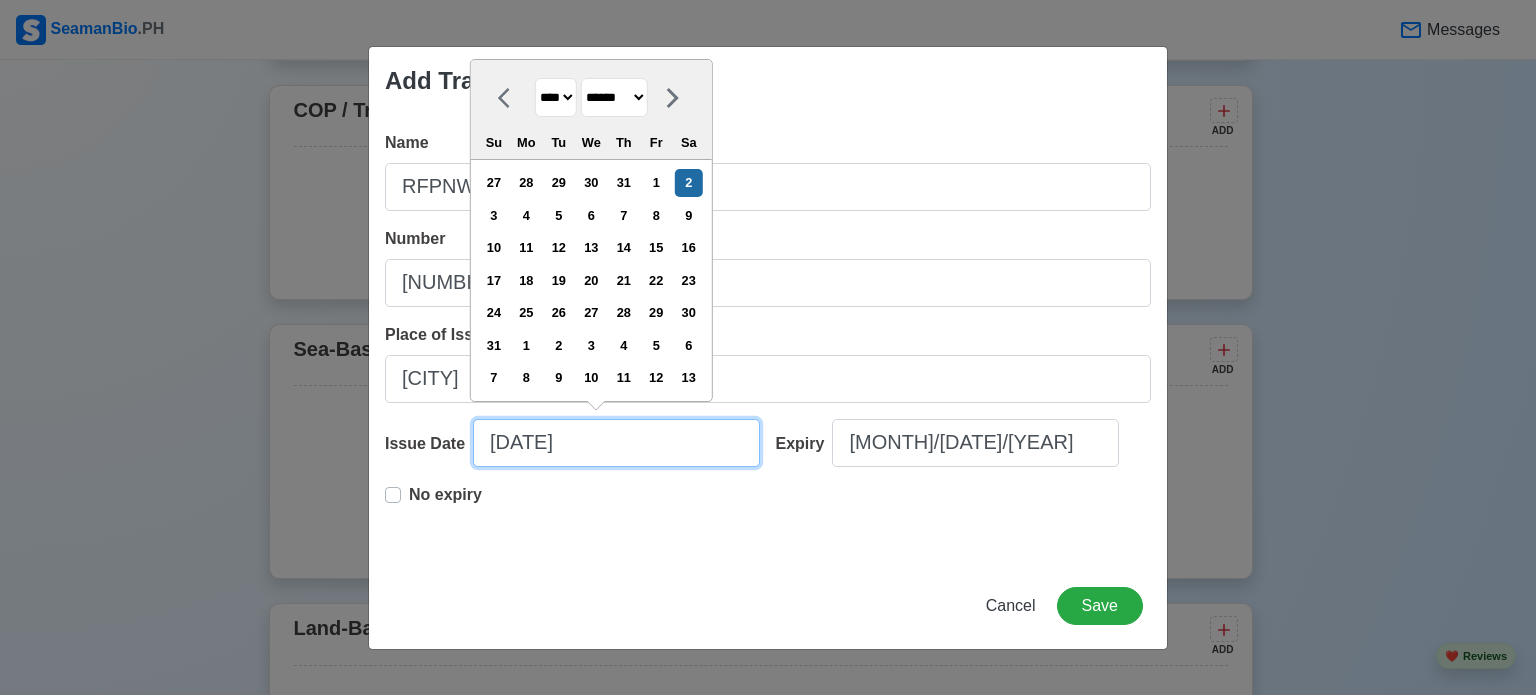 type on "[DATE]" 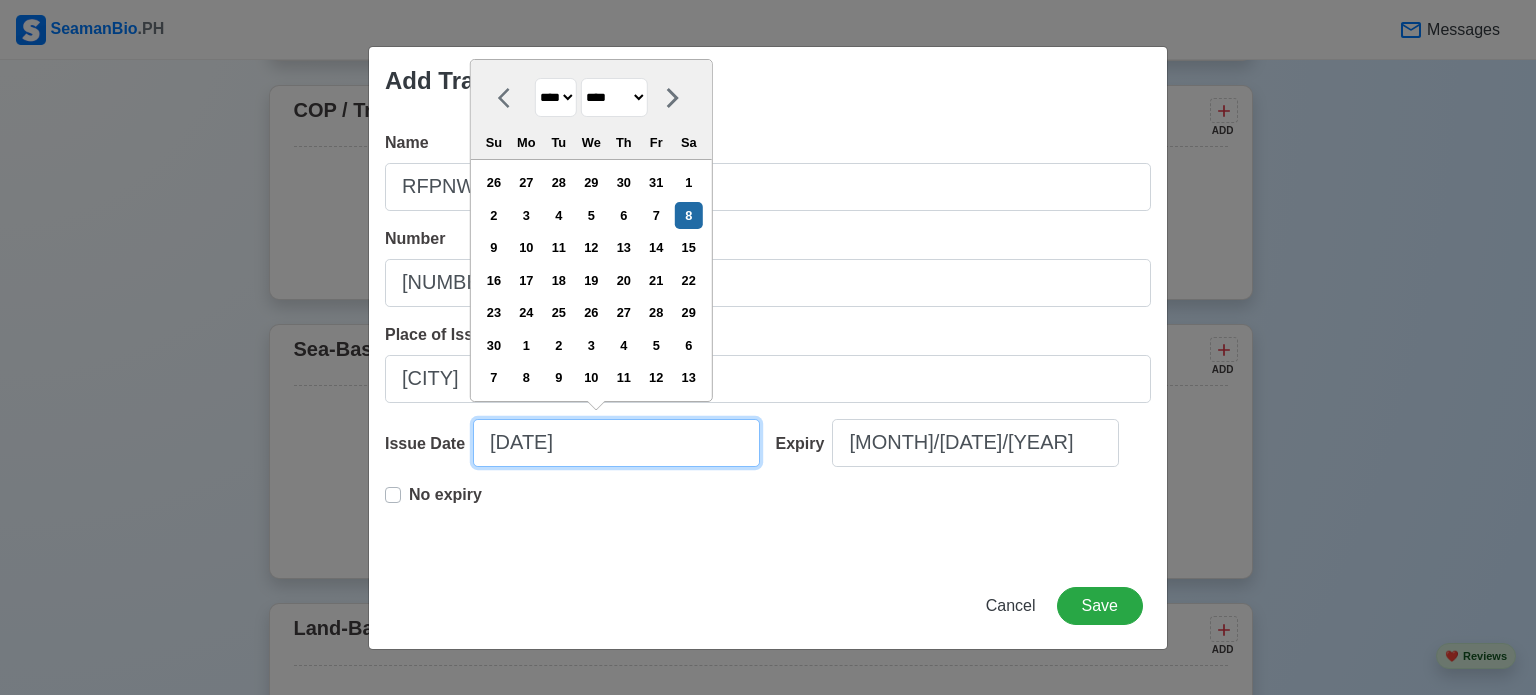 type on "[DATE]" 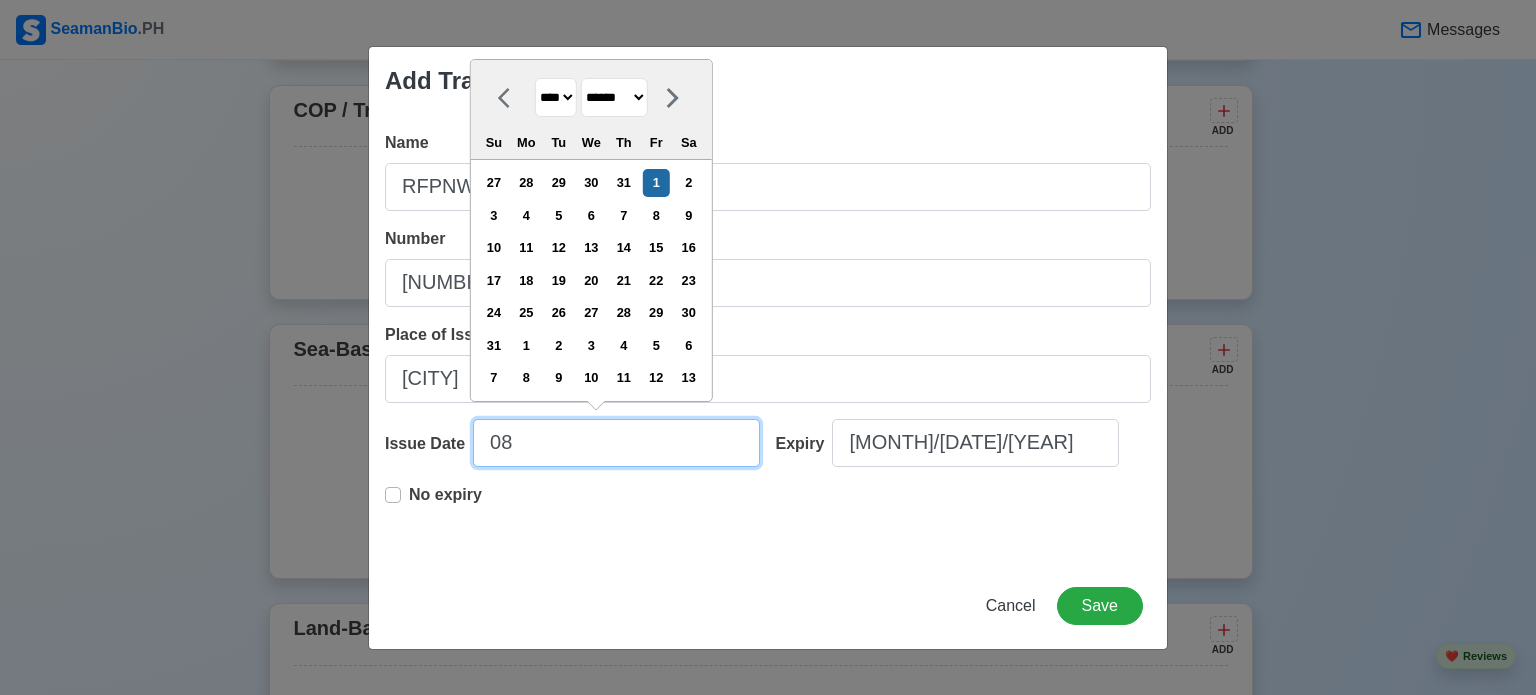type on "0" 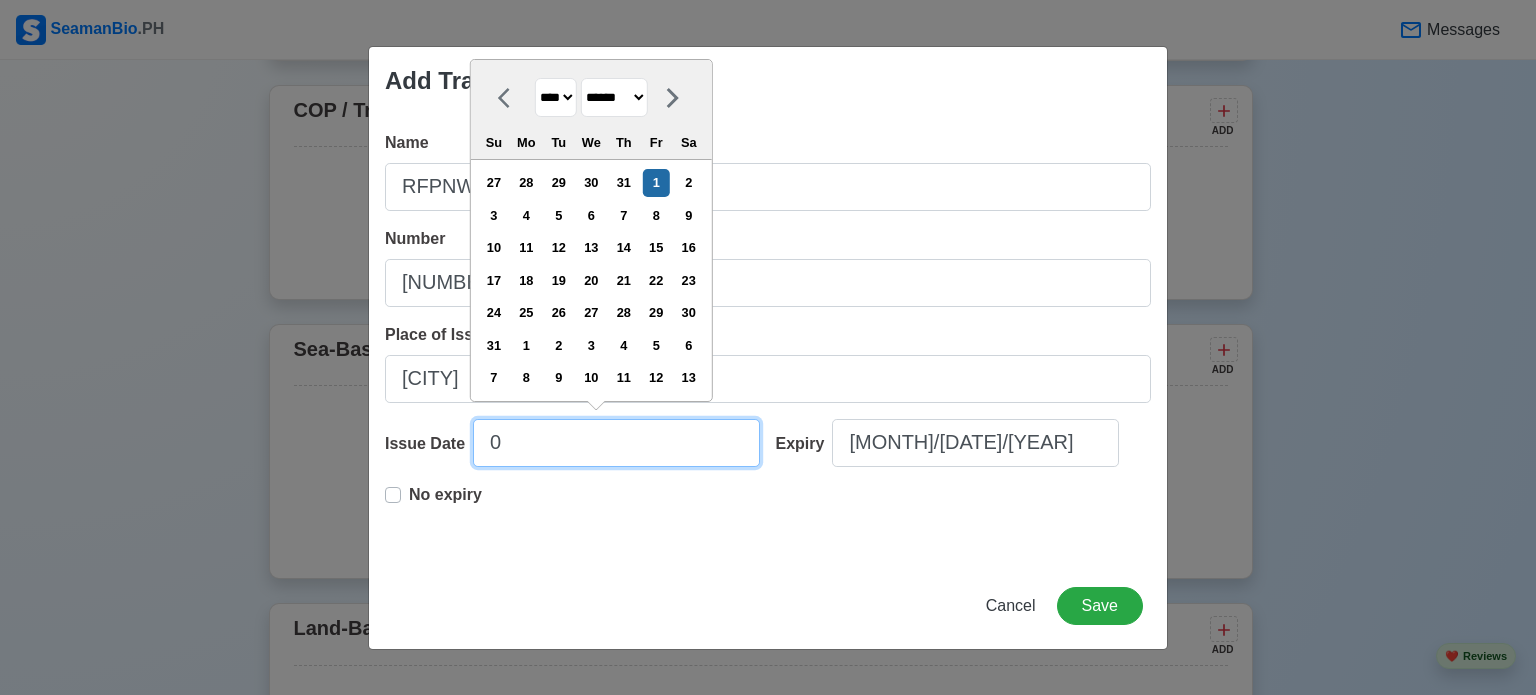 type 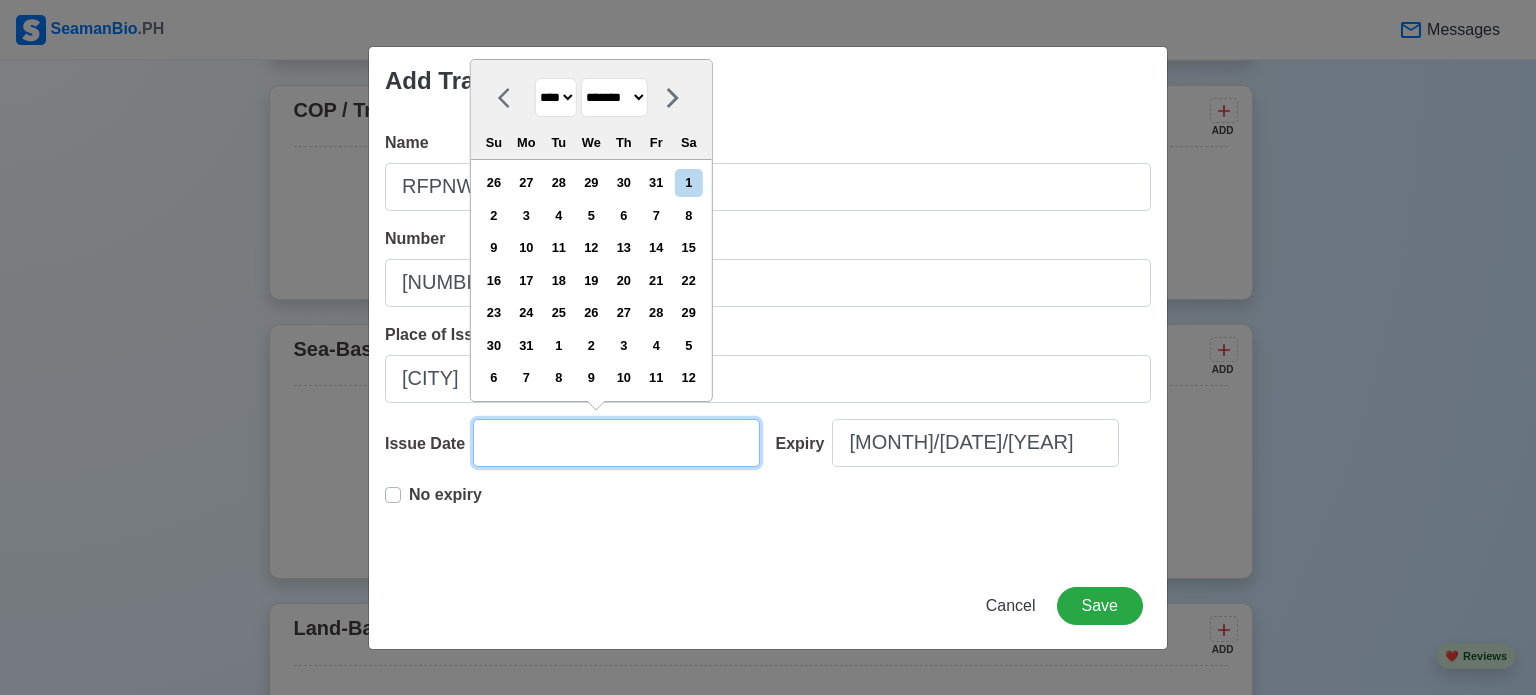 type 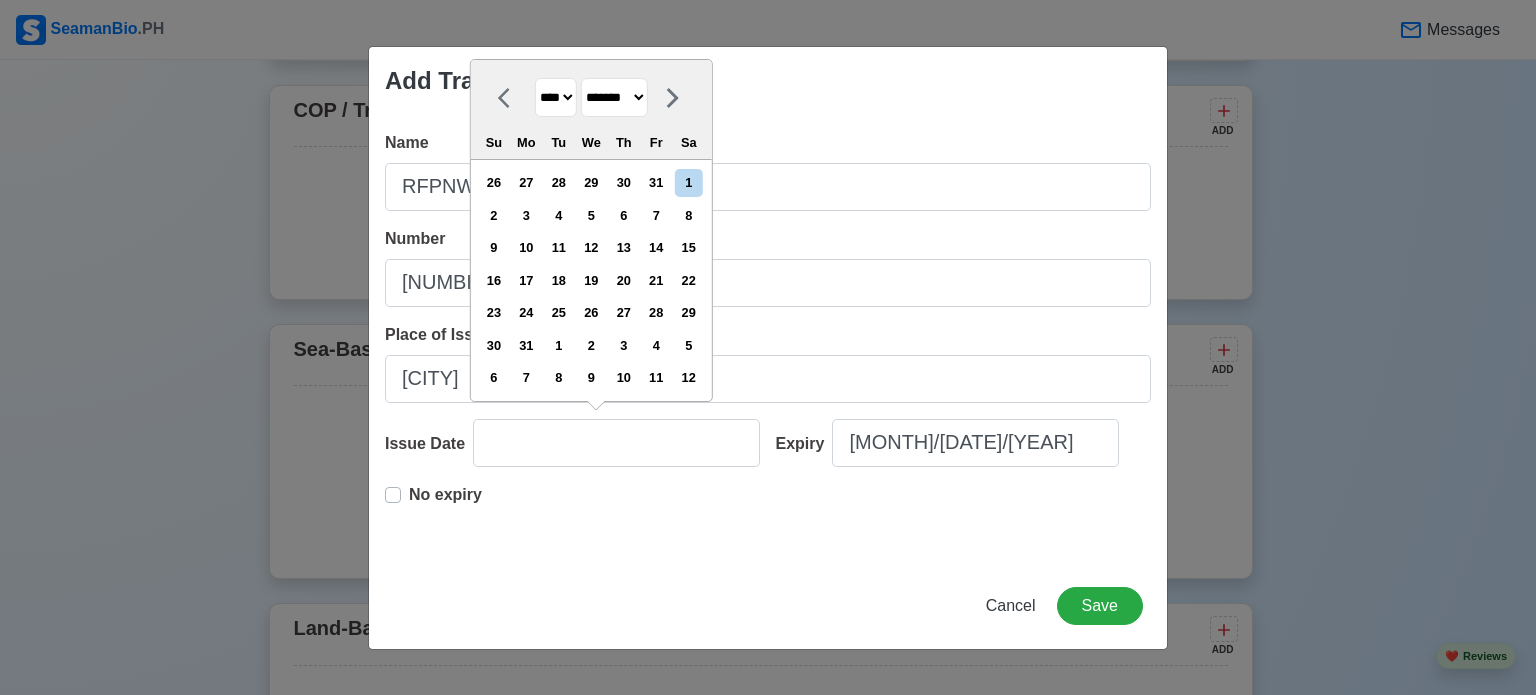 click on "******* ******** ***** ***** *** **** **** ****** ********* ******* ******** ********" at bounding box center (614, 97) 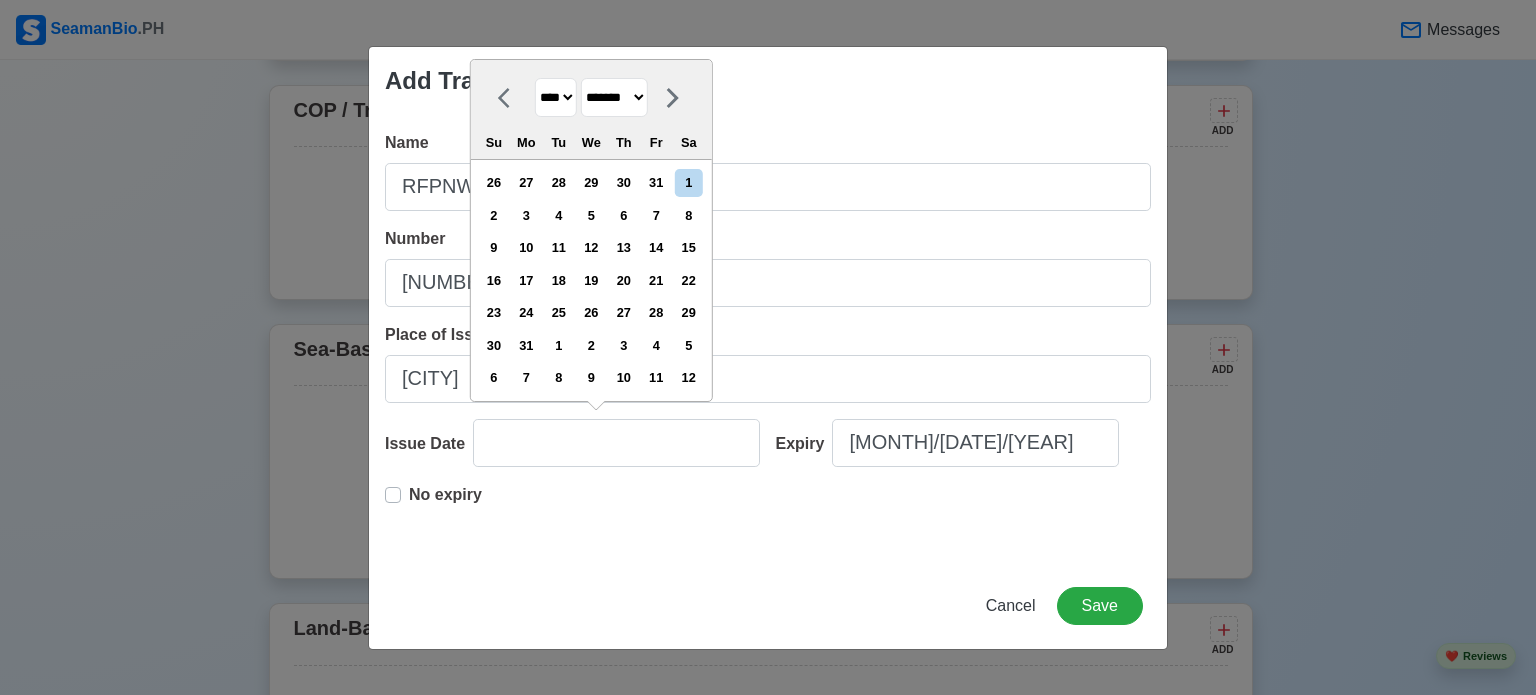 select on "****" 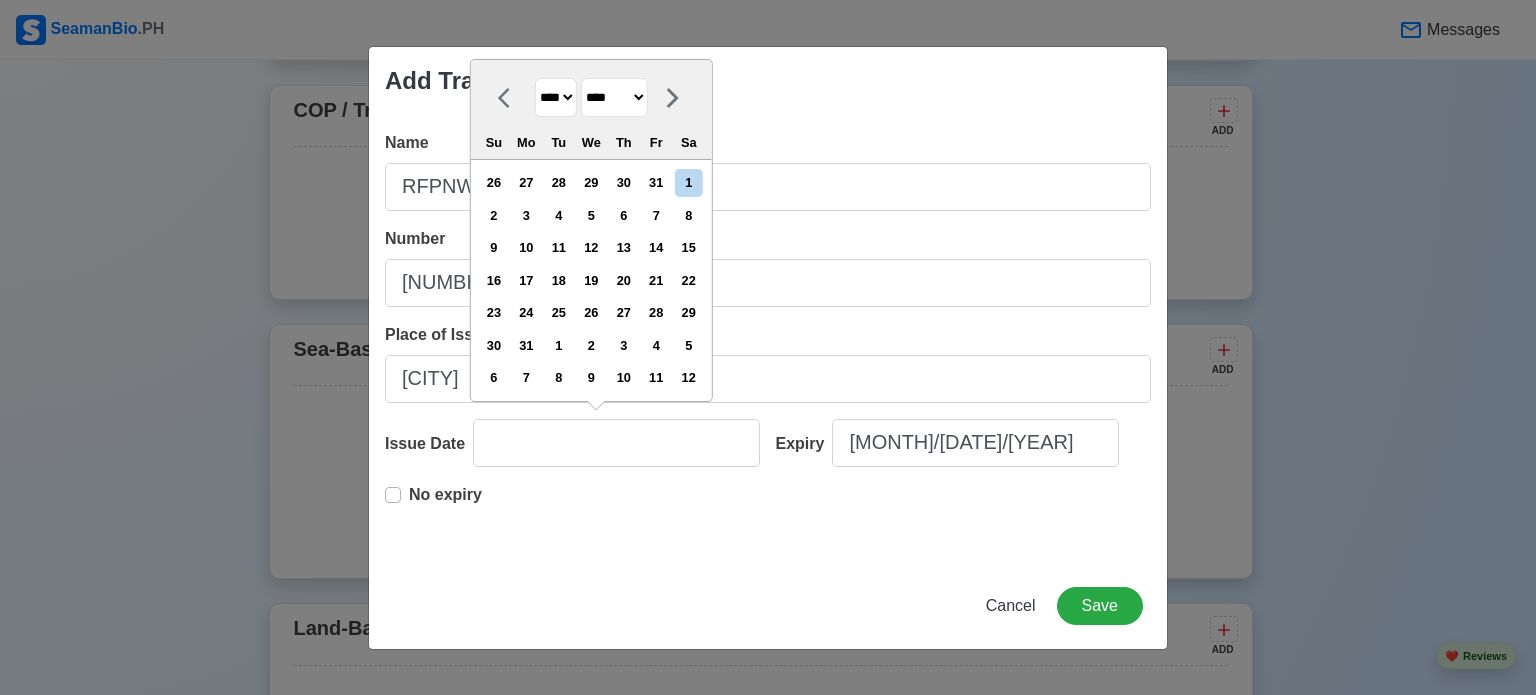 click on "******* ******** ***** ***** *** **** **** ****** ********* ******* ******** ********" at bounding box center [614, 97] 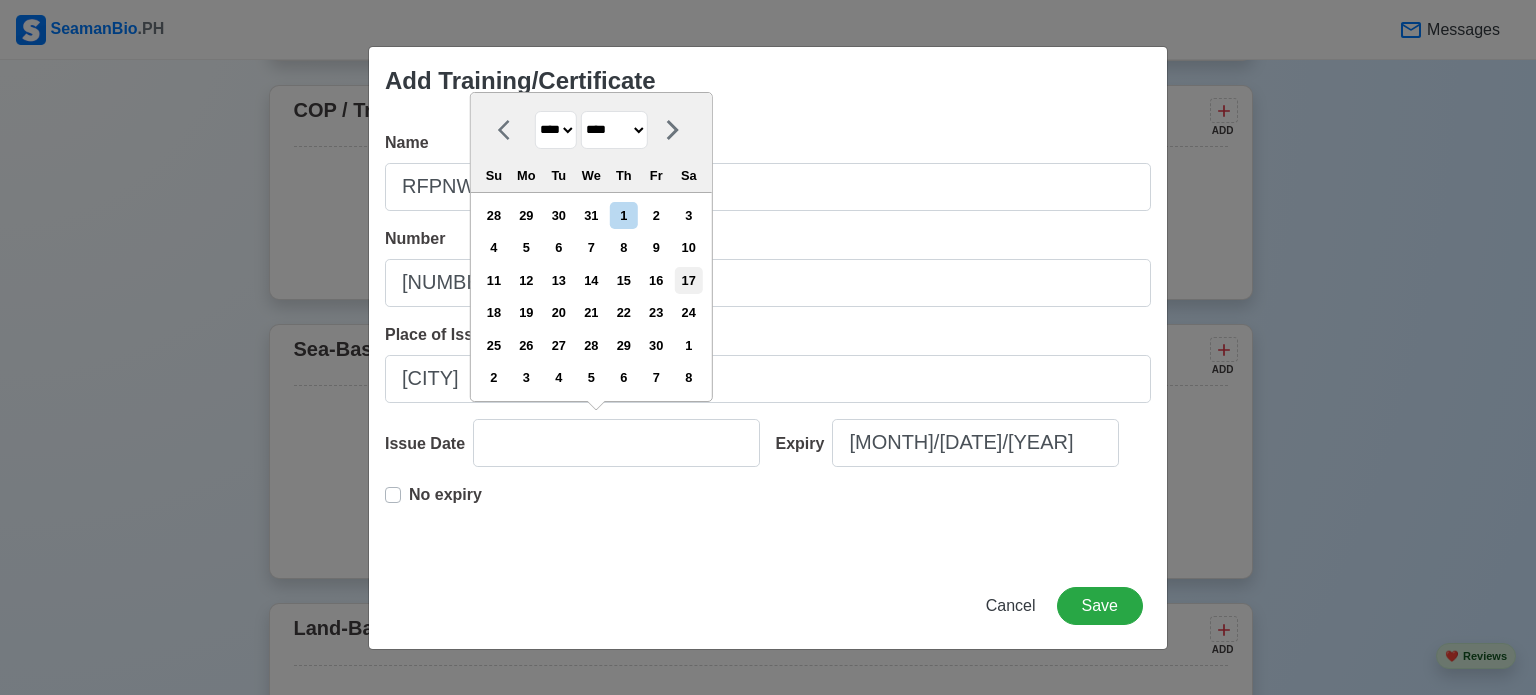 click on "17" at bounding box center [688, 280] 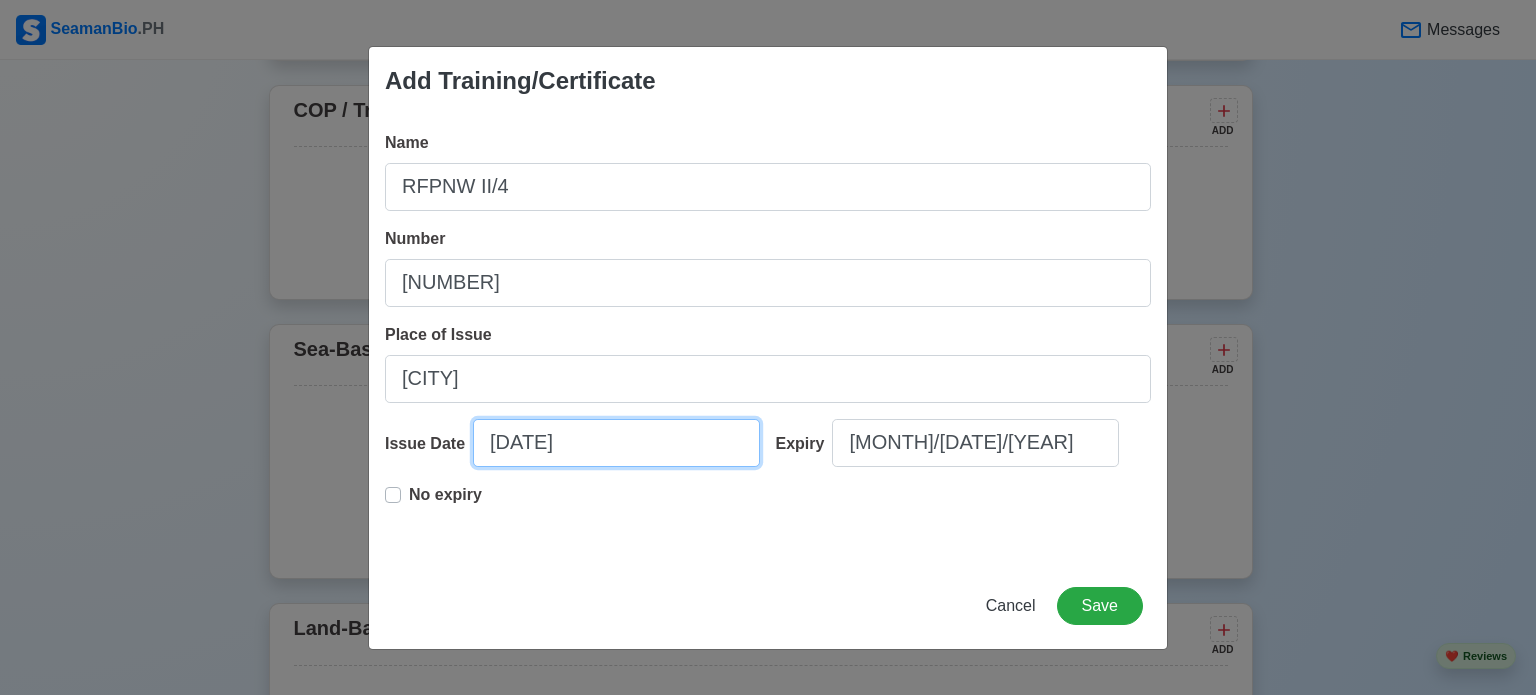 click on "[DATE]" at bounding box center [616, 443] 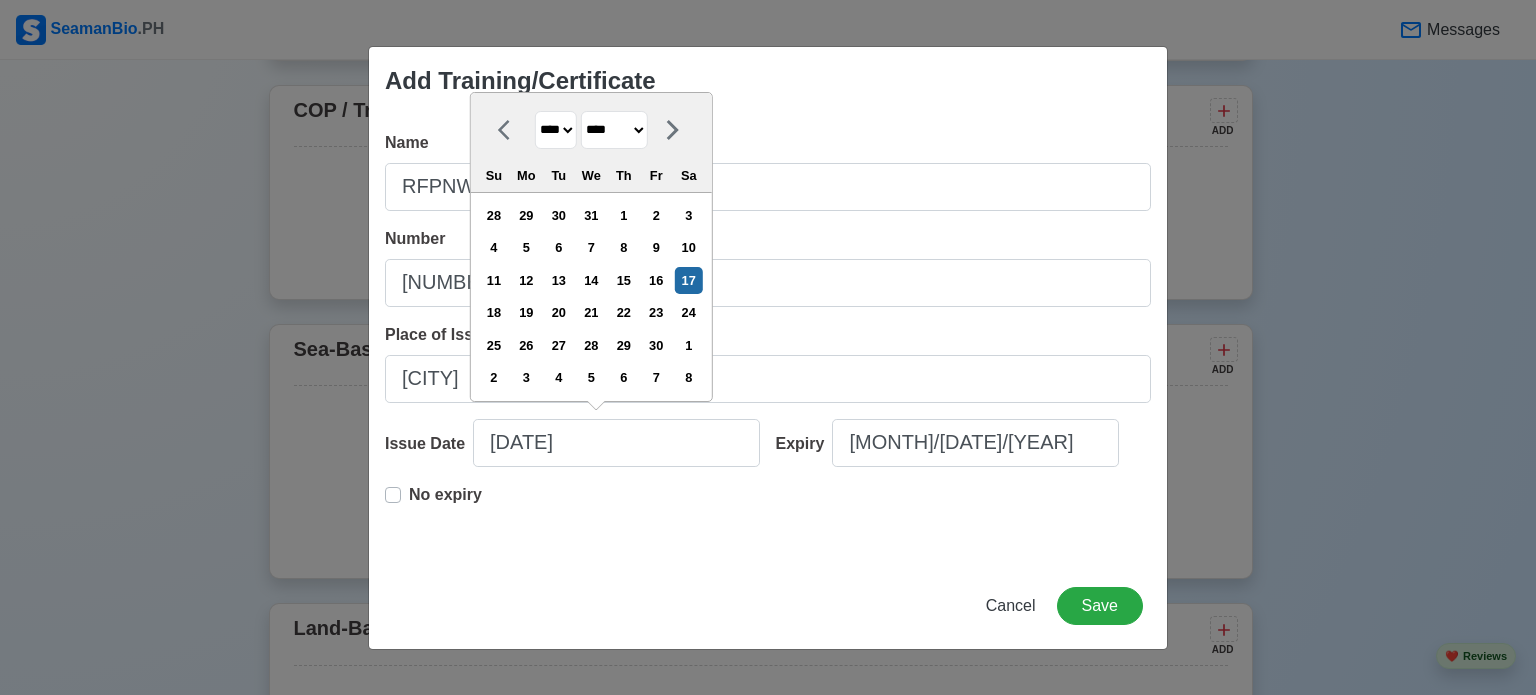 click on "**** **** **** **** **** **** **** **** **** **** **** **** **** **** **** **** **** **** **** **** **** **** **** **** **** **** **** **** **** **** **** **** **** **** **** **** **** **** **** **** **** **** **** **** **** **** **** **** **** **** **** **** **** **** **** **** **** **** **** **** **** **** **** **** **** **** **** **** **** **** **** **** **** **** **** **** **** **** **** **** **** **** **** **** **** **** **** **** **** **** **** **** **** **** **** **** **** **** **** **** **** **** **** **** **** ****" at bounding box center [556, 130] 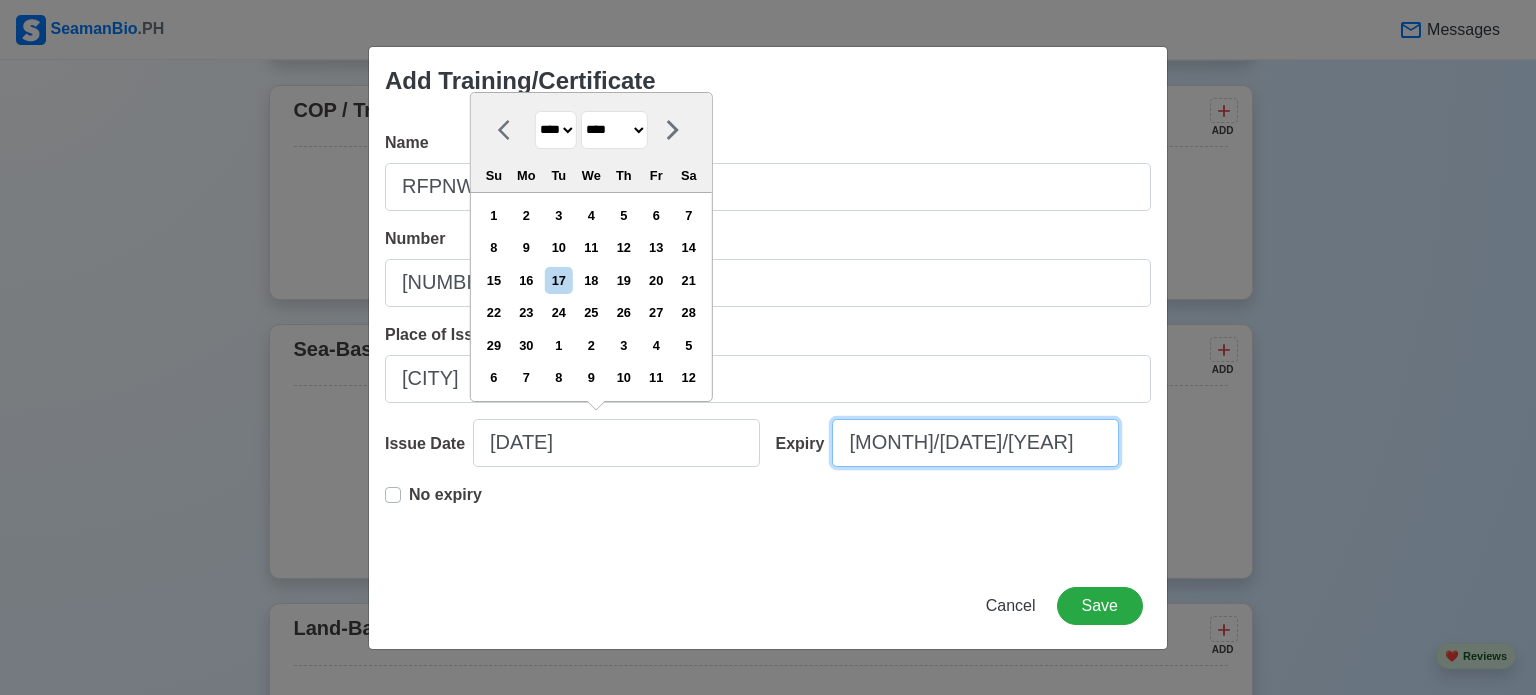 click on "[MONTH]/[DATE]/[YEAR]" at bounding box center (975, 443) 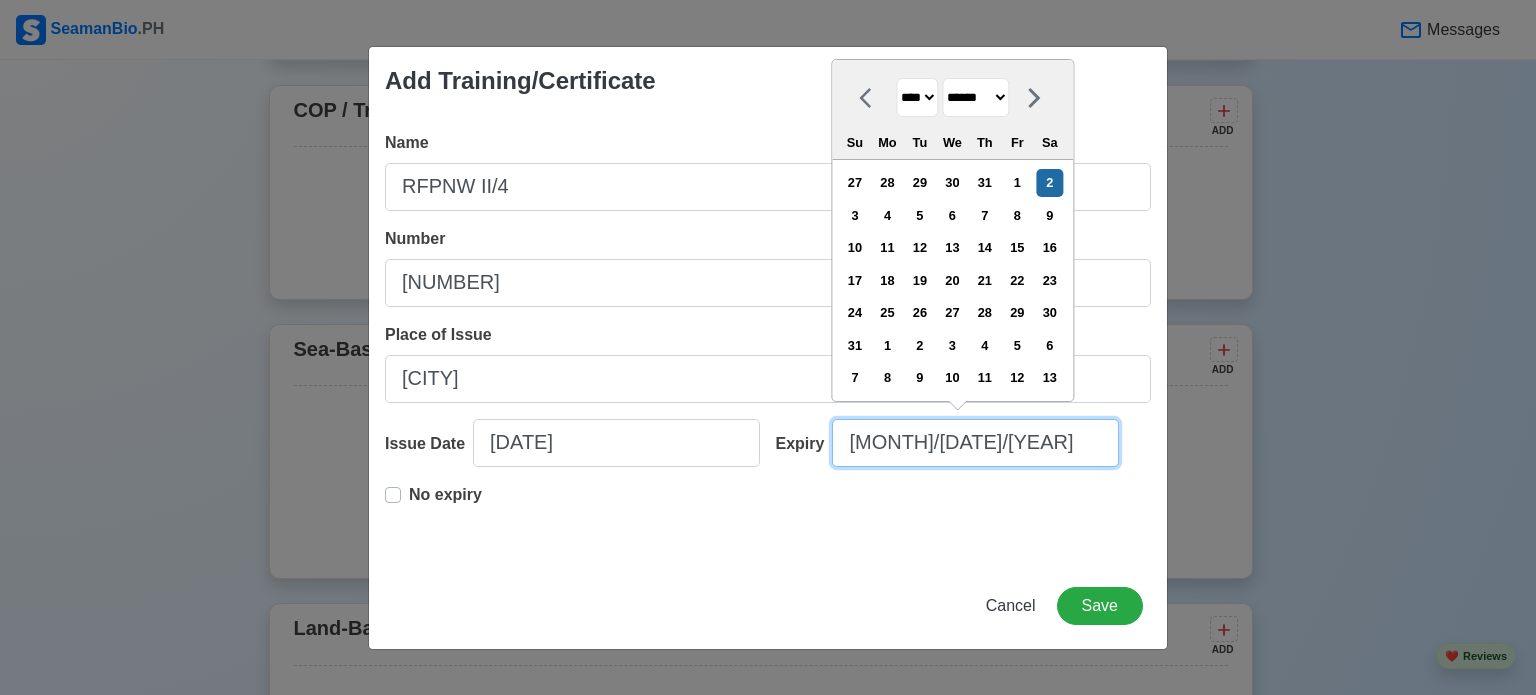 drag, startPoint x: 972, startPoint y: 458, endPoint x: 708, endPoint y: 442, distance: 264.4844 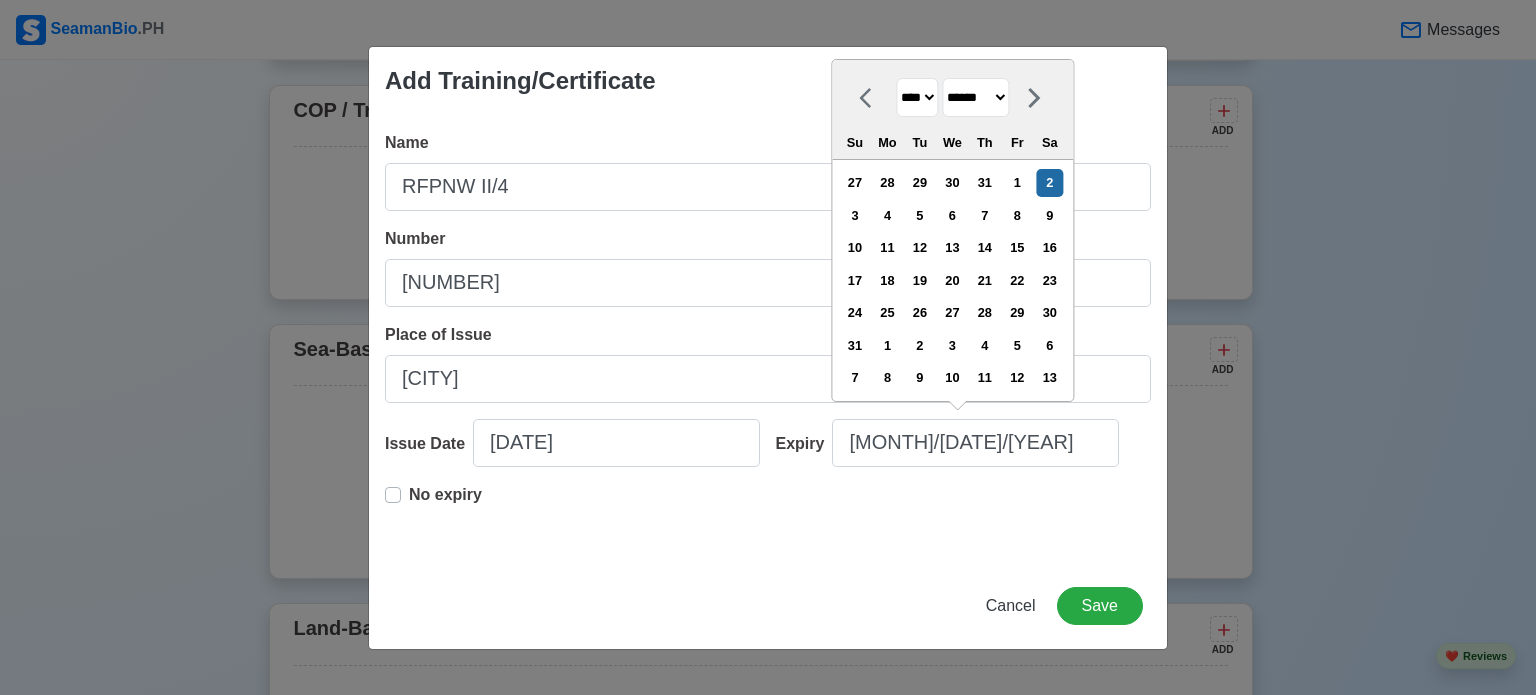 click on "No expiry" at bounding box center [445, 503] 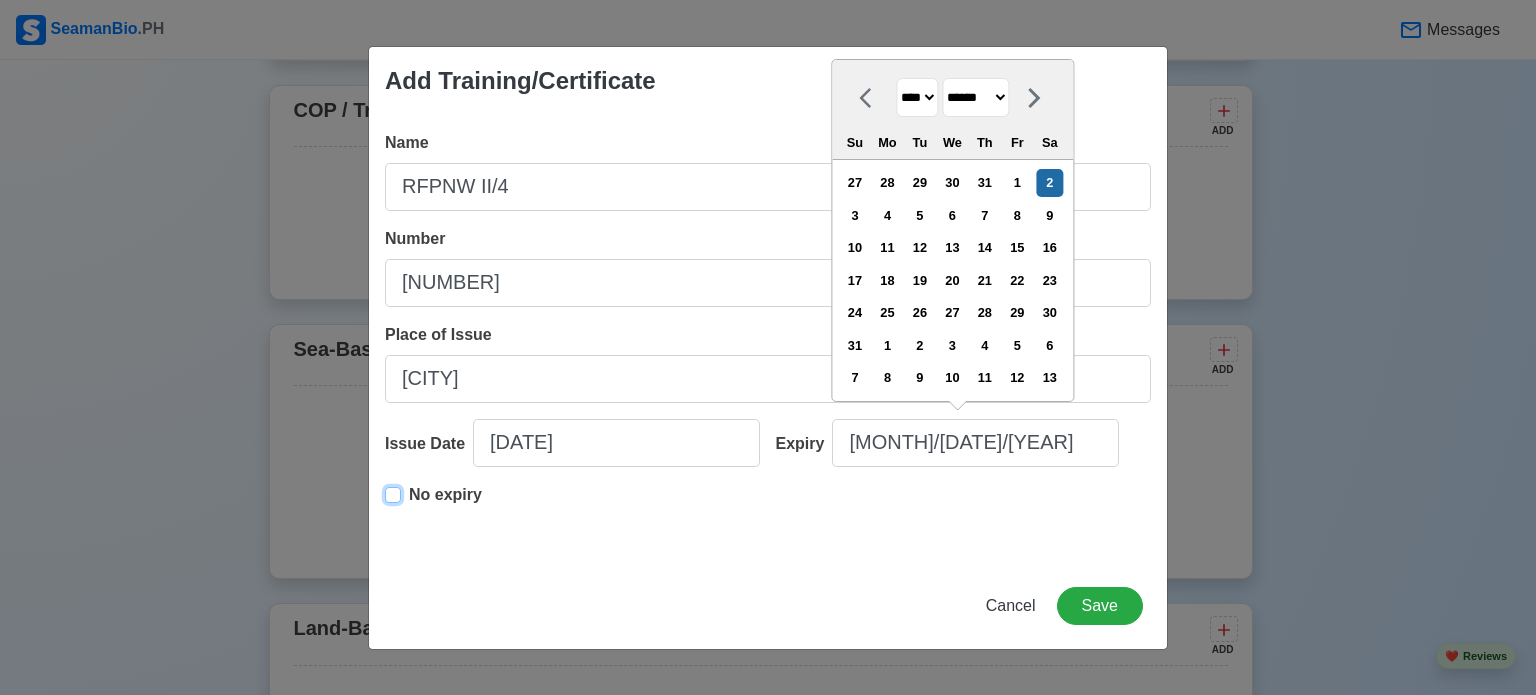 type on "[DATE]" 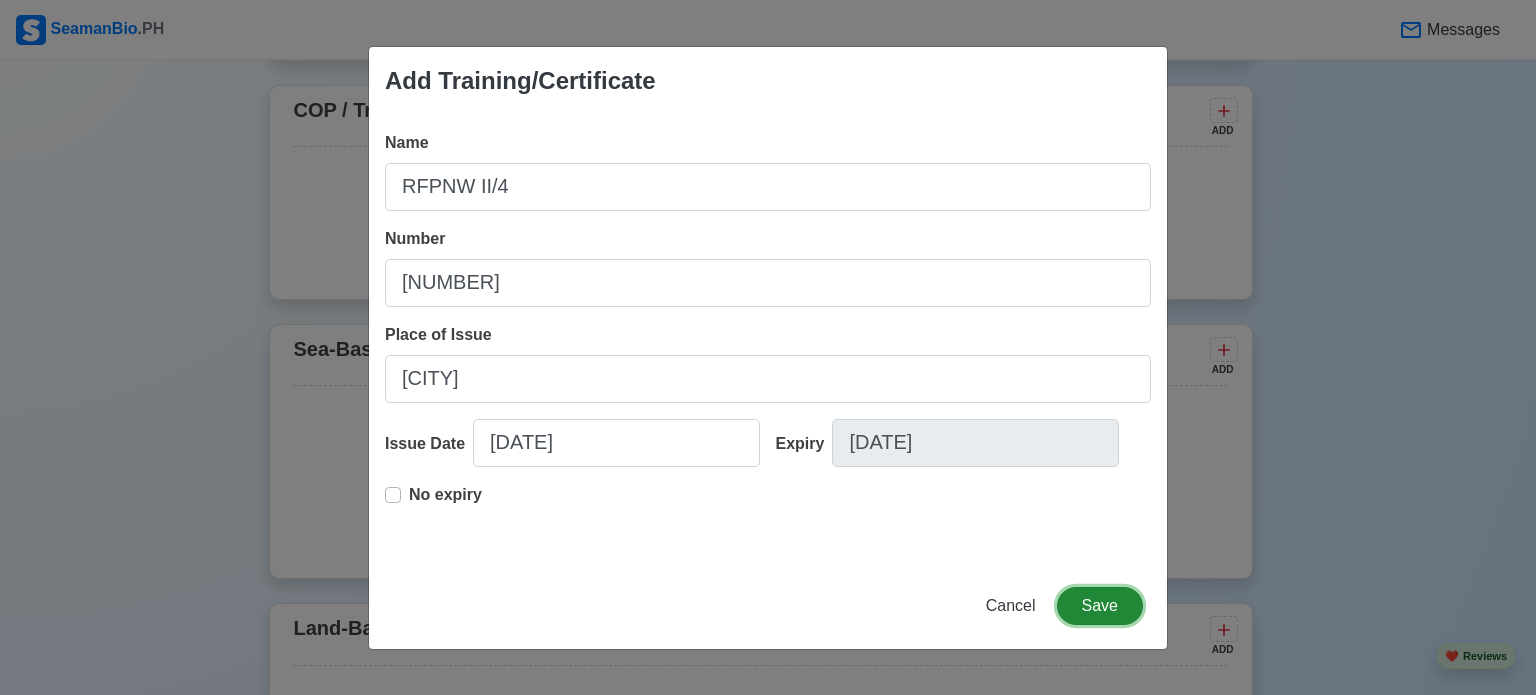 click on "Save" at bounding box center (1100, 606) 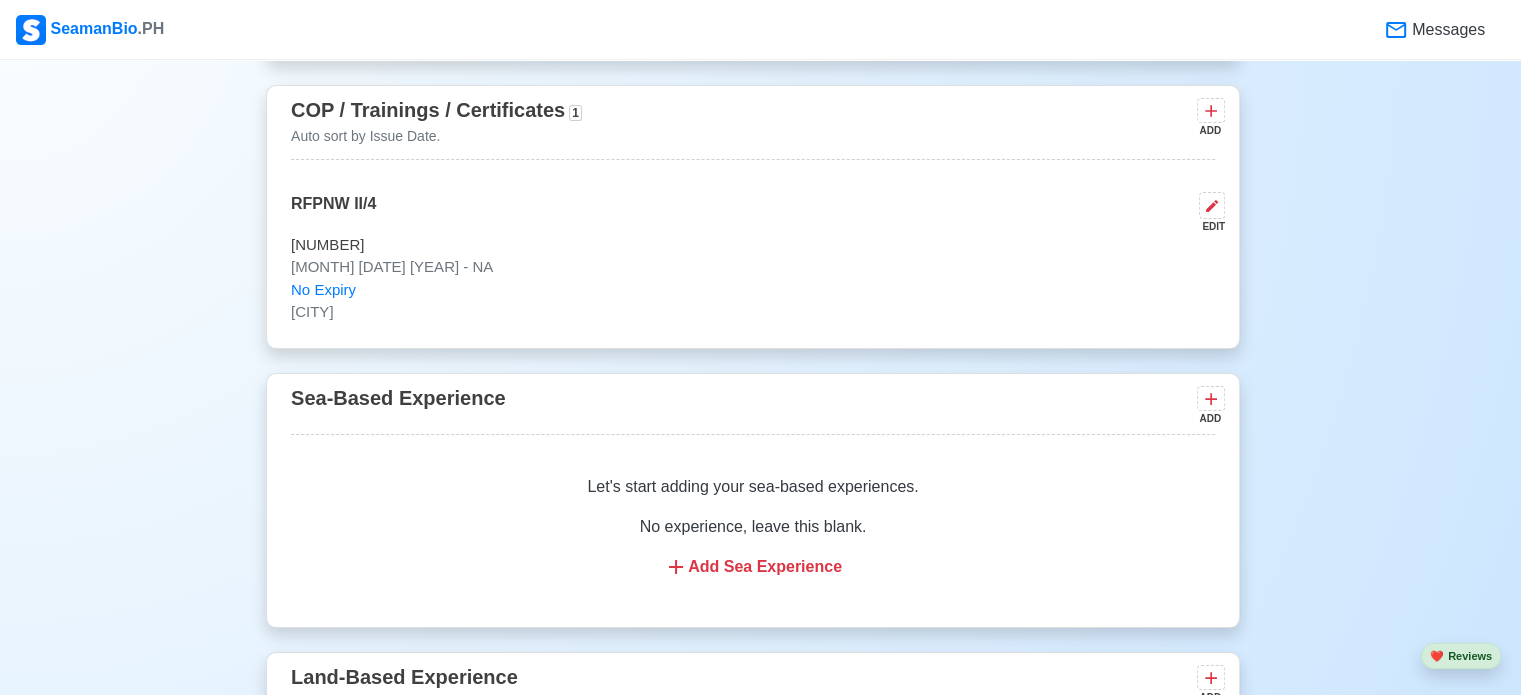 click on "Sea-Based Experience ADD" at bounding box center [753, 408] 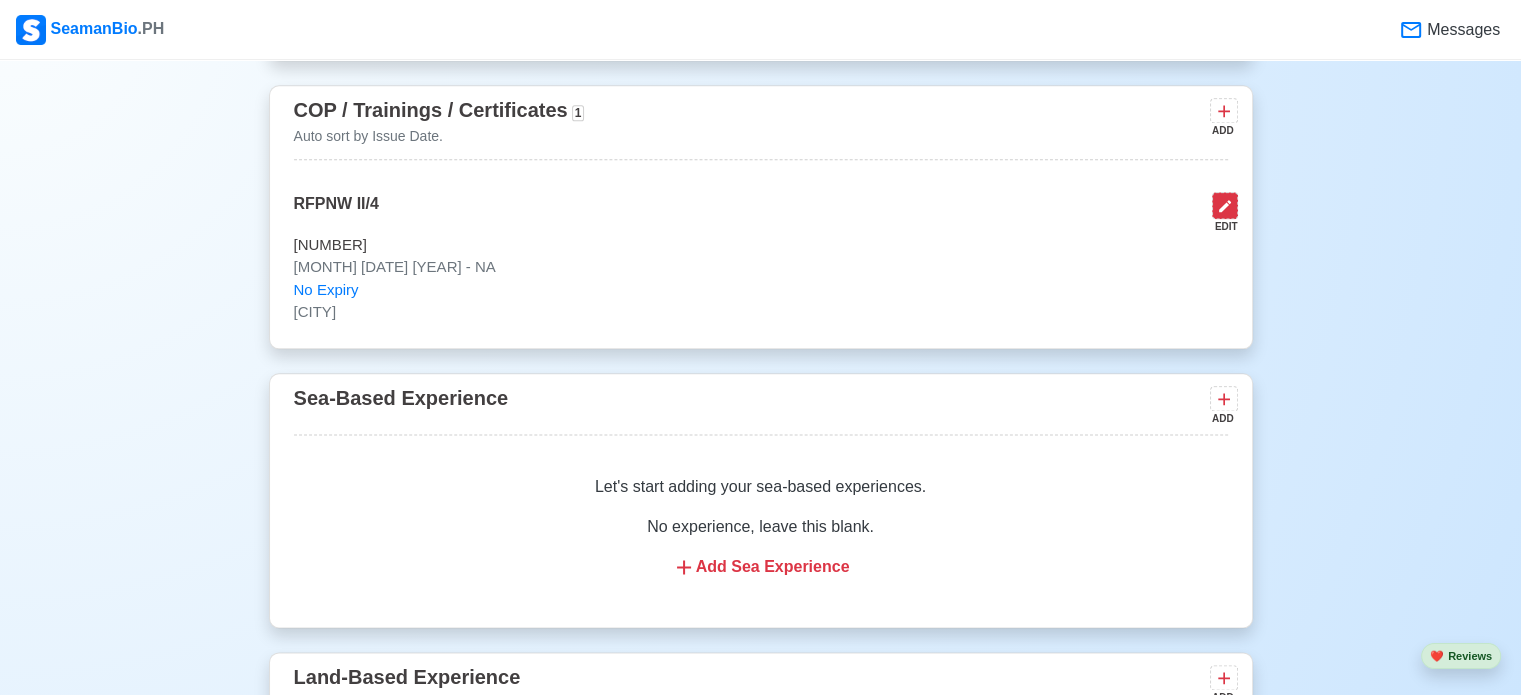 click at bounding box center [1225, 205] 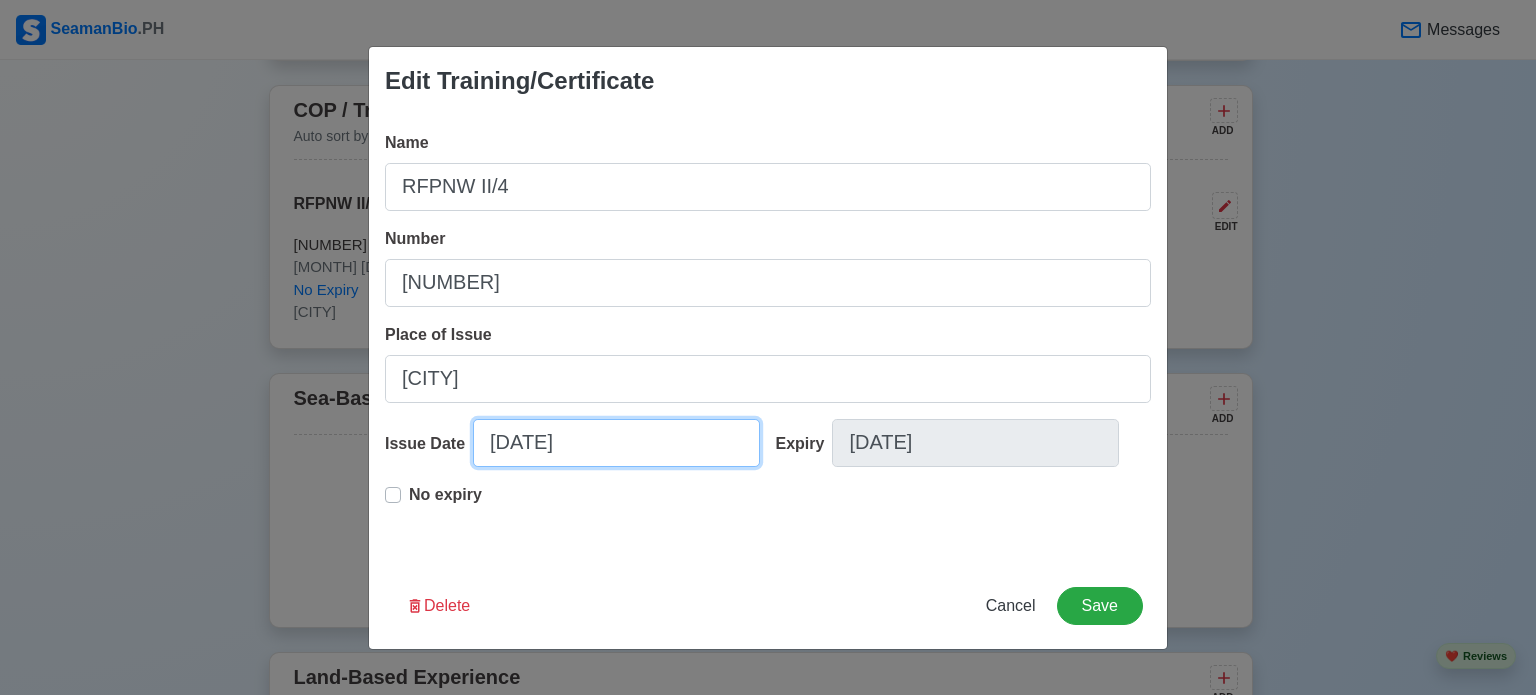 select on "****" 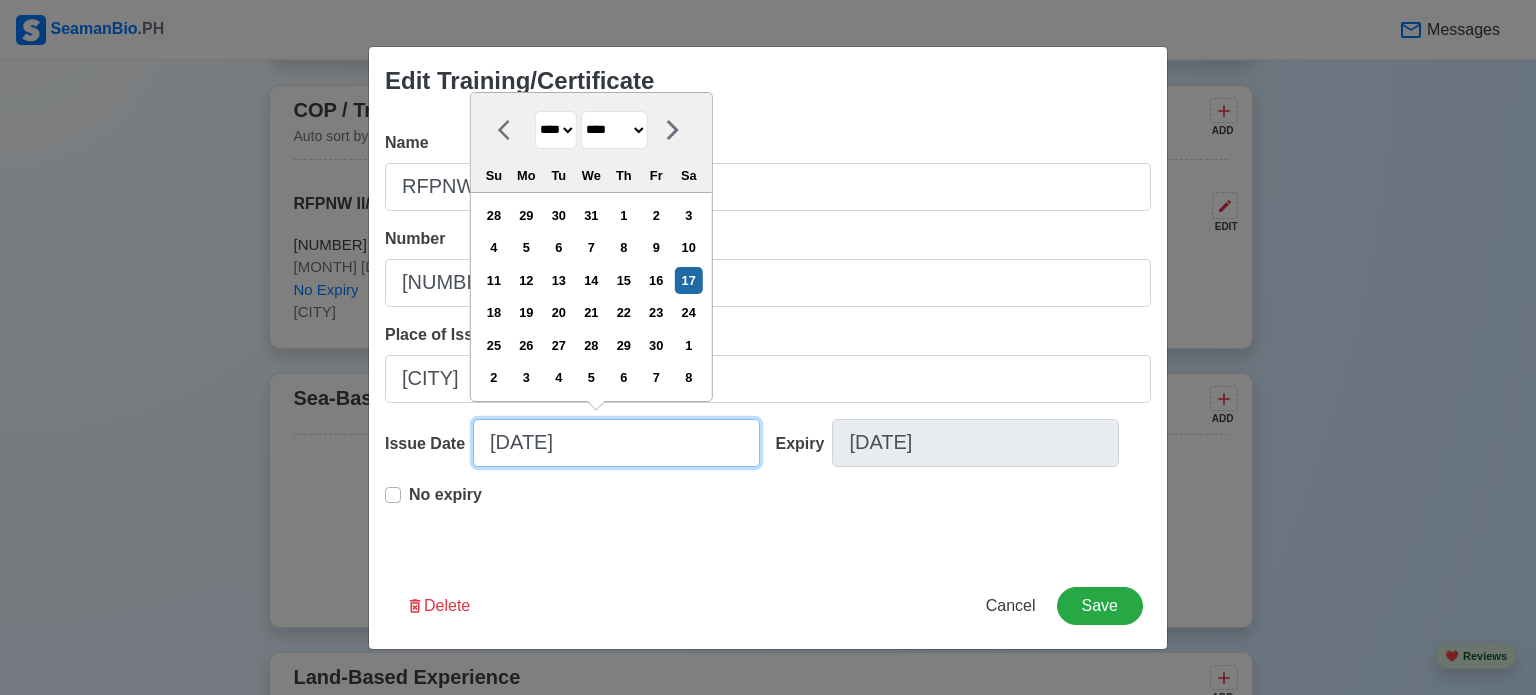 click on "[DATE]" at bounding box center [616, 443] 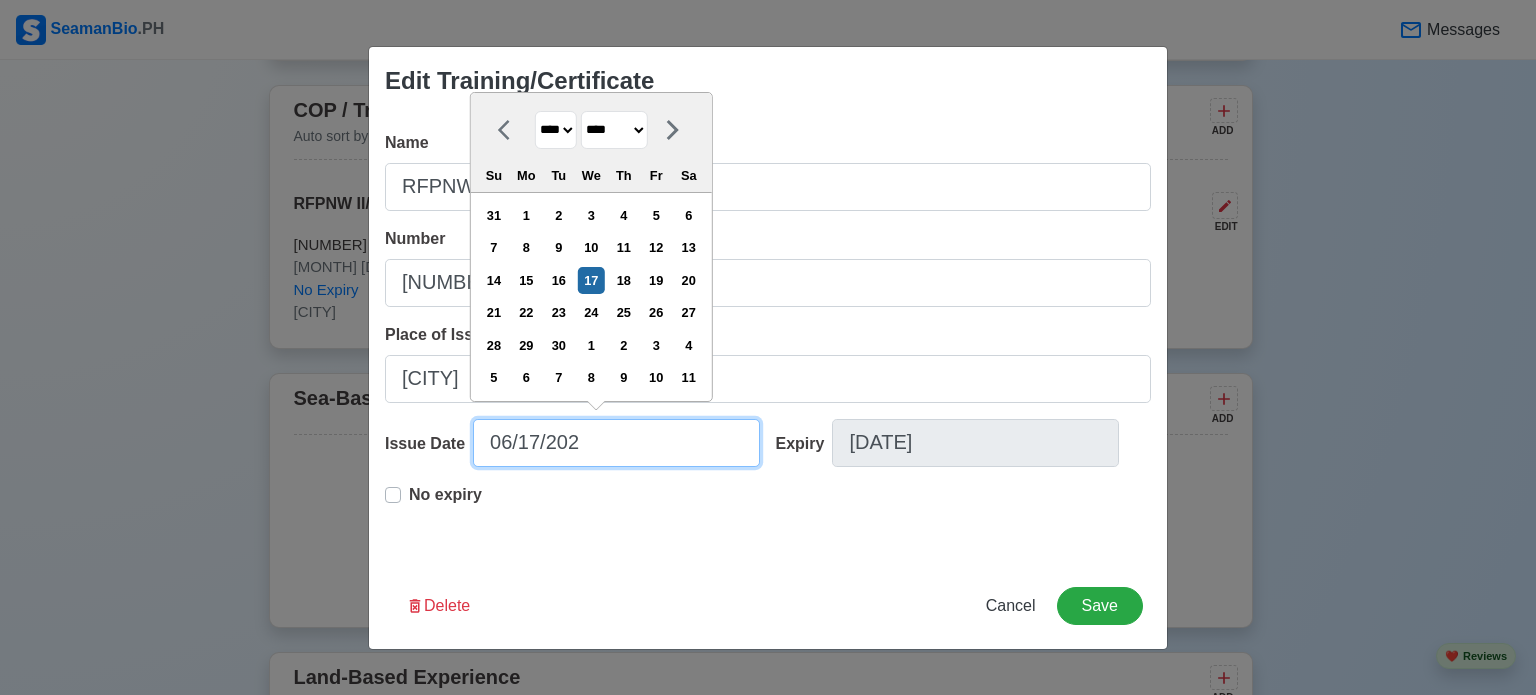 type on "[DATE]/[MONTH]/[YEAR]" 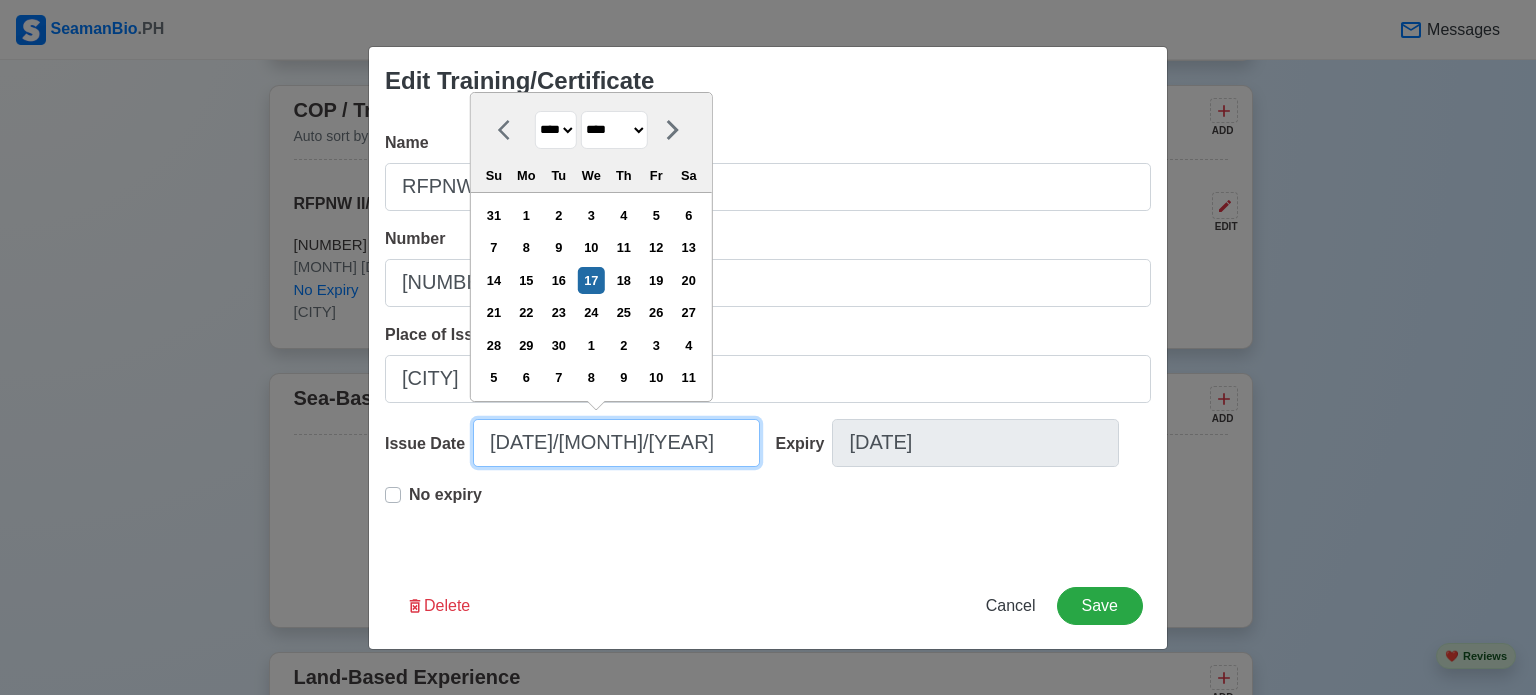select on "****" 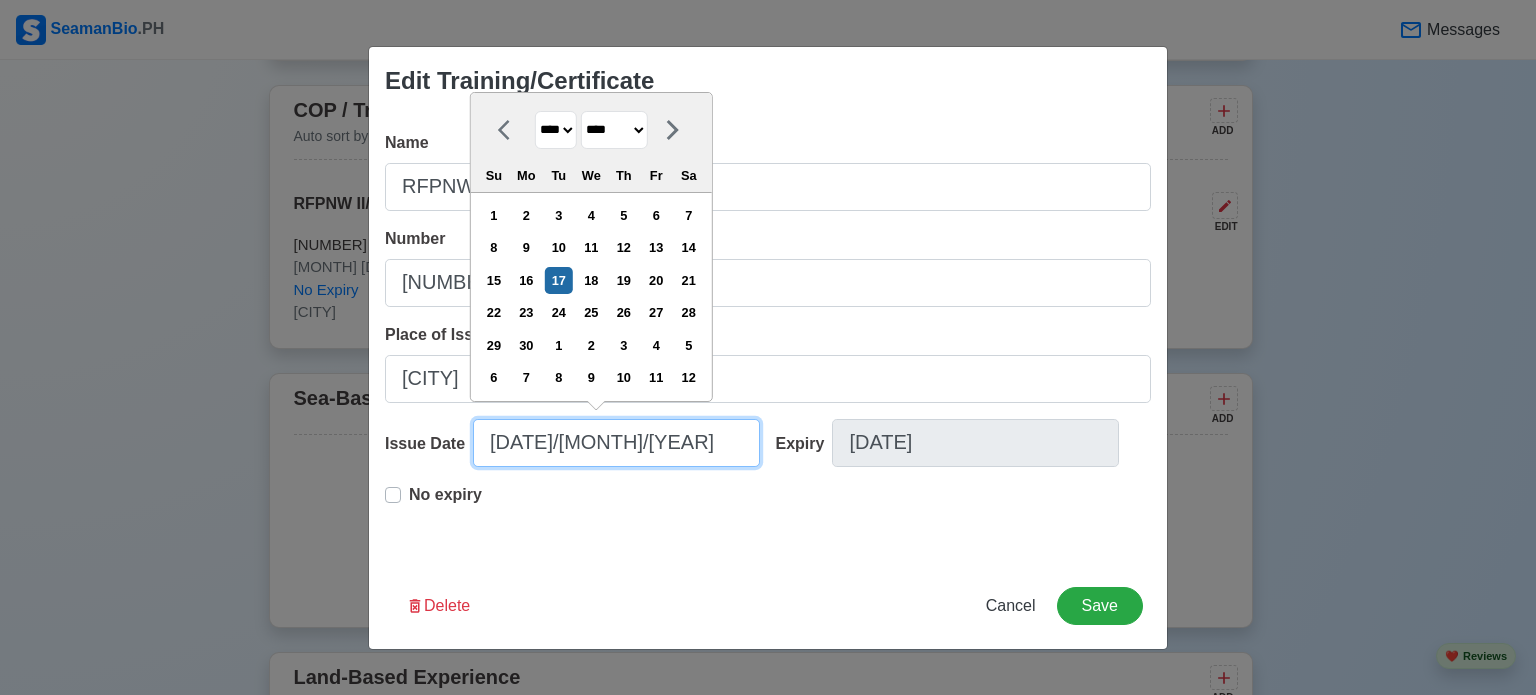 type on "[DATE]/[MONTH]/[YEAR]" 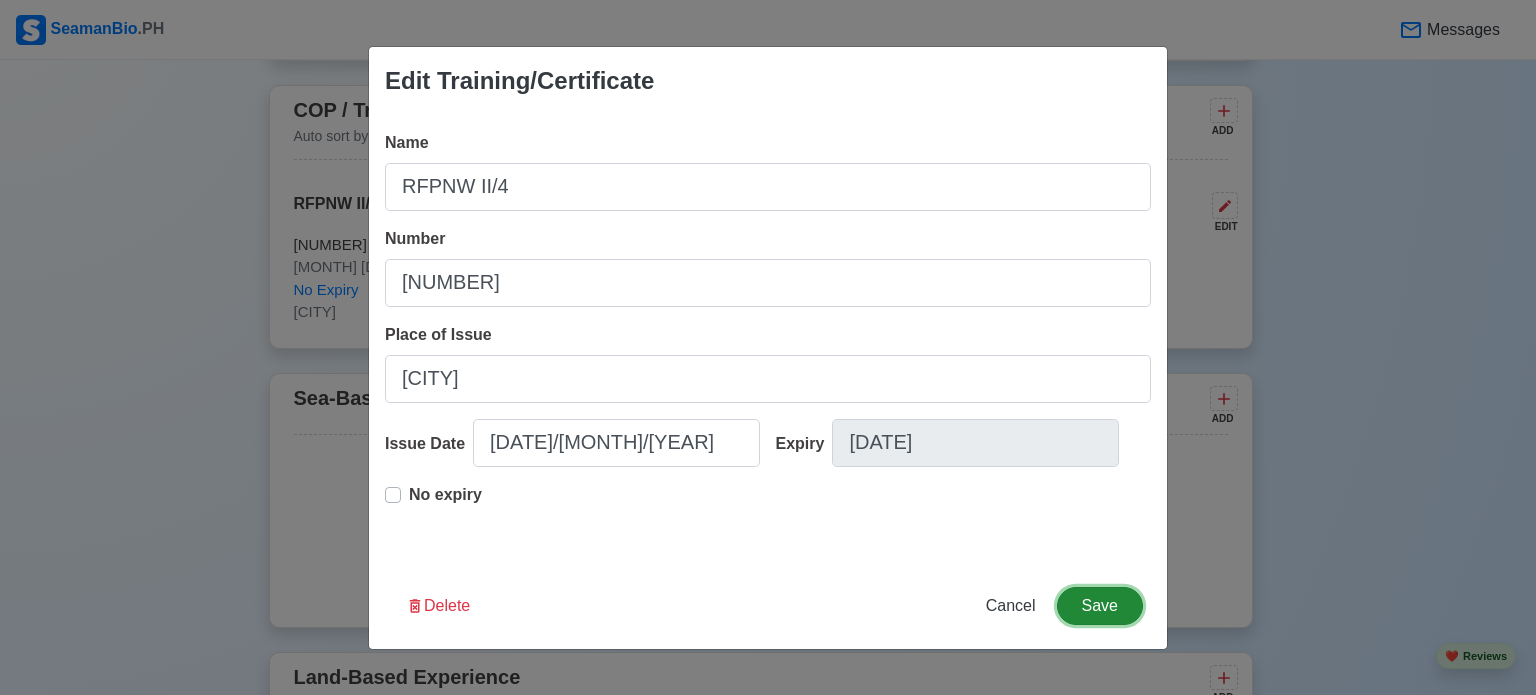 click on "Save" at bounding box center [1100, 606] 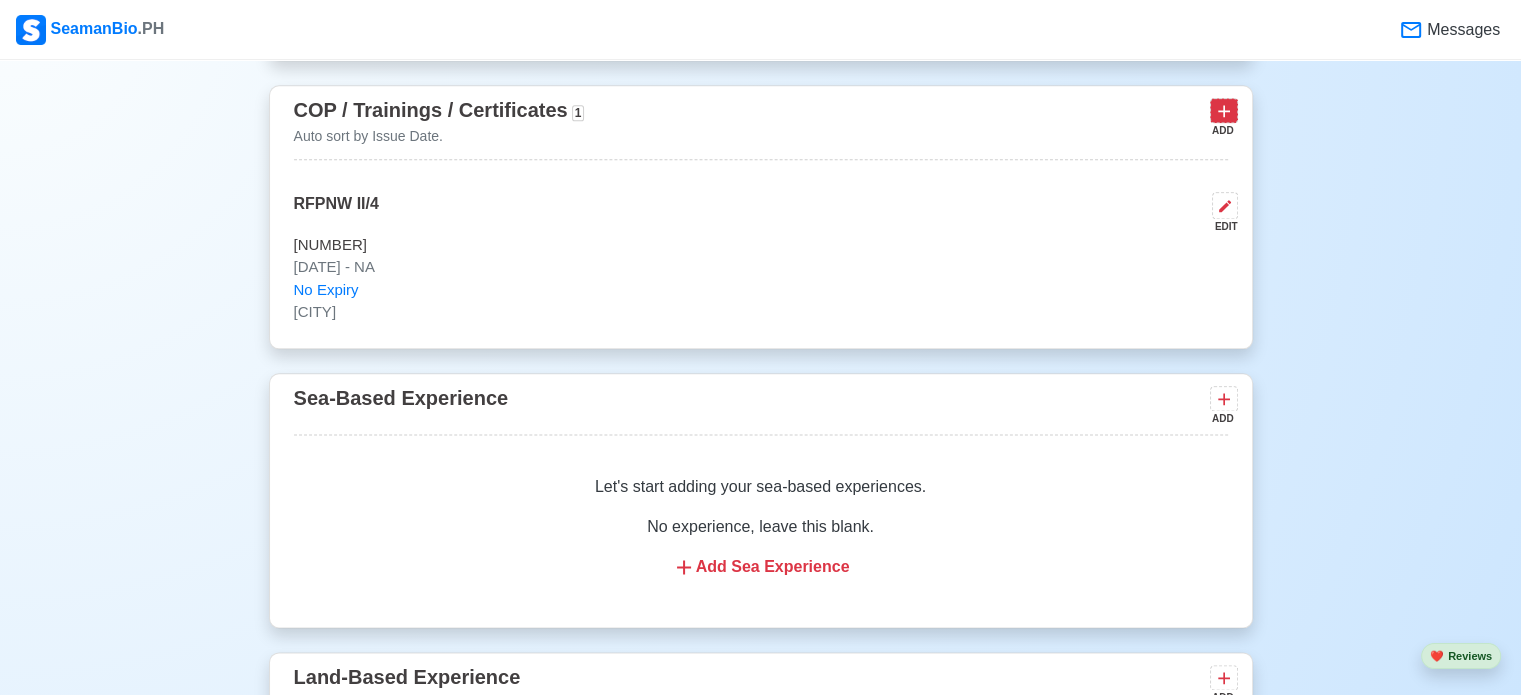 click at bounding box center [1224, 110] 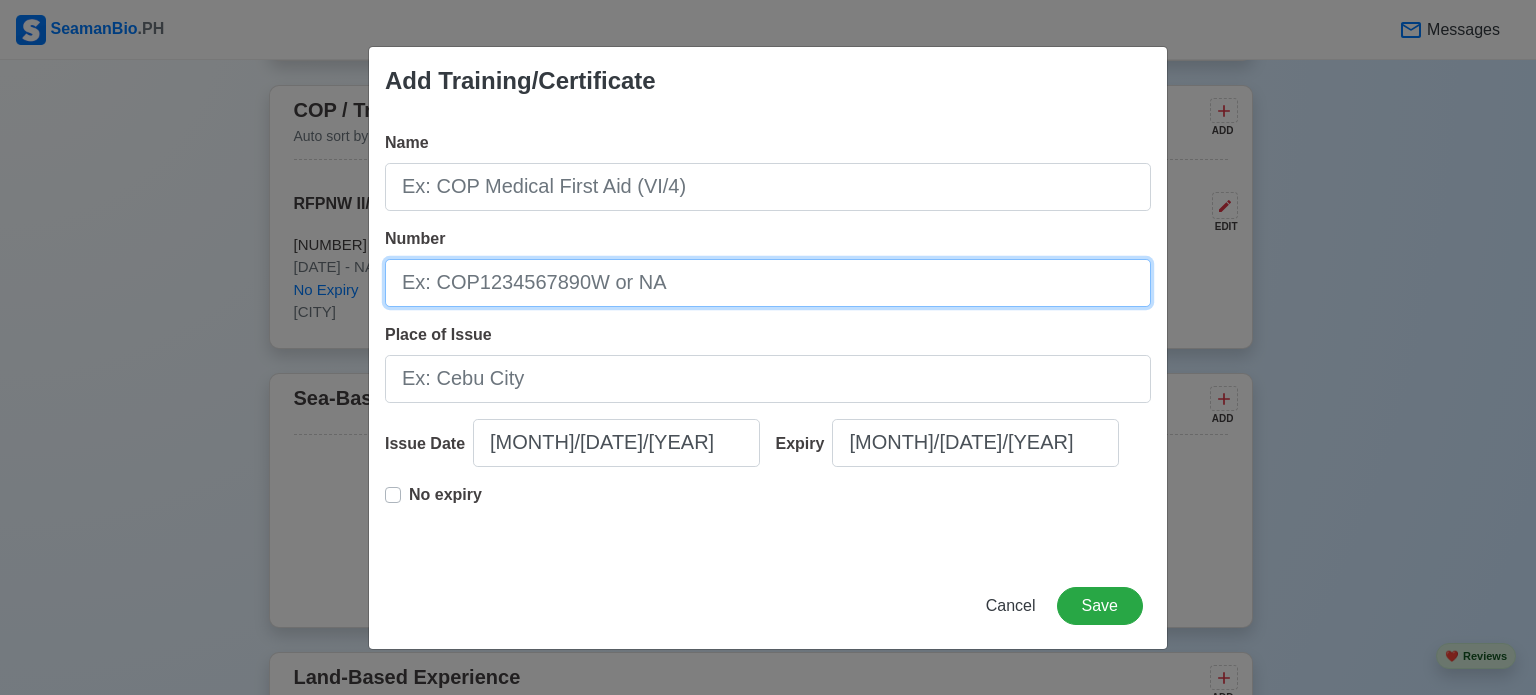 click on "Number" at bounding box center [768, 283] 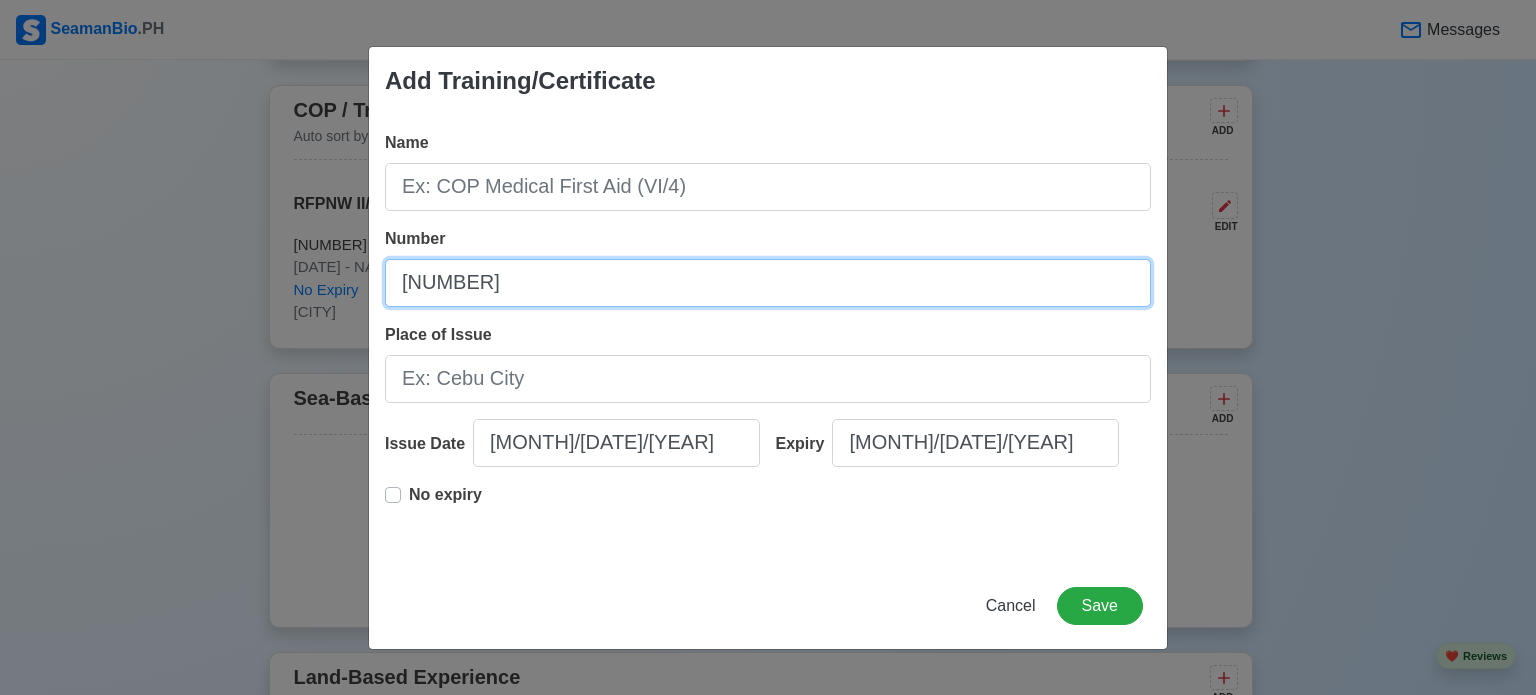 type on "[NUMBER]" 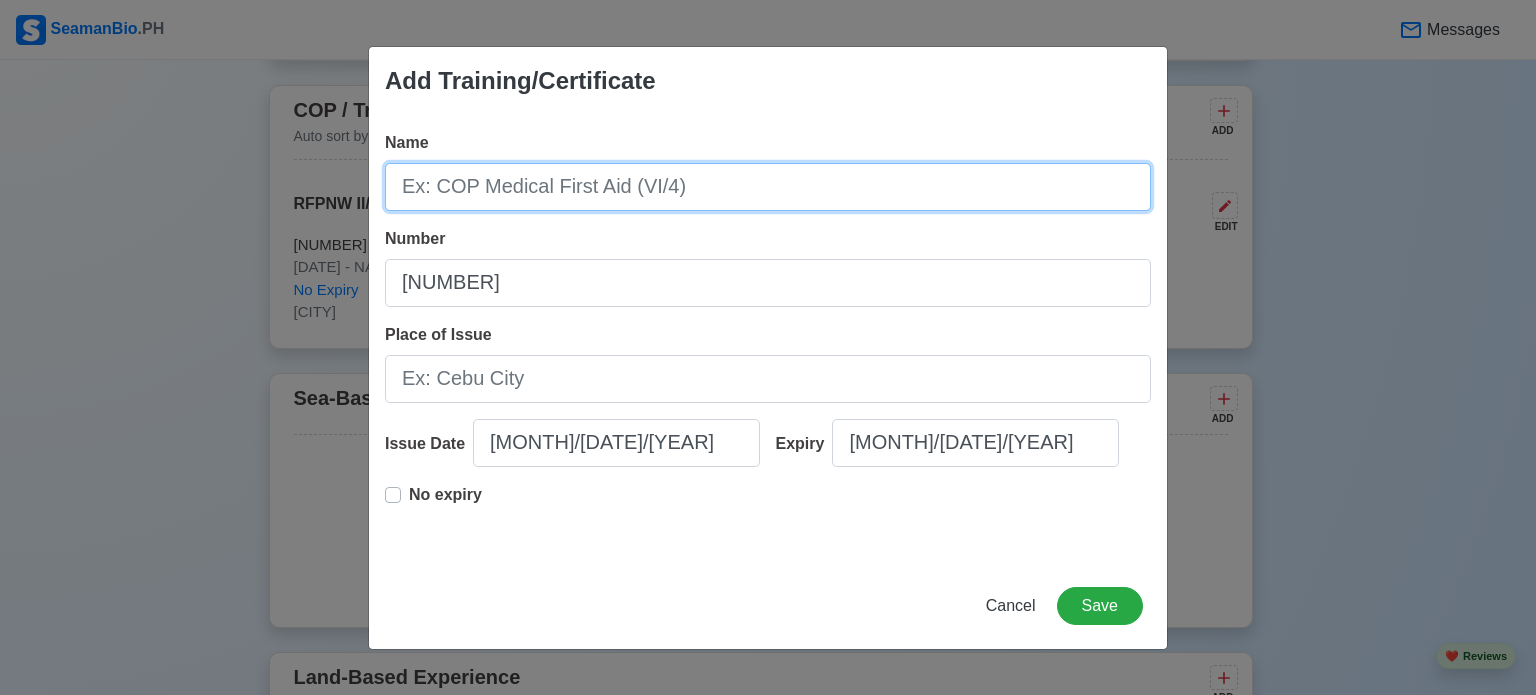 click on "Name" at bounding box center [768, 187] 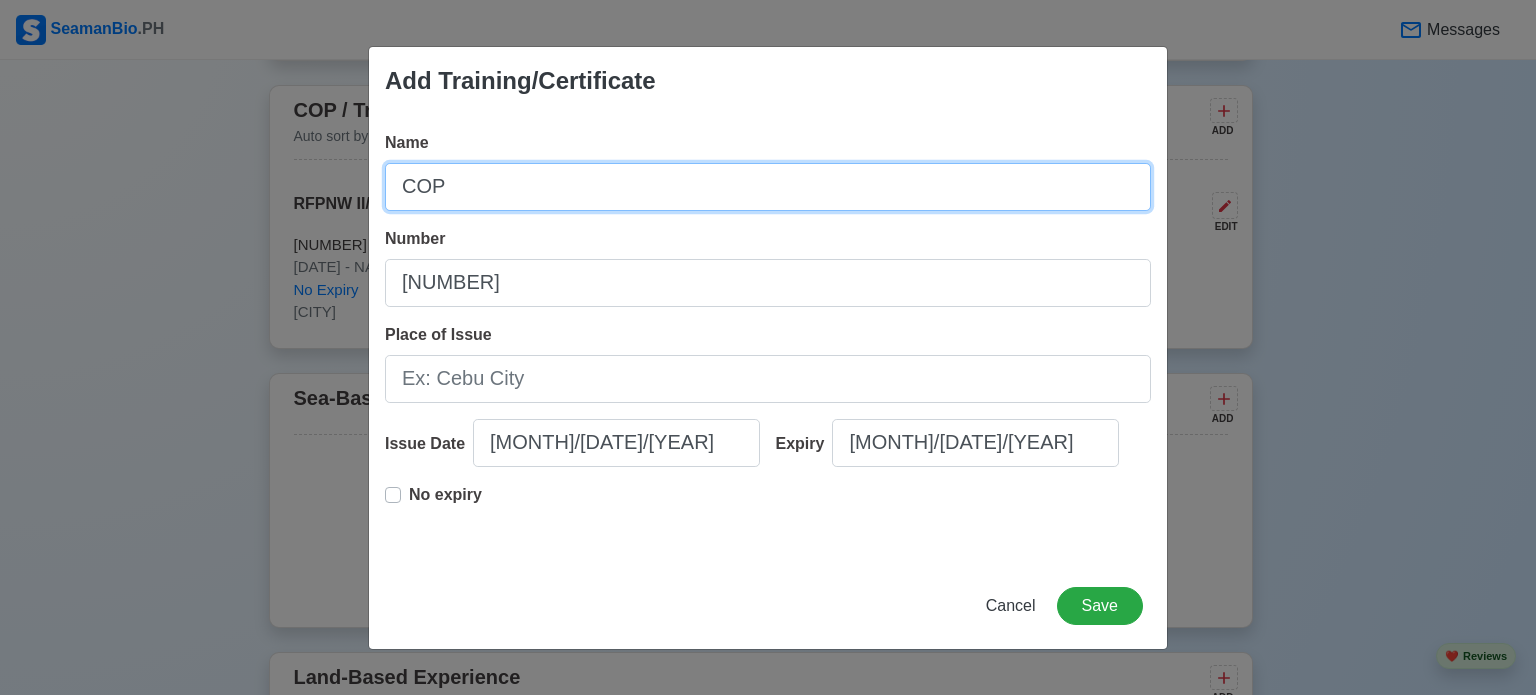 paste on "[NUMBER]" 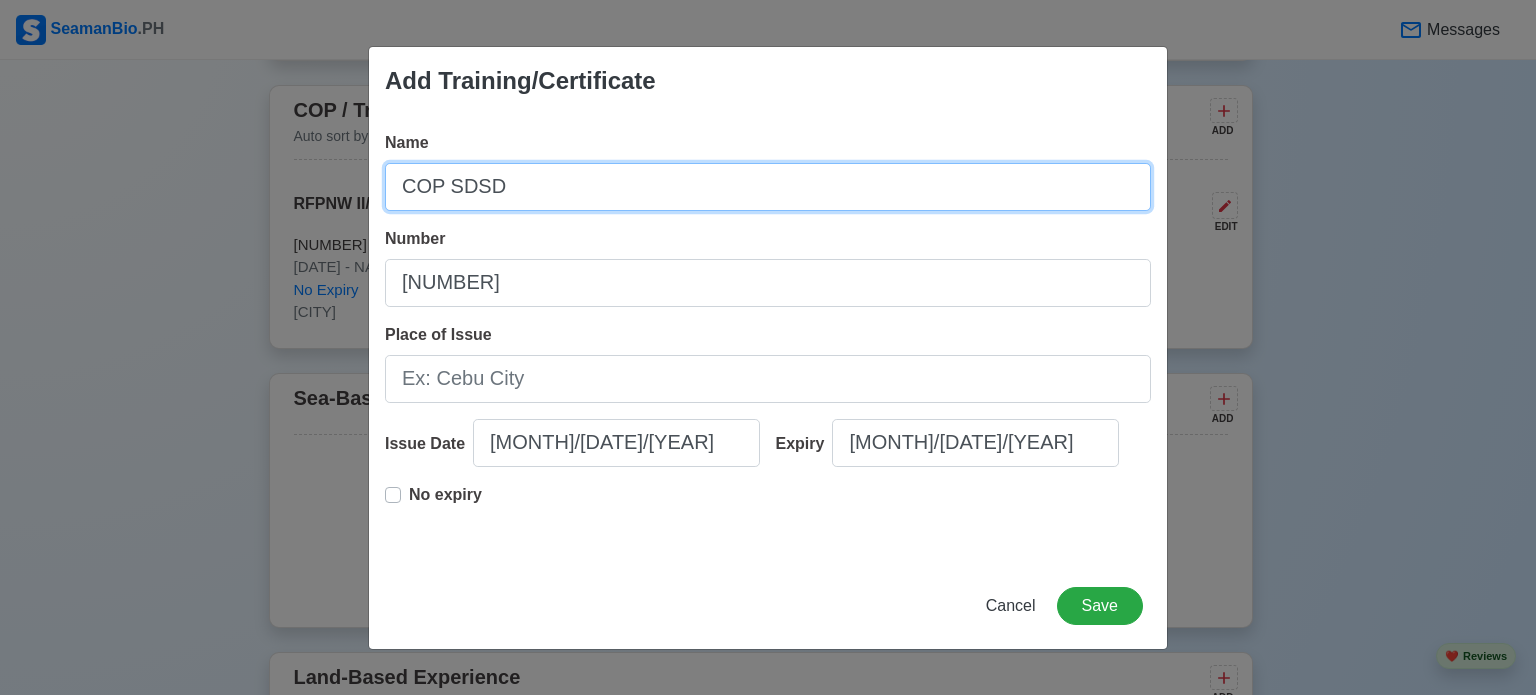 type on "COP SDSD" 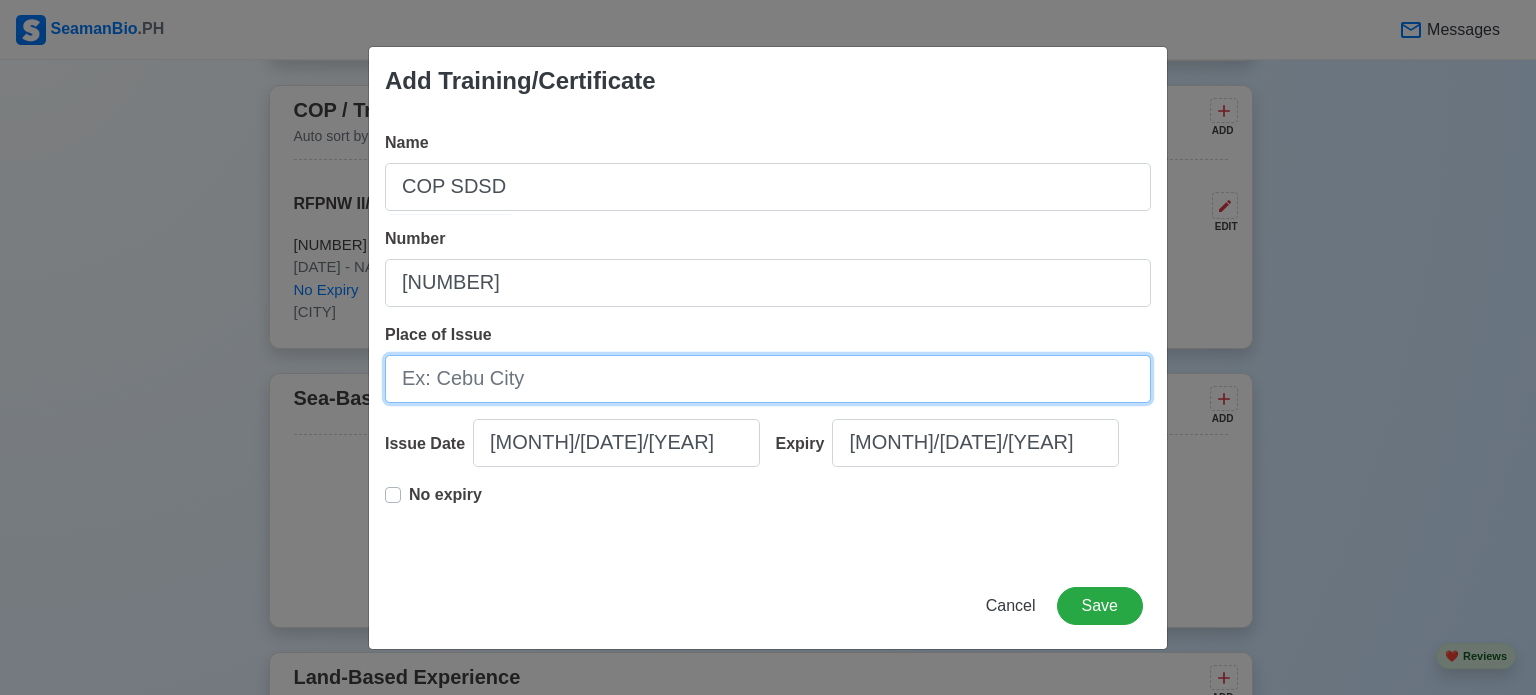 click on "Place of Issue" at bounding box center (768, 379) 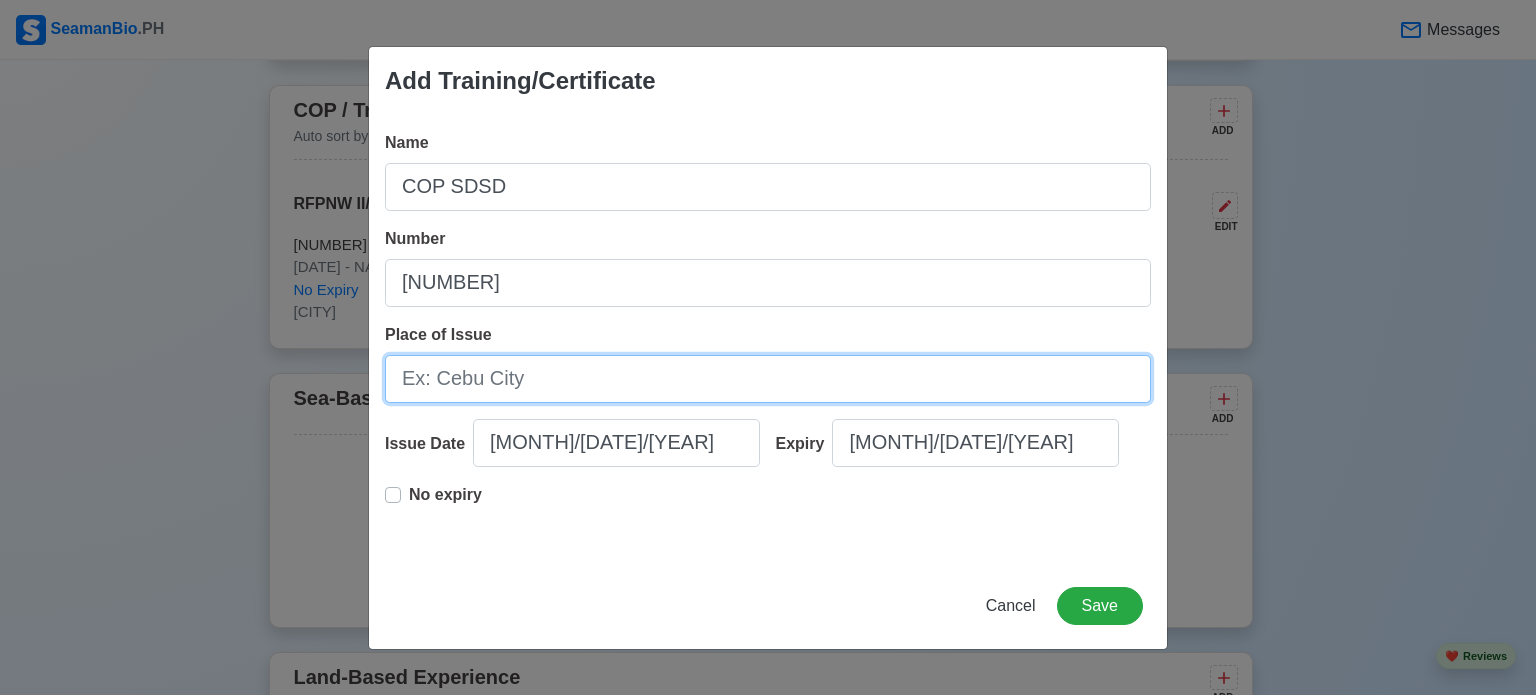 type on "[CITY]" 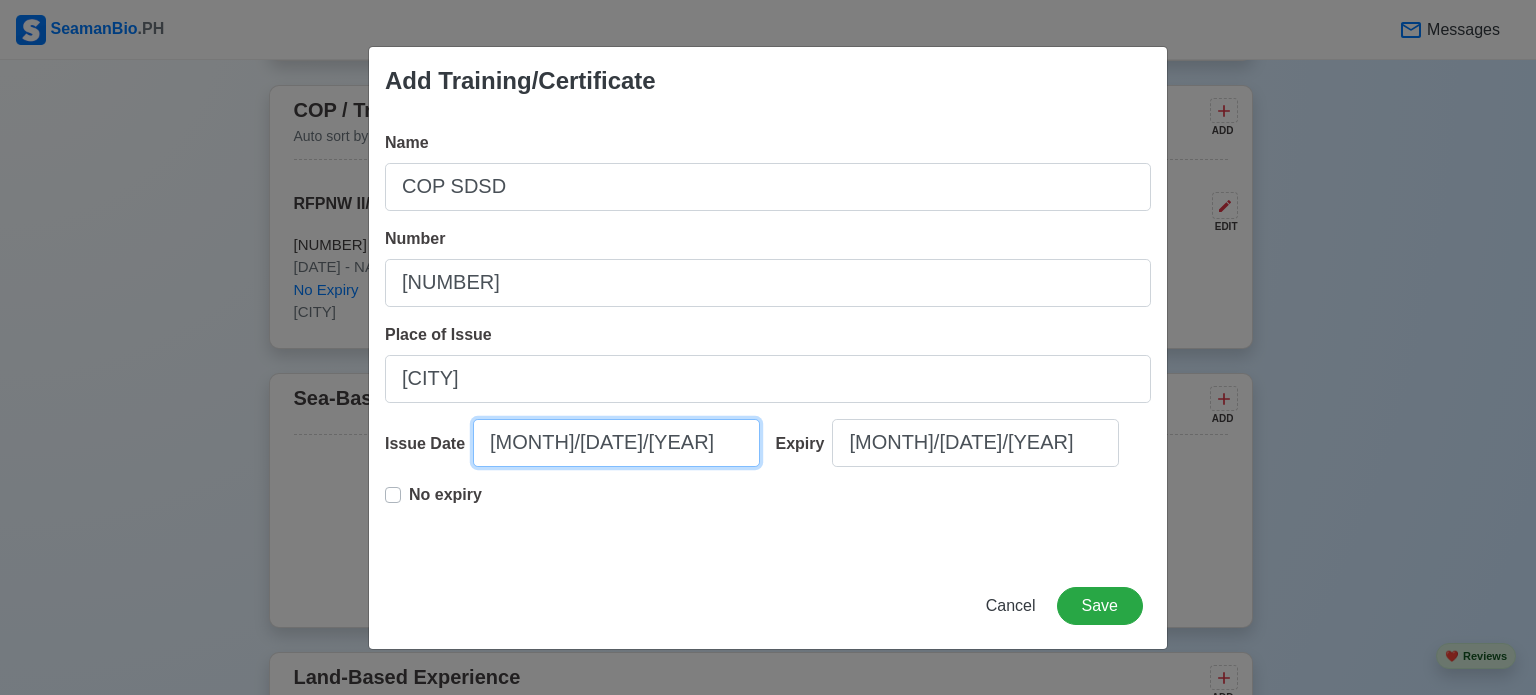 select on "****" 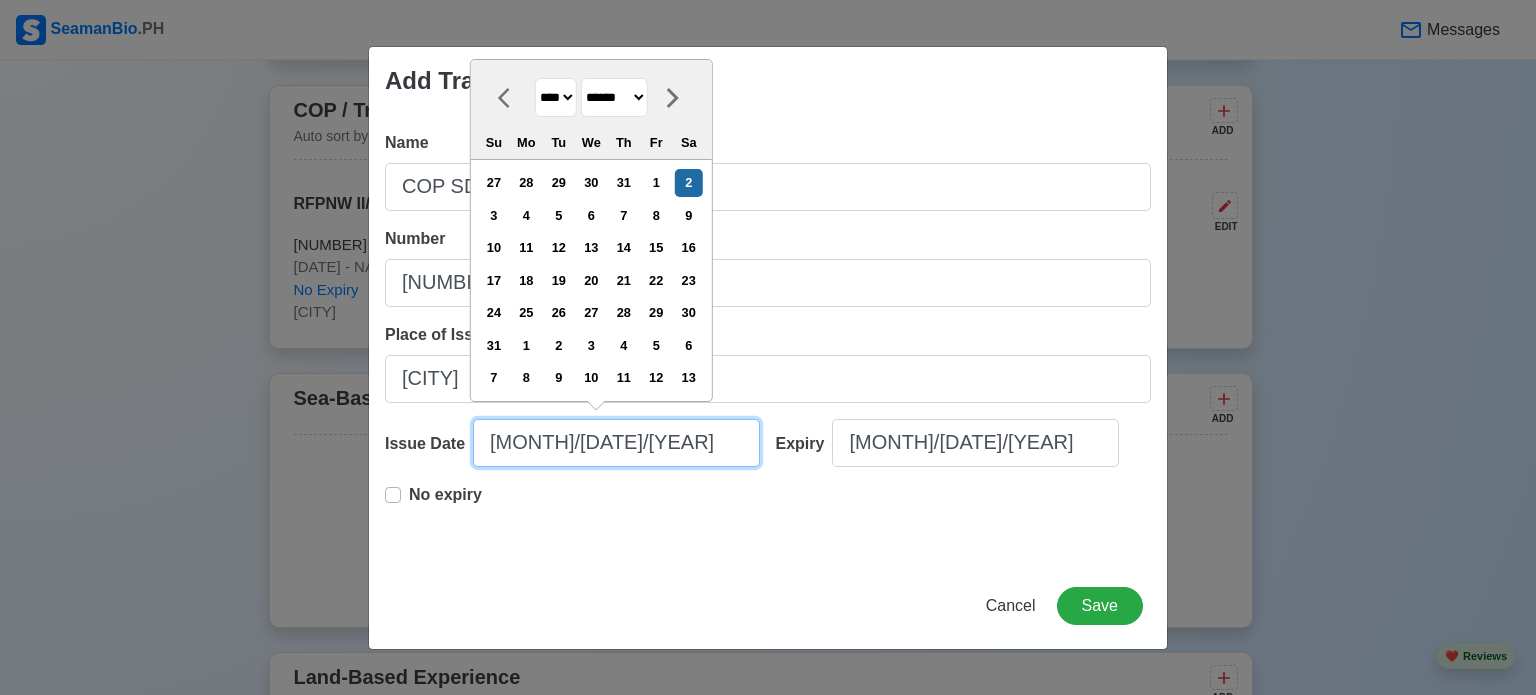 click on "[MONTH]/[DATE]/[YEAR]" at bounding box center (616, 443) 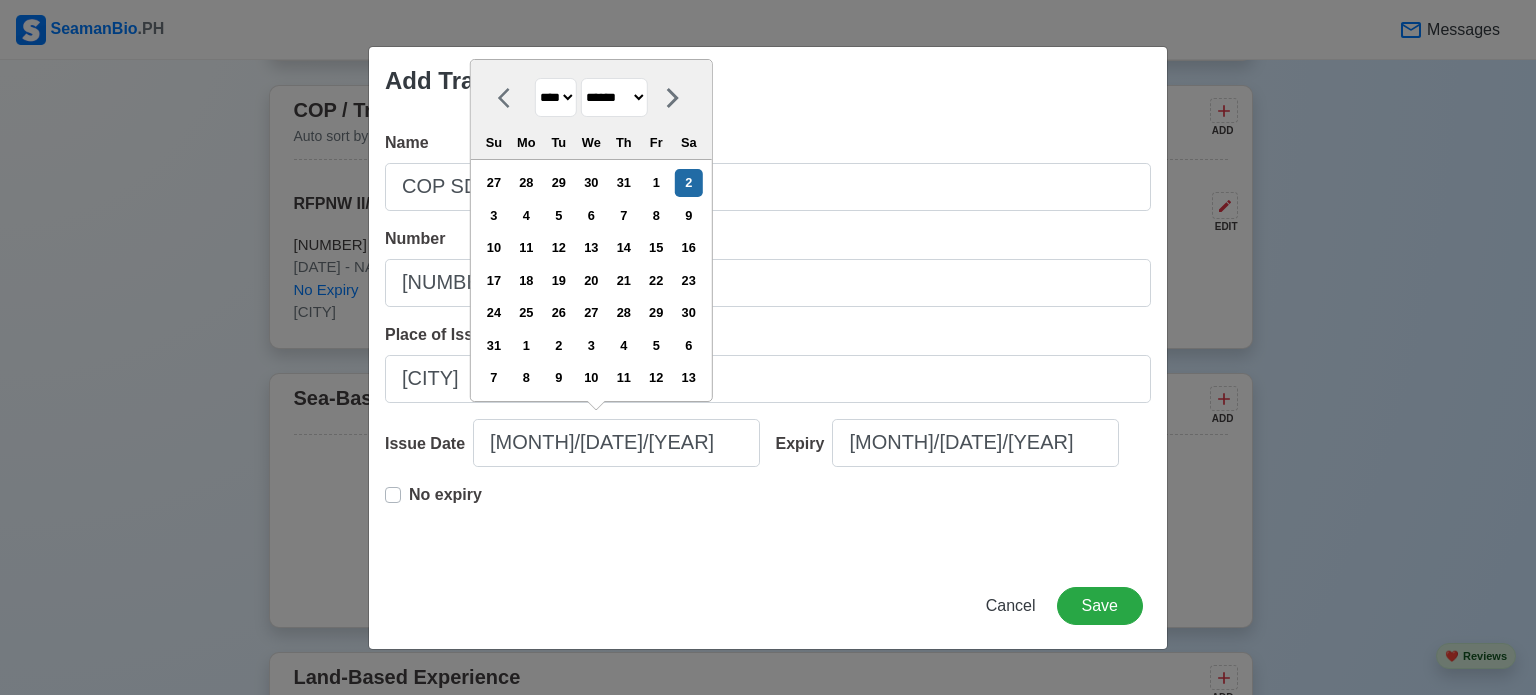 click on "******* ******** ***** ***** *** **** **** ****** ********* ******* ******** ********" at bounding box center [614, 97] 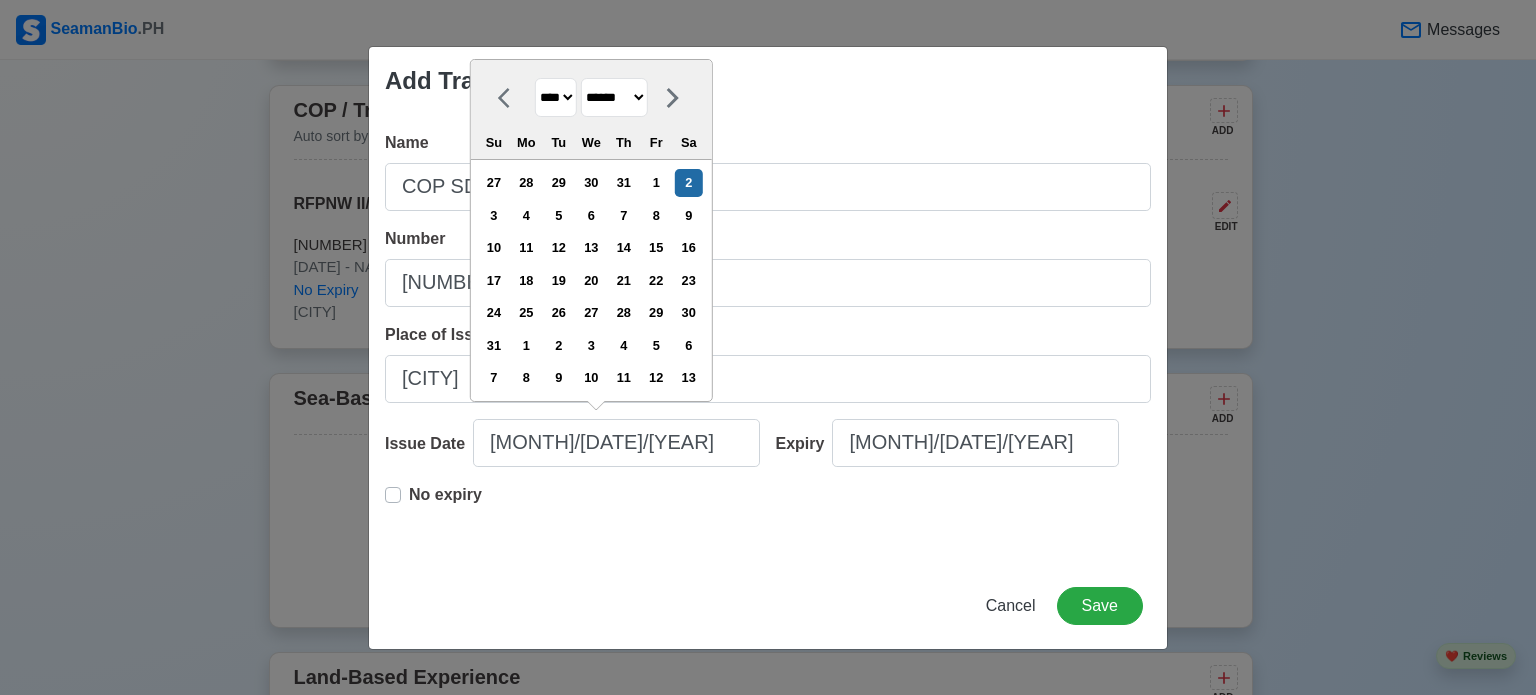 select on "***" 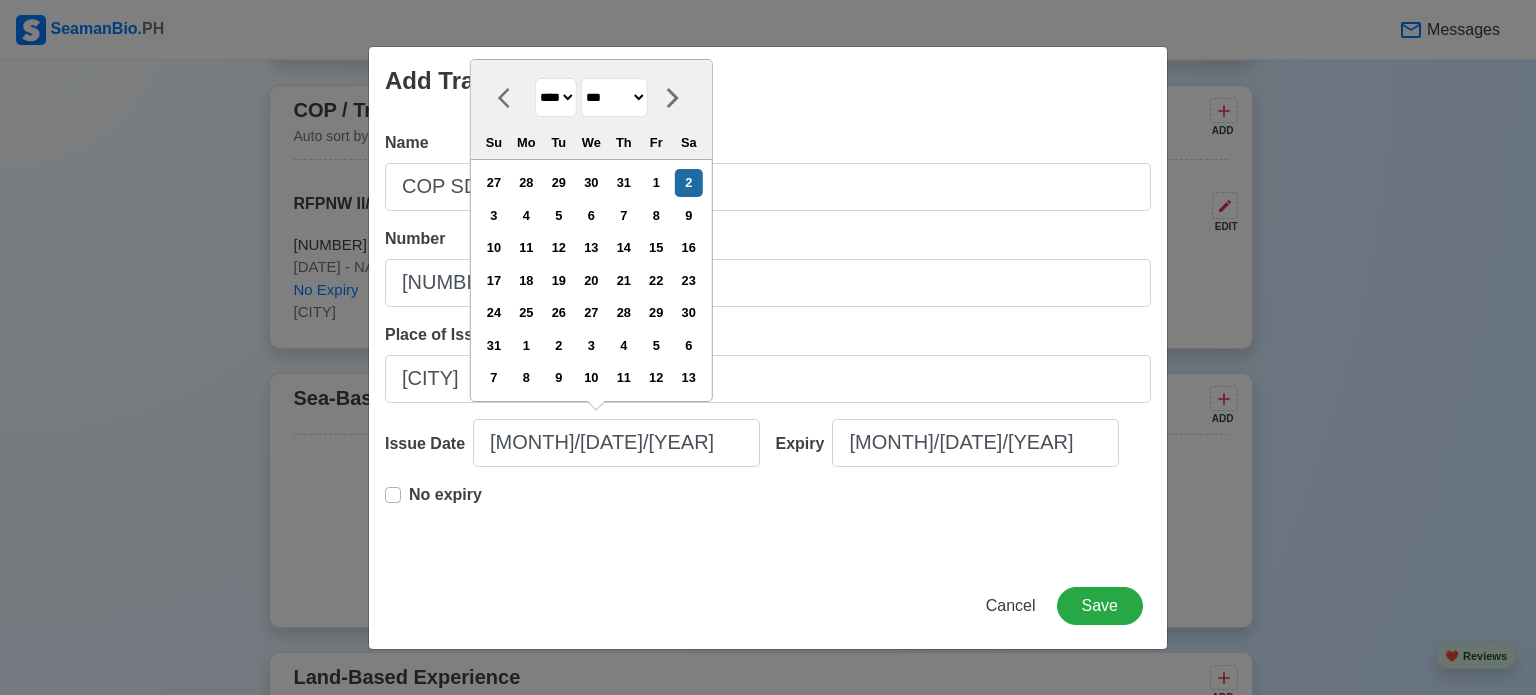 click on "******* ******** ***** ***** *** **** **** ****** ********* ******* ******** ********" at bounding box center [614, 97] 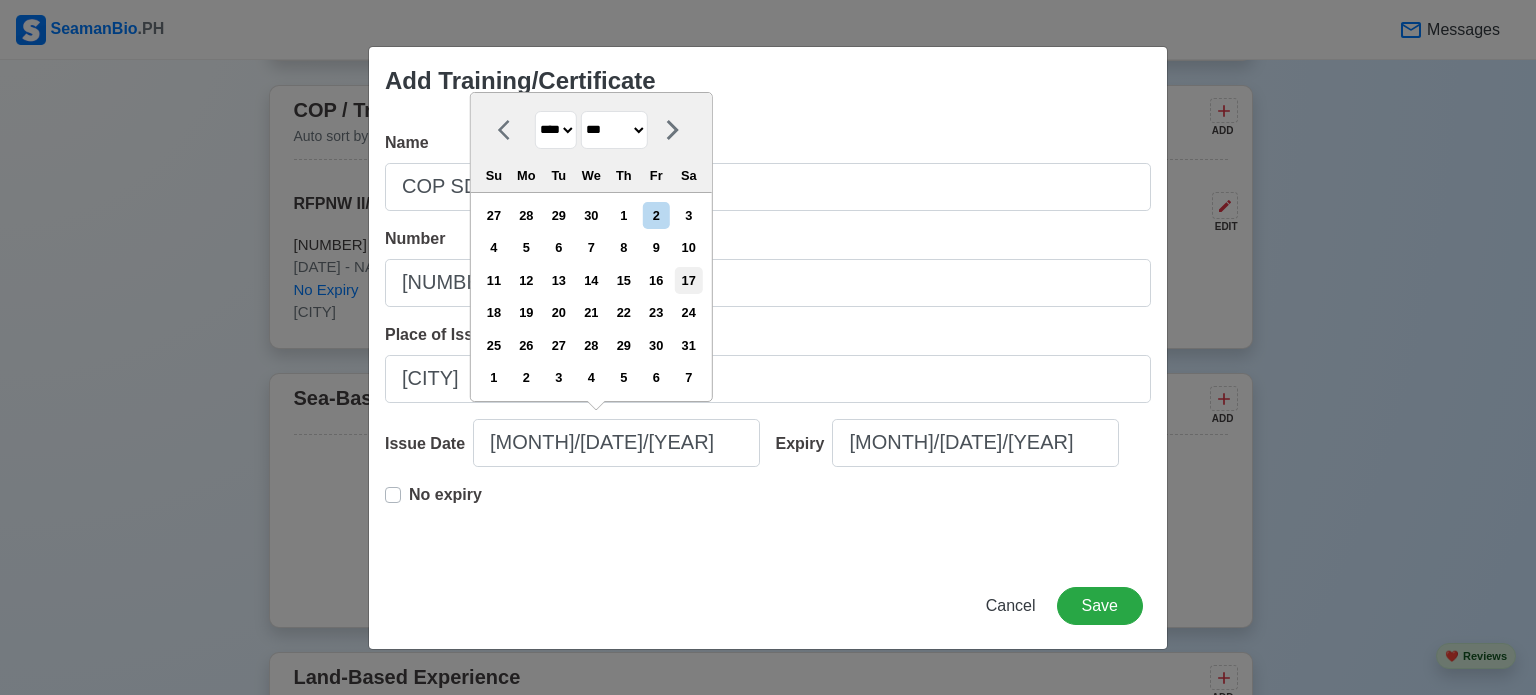 click on "17" at bounding box center [688, 280] 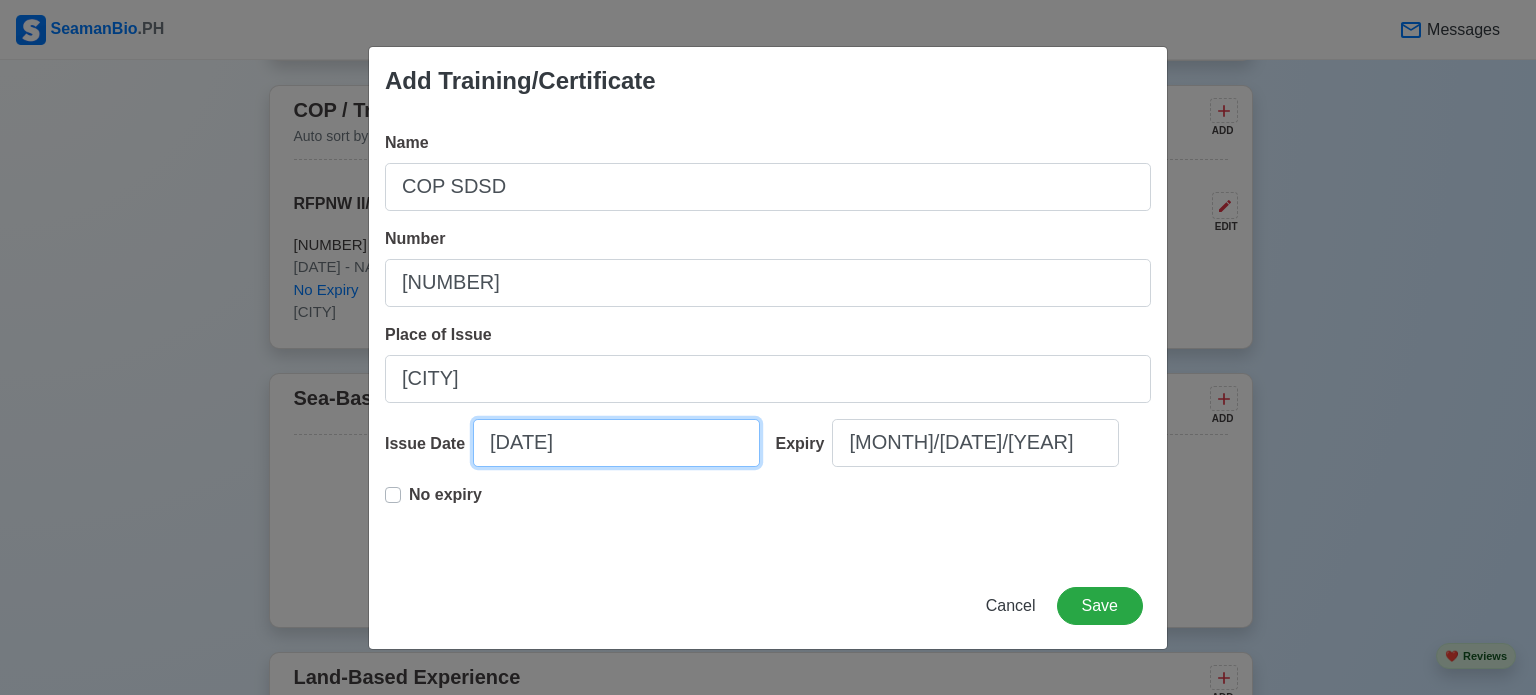 click on "[DATE]" at bounding box center [616, 443] 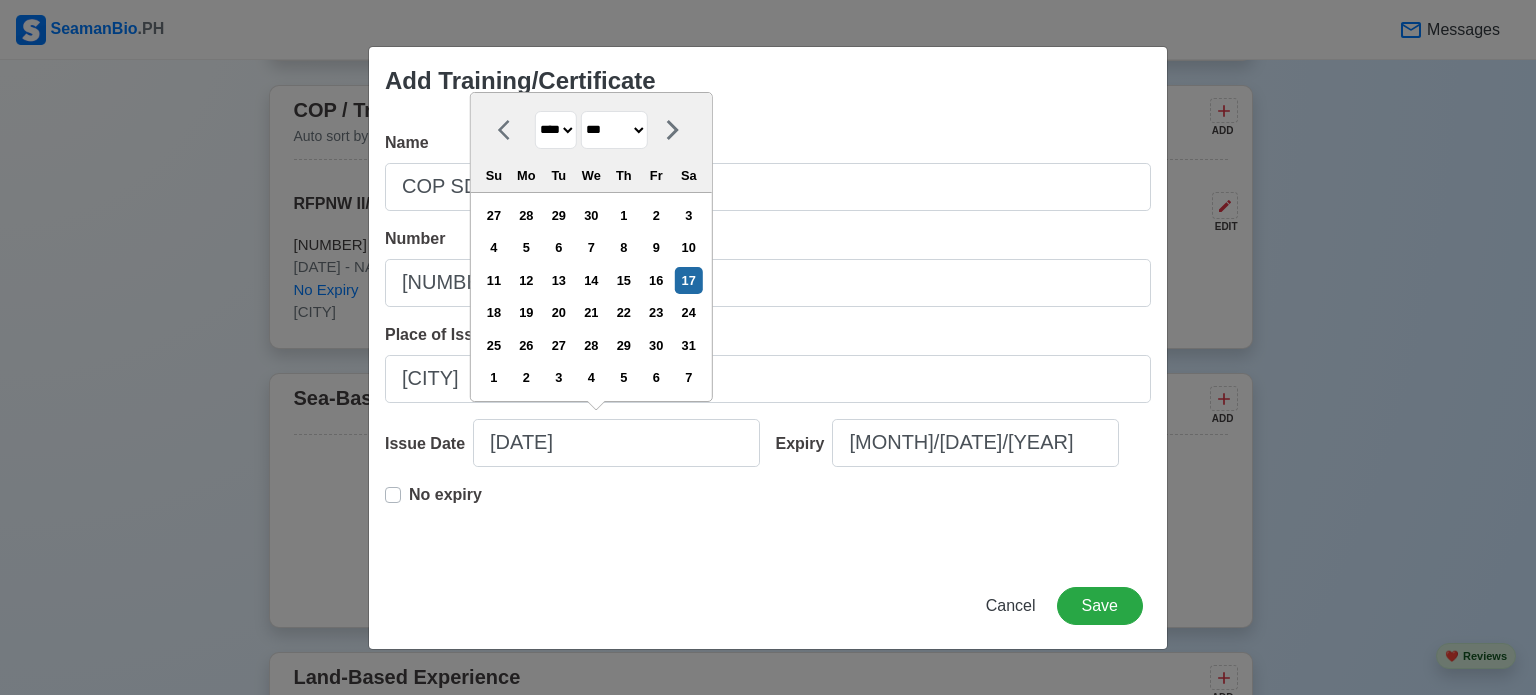 click on "******* ******** ***** ***** *** **** **** ****** ********* ******* ******** ********" at bounding box center [614, 130] 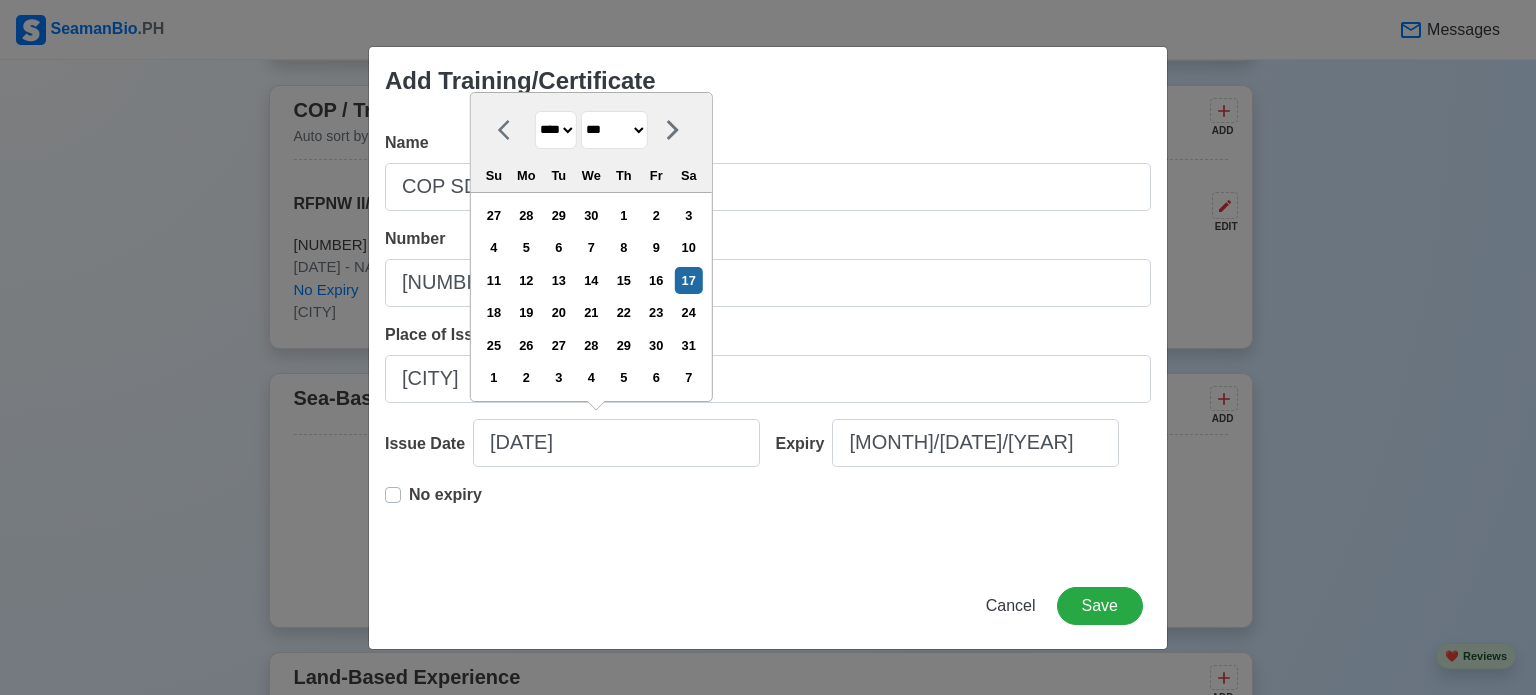 select on "****" 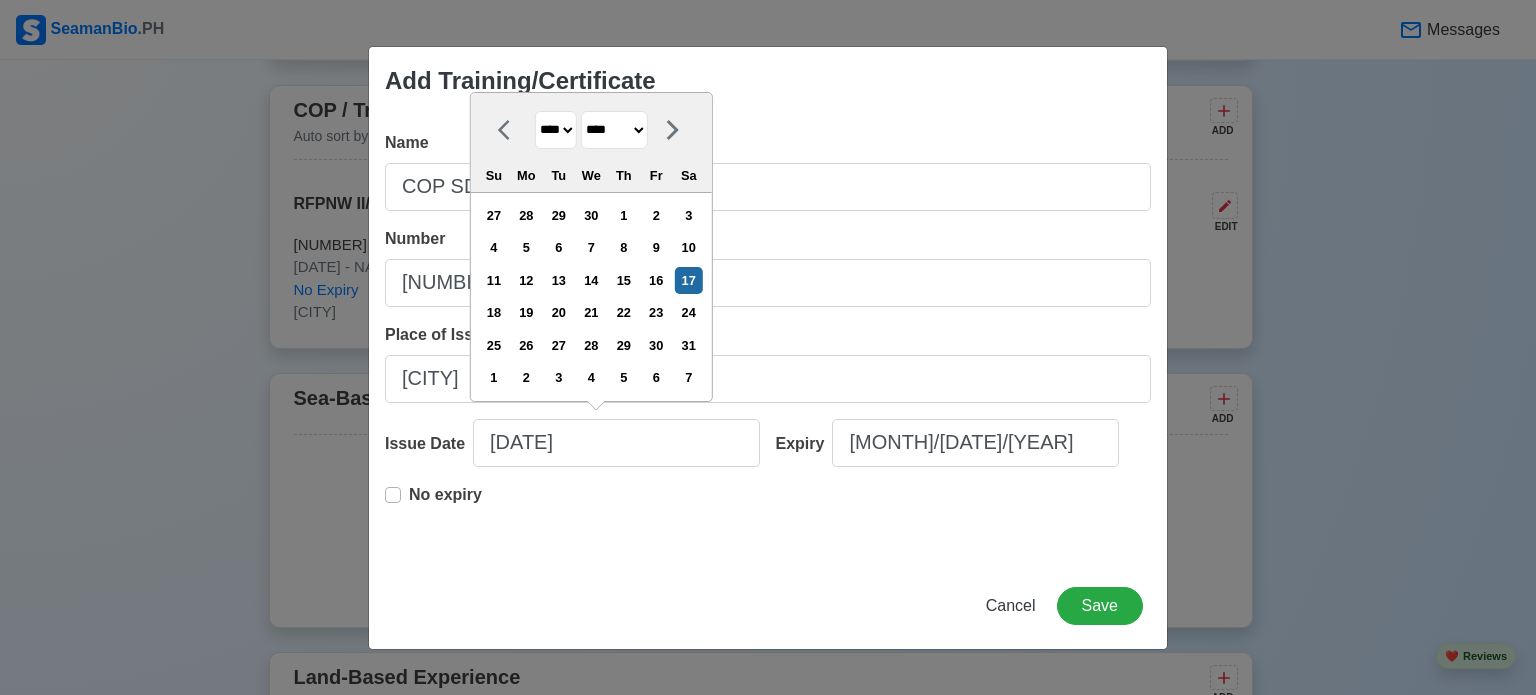 click on "******* ******** ***** ***** *** **** **** ****** ********* ******* ******** ********" at bounding box center (614, 130) 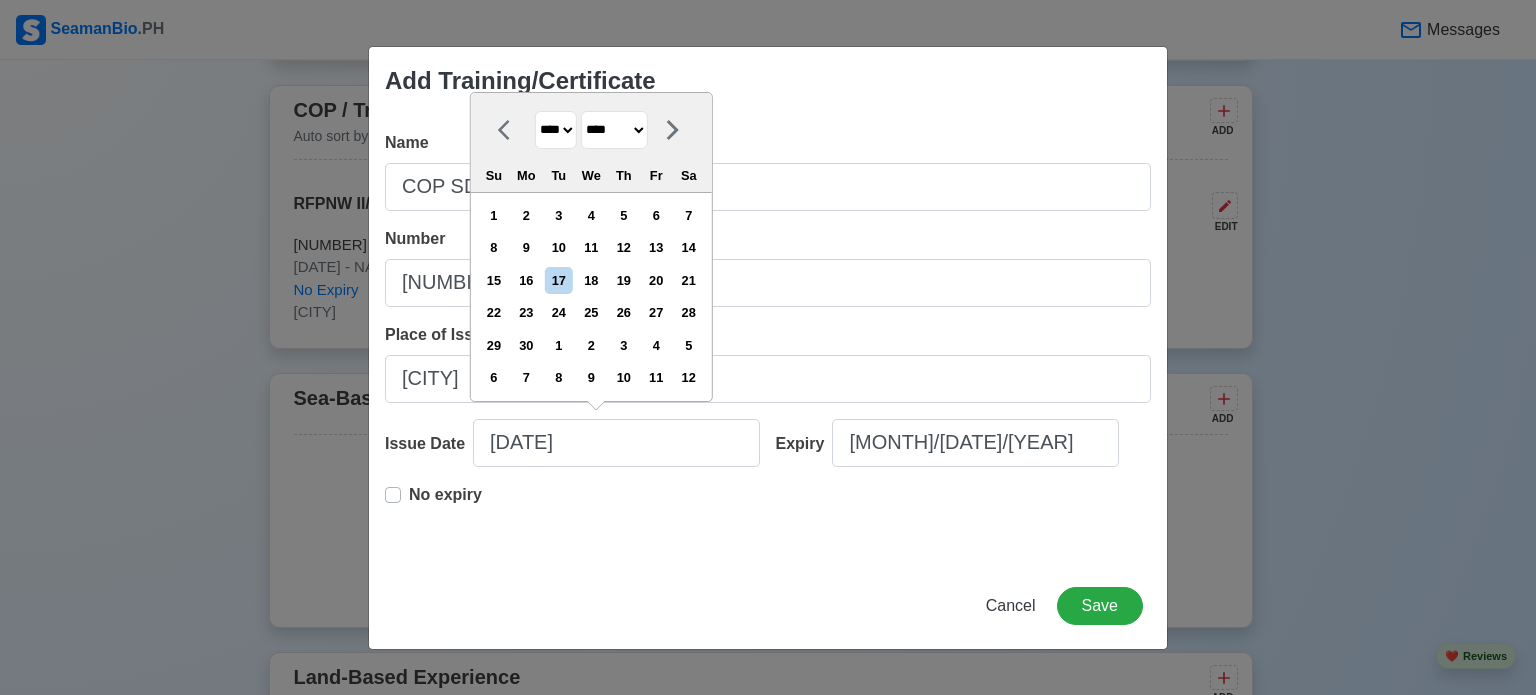 click on "No expiry" at bounding box center [768, 515] 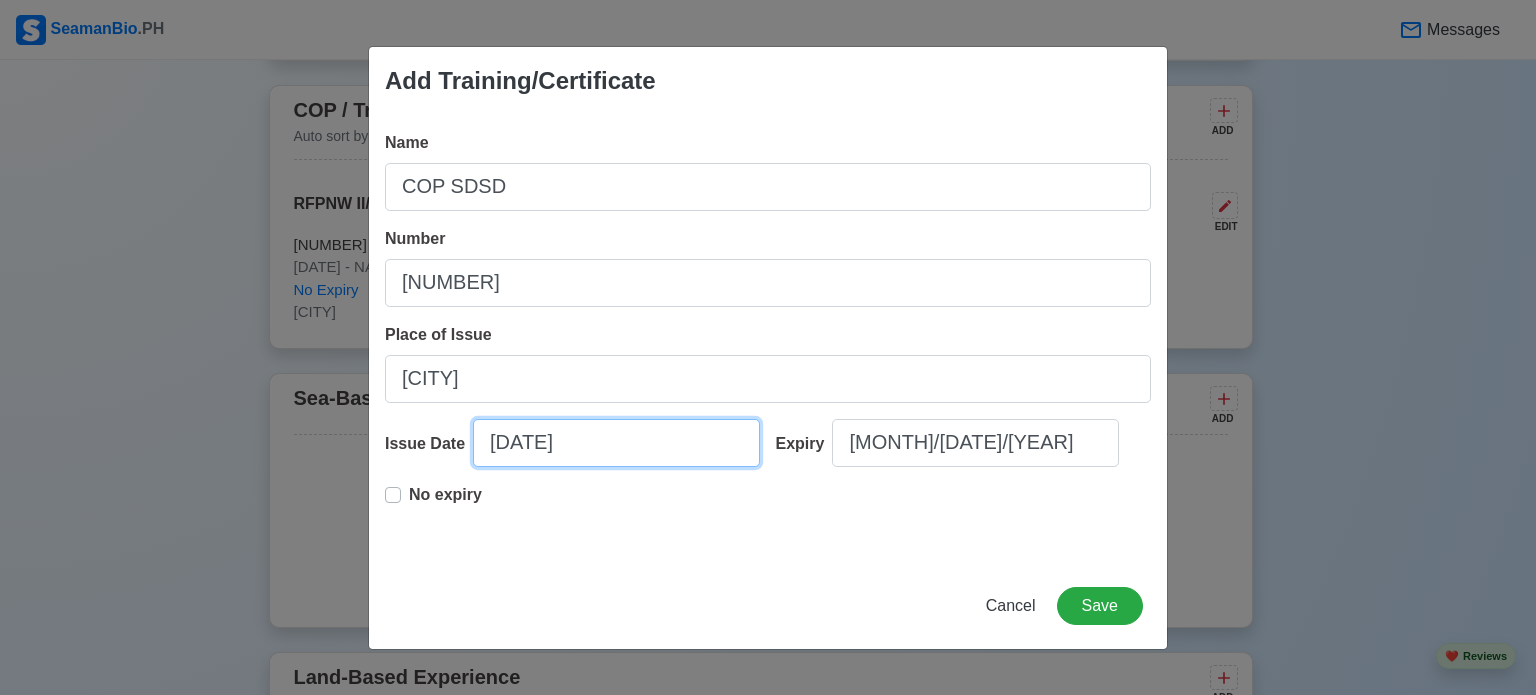 click on "[DATE]" at bounding box center (616, 443) 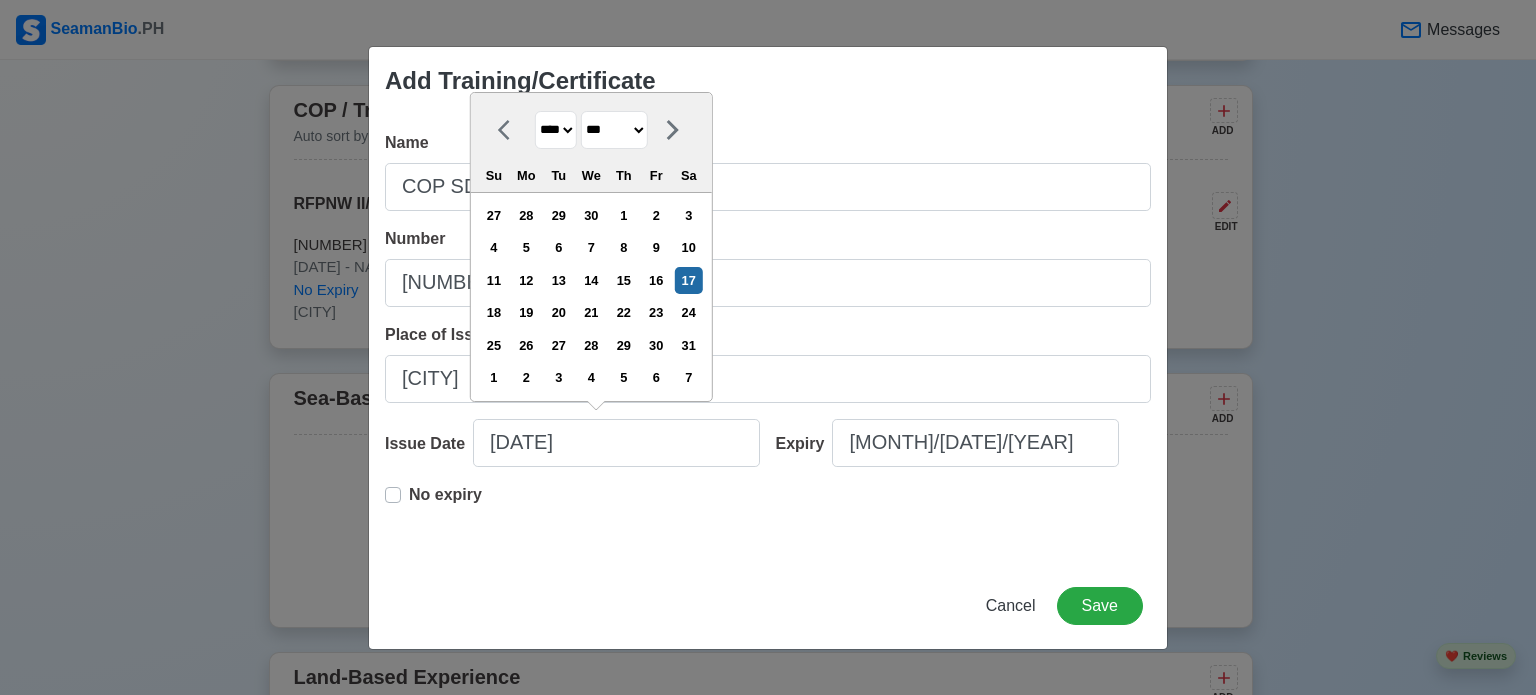 click on "******* ******** ***** ***** *** **** **** ****** ********* ******* ******** ********" at bounding box center (614, 130) 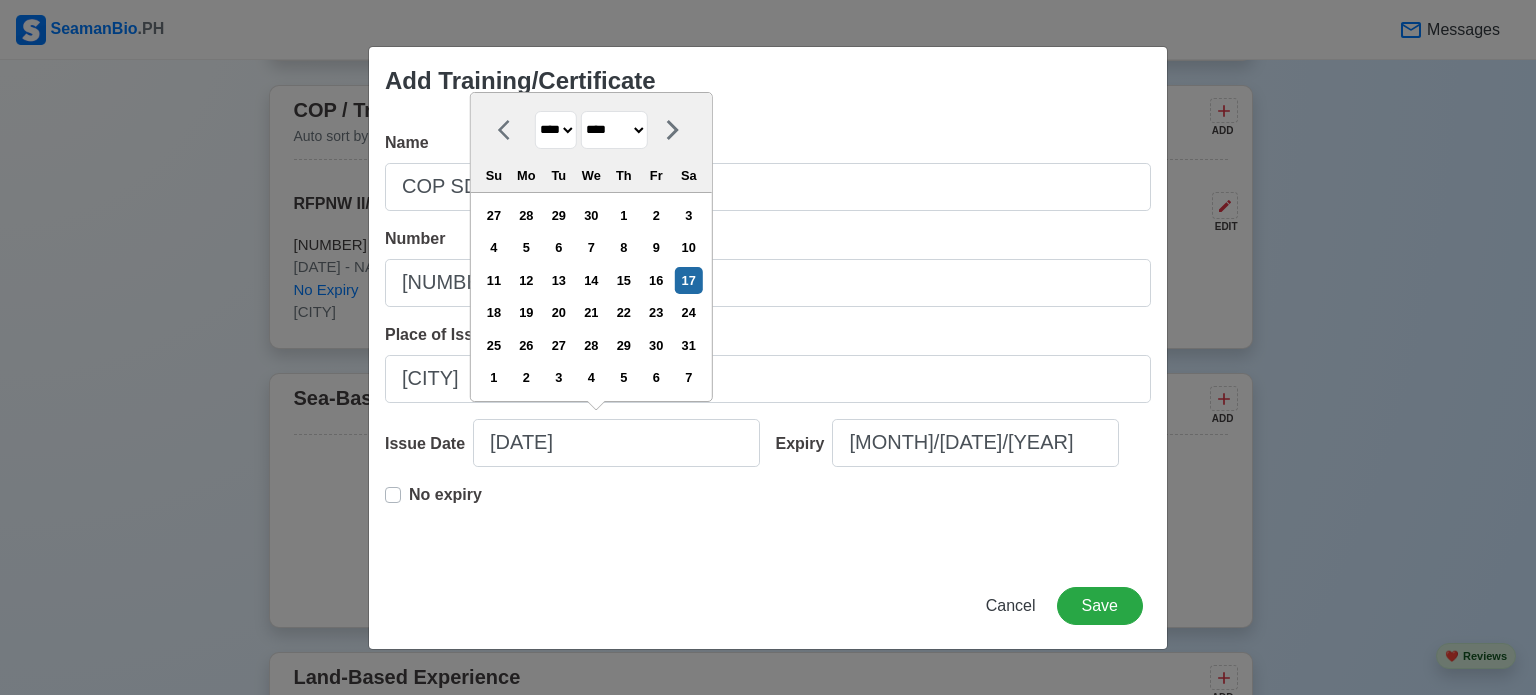click on "******* ******** ***** ***** *** **** **** ****** ********* ******* ******** ********" at bounding box center [614, 130] 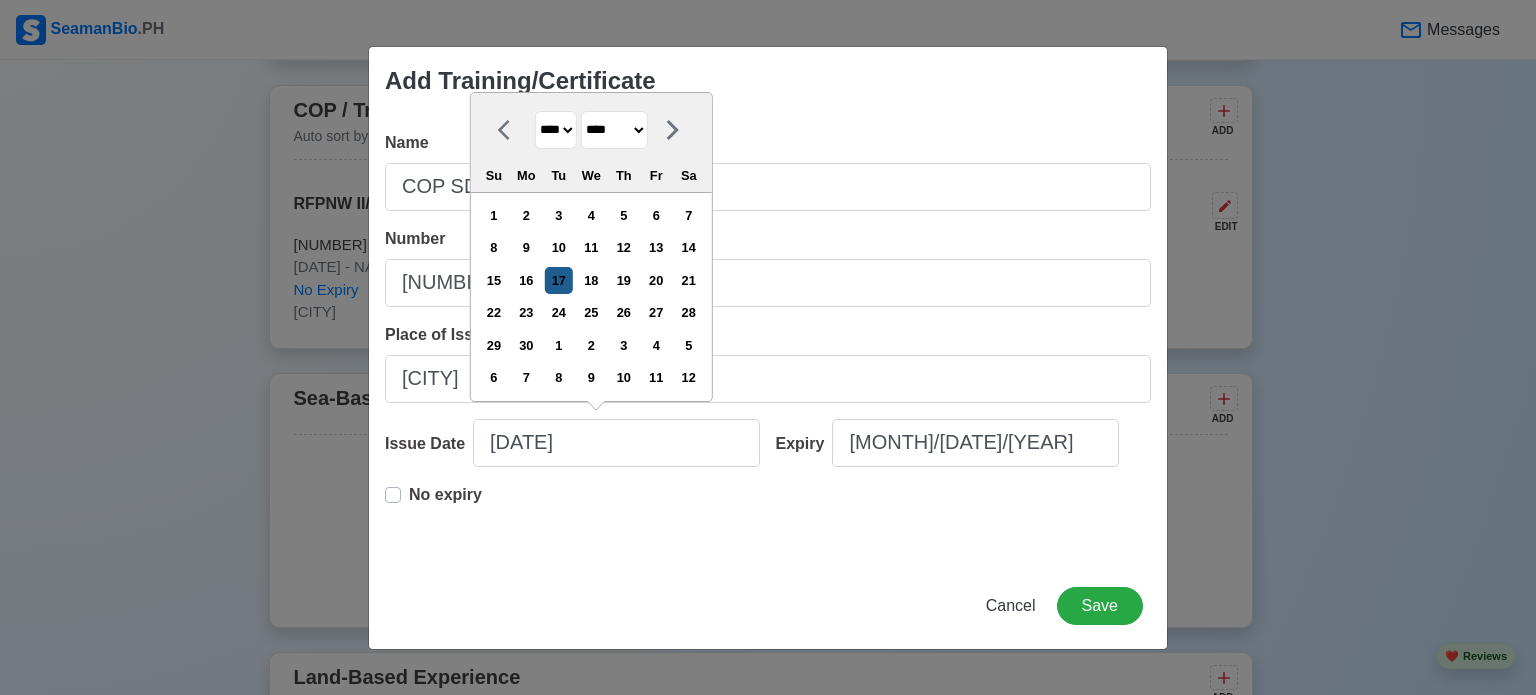 click on "17" at bounding box center [558, 280] 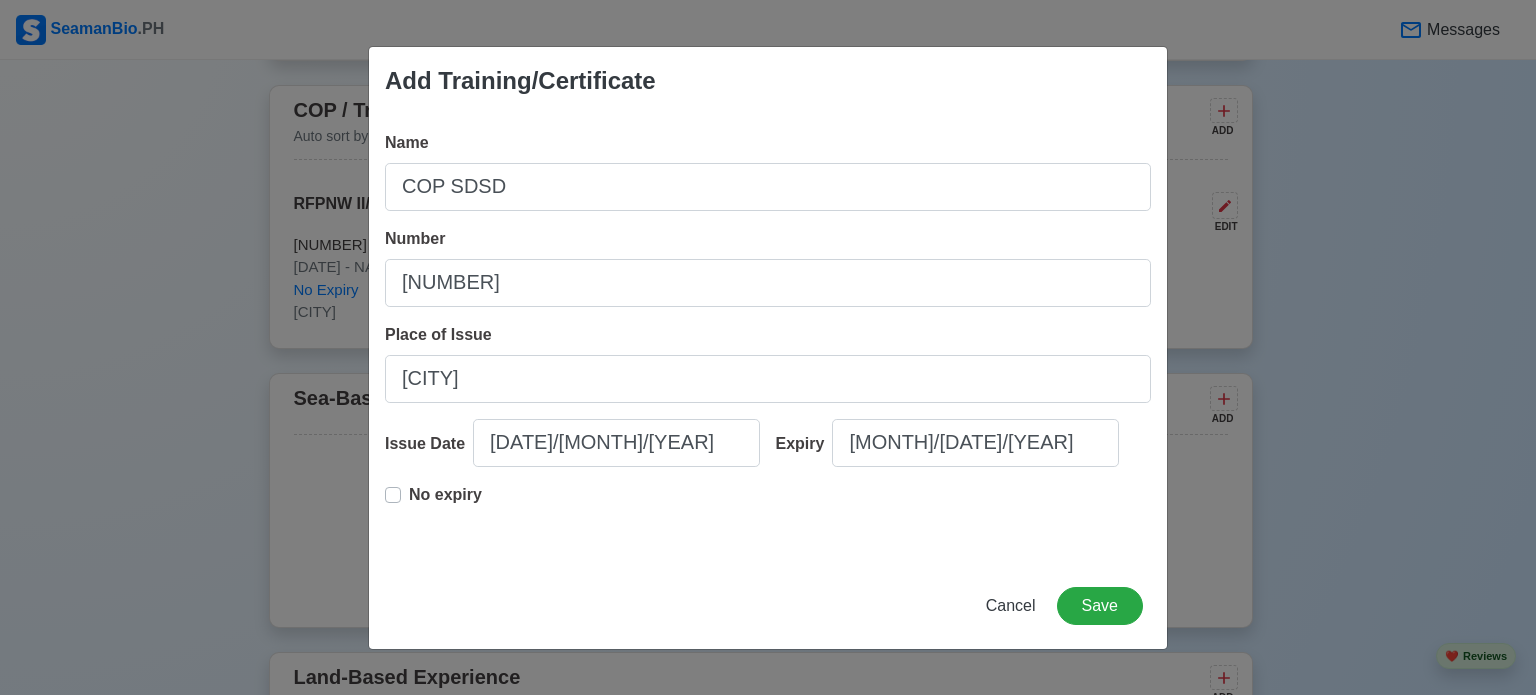 click on "No expiry" at bounding box center [445, 503] 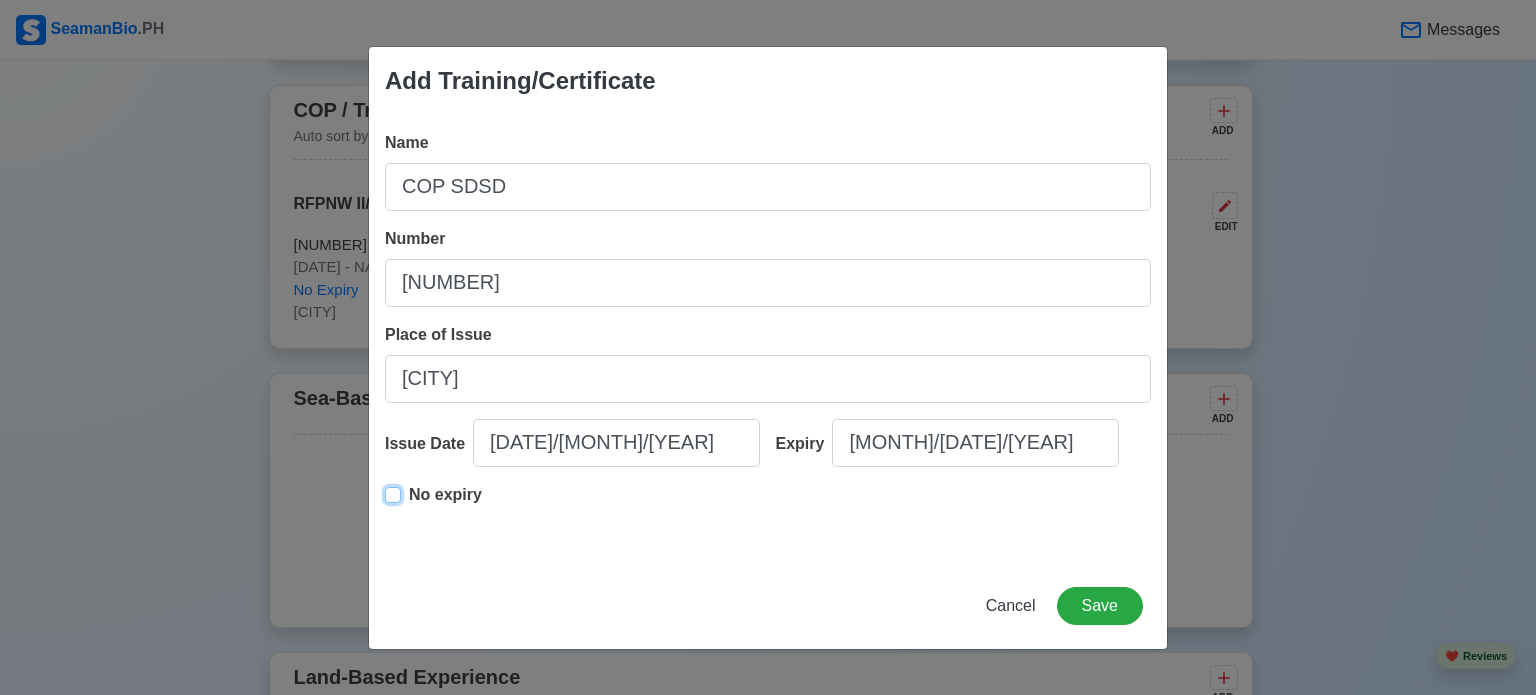 type on "[DATE]/[MONTH]/[YEAR]" 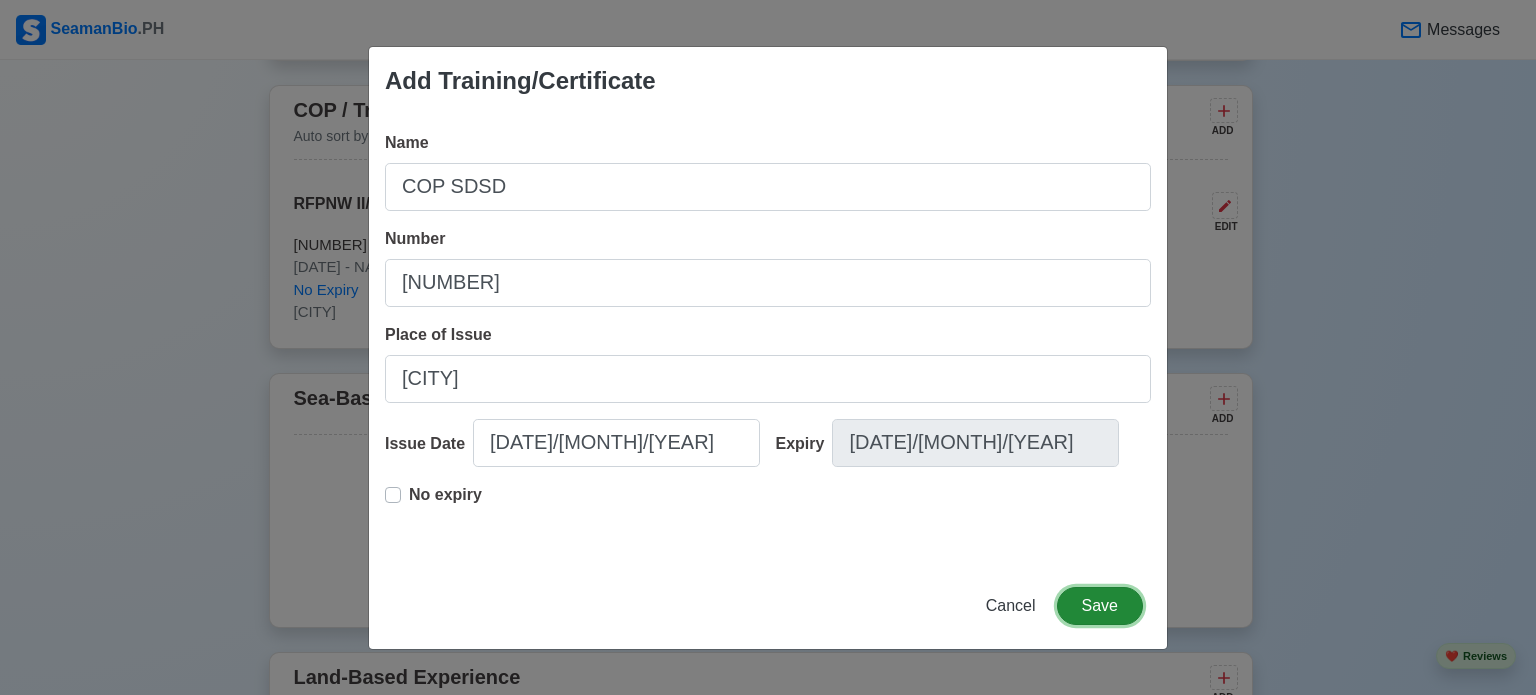 click on "Save" at bounding box center (1100, 606) 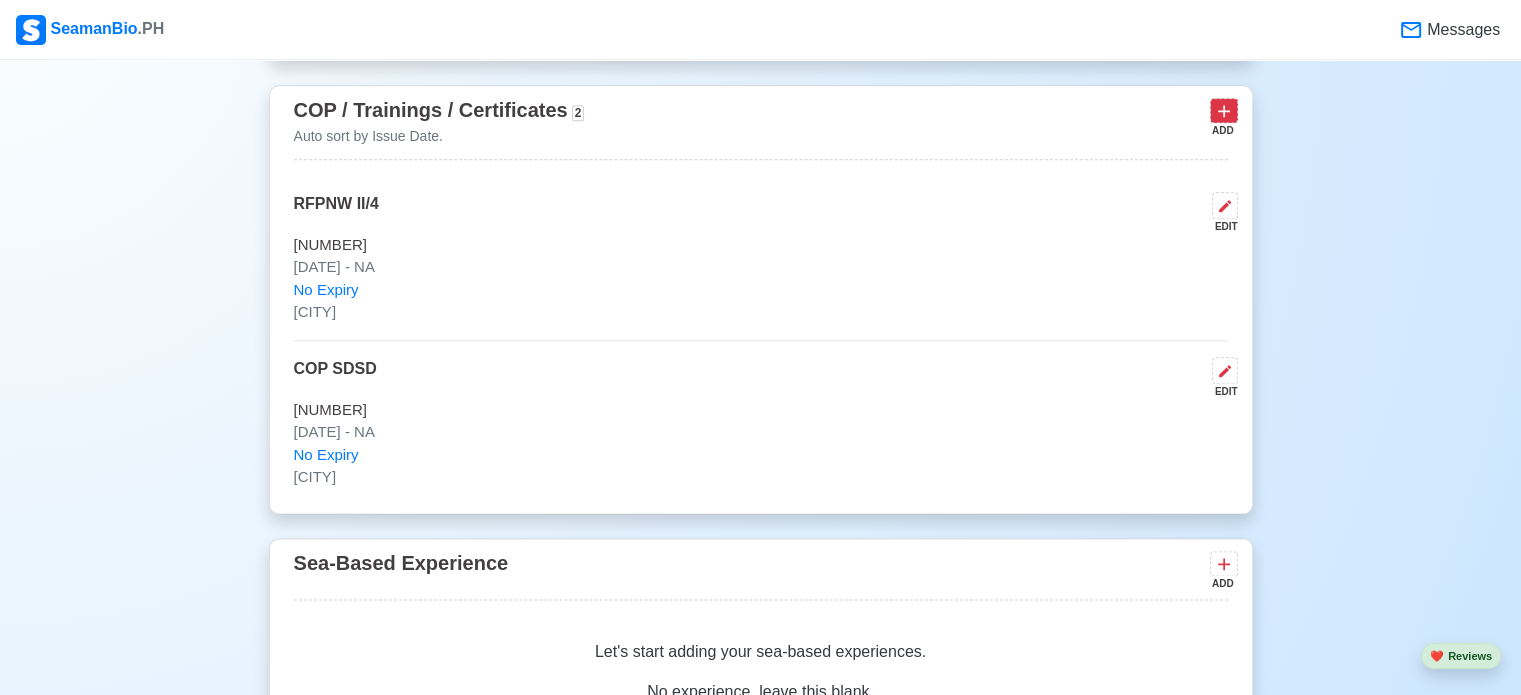 click 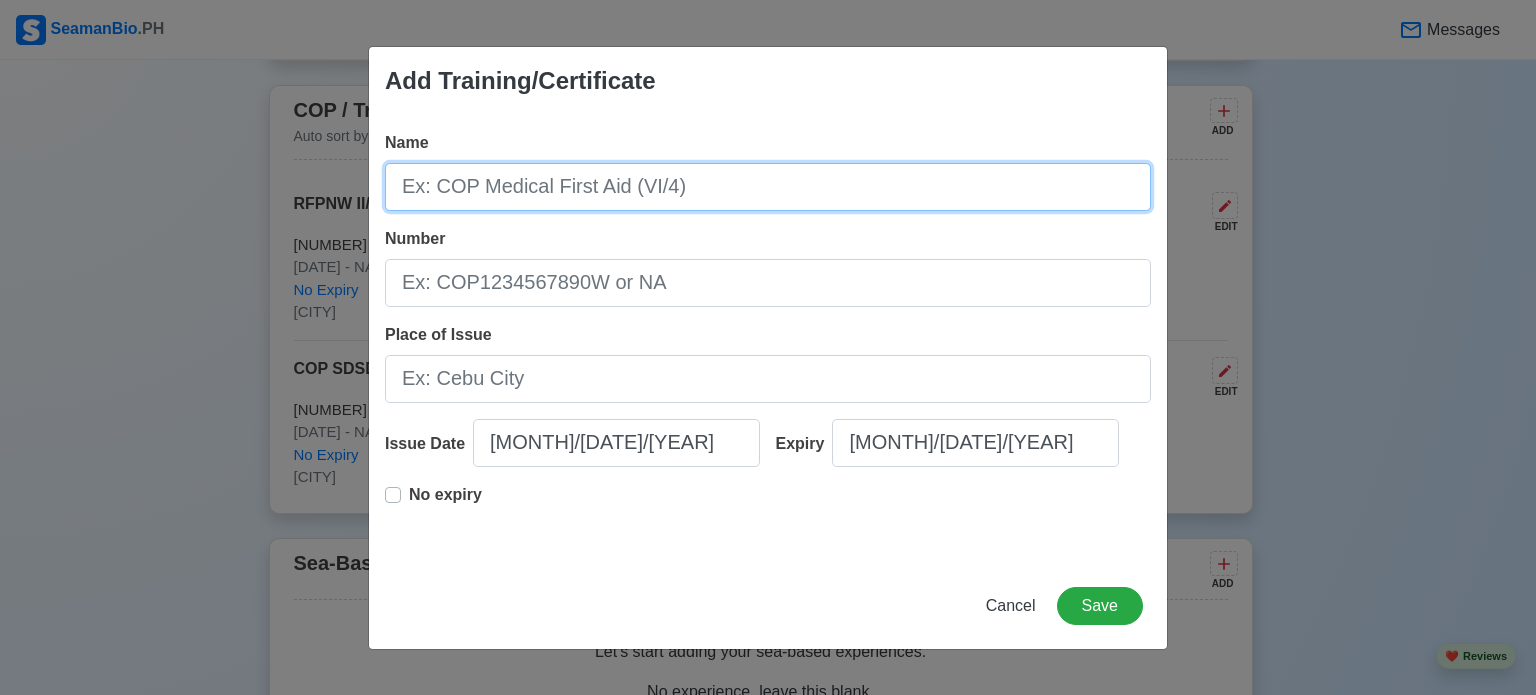 click on "Name" at bounding box center (768, 187) 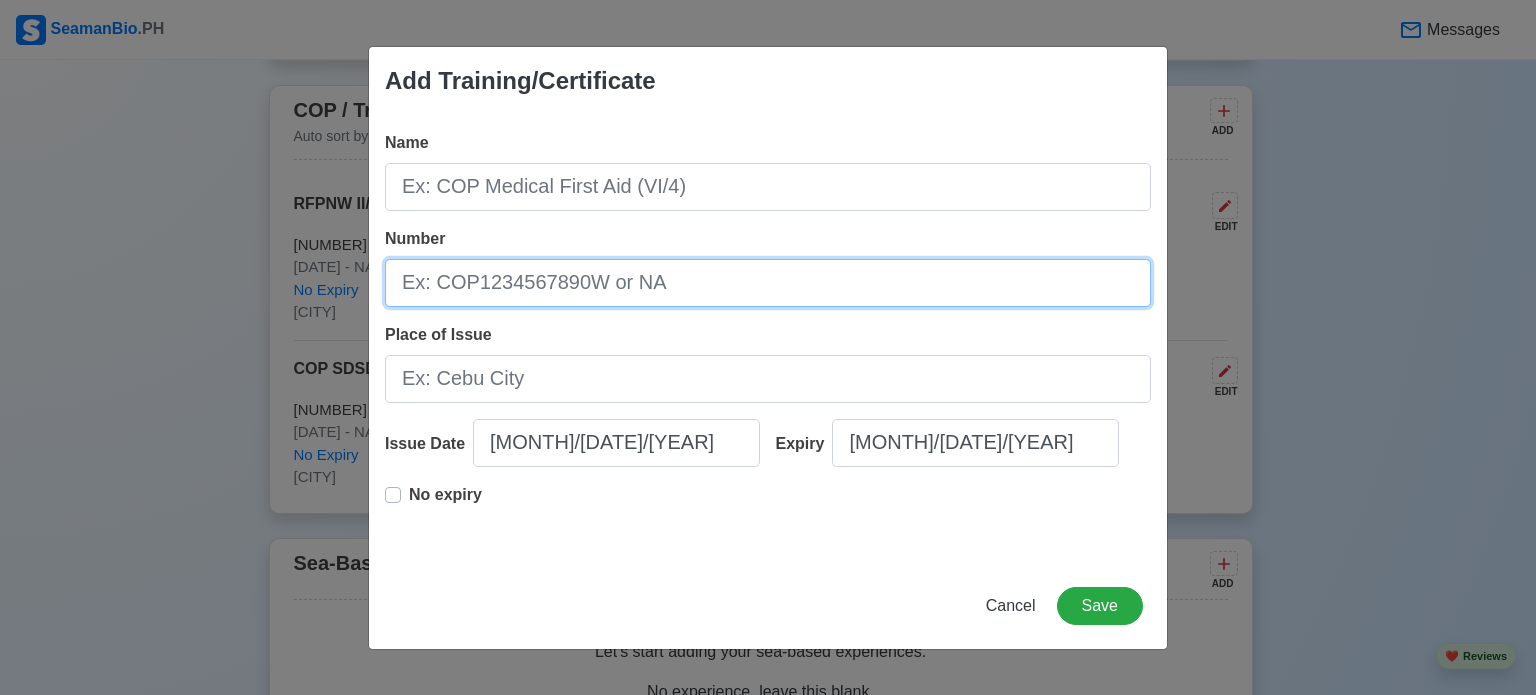 click on "Number" at bounding box center (768, 283) 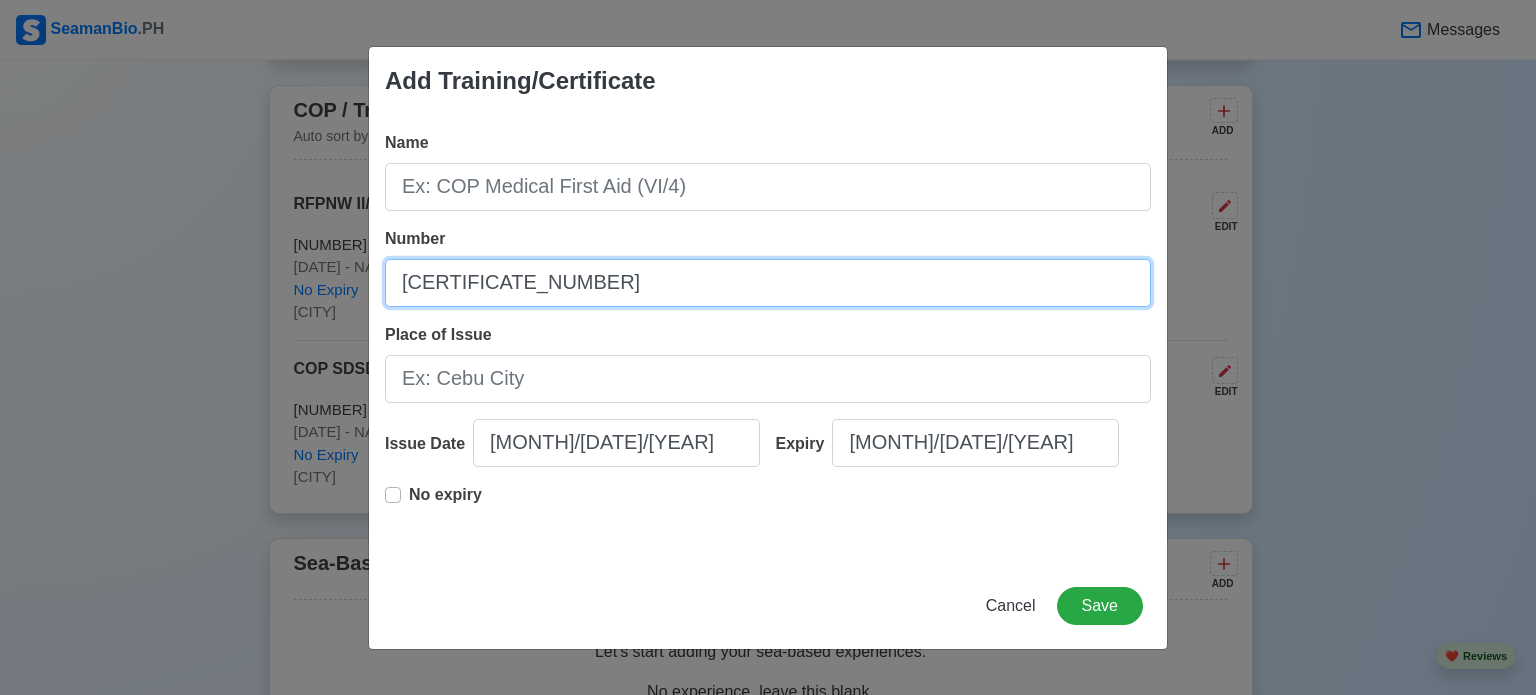 type on "[CERTIFICATE_NUMBER]" 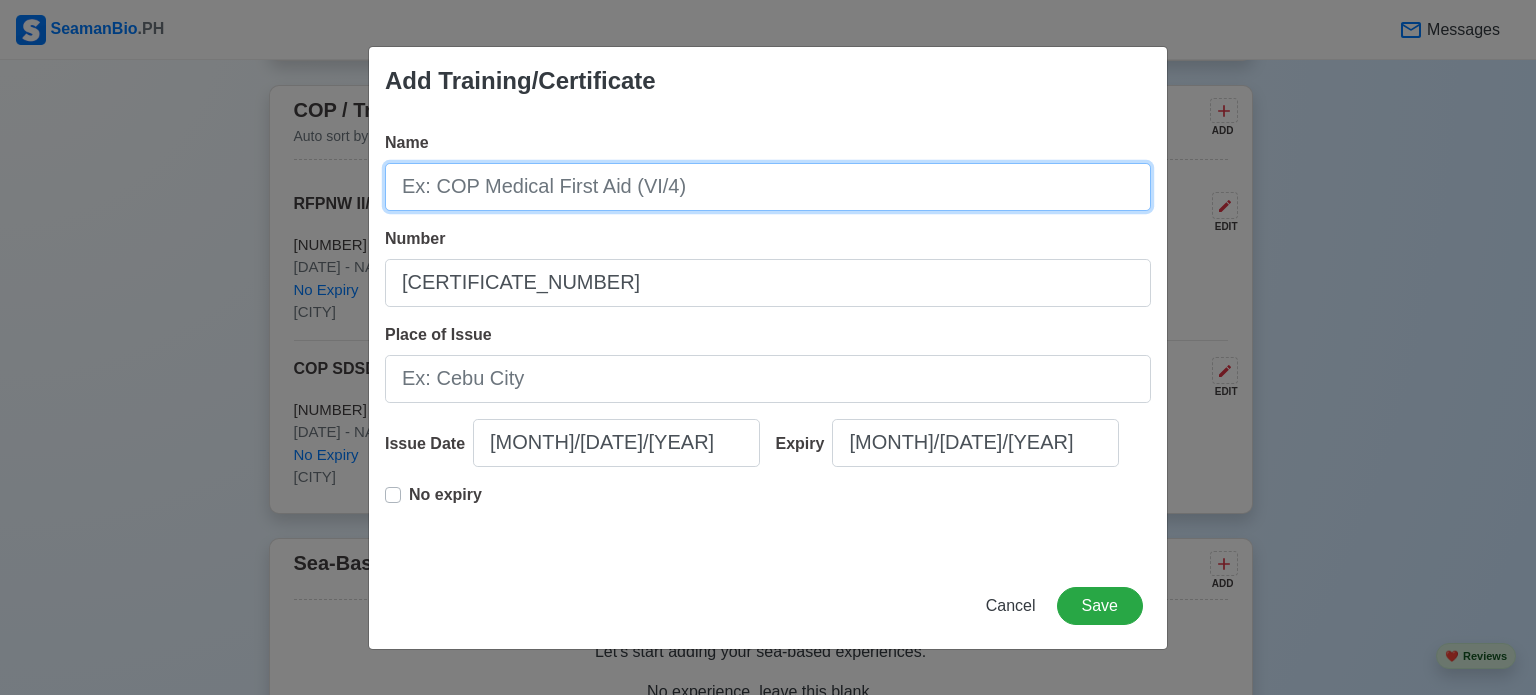 click on "Name" at bounding box center (768, 187) 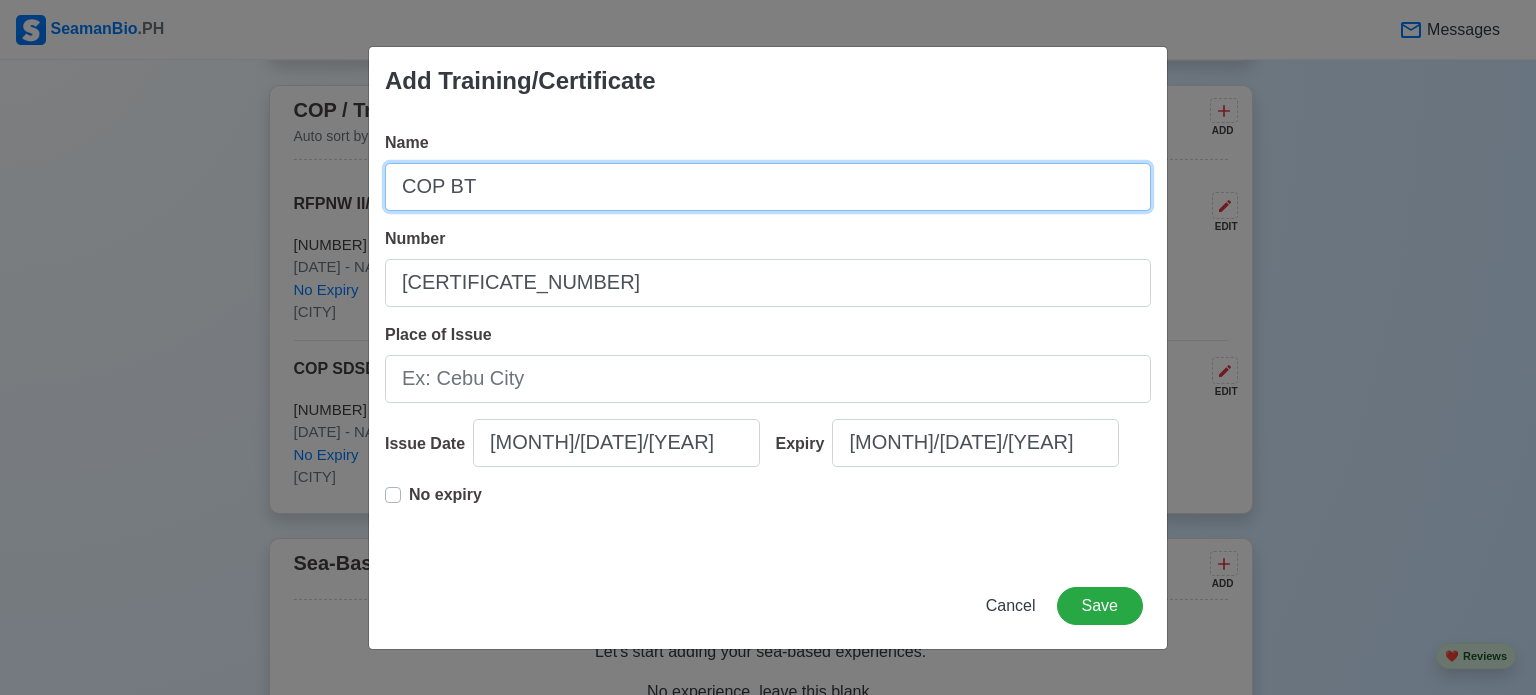 type on "COP BT" 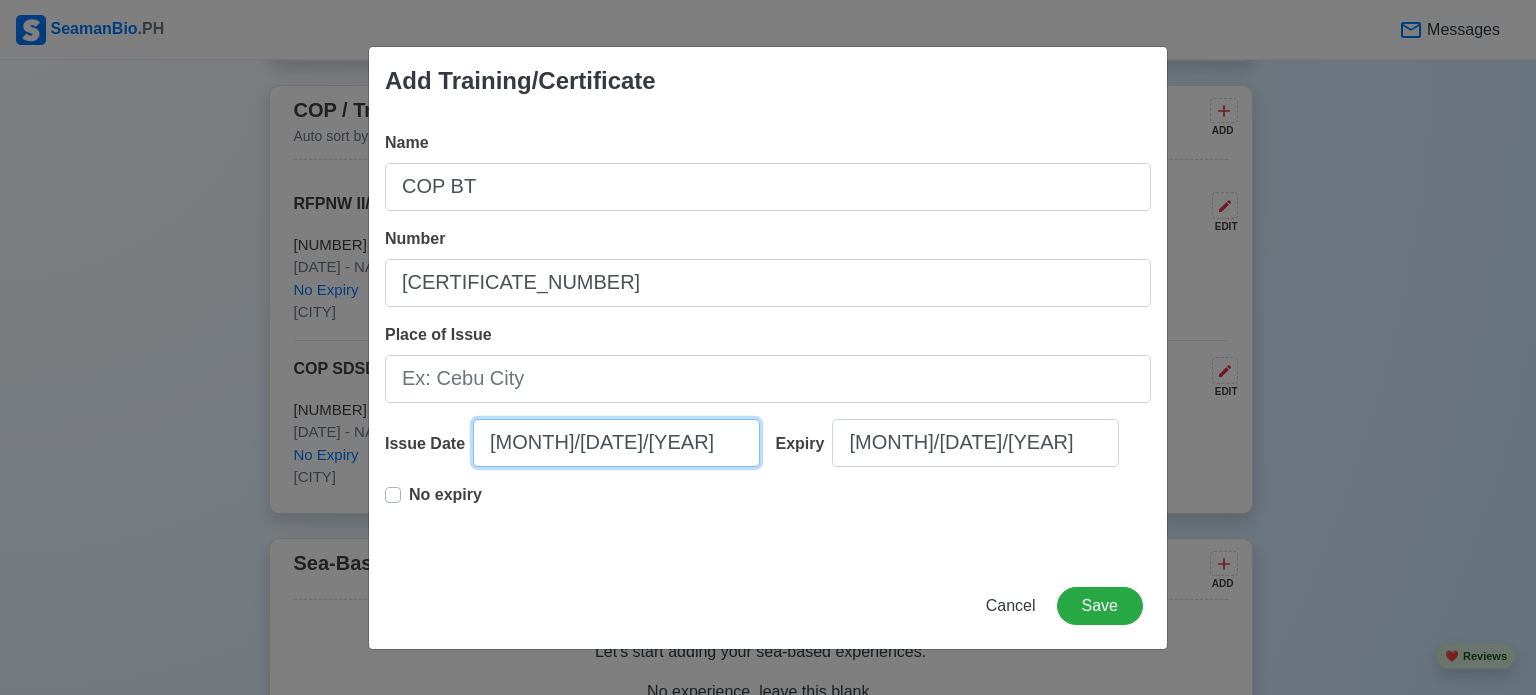 select on "****" 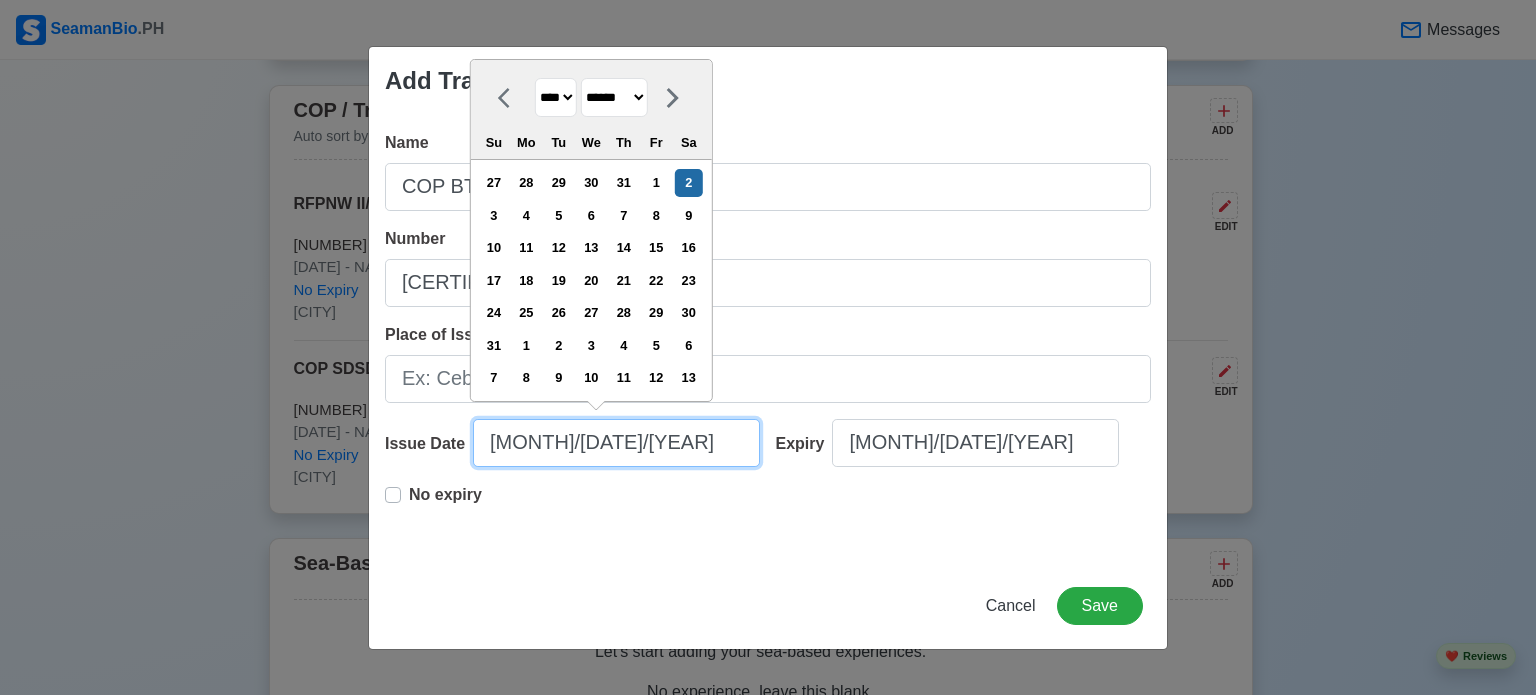 click on "[MONTH]/[DATE]/[YEAR]" at bounding box center (616, 443) 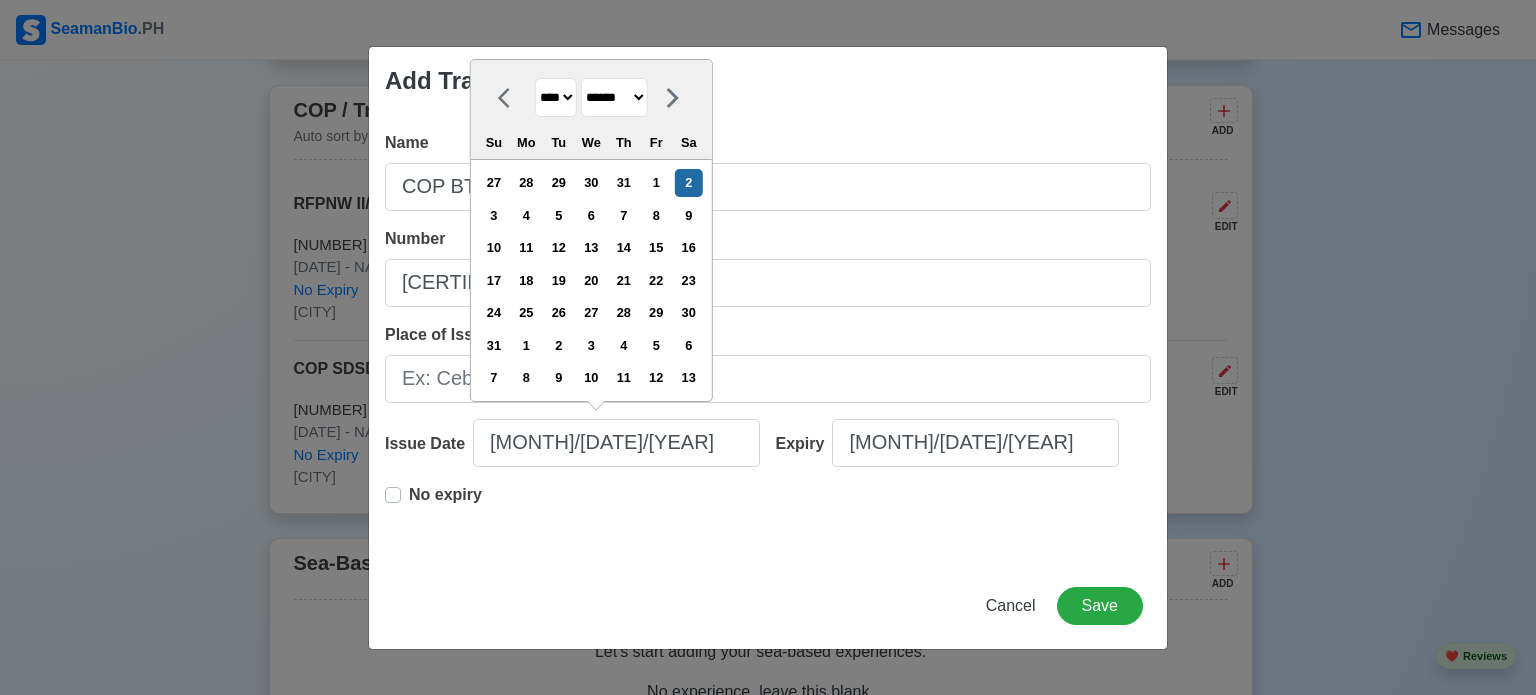 click on "******* ******** ***** ***** *** **** **** ****** ********* ******* ******** ********" at bounding box center (614, 97) 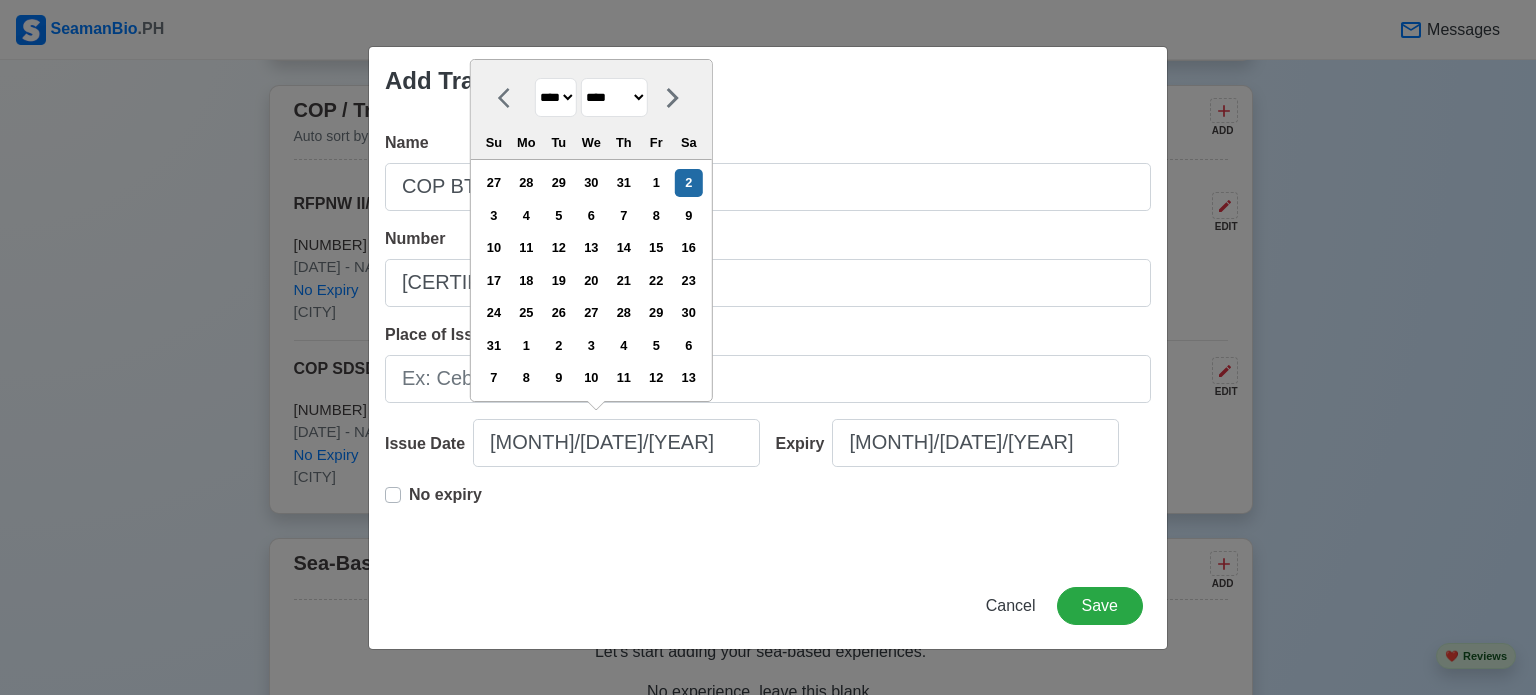 click on "******* ******** ***** ***** *** **** **** ****** ********* ******* ******** ********" at bounding box center [614, 97] 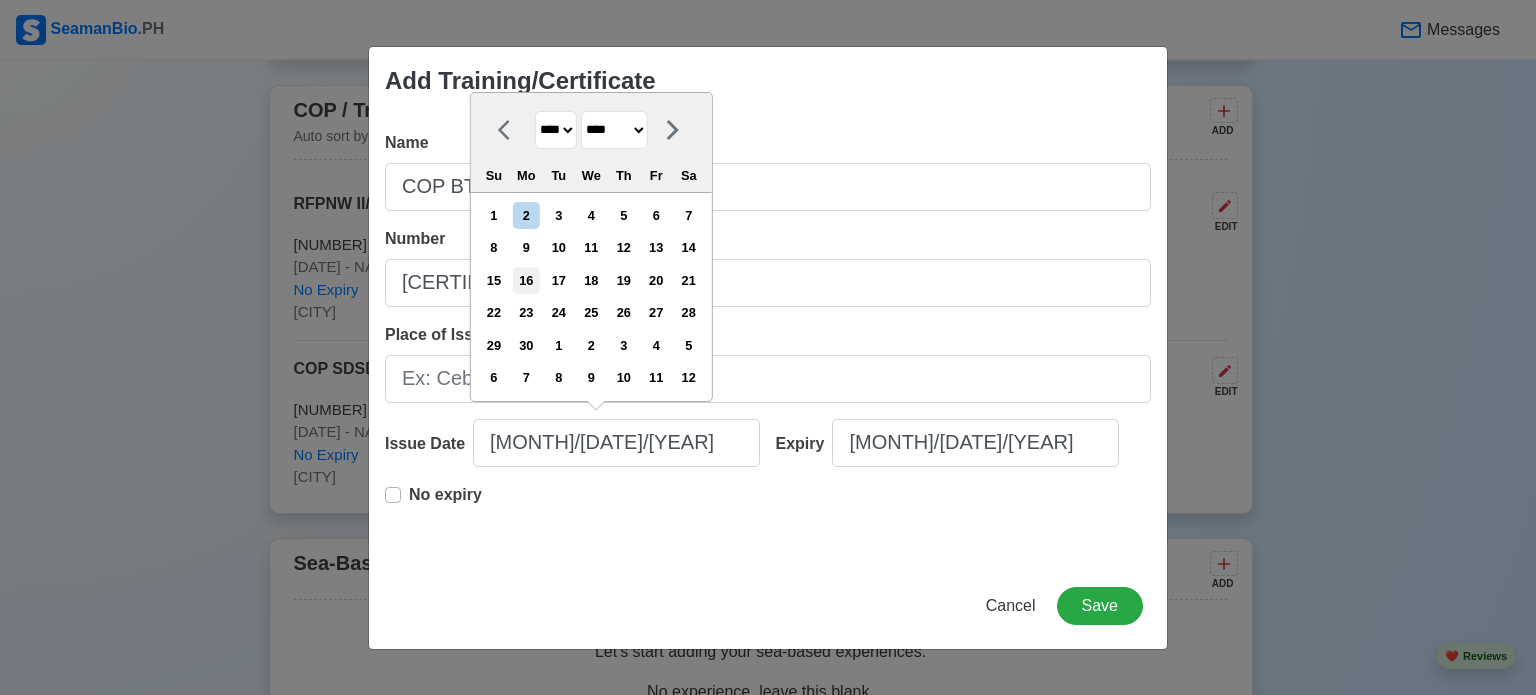click on "16" at bounding box center (526, 280) 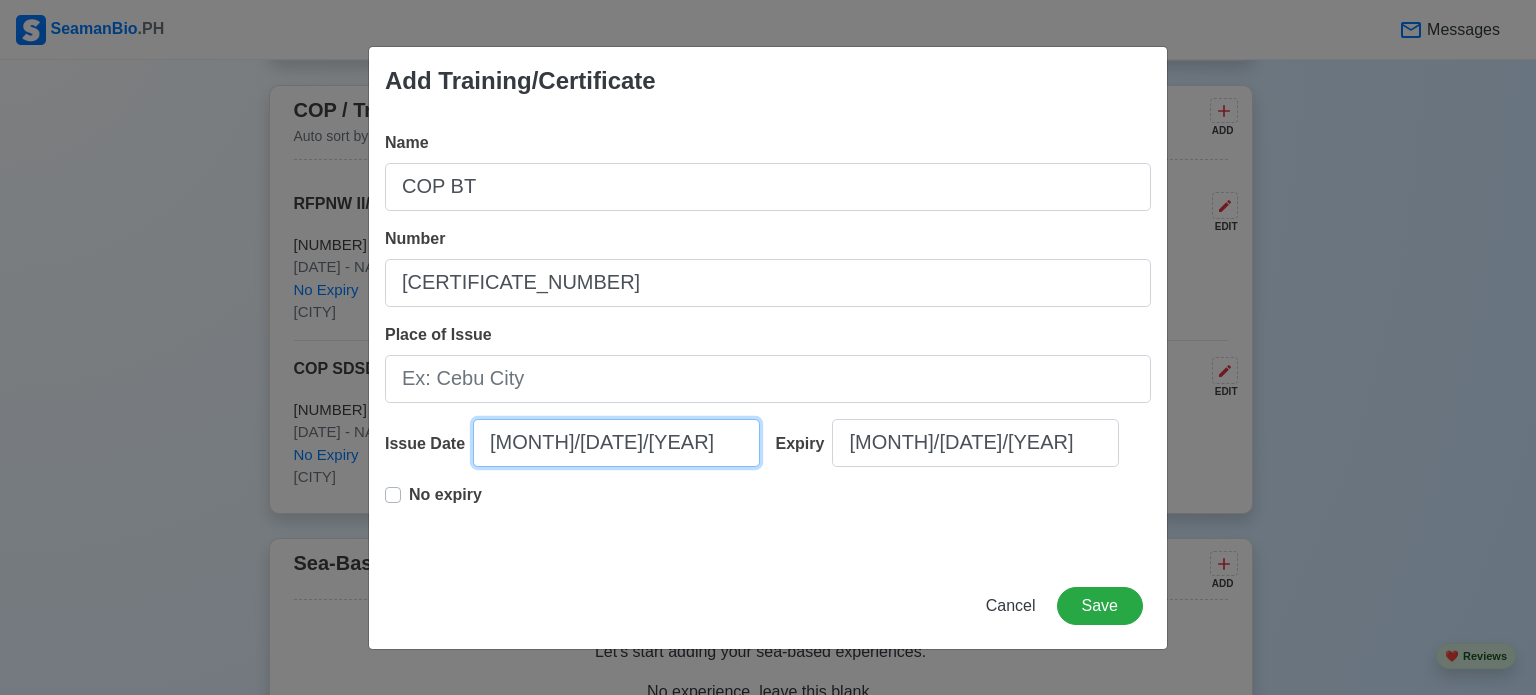 select on "****" 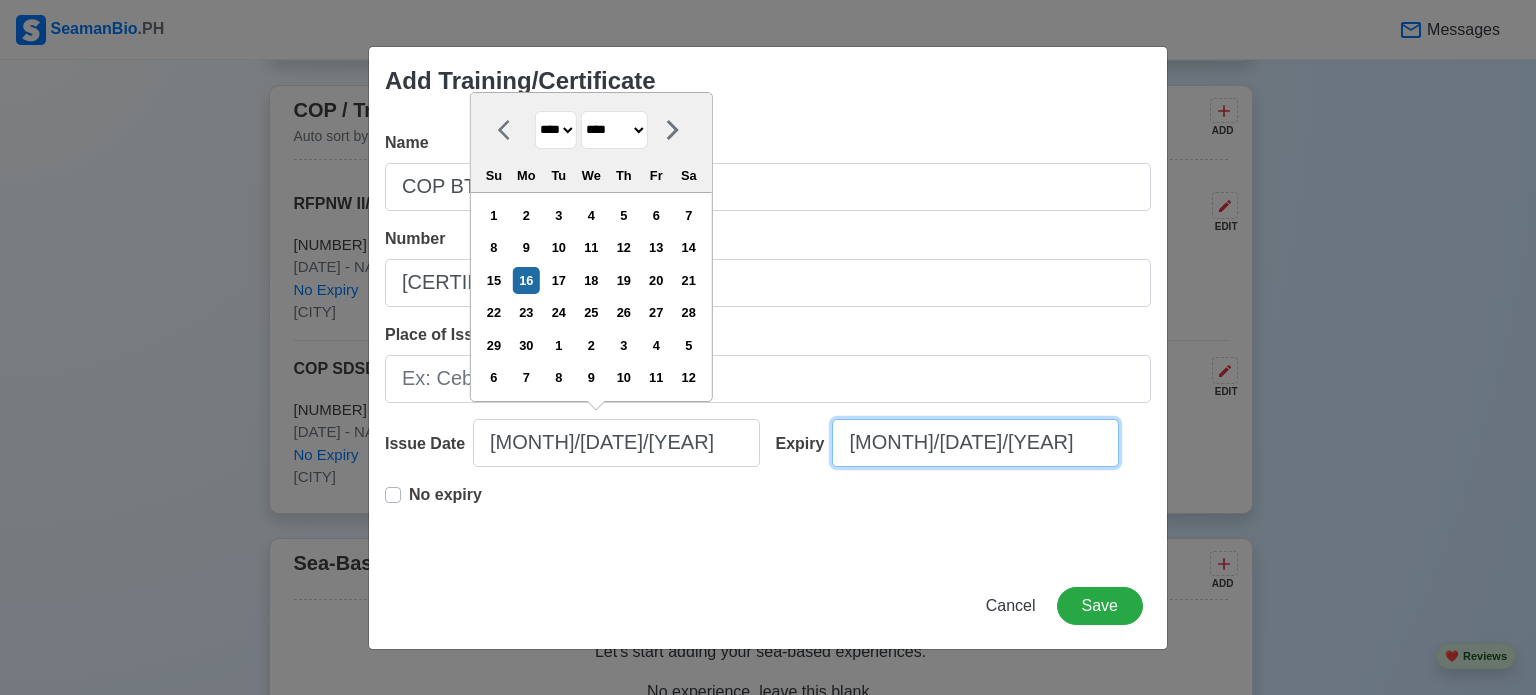 click on "[MONTH]/[DATE]/[YEAR]" at bounding box center [975, 443] 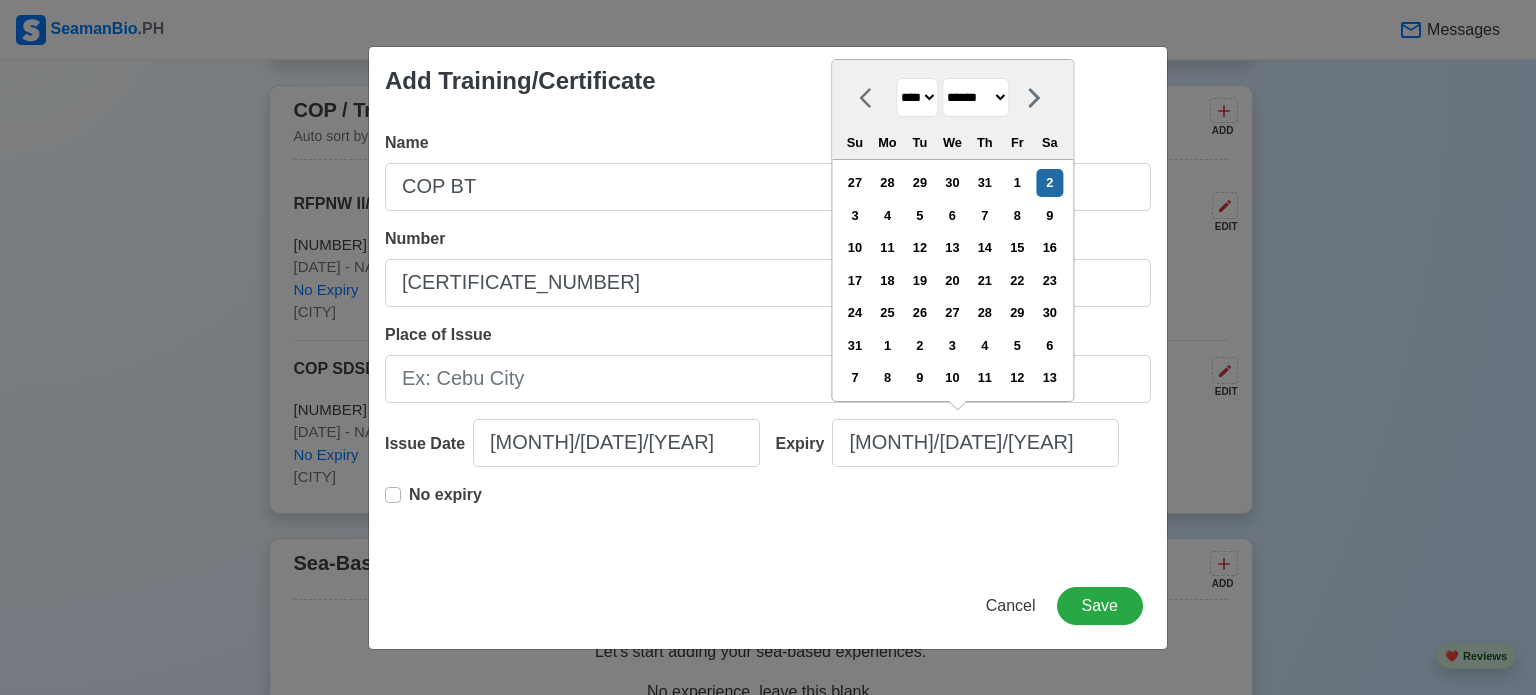 click on "**** **** **** **** **** **** **** **** **** **** **** **** **** **** **** **** **** **** **** **** **** **** **** **** **** **** **** **** **** **** **** **** **** **** **** **** **** **** **** **** **** **** **** **** **** **** **** **** **** **** **** **** **** **** **** **** **** **** **** **** **** **** **** **** **** **** **** **** **** **** **** **** **** **** **** **** **** **** **** **** **** **** **** **** **** **** **** **** **** **** **** **** **** **** **** **** **** **** **** **** **** **** **** **** **** **** **** **** **** **** **** **** **** **** **** **** **** **** **** **** ****" at bounding box center [917, 97] 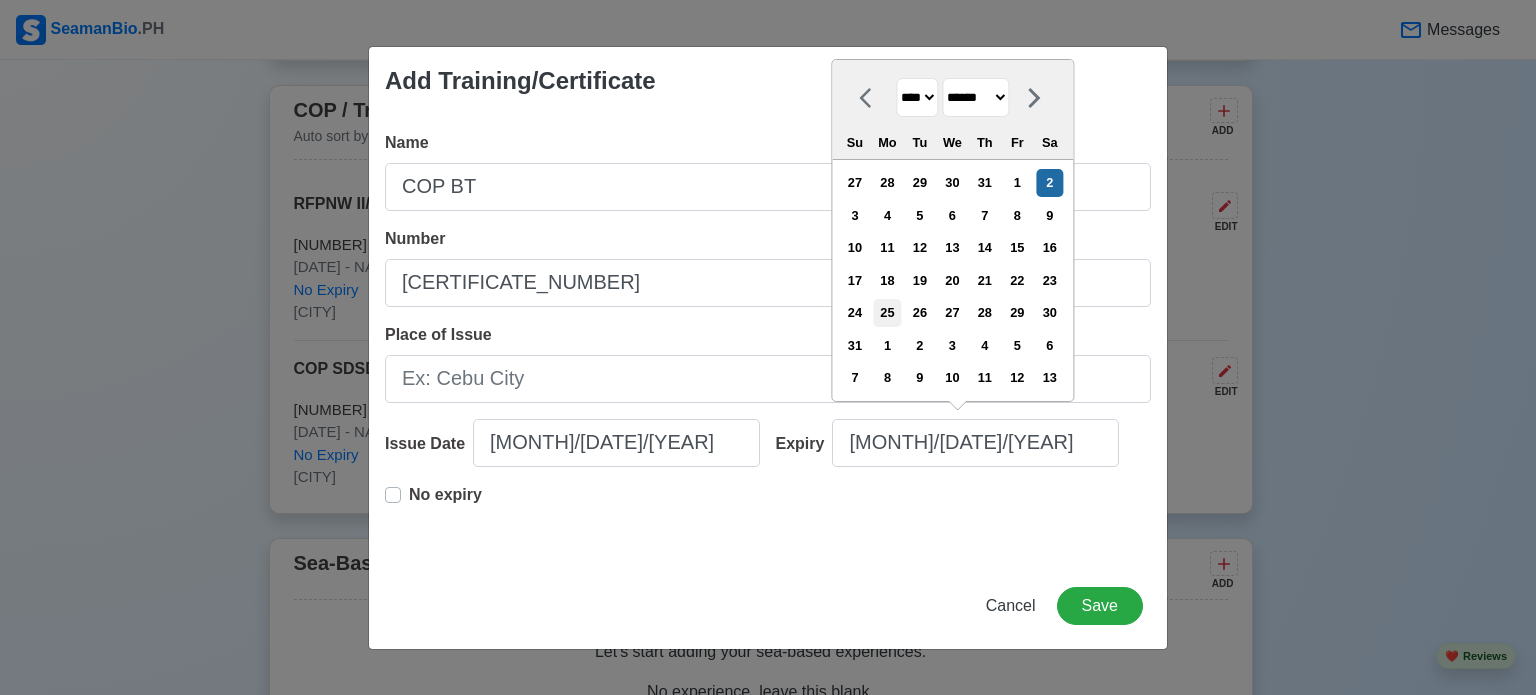 select on "****" 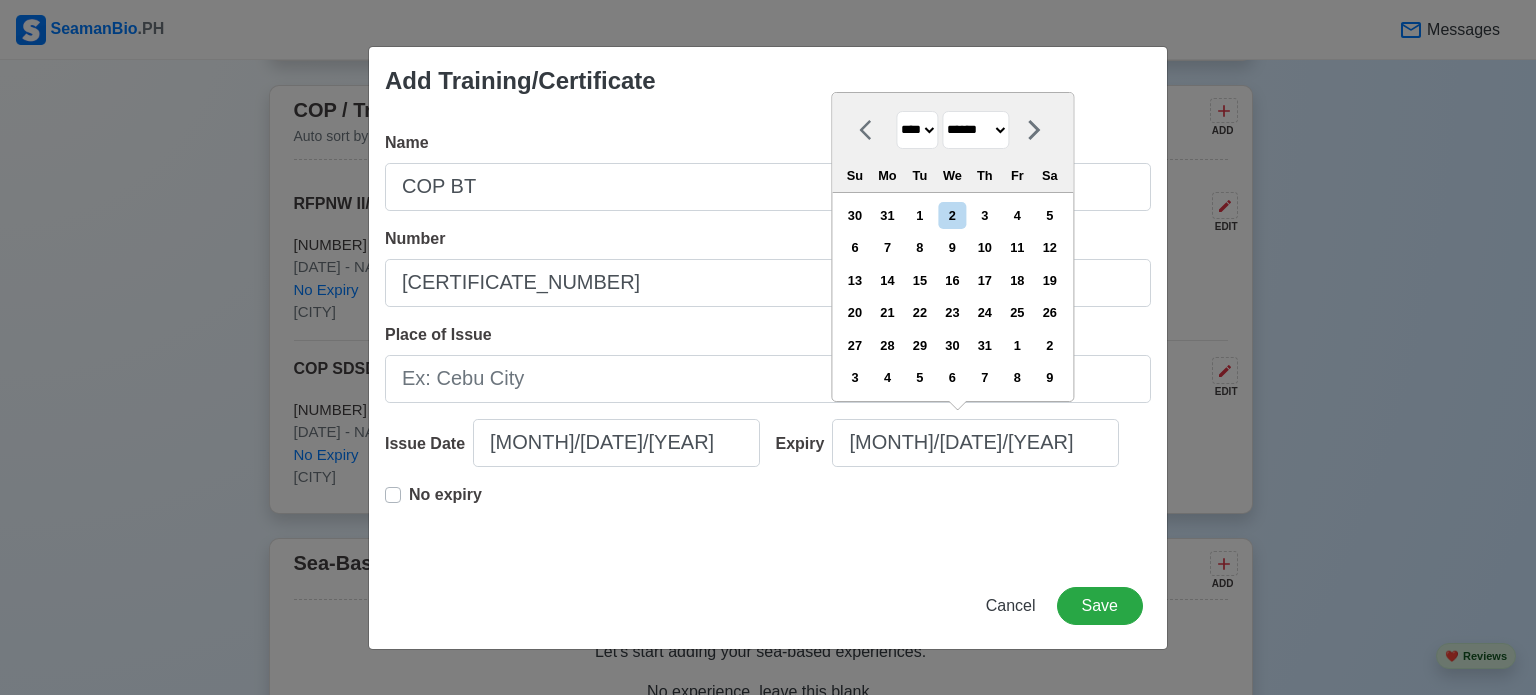click on "**** **** **** **** **** **** **** **** **** **** **** **** **** **** **** **** **** **** **** **** **** **** **** **** **** **** **** **** **** **** **** **** **** **** **** **** **** **** **** **** **** **** **** **** **** **** **** **** **** **** **** **** **** **** **** **** **** **** **** **** **** **** **** **** **** **** **** **** **** **** **** **** **** **** **** **** **** **** **** **** **** **** **** **** **** **** **** **** **** **** **** **** **** **** **** **** **** **** **** **** **** **** **** **** **** **** **** **** **** **** **** **** **** **** **** **** **** **** **** **** ******* ******** ***** ***** *** **** **** ****** ********* ******* ******** ******** Su Mo Tu We Th Fr Sa" at bounding box center [952, 143] 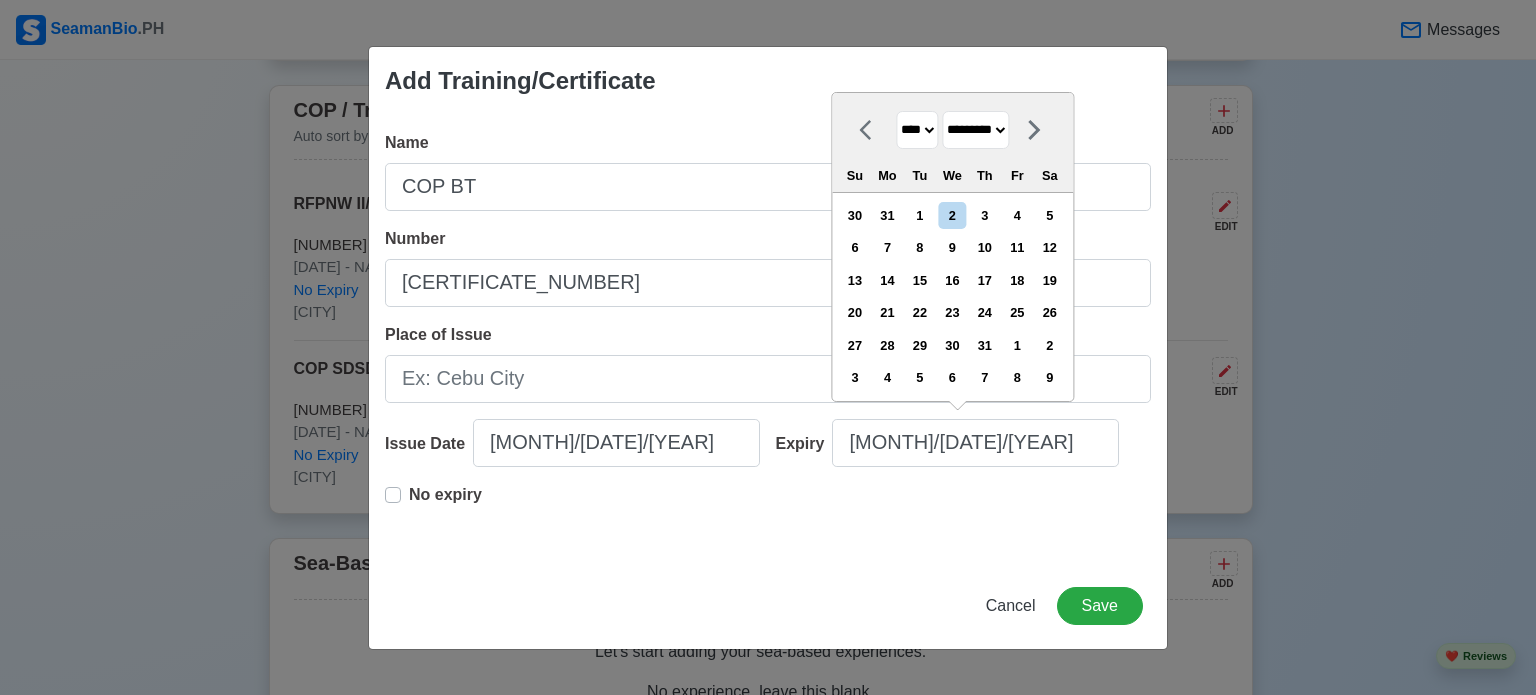 click on "******* ******** ***** ***** *** **** **** ****** ********* ******* ******** ********" at bounding box center [975, 130] 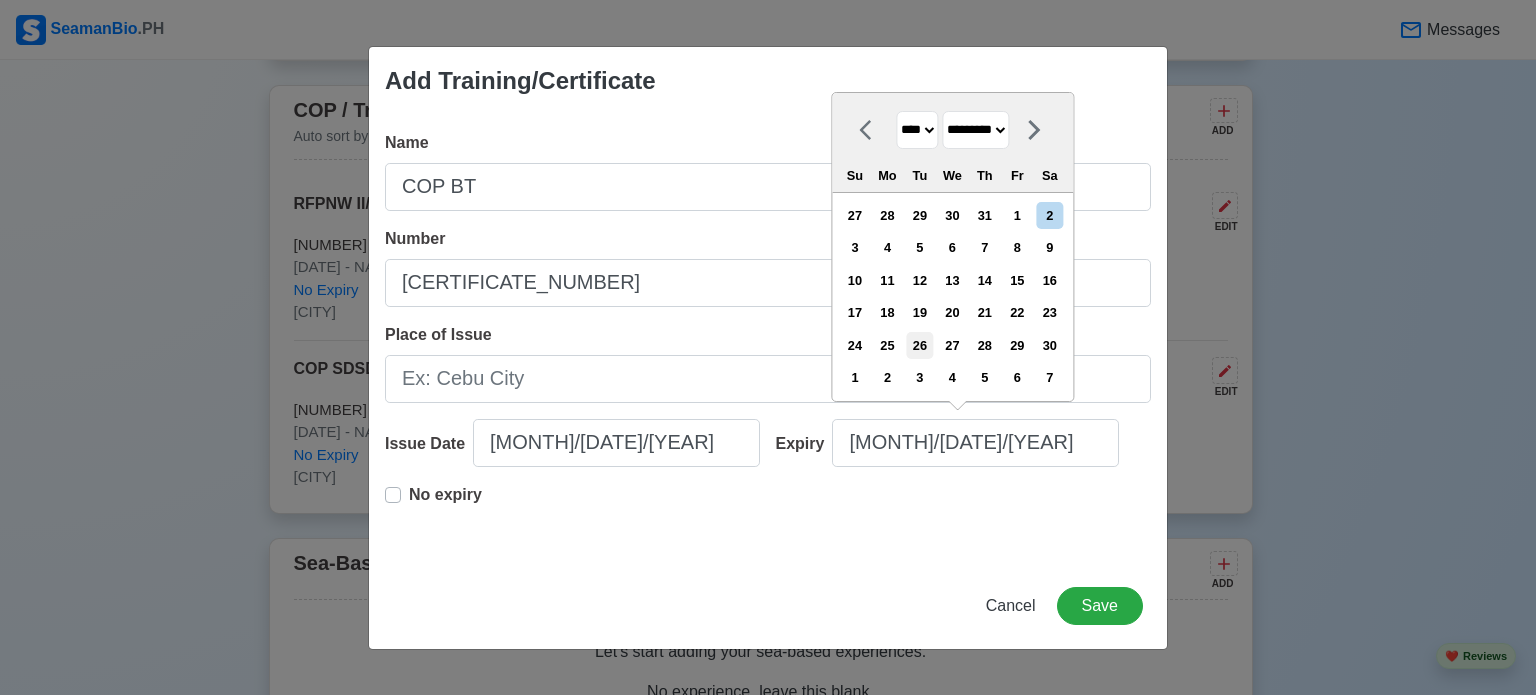 click on "26" at bounding box center [919, 345] 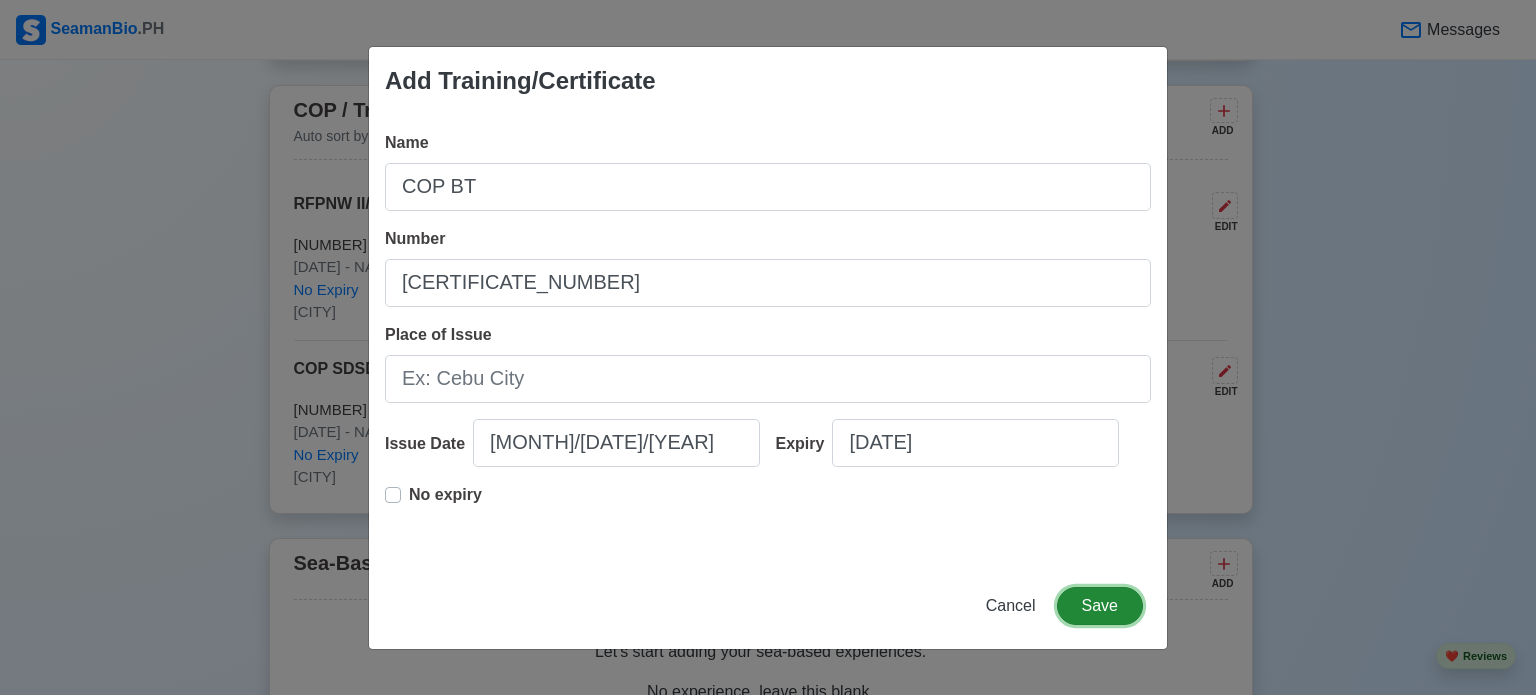 click on "Save" at bounding box center [1100, 606] 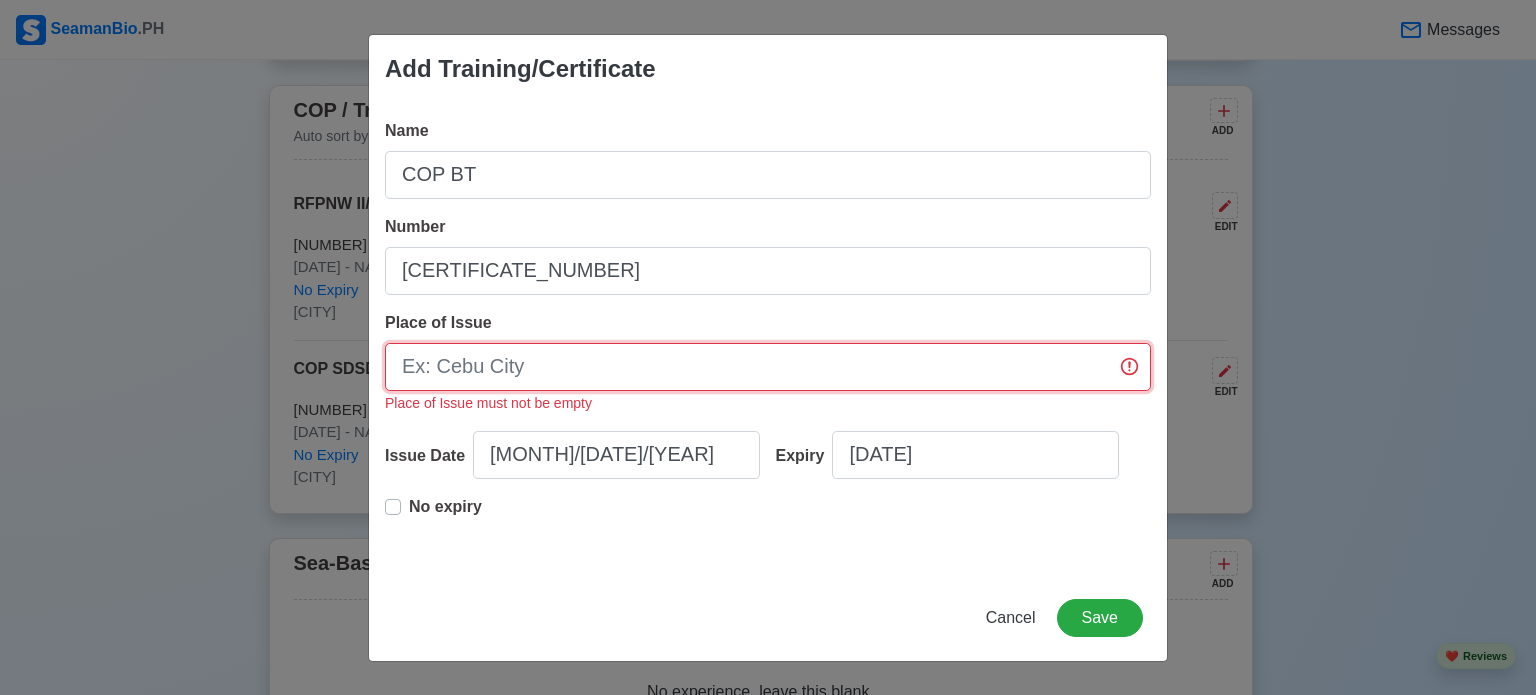 click on "Place of Issue" at bounding box center [768, 367] 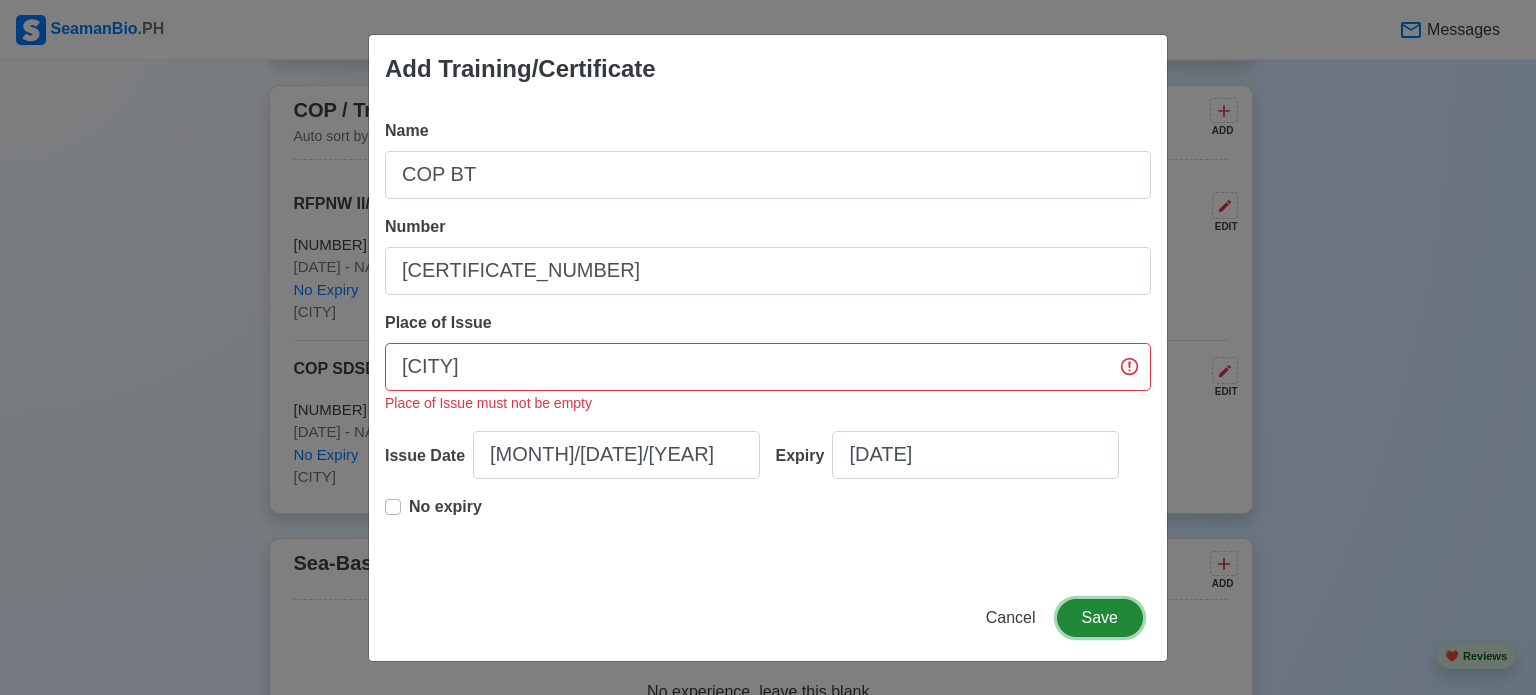 click on "Save" at bounding box center (1100, 618) 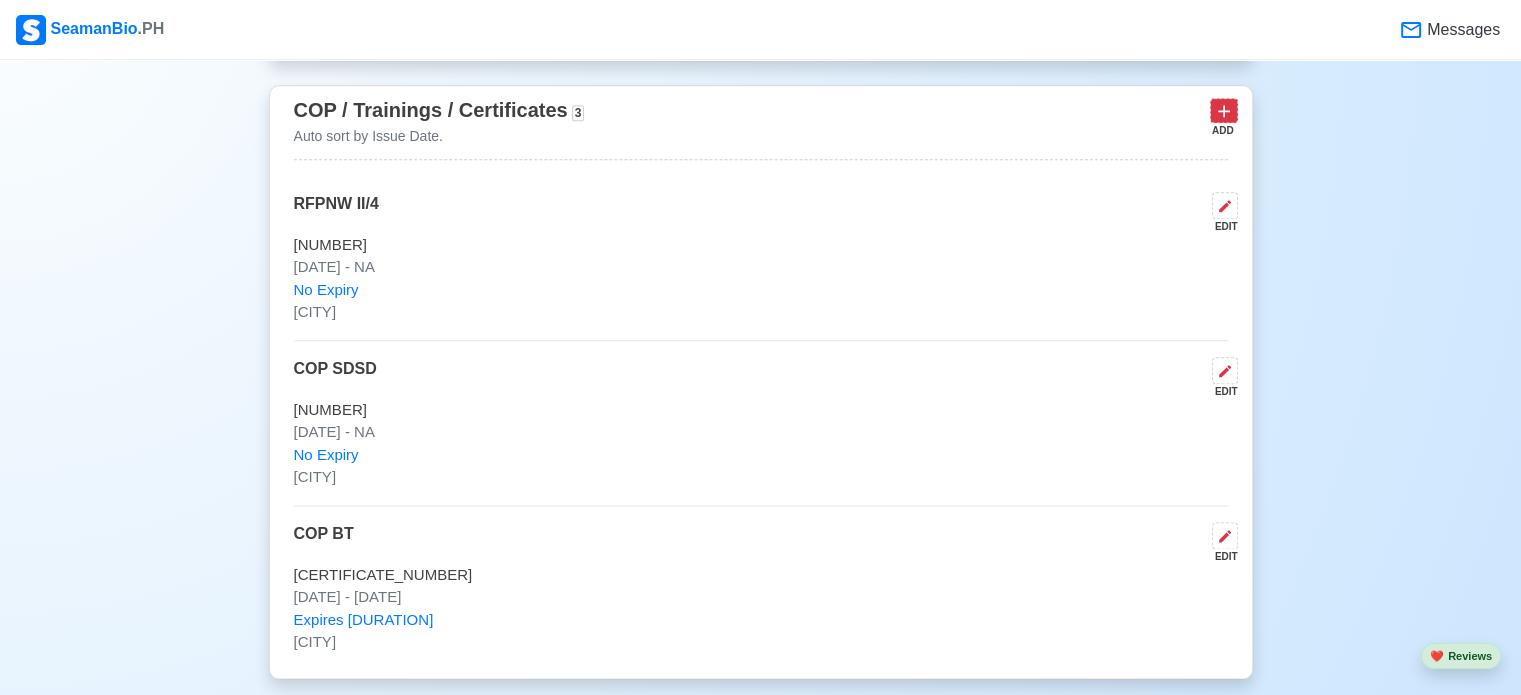 click 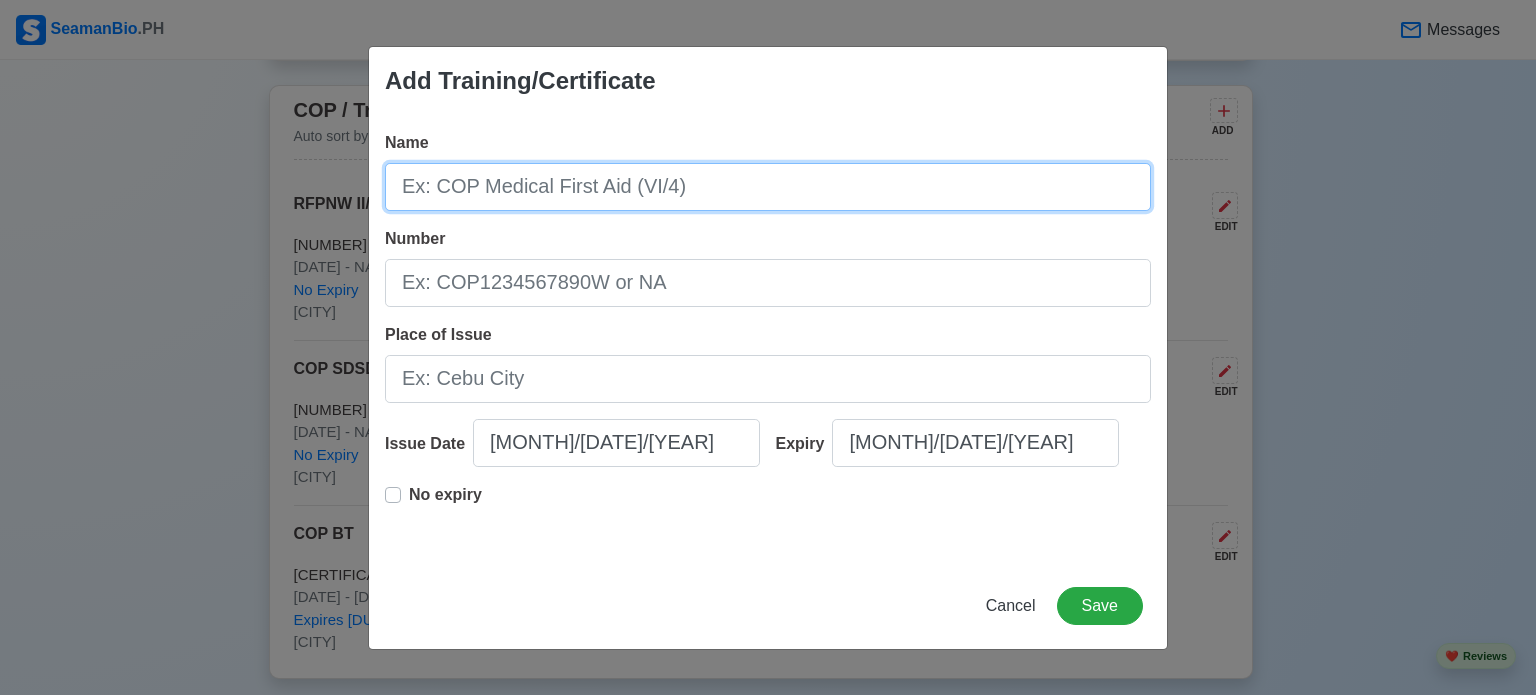 click on "Name" at bounding box center [768, 187] 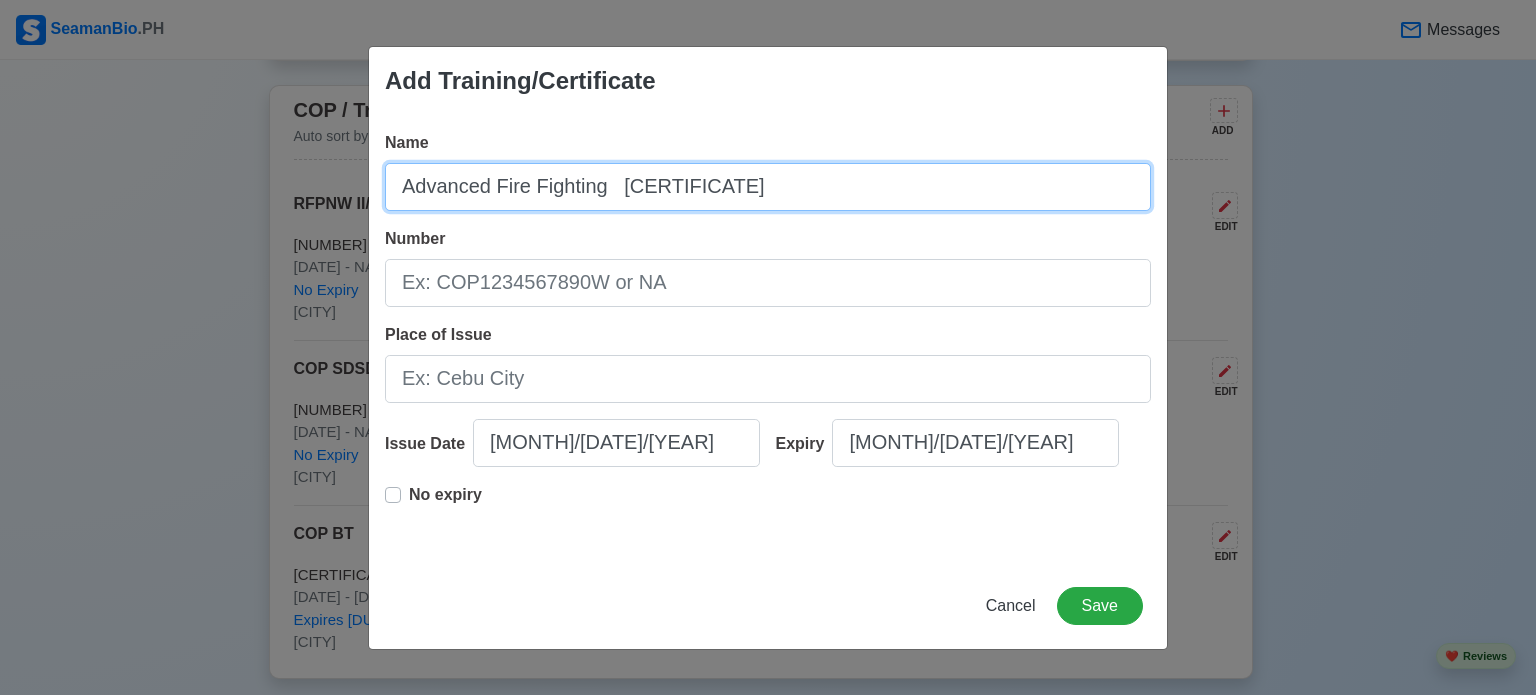 drag, startPoint x: 746, startPoint y: 184, endPoint x: 624, endPoint y: 195, distance: 122.494896 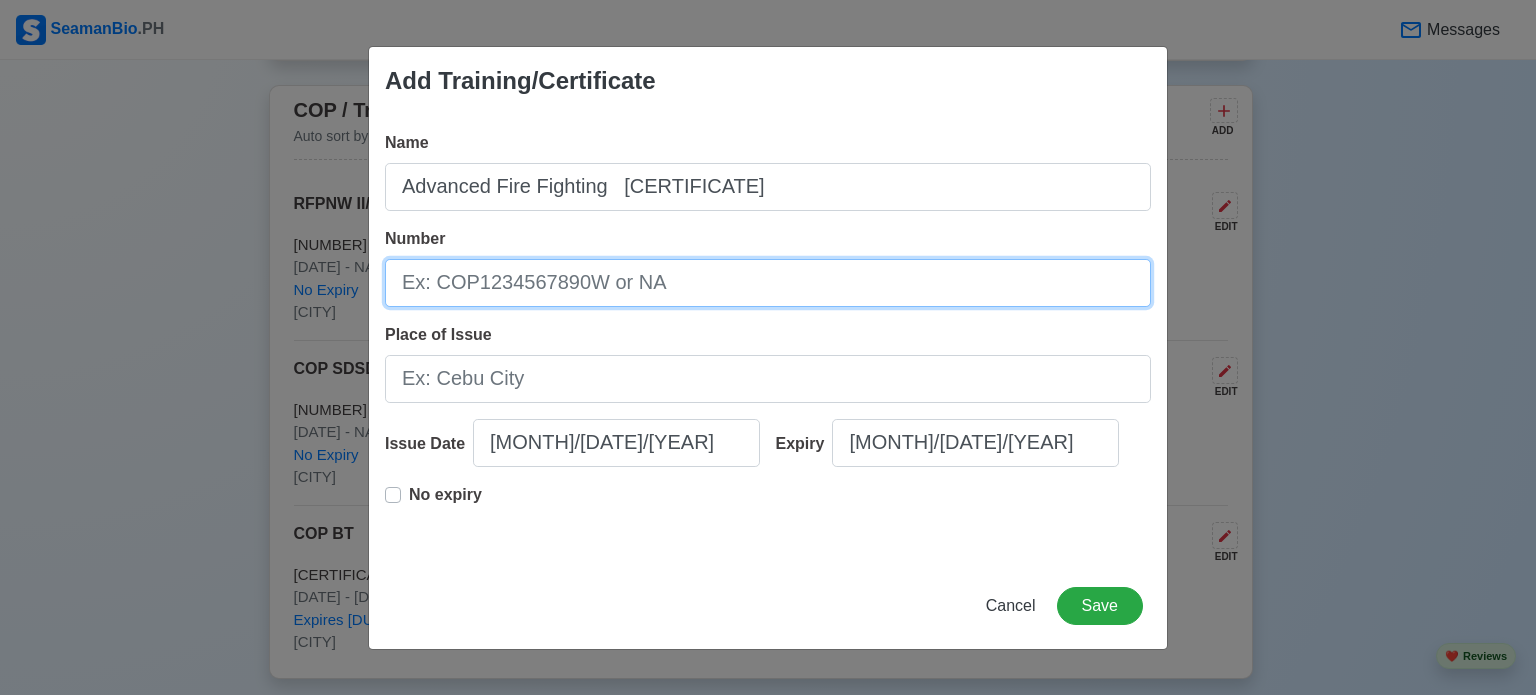 click on "Number" at bounding box center [768, 283] 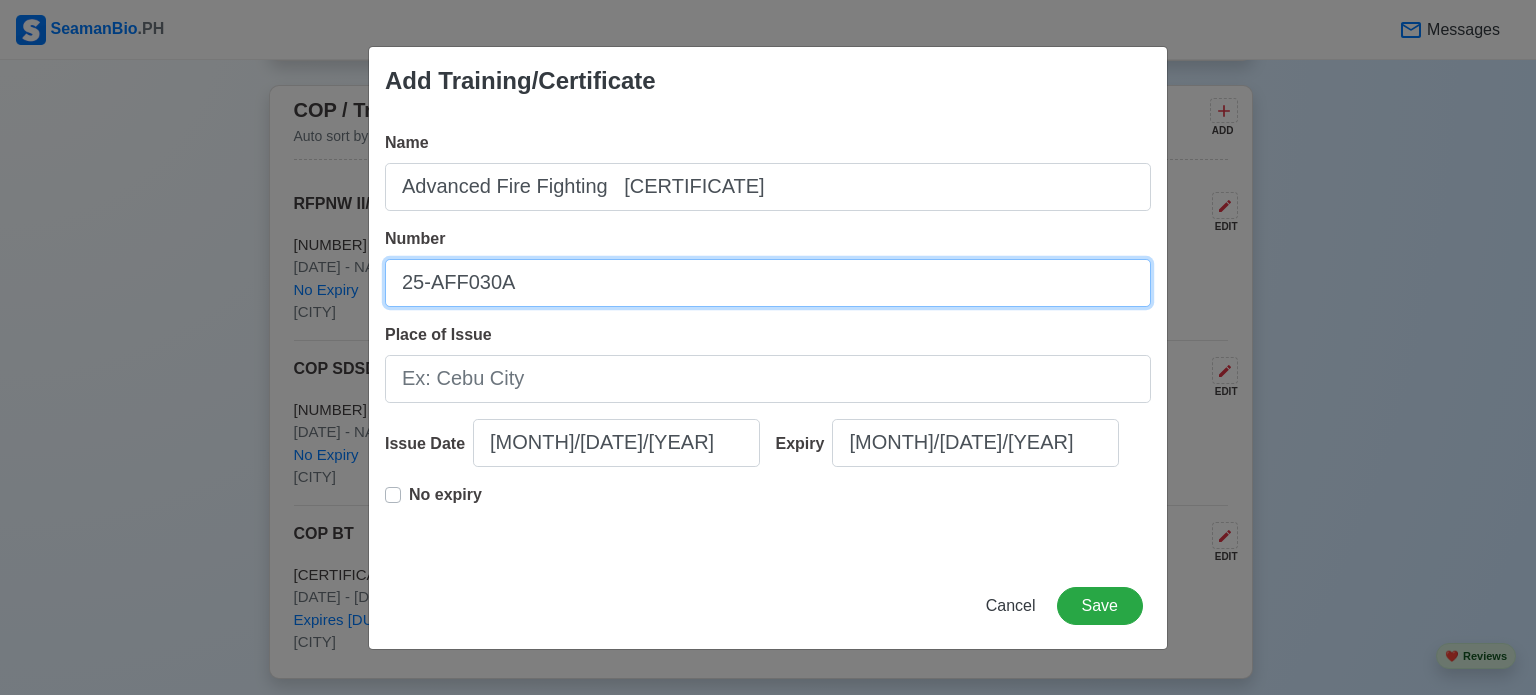 type on "25-AFF030A" 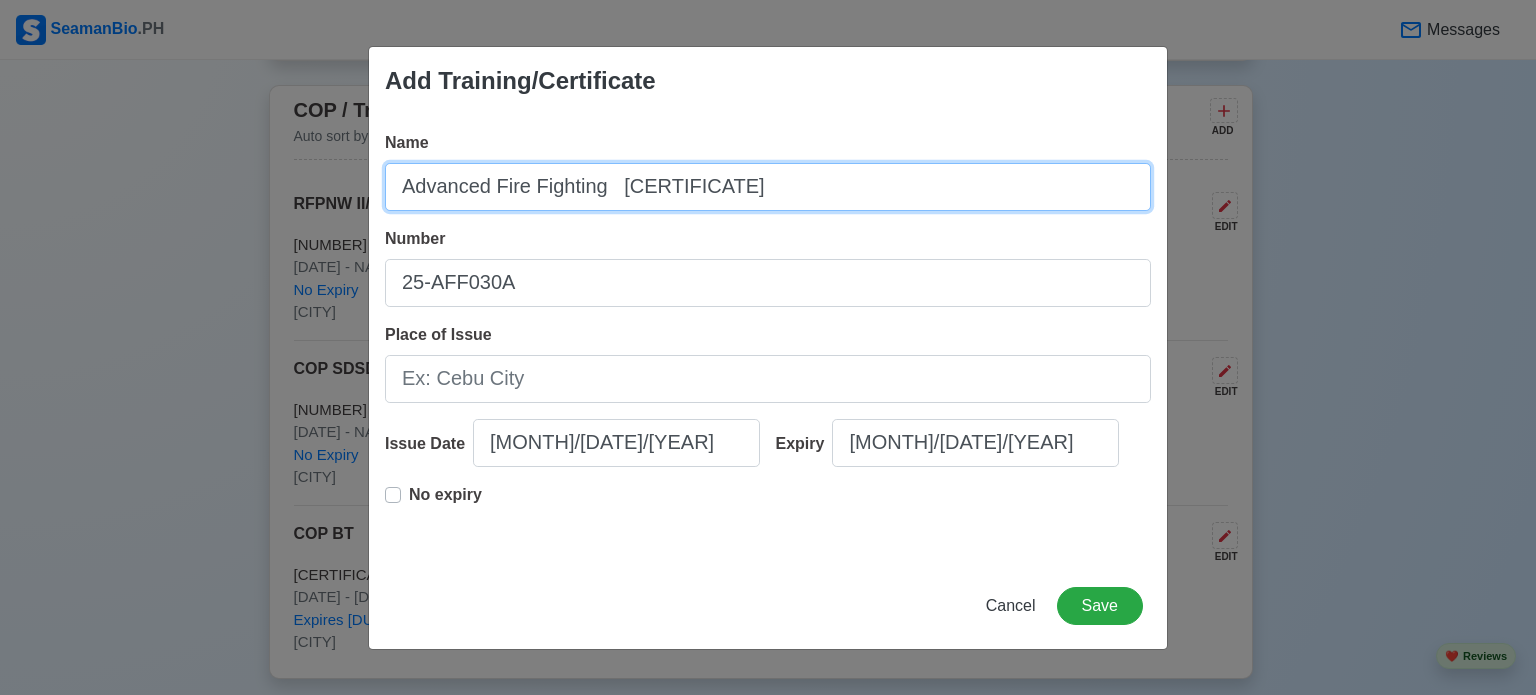 click on "Advanced Fire Fighting	[CERTIFICATE]" at bounding box center (768, 187) 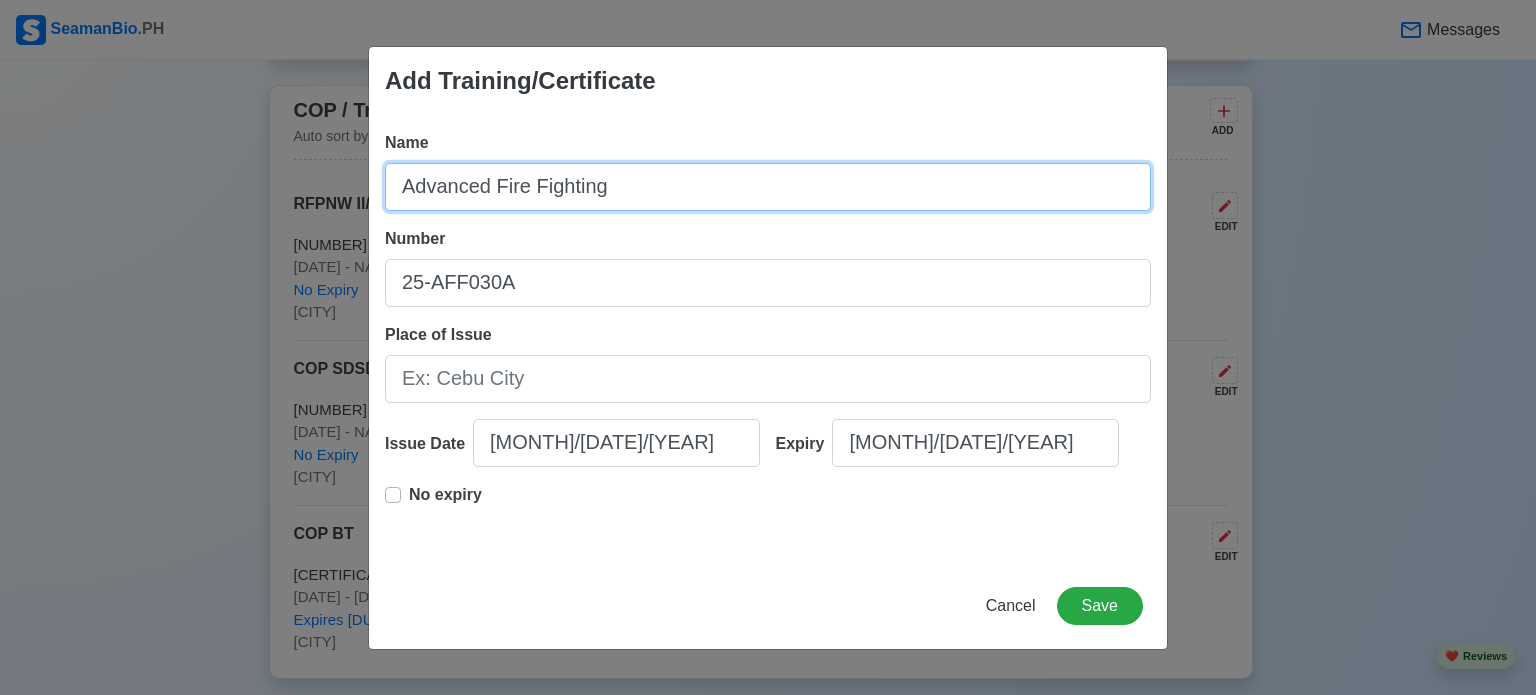type on "Advanced Fire Fighting" 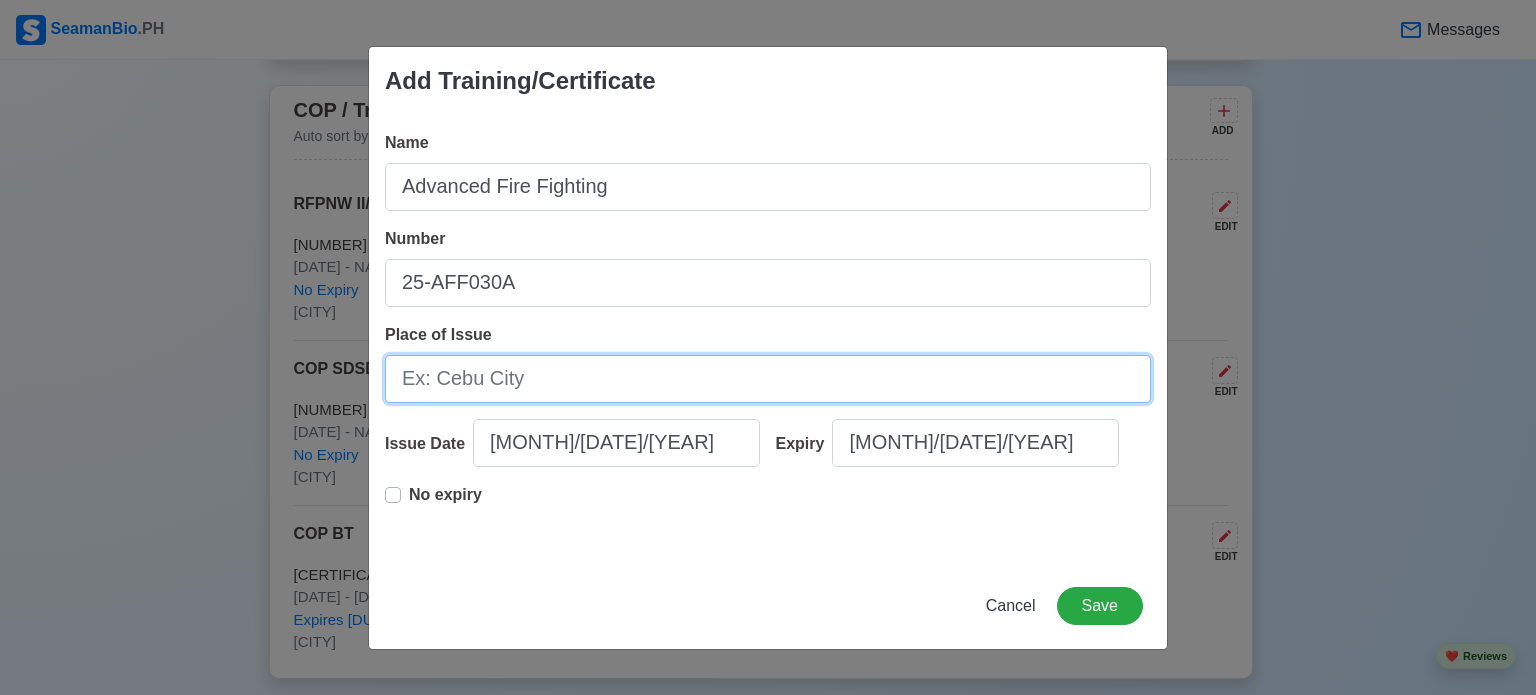 click on "Place of Issue" at bounding box center (768, 379) 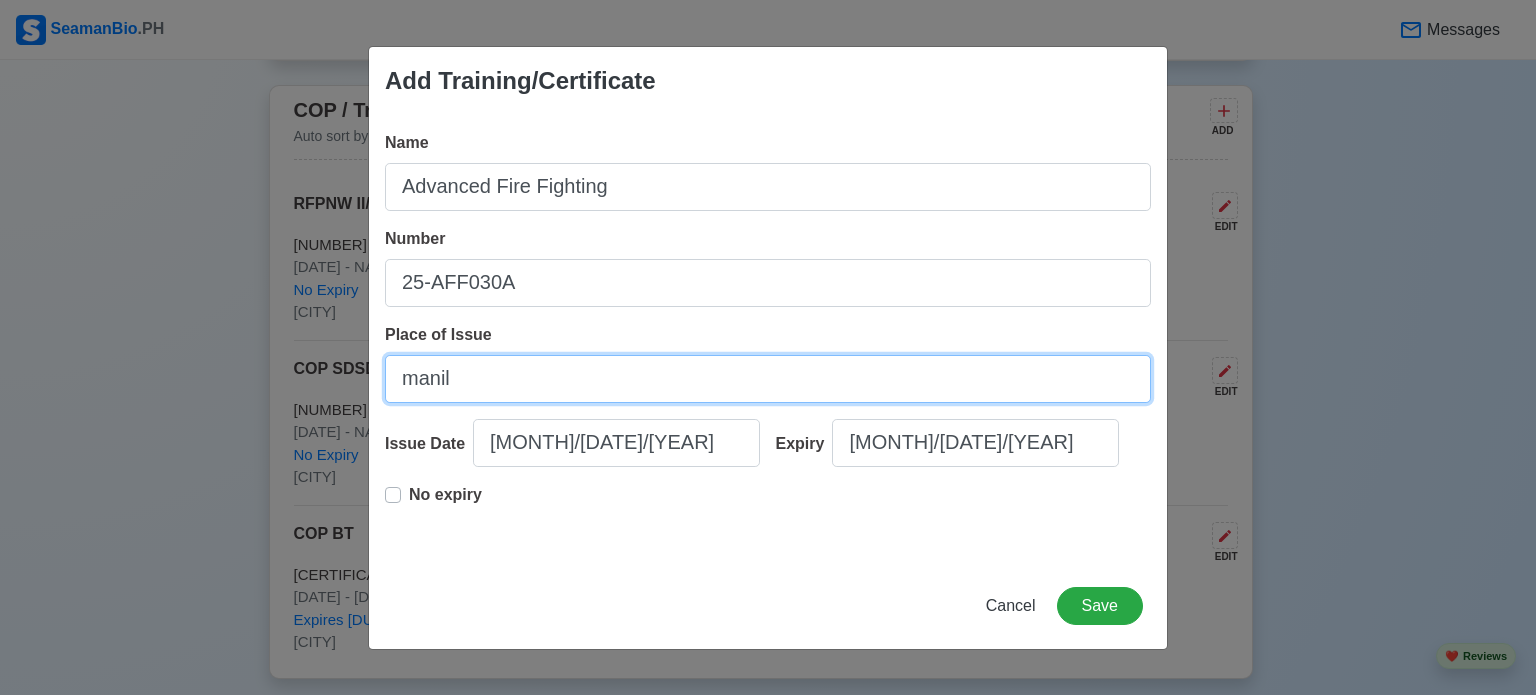 type on "[CITY]" 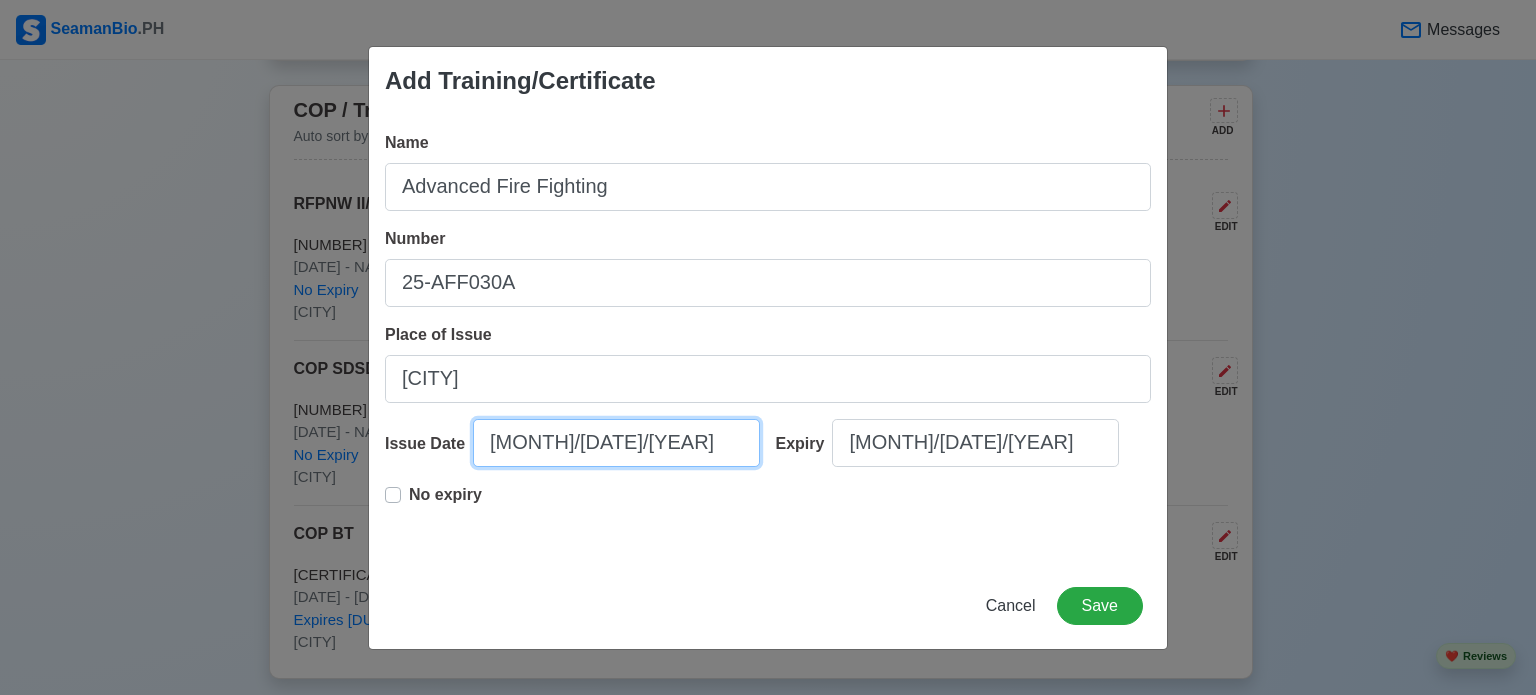 click on "[MONTH]/[DATE]/[YEAR]" at bounding box center [616, 443] 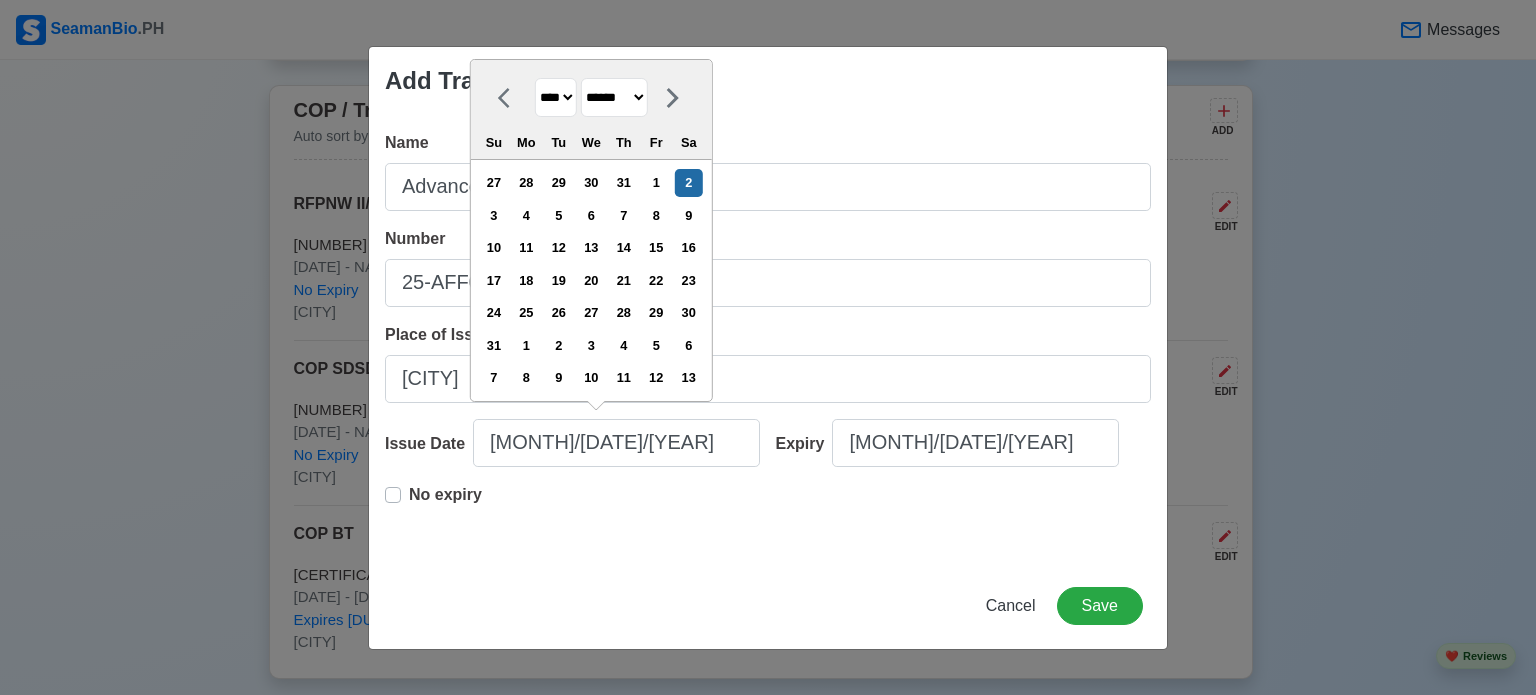 click on "******* ******** ***** ***** *** **** **** ****** ********* ******* ******** ********" at bounding box center [614, 97] 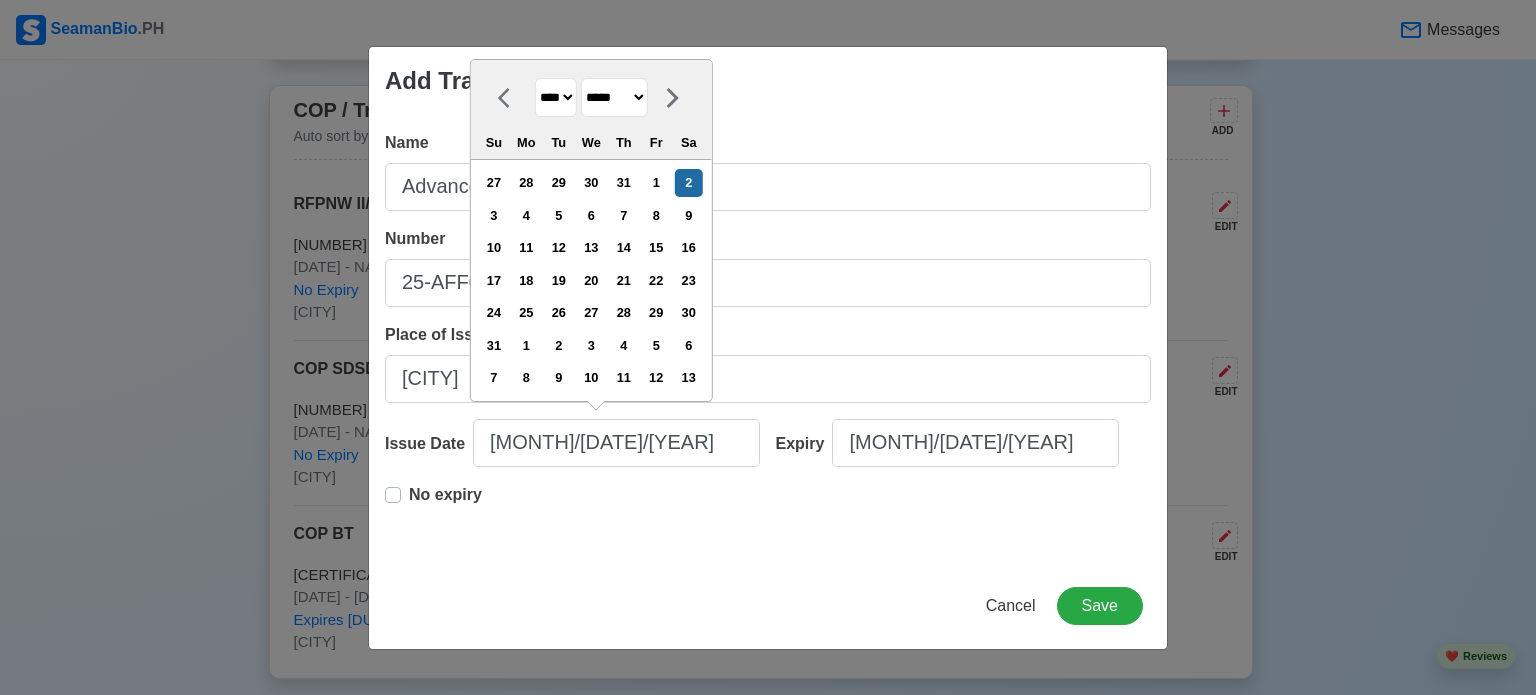 click on "******* ******** ***** ***** *** **** **** ****** ********* ******* ******** ********" at bounding box center [614, 97] 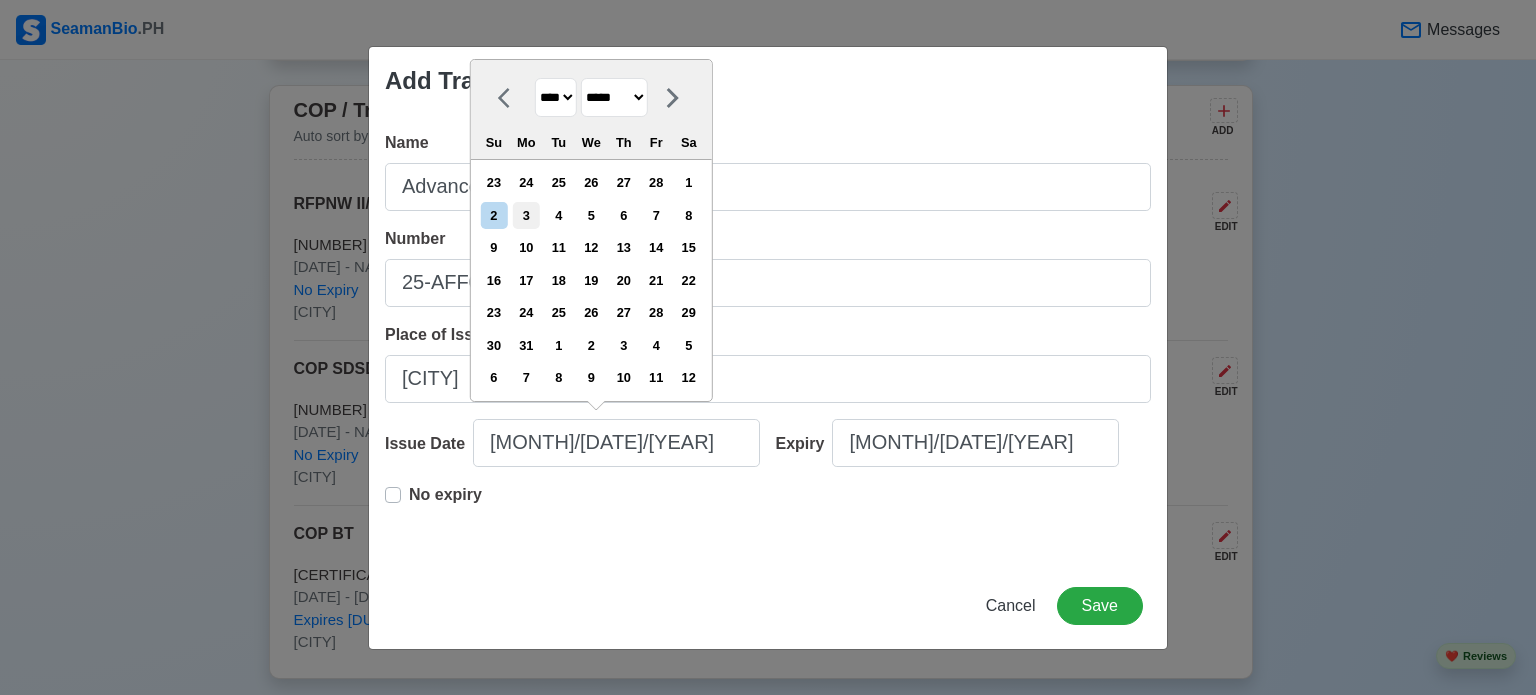 click on "3" at bounding box center (526, 215) 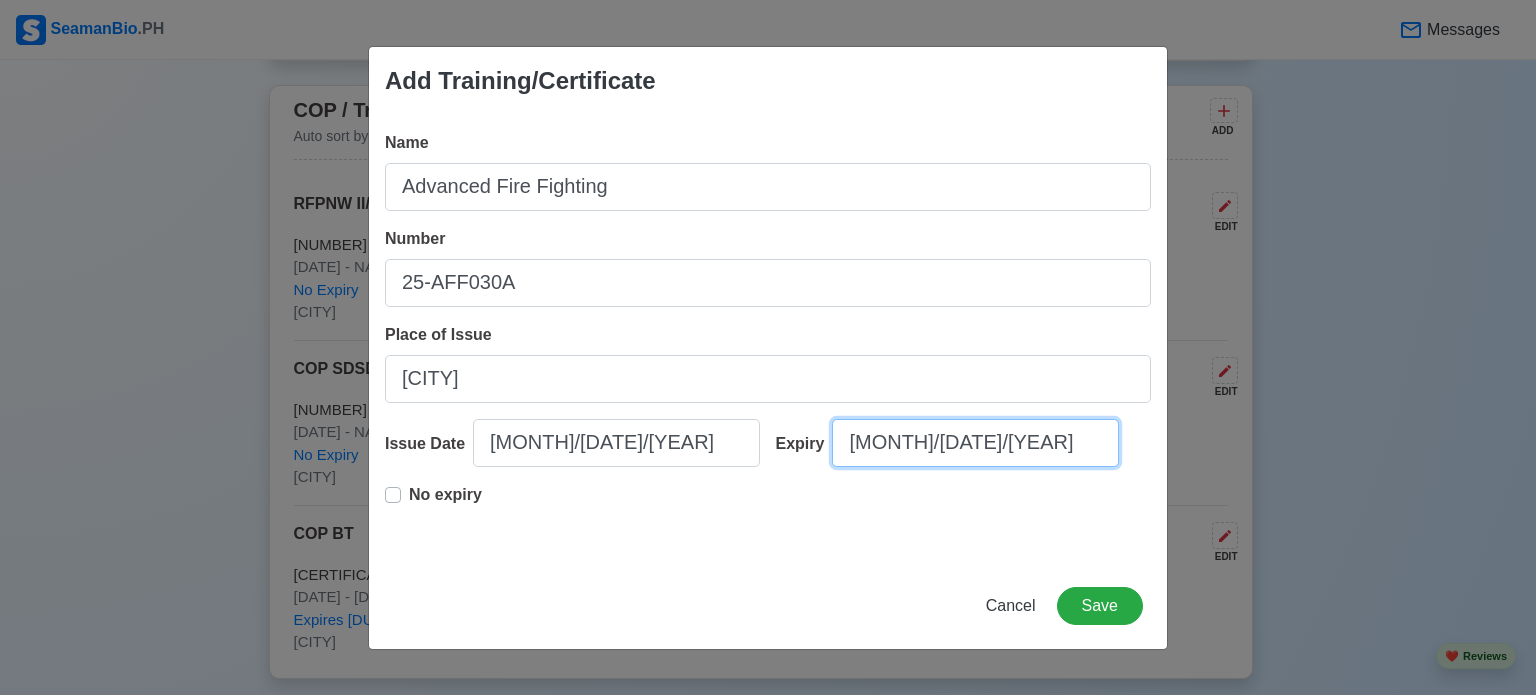 select on "****" 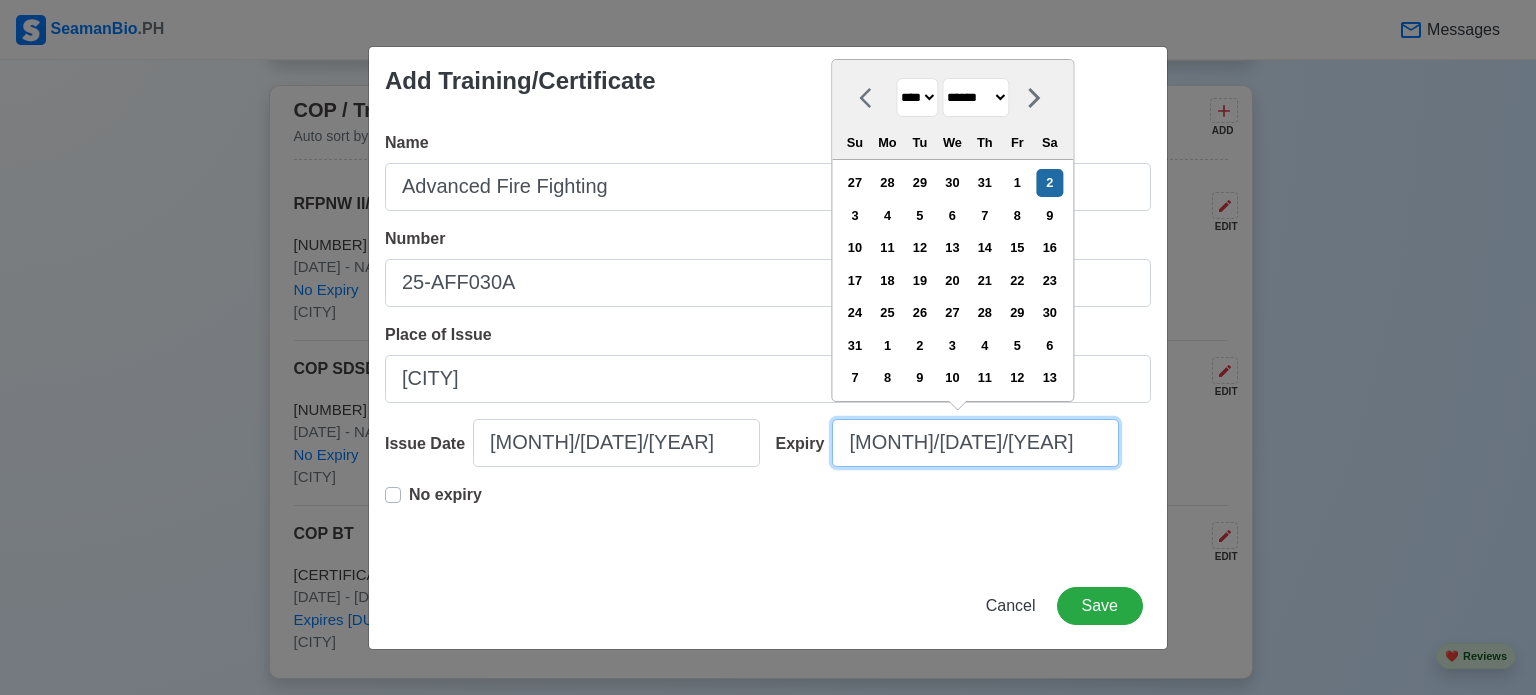 click on "[MONTH]/[DATE]/[YEAR]" at bounding box center [975, 443] 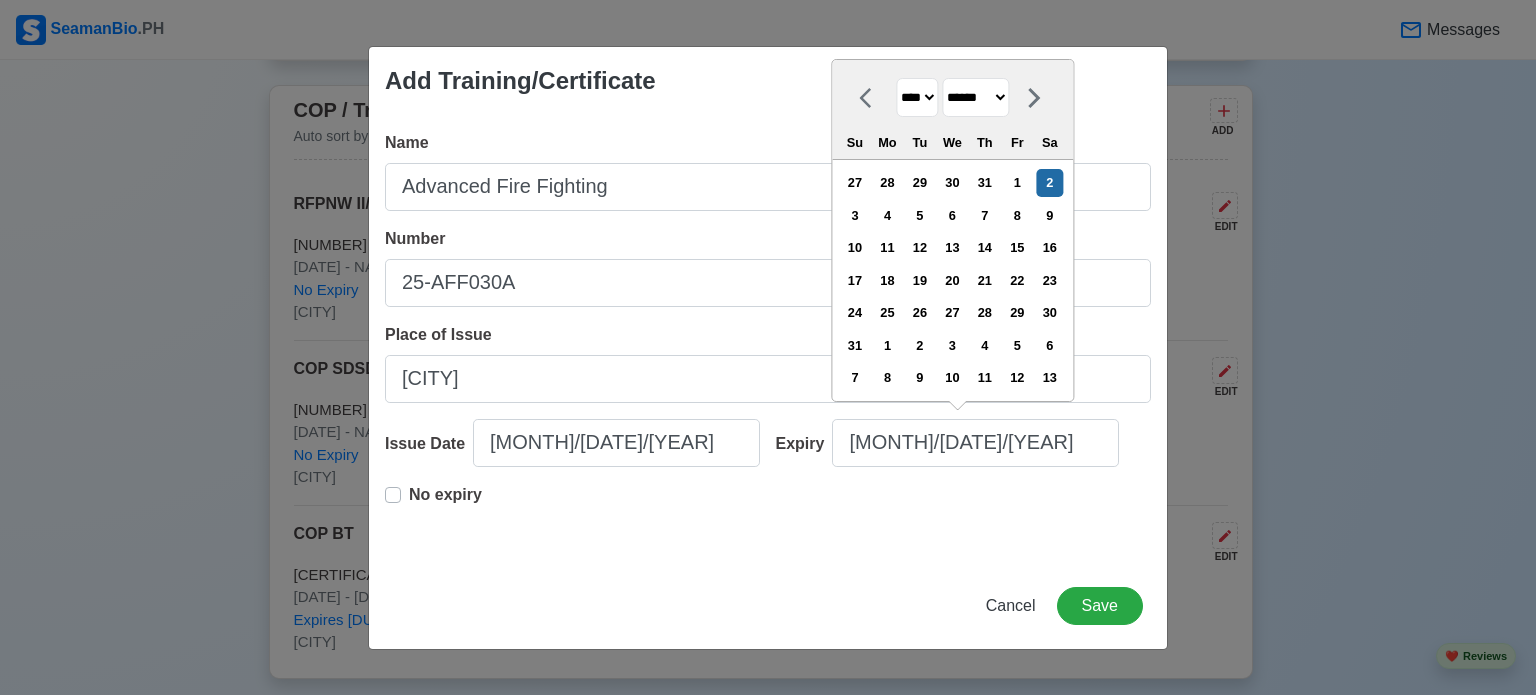 click on "******* ******** ***** ***** *** **** **** ****** ********* ******* ******** ********" at bounding box center (975, 97) 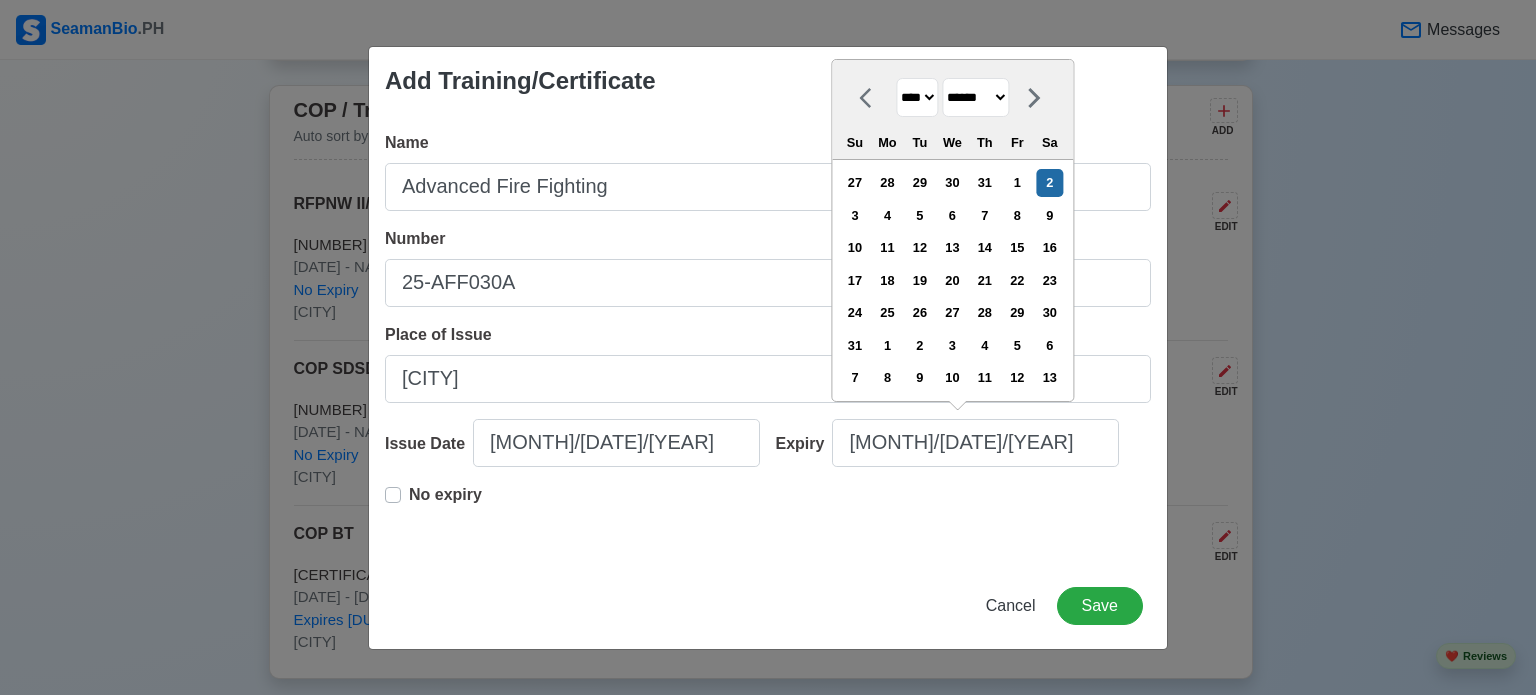 select on "*****" 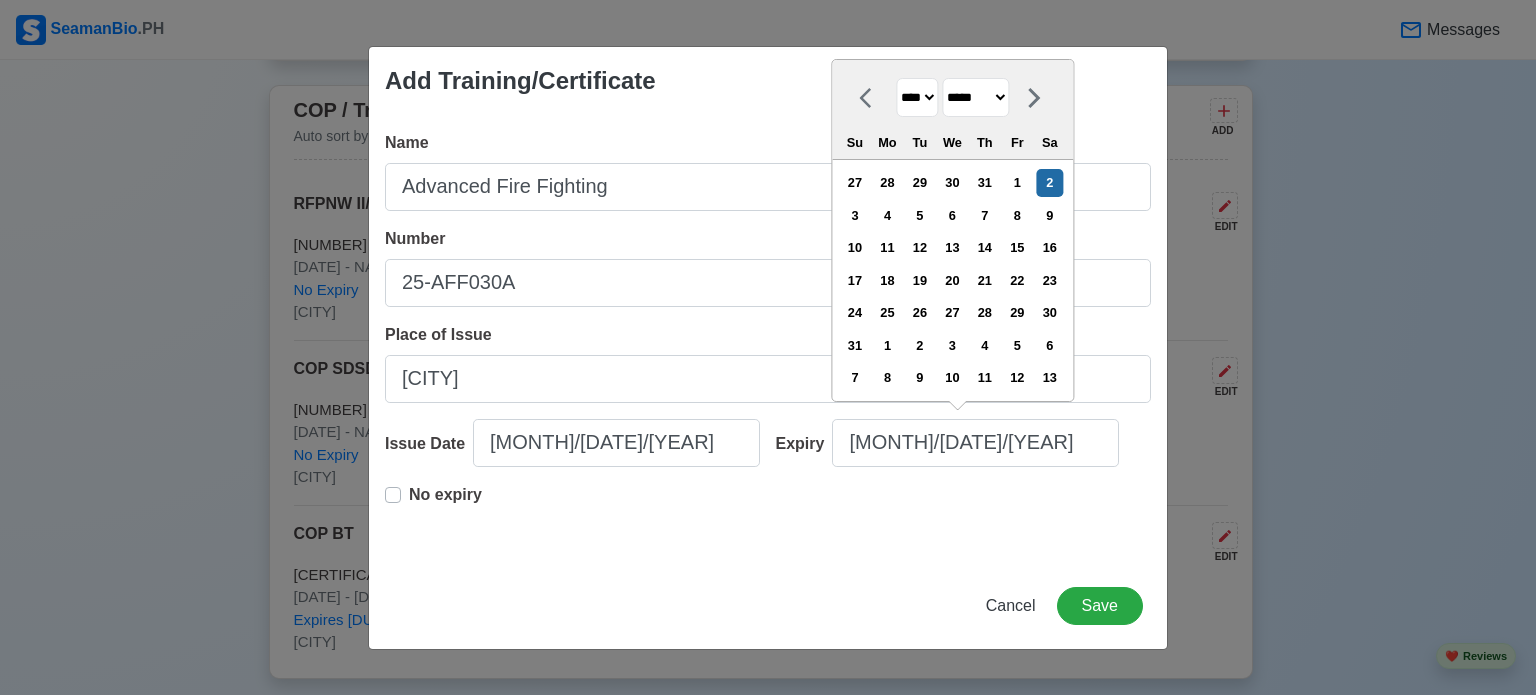 click on "******* ******** ***** ***** *** **** **** ****** ********* ******* ******** ********" at bounding box center [975, 97] 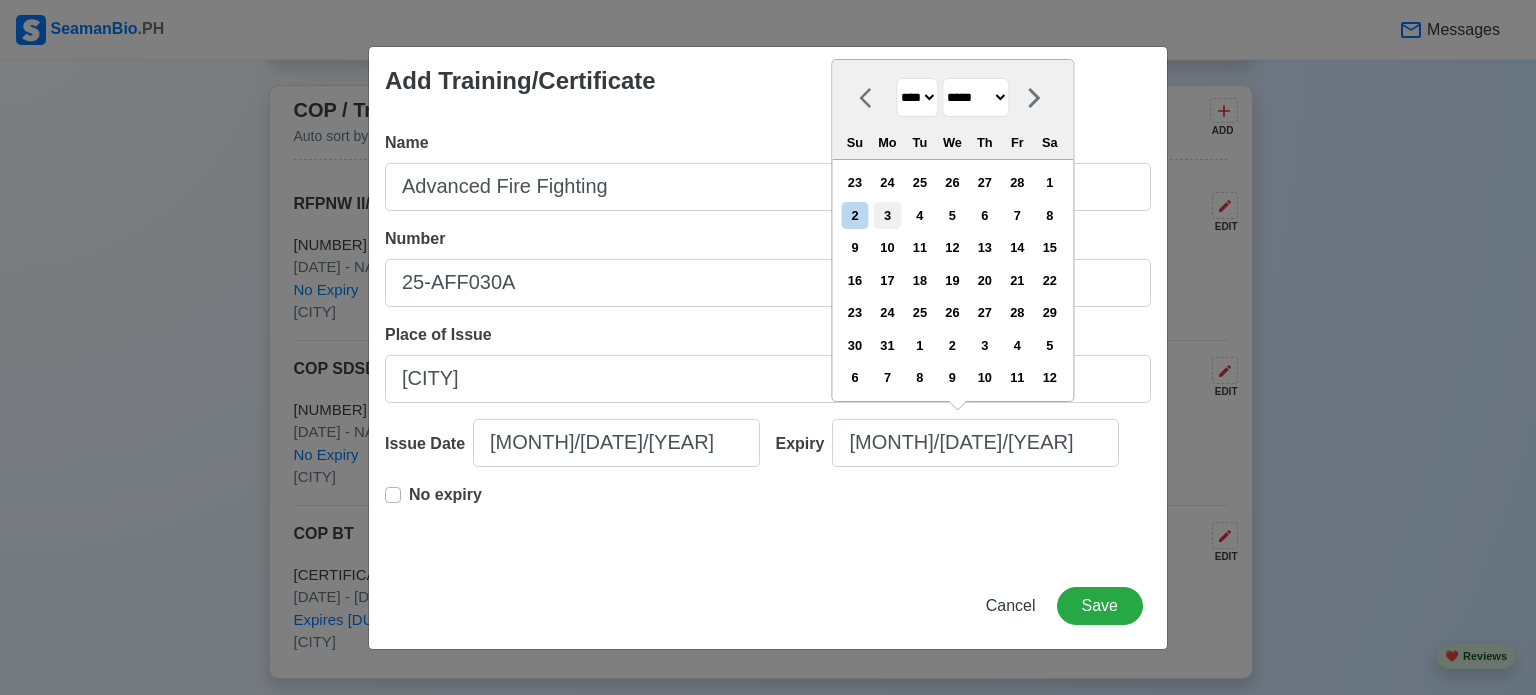click on "3" at bounding box center (887, 215) 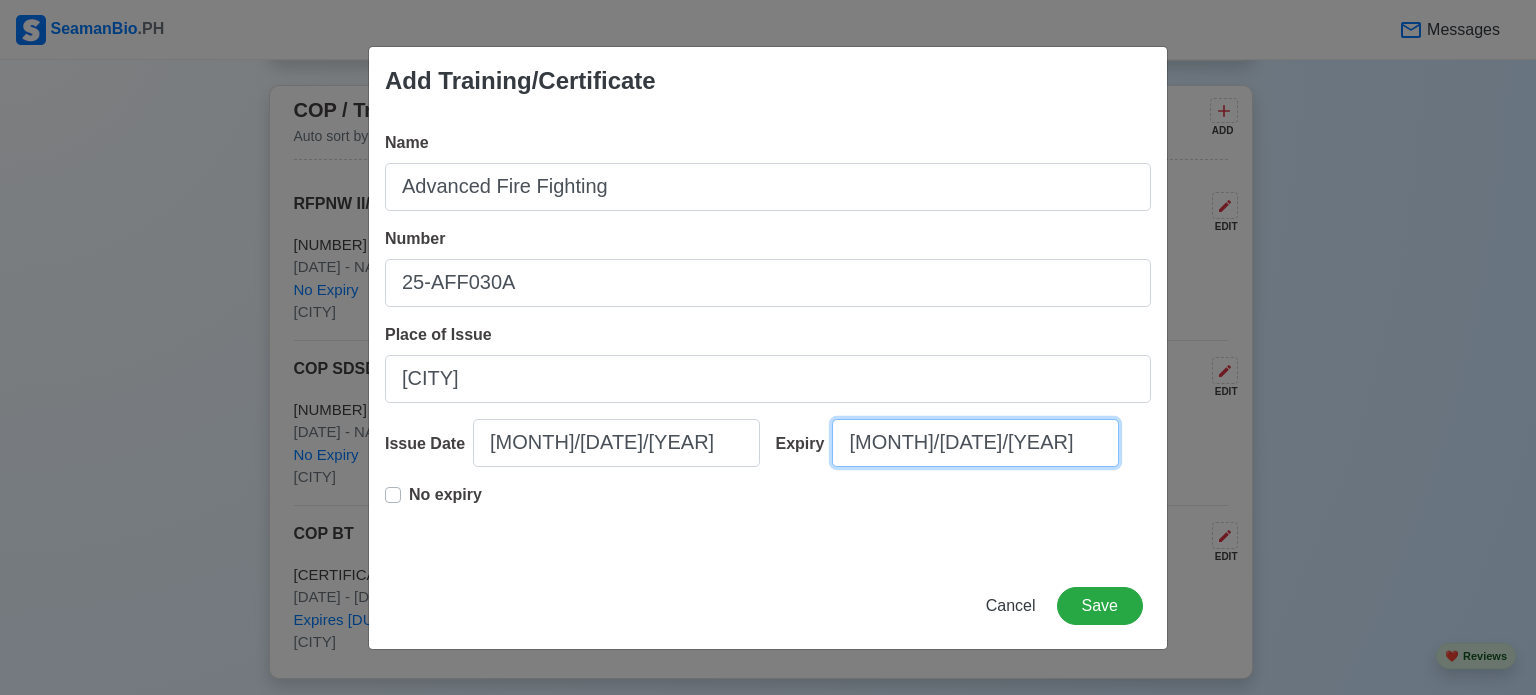 click on "[MONTH]/[DATE]/[YEAR]" at bounding box center (975, 443) 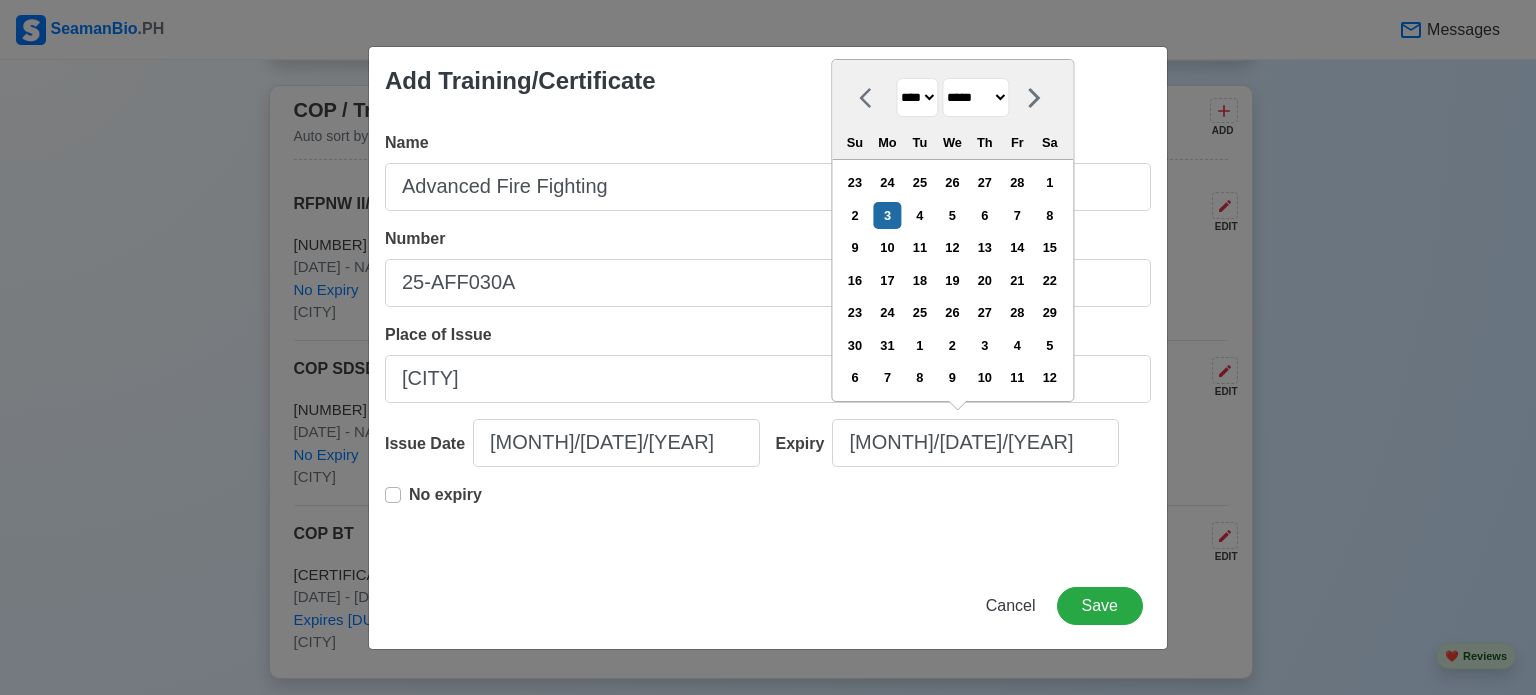 click on "**** **** **** **** **** **** **** **** **** **** **** **** **** **** **** **** **** **** **** **** **** **** **** **** **** **** **** **** **** **** **** **** **** **** **** **** **** **** **** **** **** **** **** **** **** **** **** **** **** **** **** **** **** **** **** **** **** **** **** **** **** **** **** **** **** **** **** **** **** **** **** **** **** **** **** **** **** **** **** **** **** **** **** **** **** **** **** **** **** **** **** **** **** **** **** **** **** **** **** **** **** **** **** **** **** **** **** **** **** **** **** **** **** **** **** **** **** **** **** **** ****" at bounding box center [917, 97] 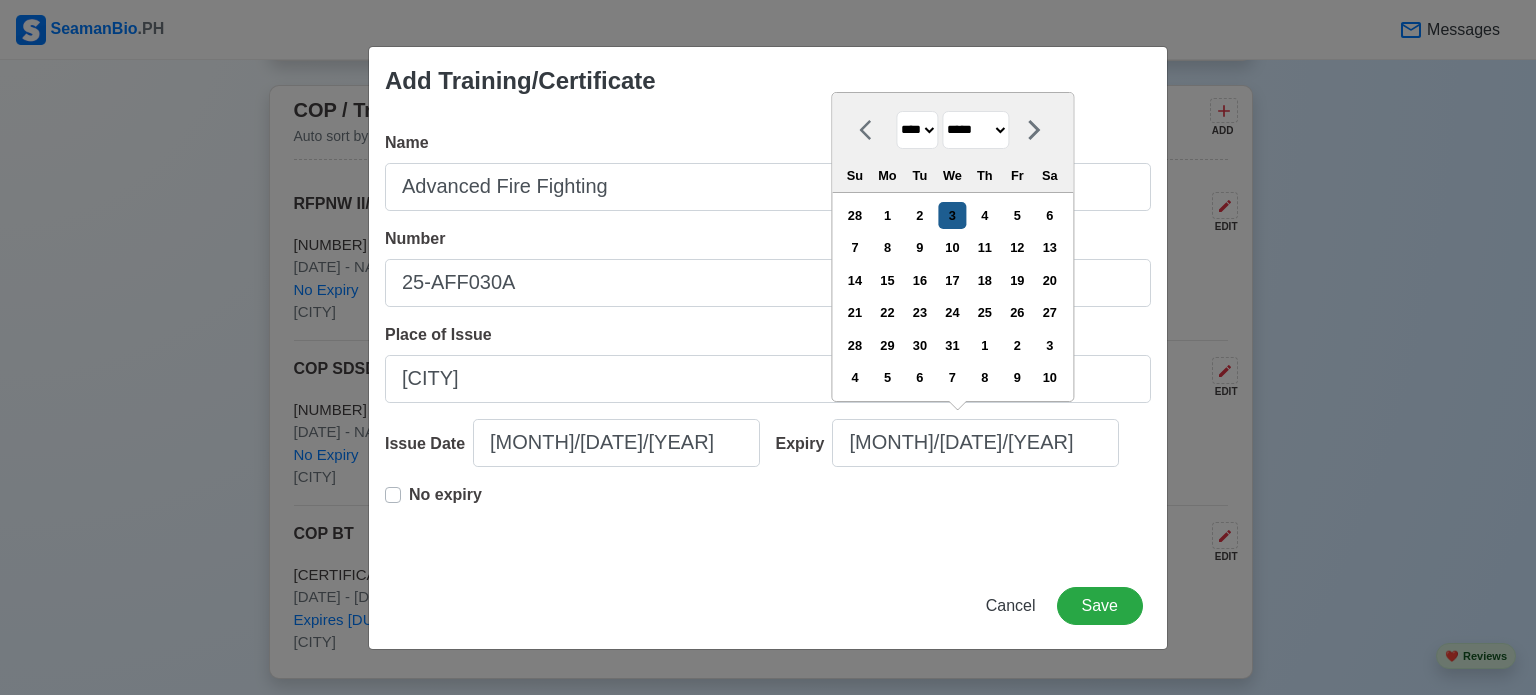 click on "3" at bounding box center (952, 215) 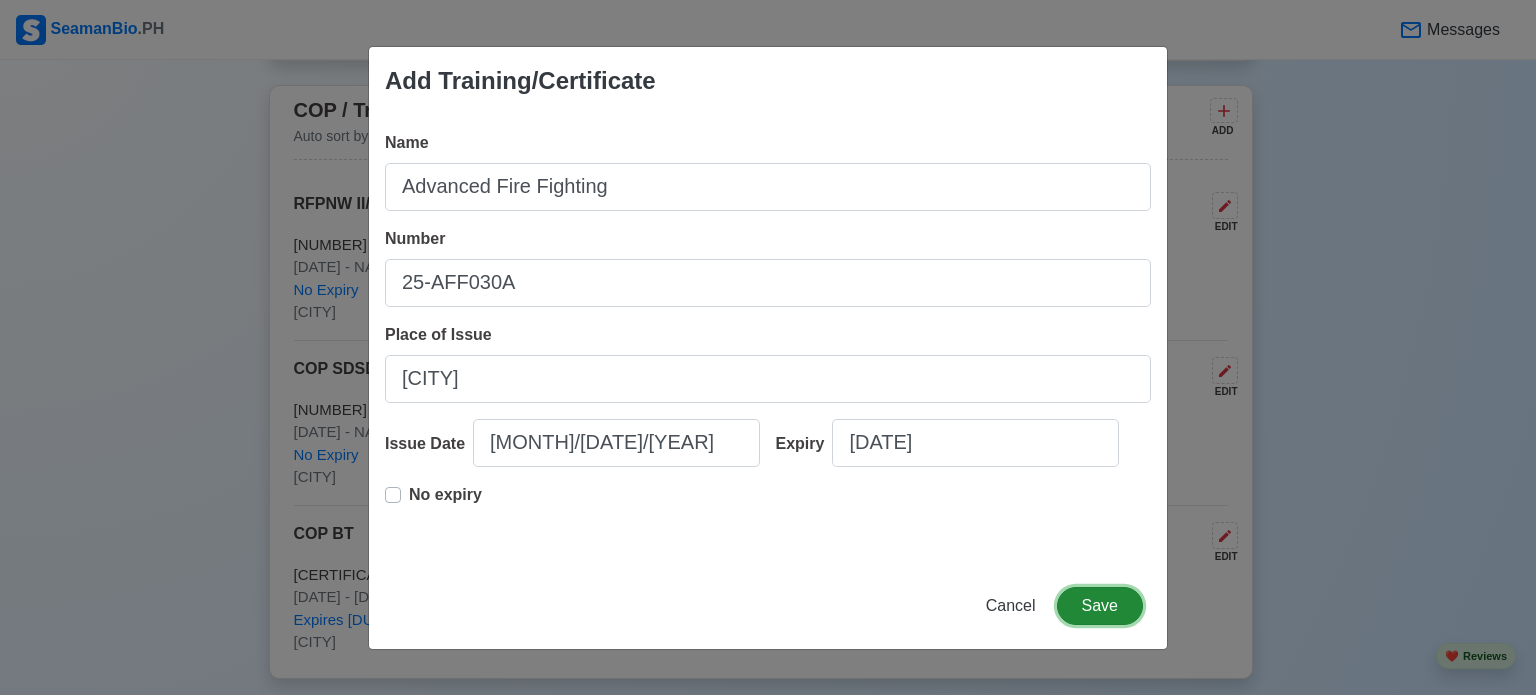 click on "Save" at bounding box center [1100, 606] 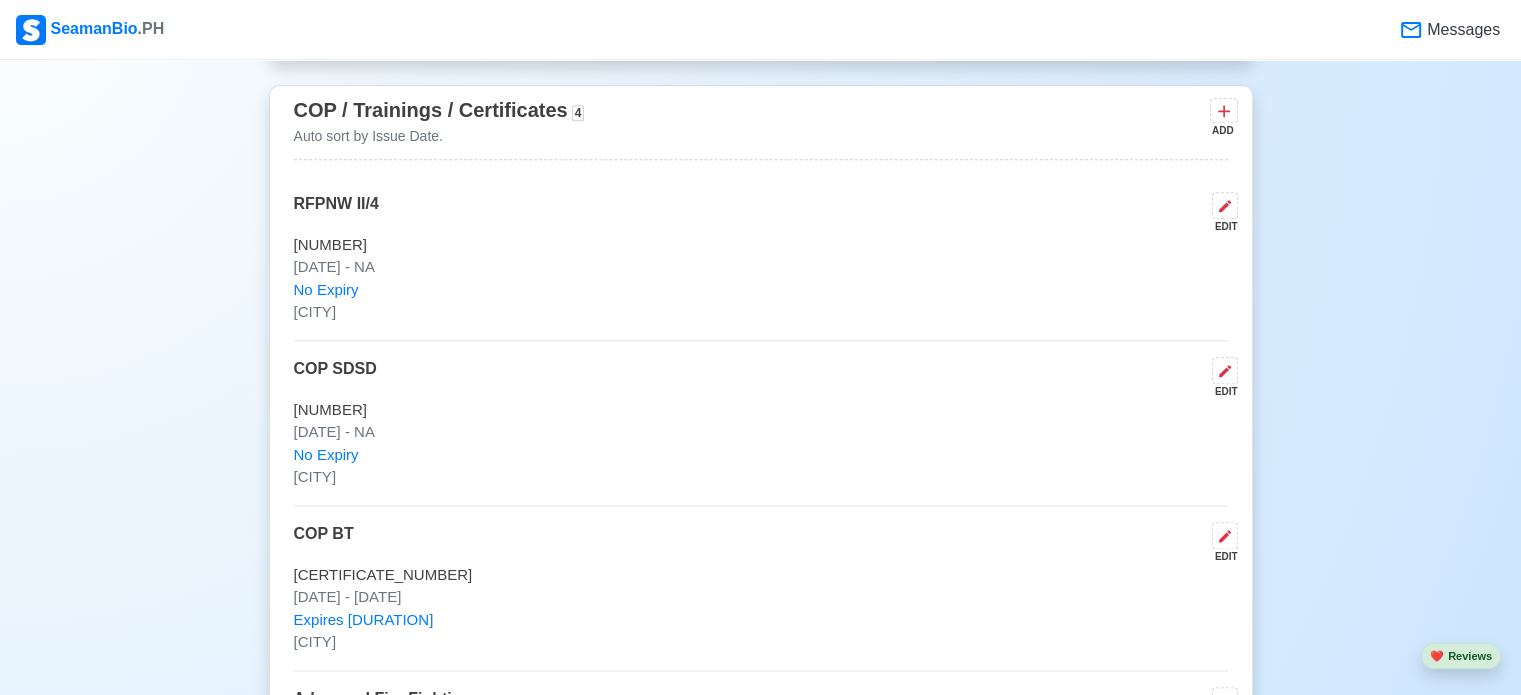 click on "ADD" at bounding box center [1222, 130] 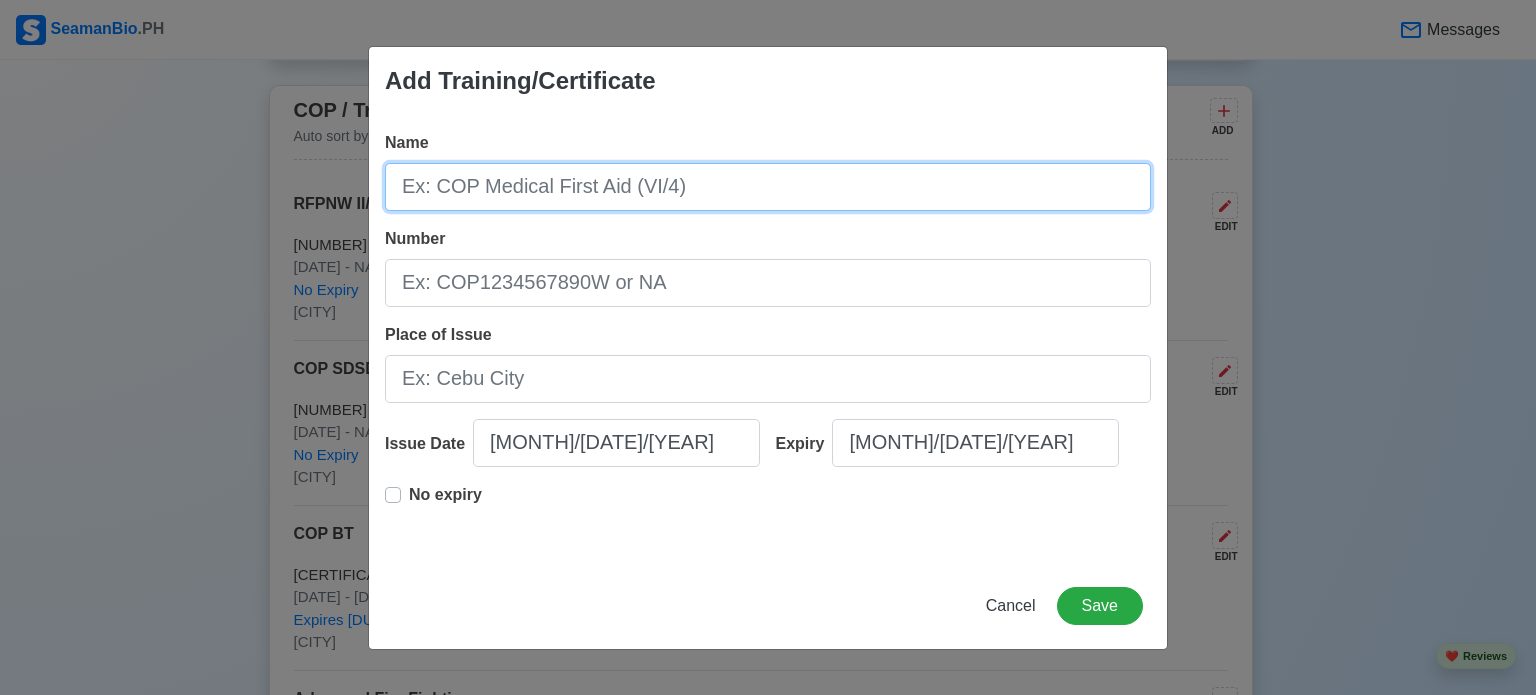 click on "Name" at bounding box center (768, 187) 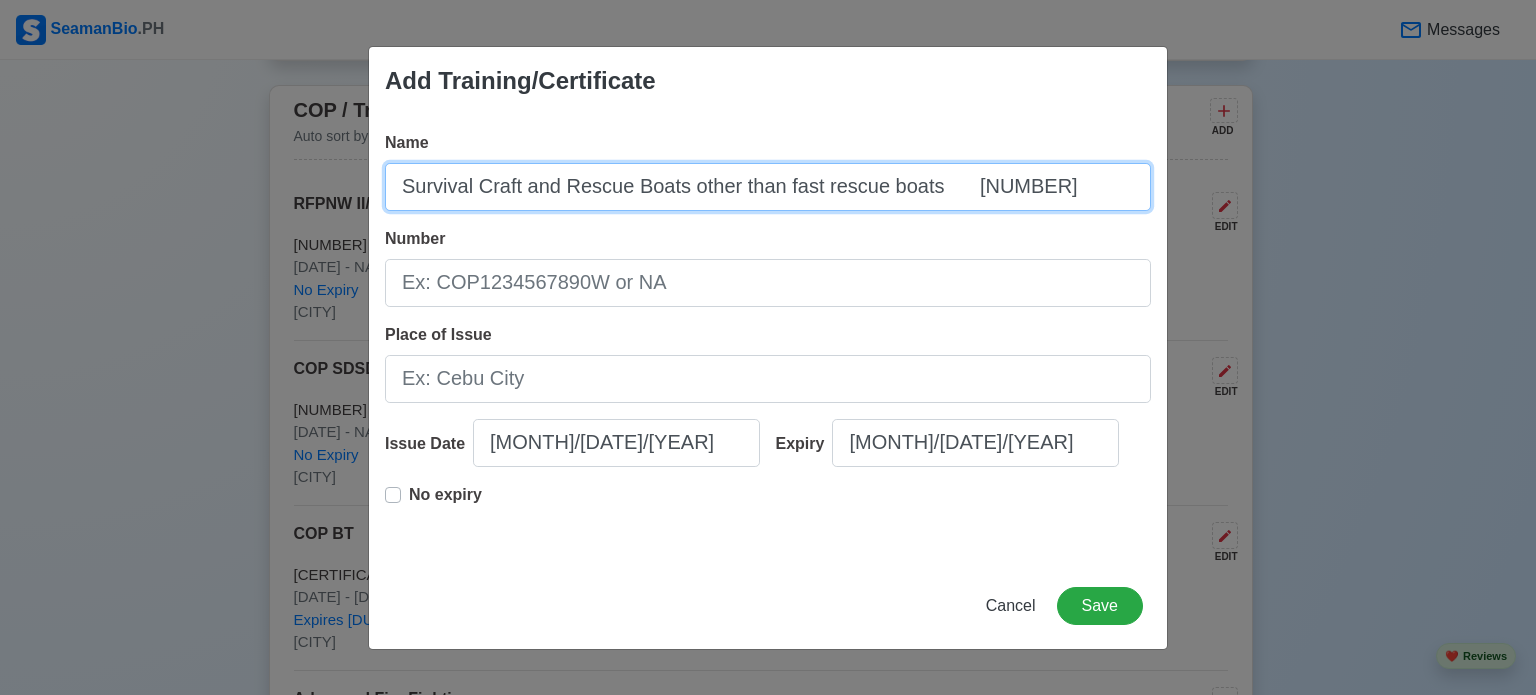 drag, startPoint x: 963, startPoint y: 191, endPoint x: 1184, endPoint y: 210, distance: 221.81523 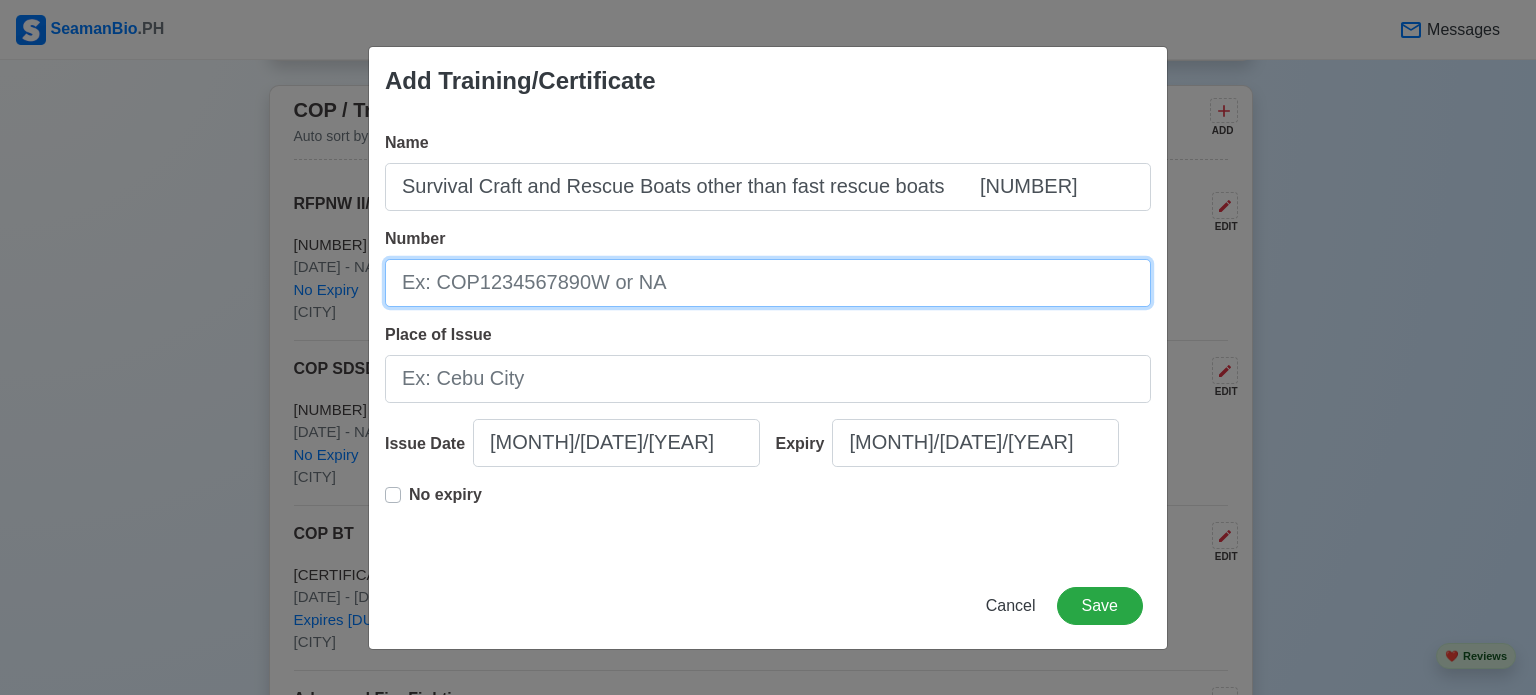 click on "Number" at bounding box center [768, 283] 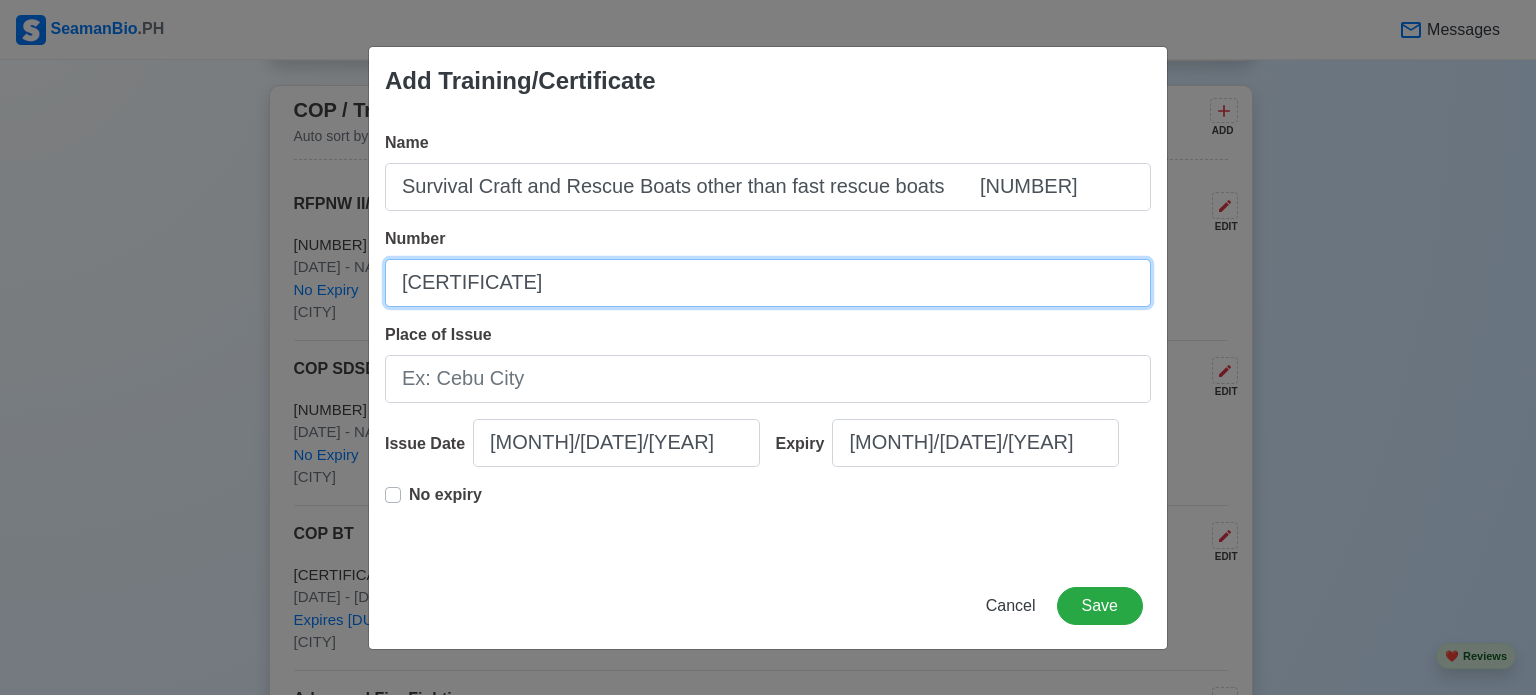 type on "[CERTIFICATE]" 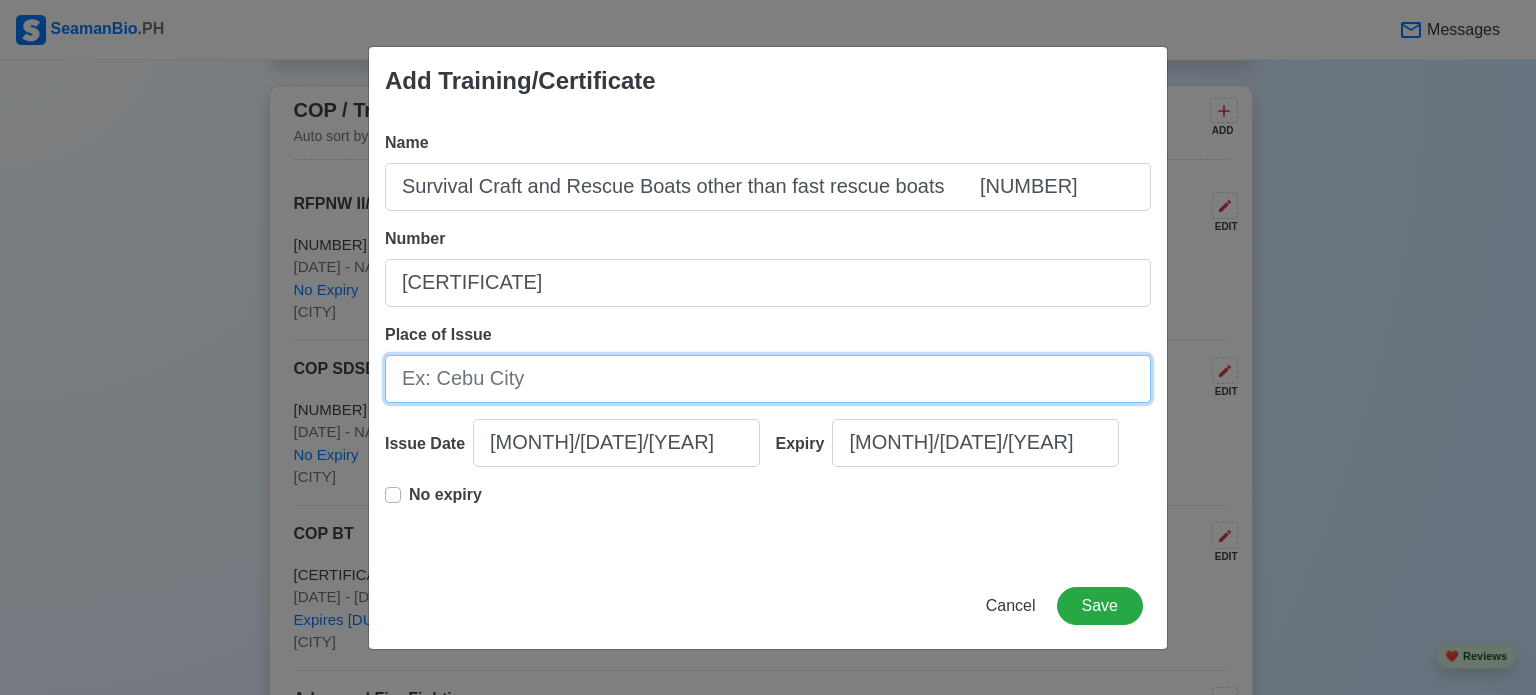 click on "Place of Issue" at bounding box center (768, 379) 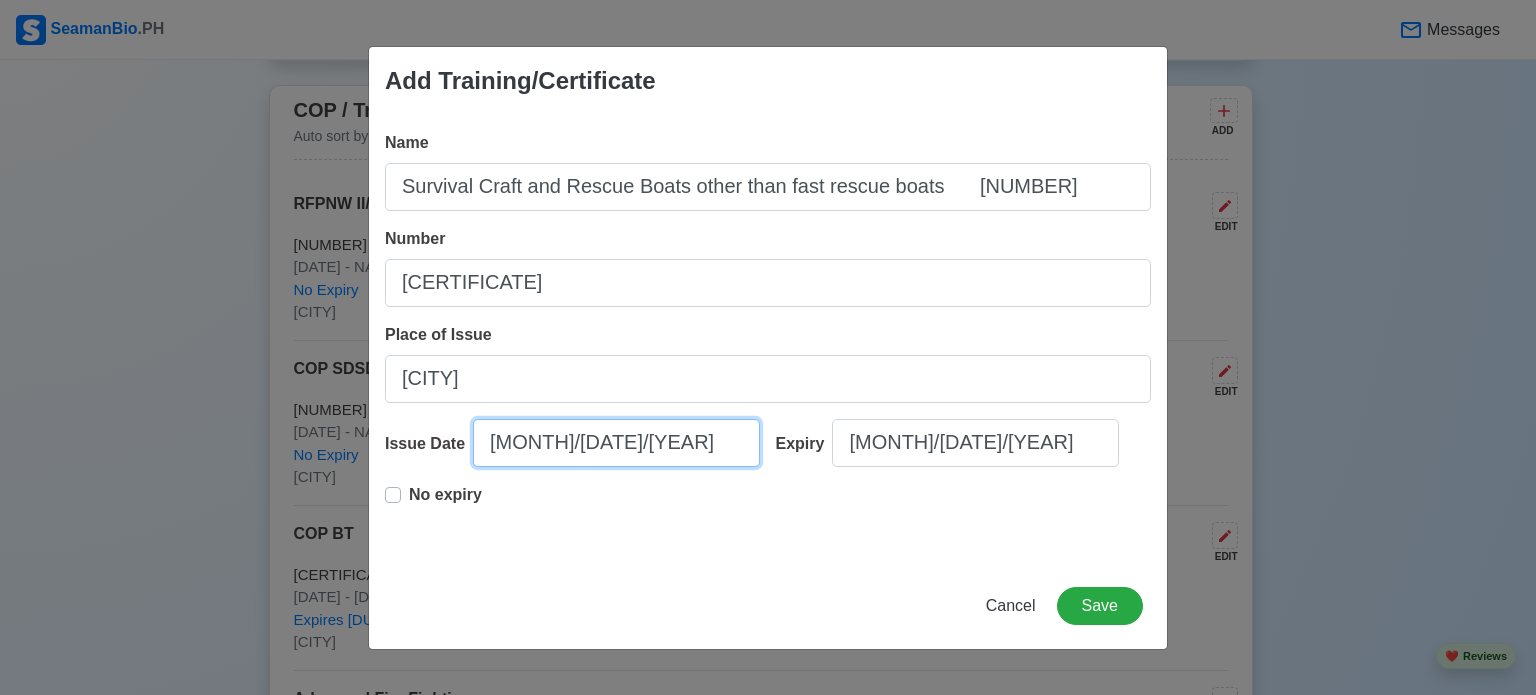 click on "[MONTH]/[DATE]/[YEAR]" at bounding box center [616, 443] 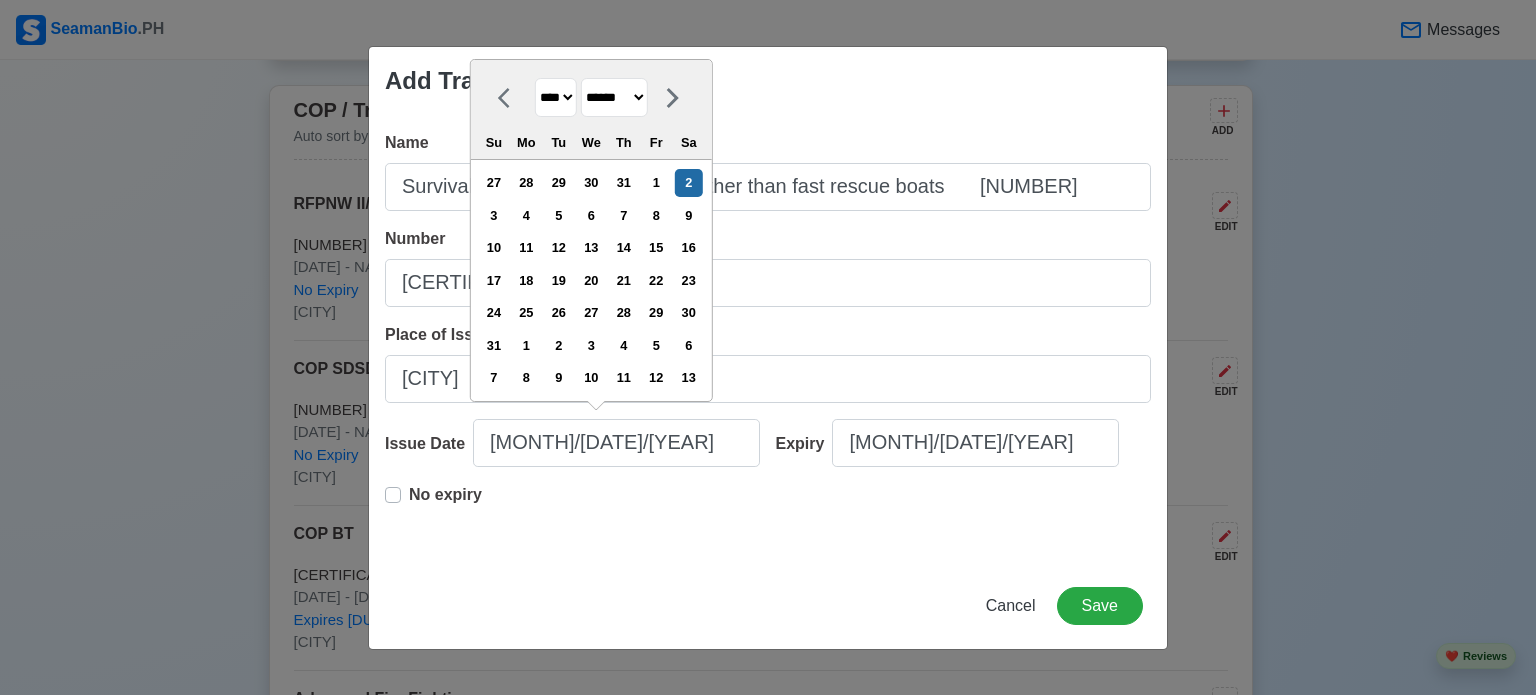 click on "******* ******** ***** ***** *** **** **** ****** ********* ******* ******** ********" at bounding box center [614, 97] 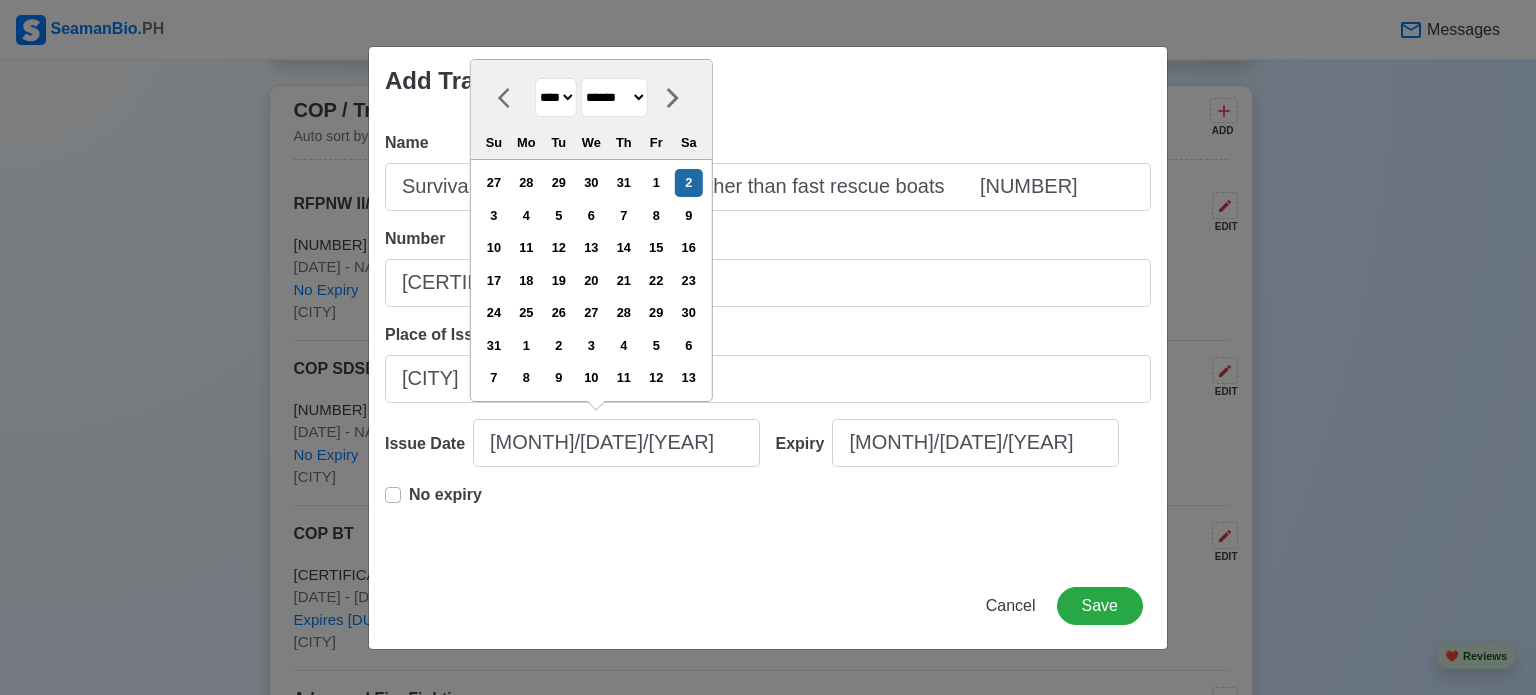 select on "********" 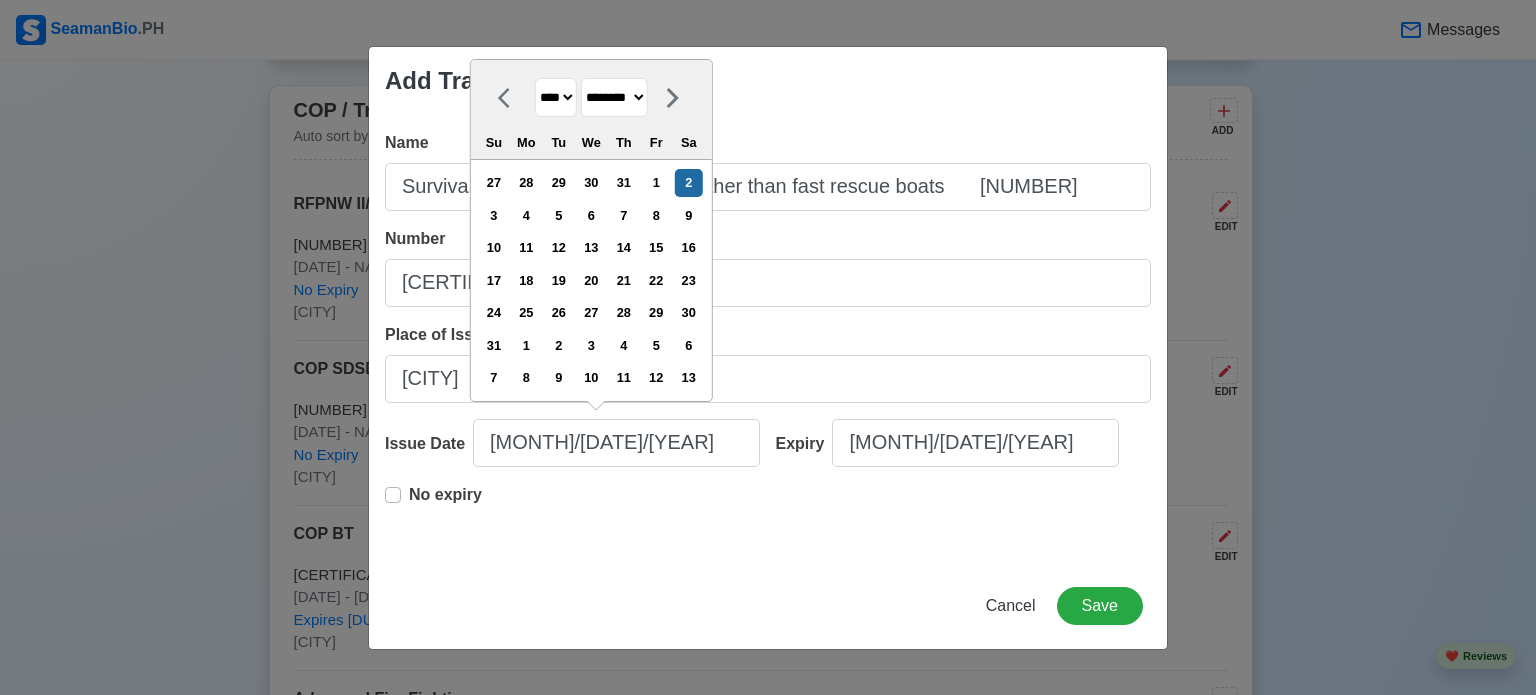 click on "******* ******** ***** ***** *** **** **** ****** ********* ******* ******** ********" at bounding box center (614, 97) 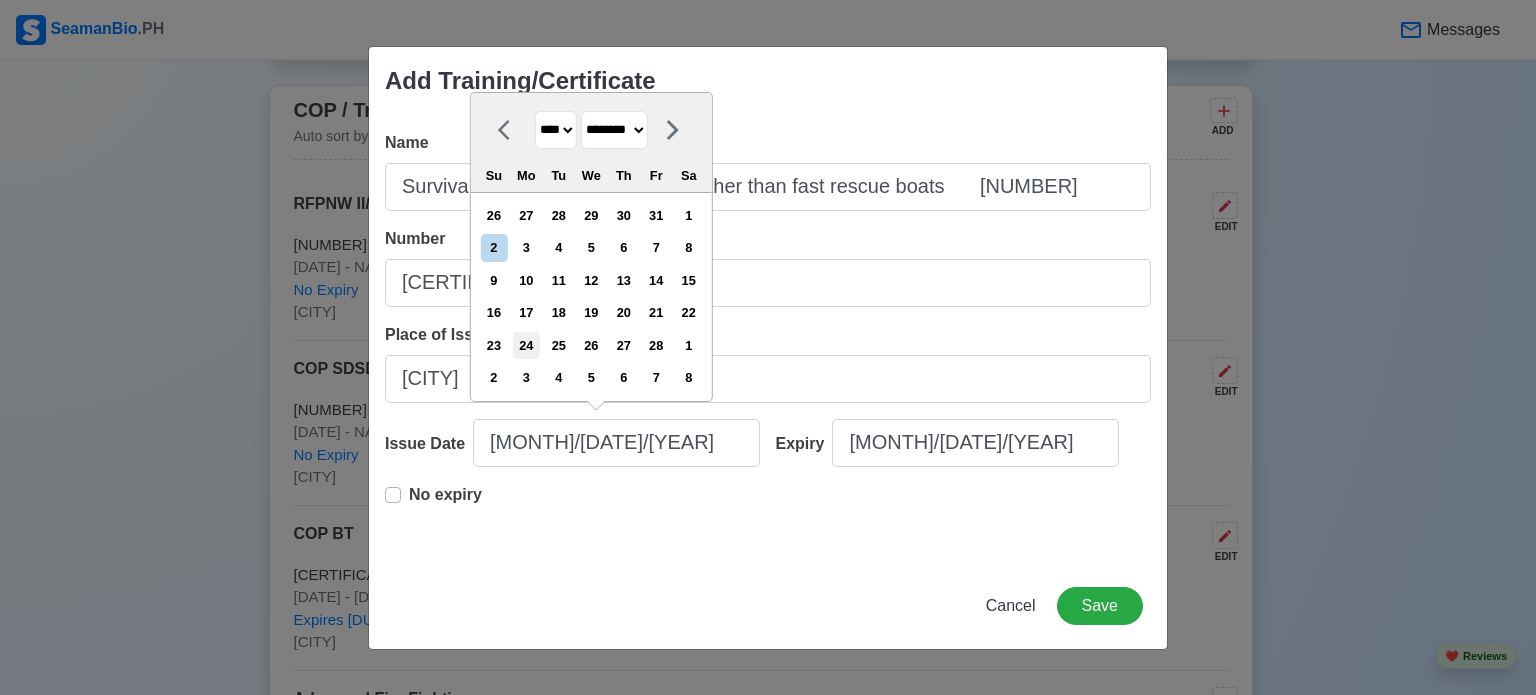 click on "24" at bounding box center [526, 345] 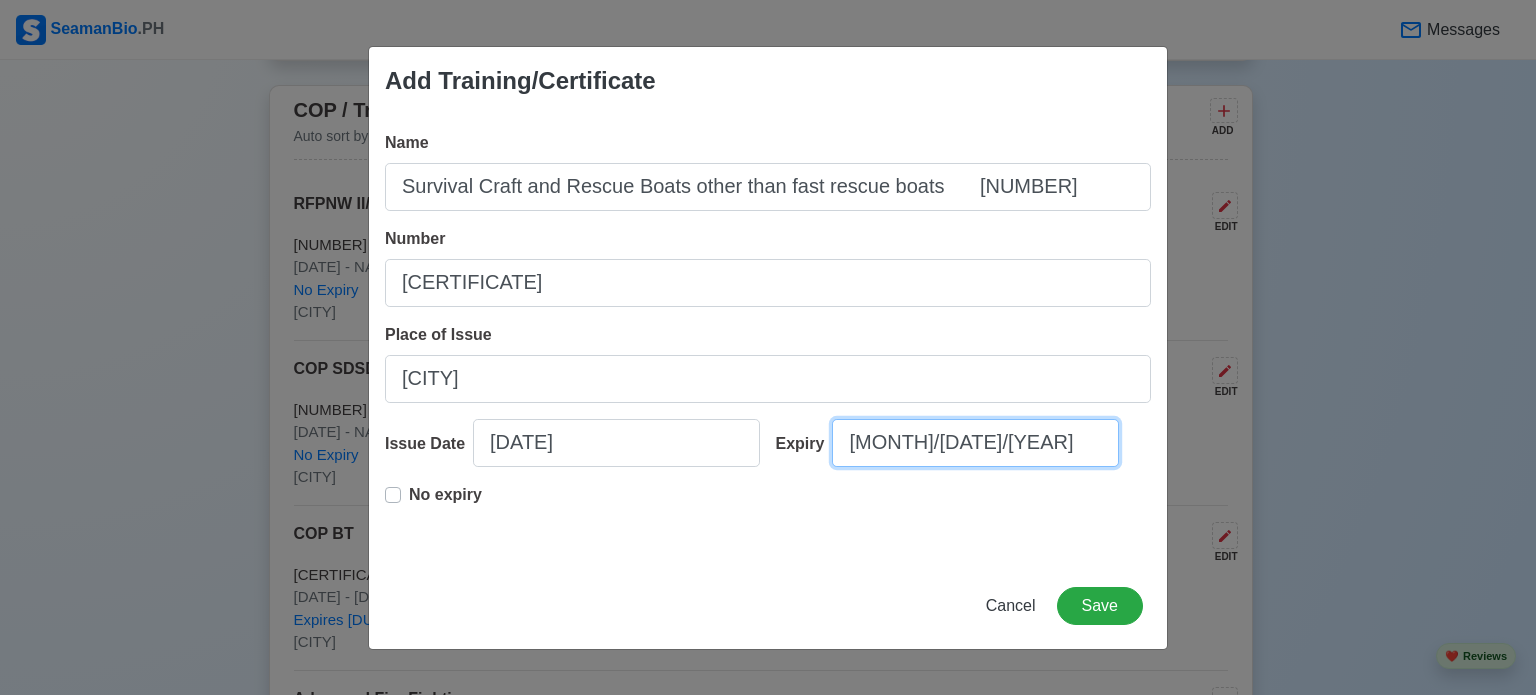 click on "[MONTH]/[DATE]/[YEAR]" at bounding box center [975, 443] 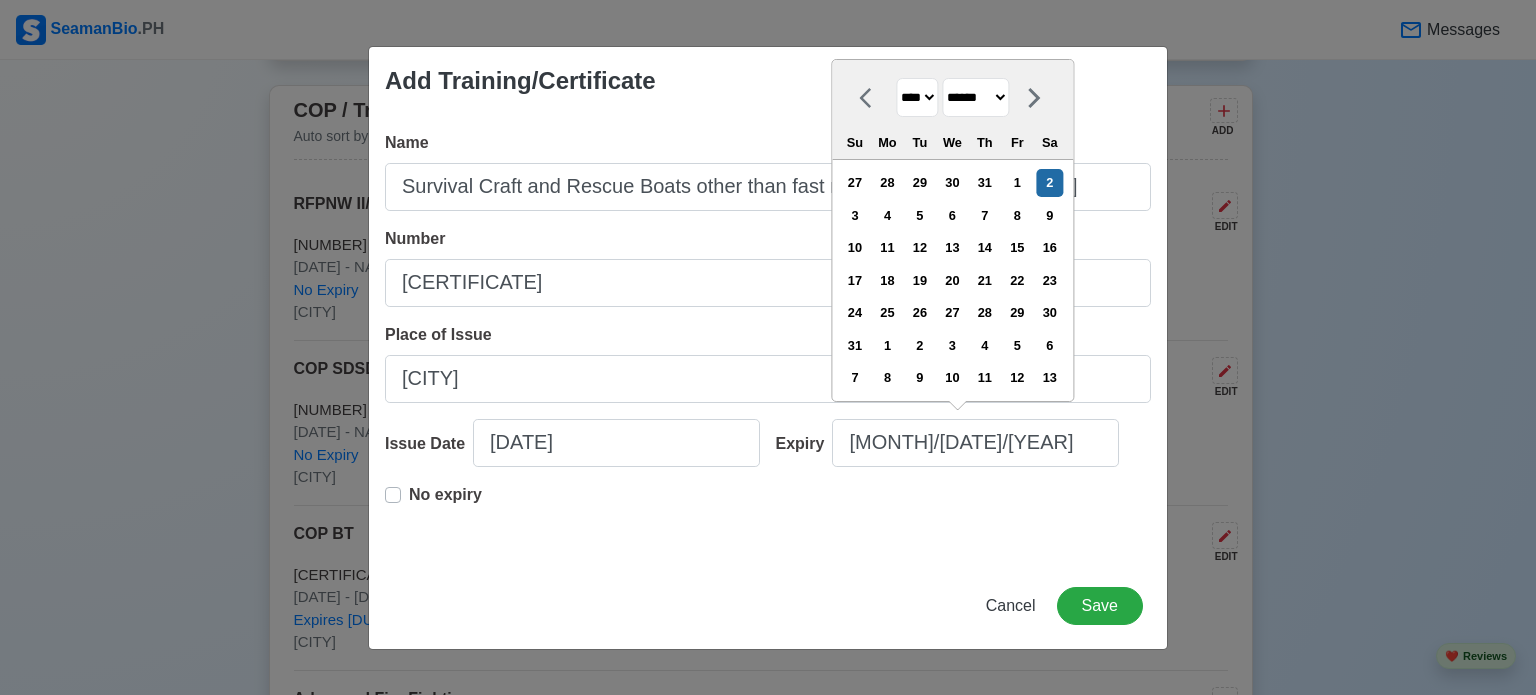 click on "**** **** **** **** **** **** **** **** **** **** **** **** **** **** **** **** **** **** **** **** **** **** **** **** **** **** **** **** **** **** **** **** **** **** **** **** **** **** **** **** **** **** **** **** **** **** **** **** **** **** **** **** **** **** **** **** **** **** **** **** **** **** **** **** **** **** **** **** **** **** **** **** **** **** **** **** **** **** **** **** **** **** **** **** **** **** **** **** **** **** **** **** **** **** **** **** **** **** **** **** **** **** **** **** **** **** **** **** **** **** **** **** **** **** **** **** **** **** **** **** ****" at bounding box center (917, 97) 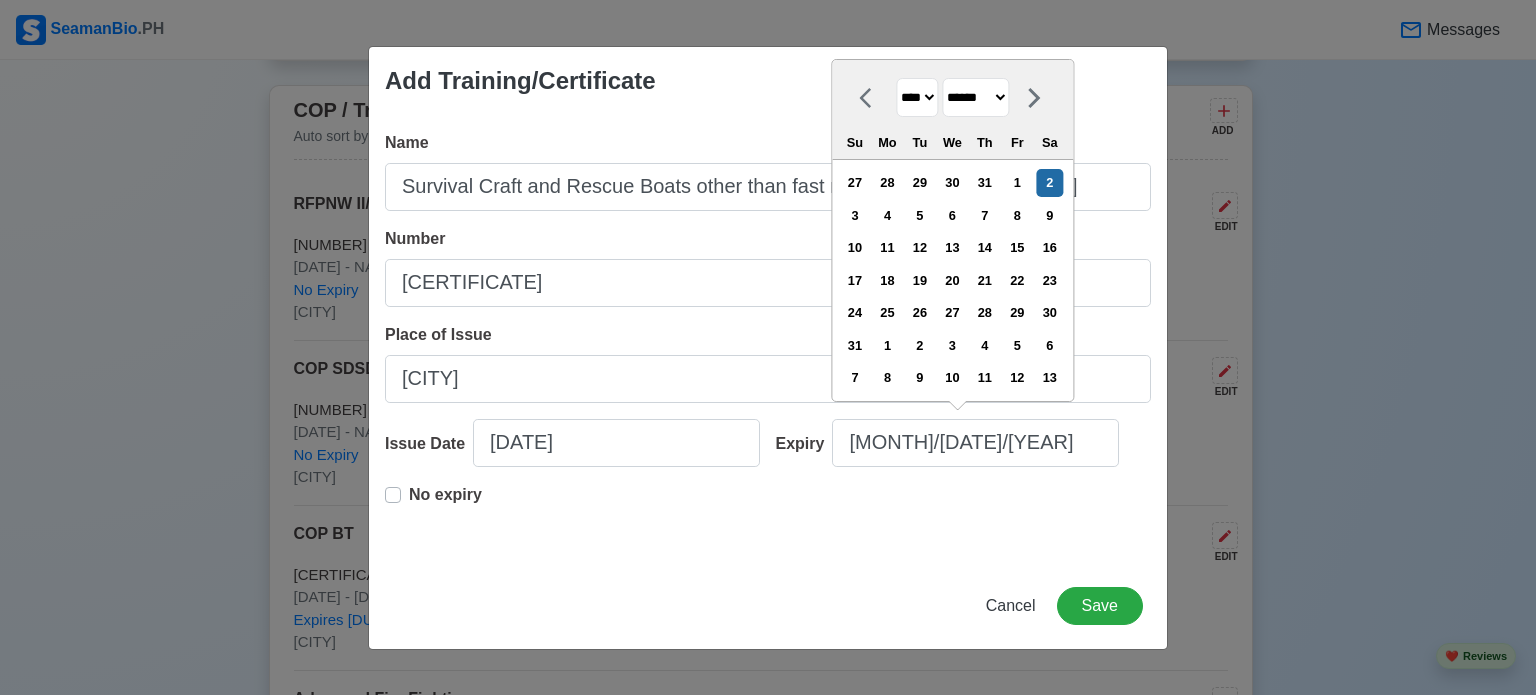 select on "****" 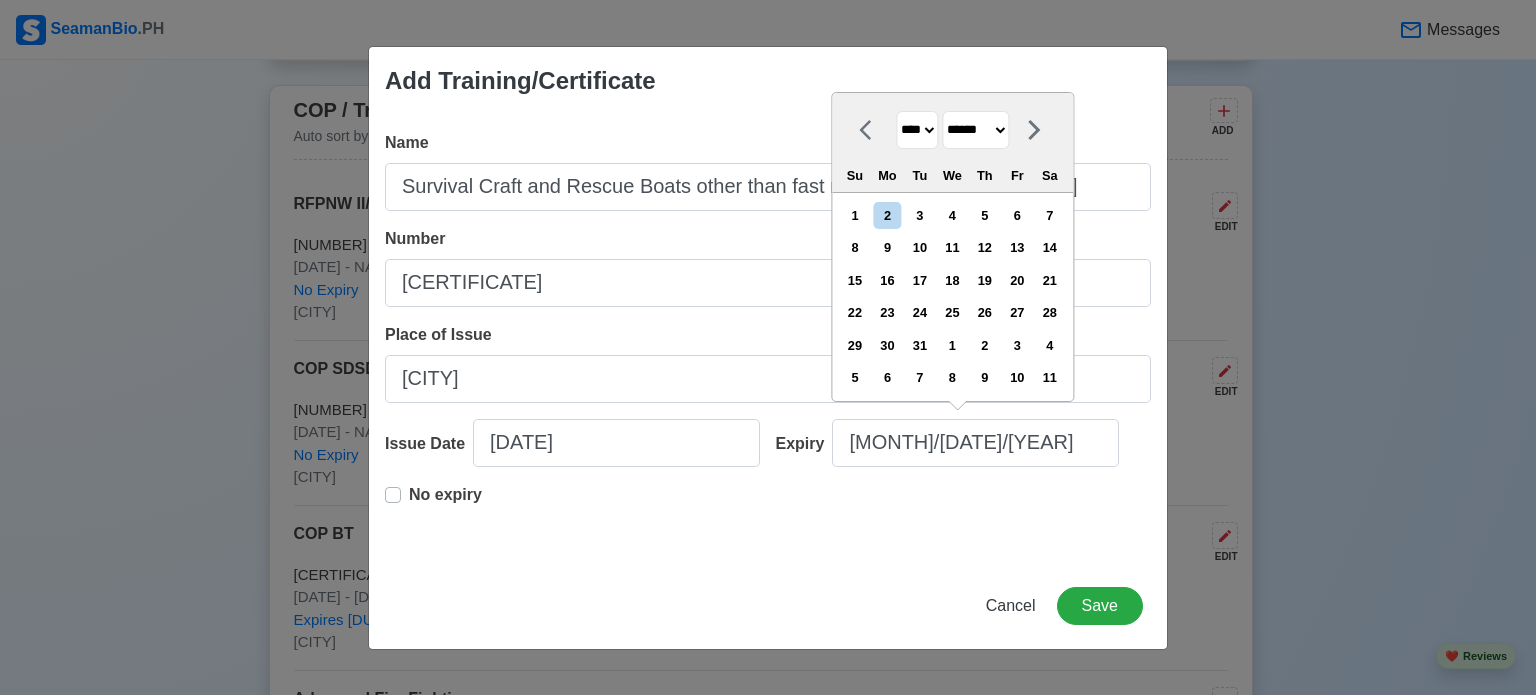 click on "**** **** **** **** **** **** **** **** **** **** **** **** **** **** **** **** **** **** **** **** **** **** **** **** **** **** **** **** **** **** **** **** **** **** **** **** **** **** **** **** **** **** **** **** **** **** **** **** **** **** **** **** **** **** **** **** **** **** **** **** **** **** **** **** **** **** **** **** **** **** **** **** **** **** **** **** **** **** **** **** **** **** **** **** **** **** **** **** **** **** **** **** **** **** **** **** **** **** **** **** **** **** **** **** **** **** **** **** **** **** **** **** **** **** **** **** **** **** **** **** ******* ******** ***** ***** *** **** **** ****** ********* ******* ******** ******** Su Mo Tu We Th Fr Sa" at bounding box center [952, 143] 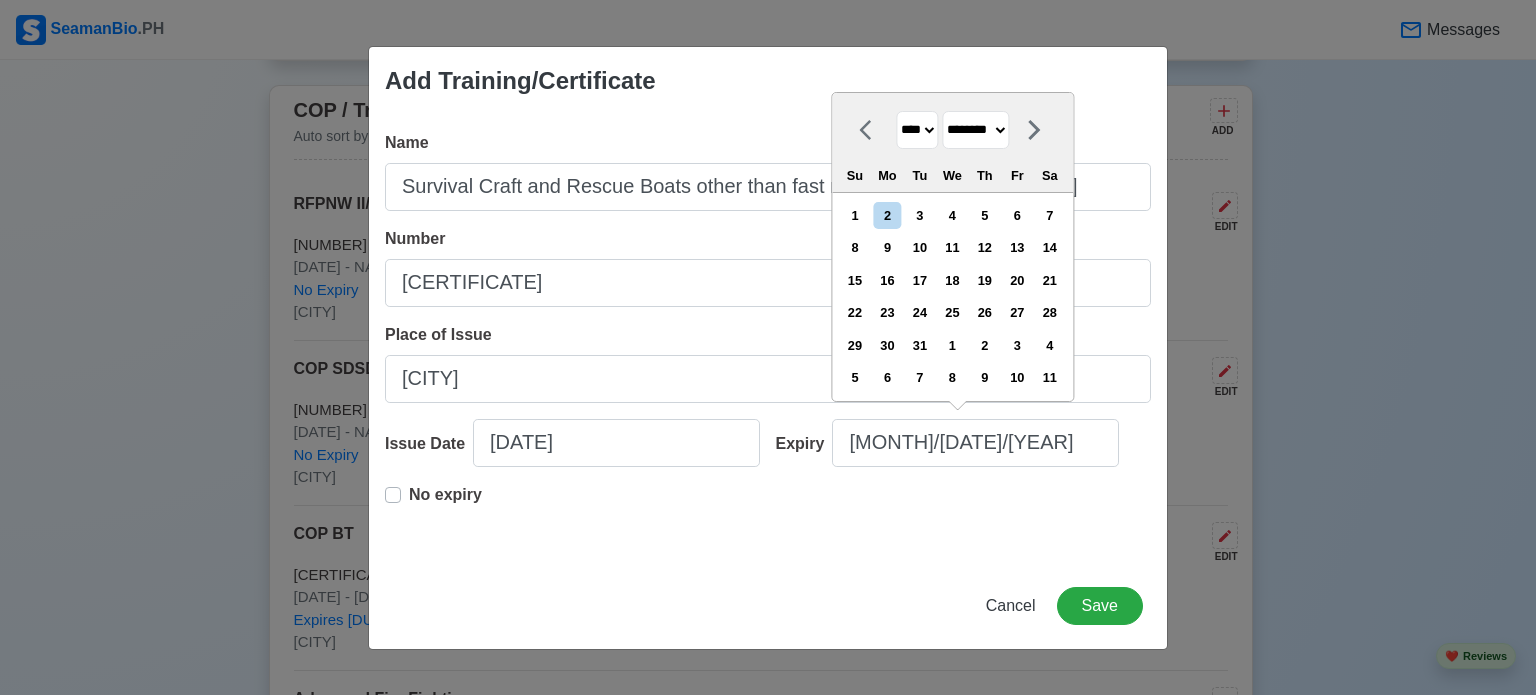 click on "******* ******** ***** ***** *** **** **** ****** ********* ******* ******** ********" at bounding box center (975, 130) 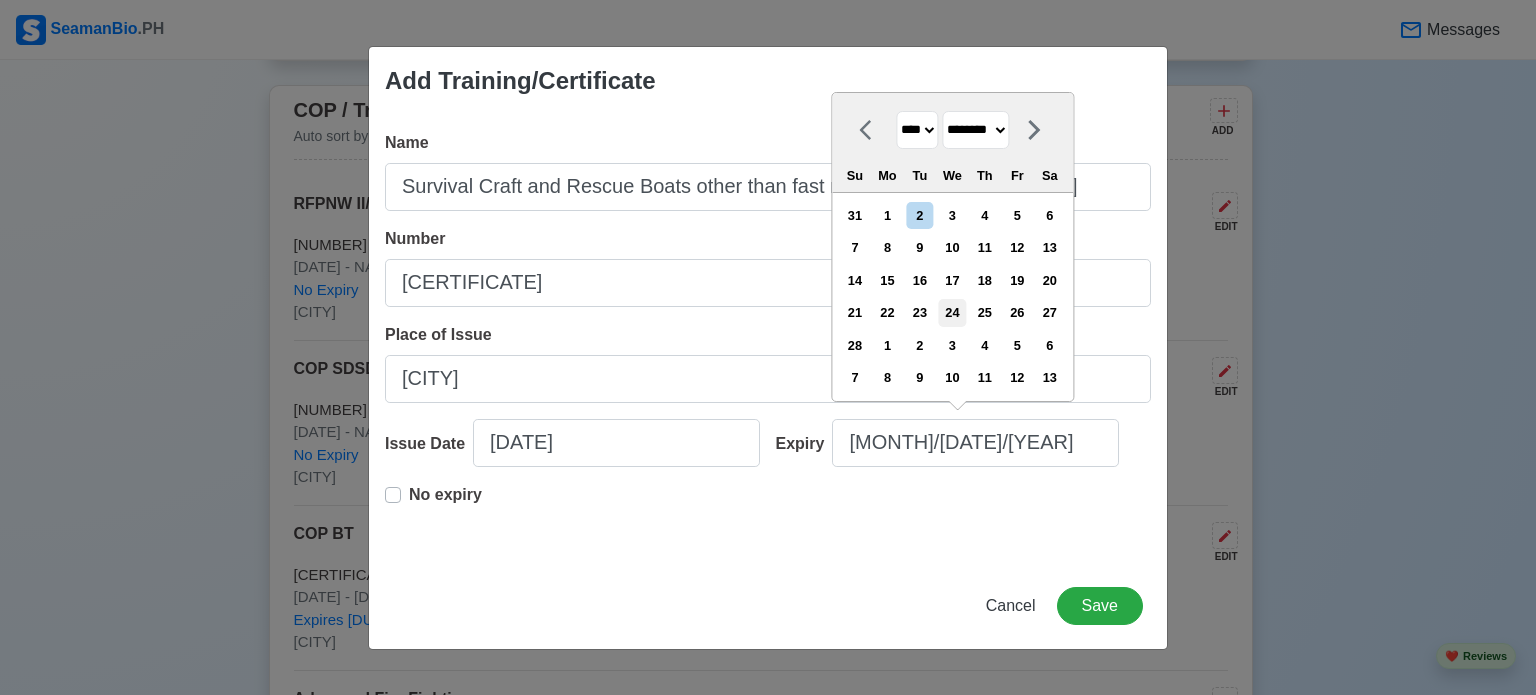 click on "24" at bounding box center (952, 312) 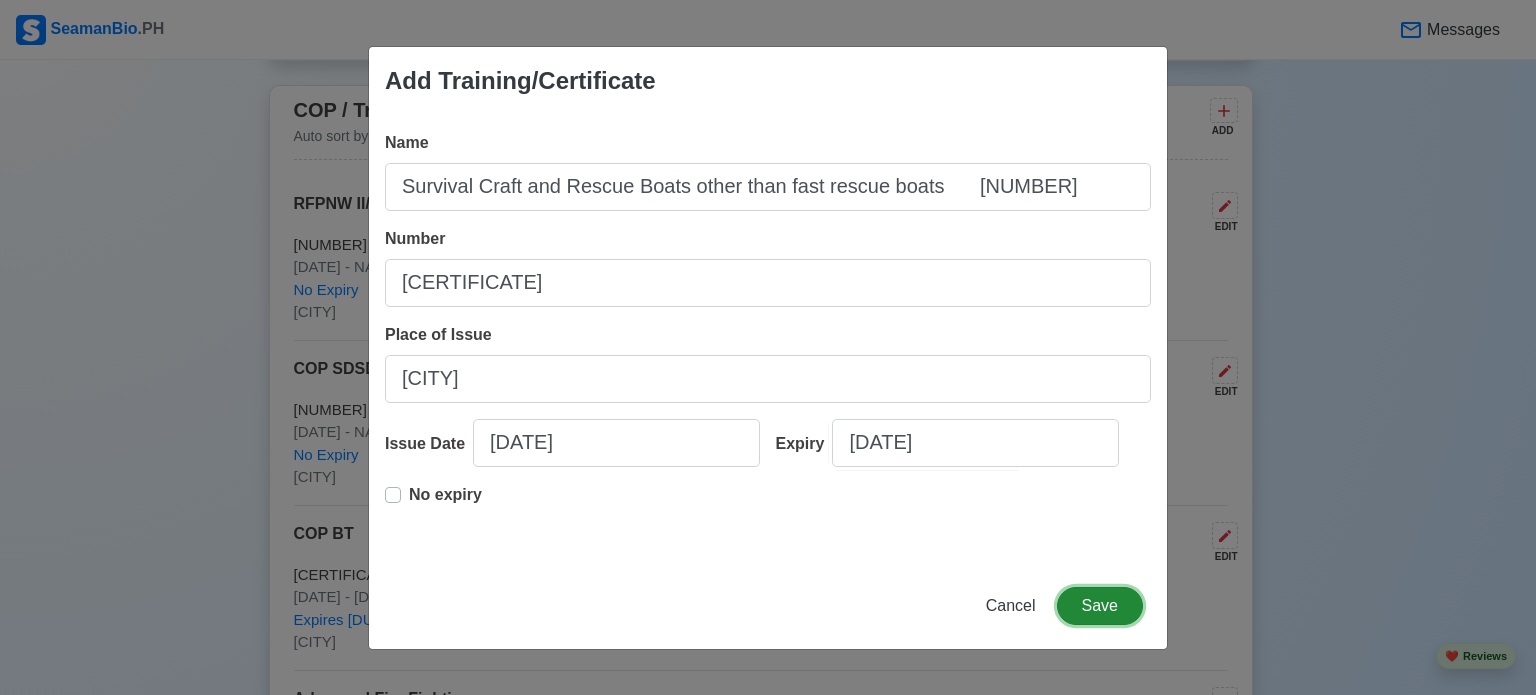 click on "Save" at bounding box center (1100, 606) 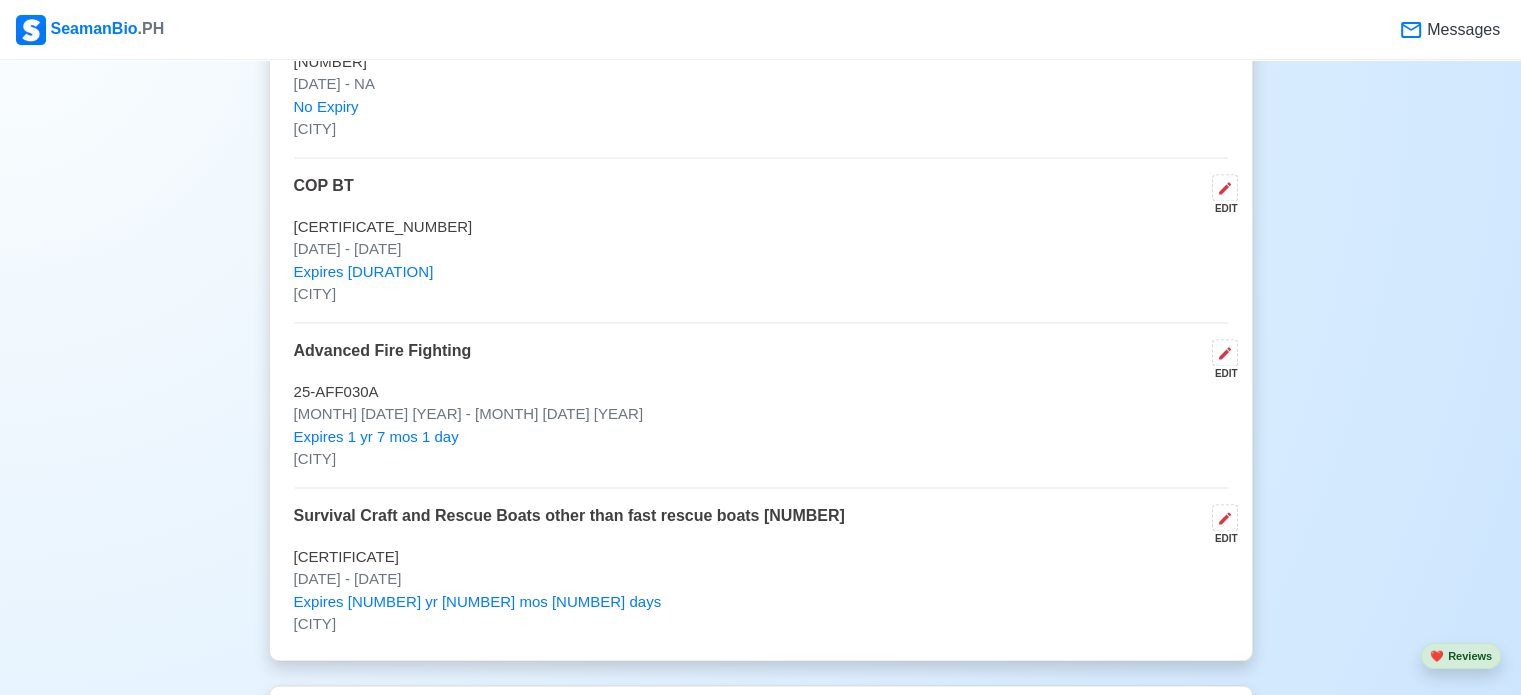 scroll, scrollTop: 2814, scrollLeft: 0, axis: vertical 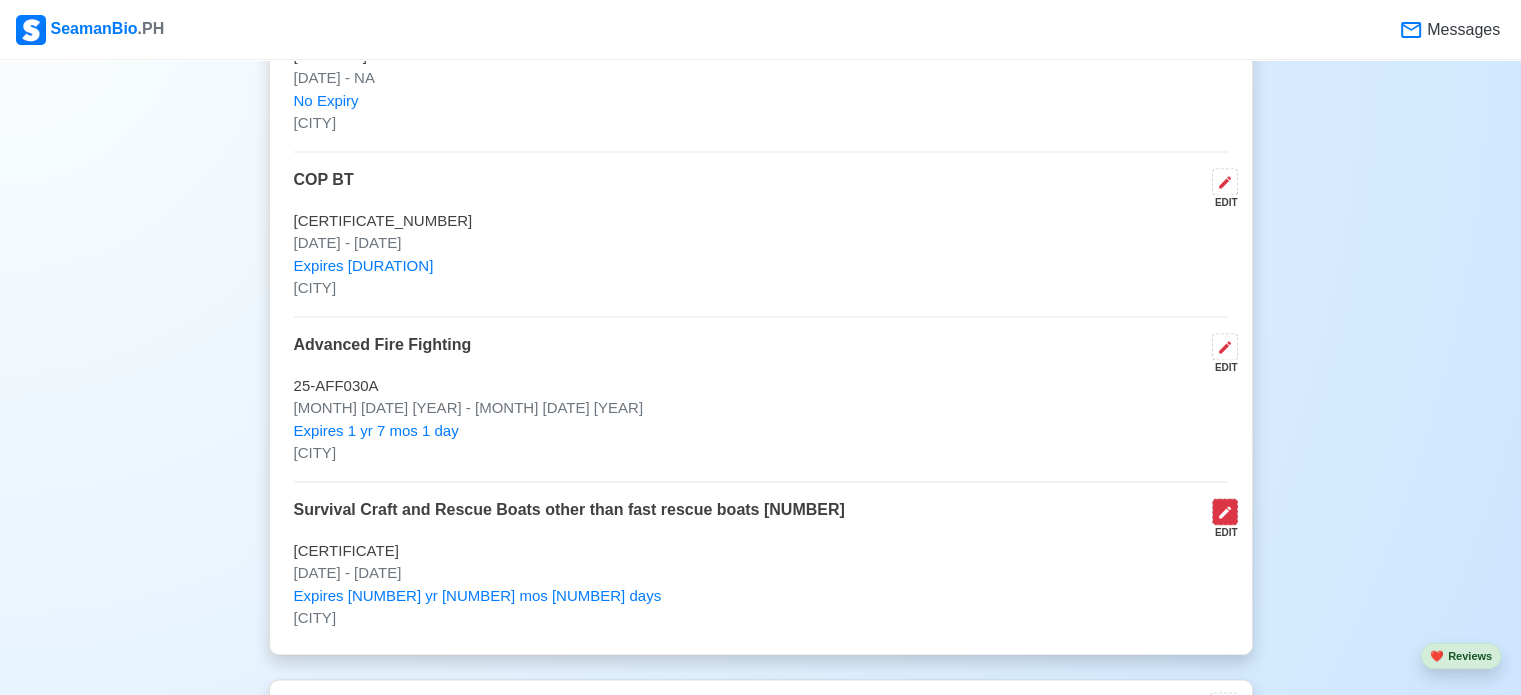 click at bounding box center [1225, 511] 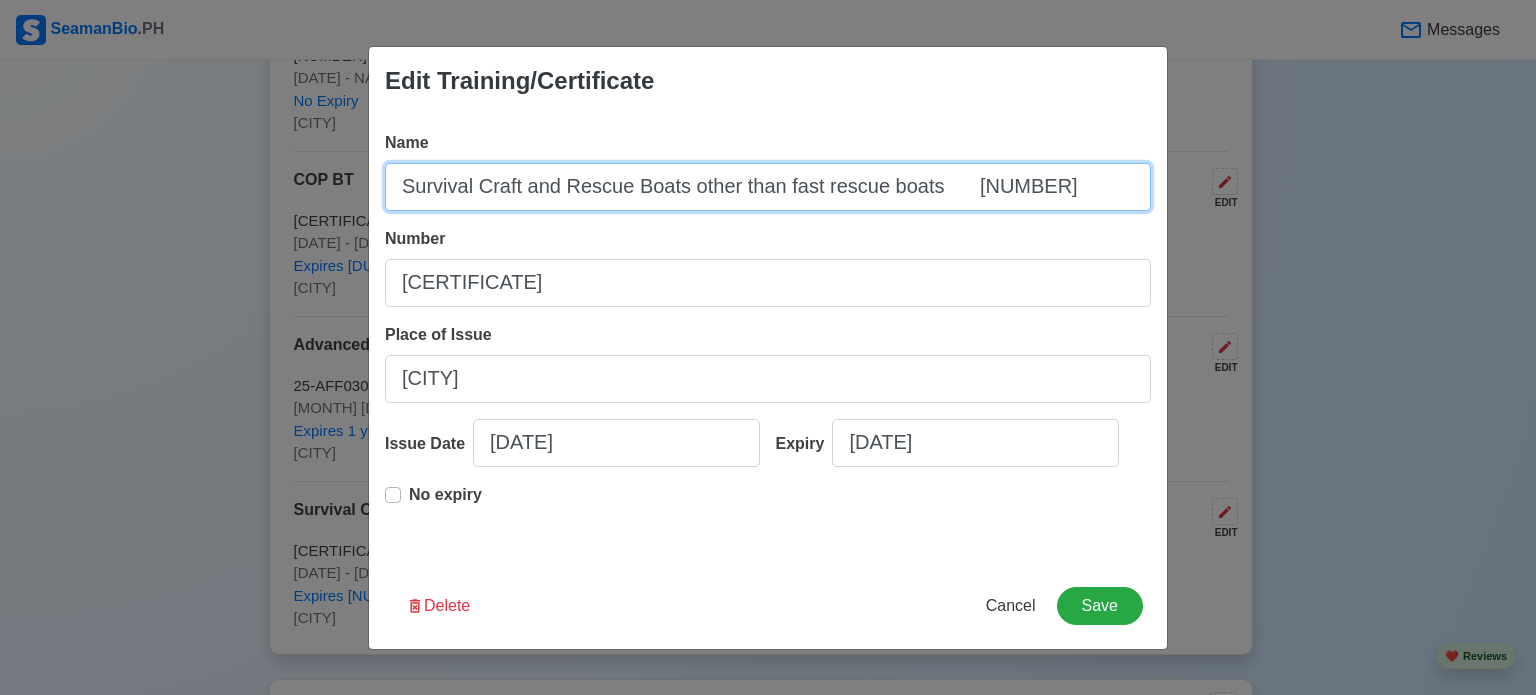 drag, startPoint x: 1116, startPoint y: 192, endPoint x: 974, endPoint y: 195, distance: 142.0317 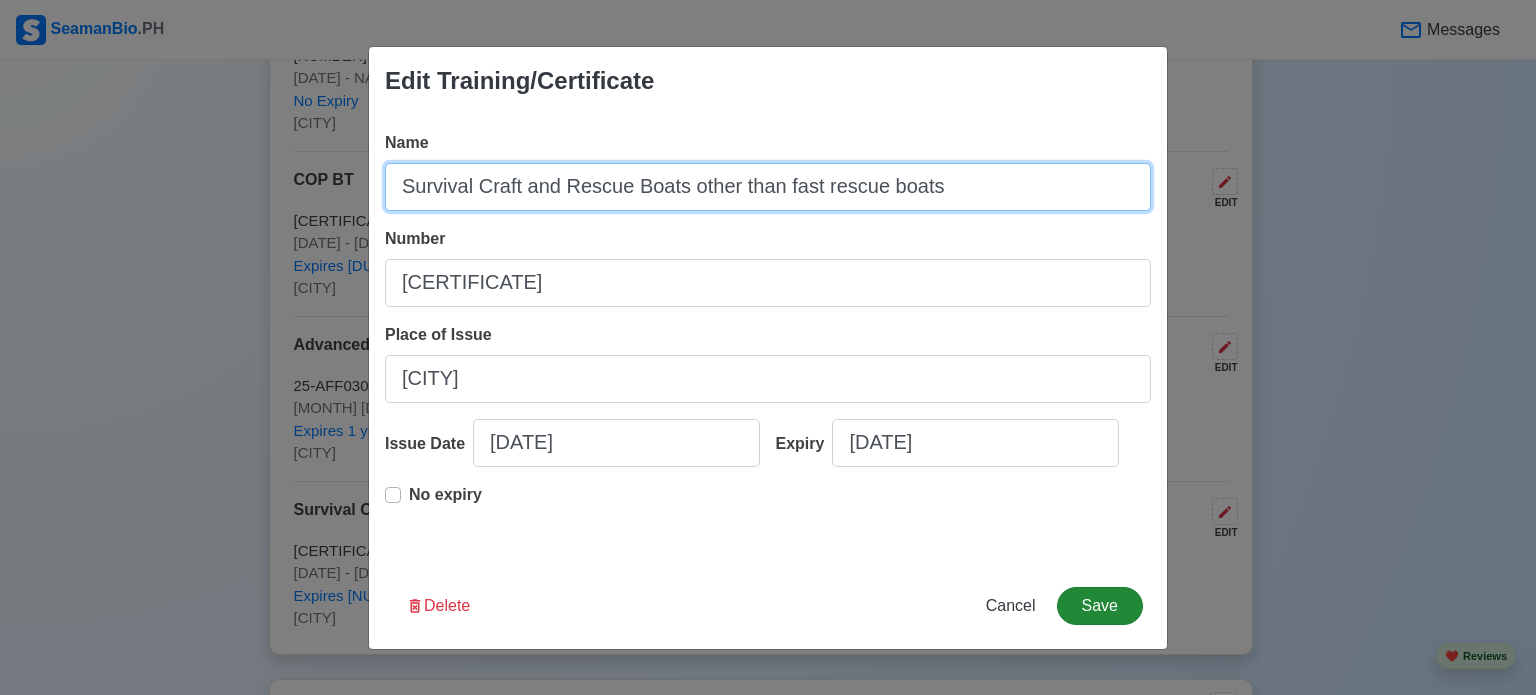 type on "Survival Craft and Rescue Boats other than fast rescue boats" 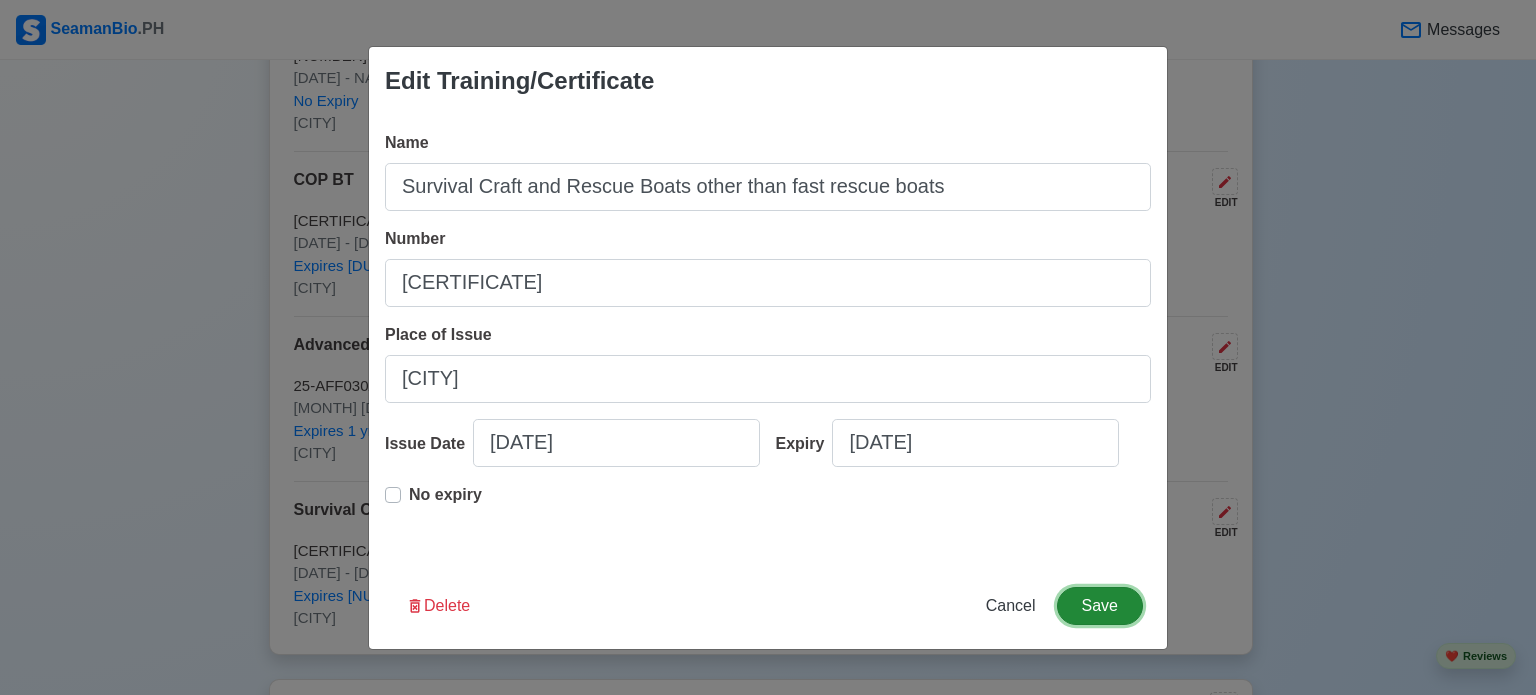click on "Save" at bounding box center [1100, 606] 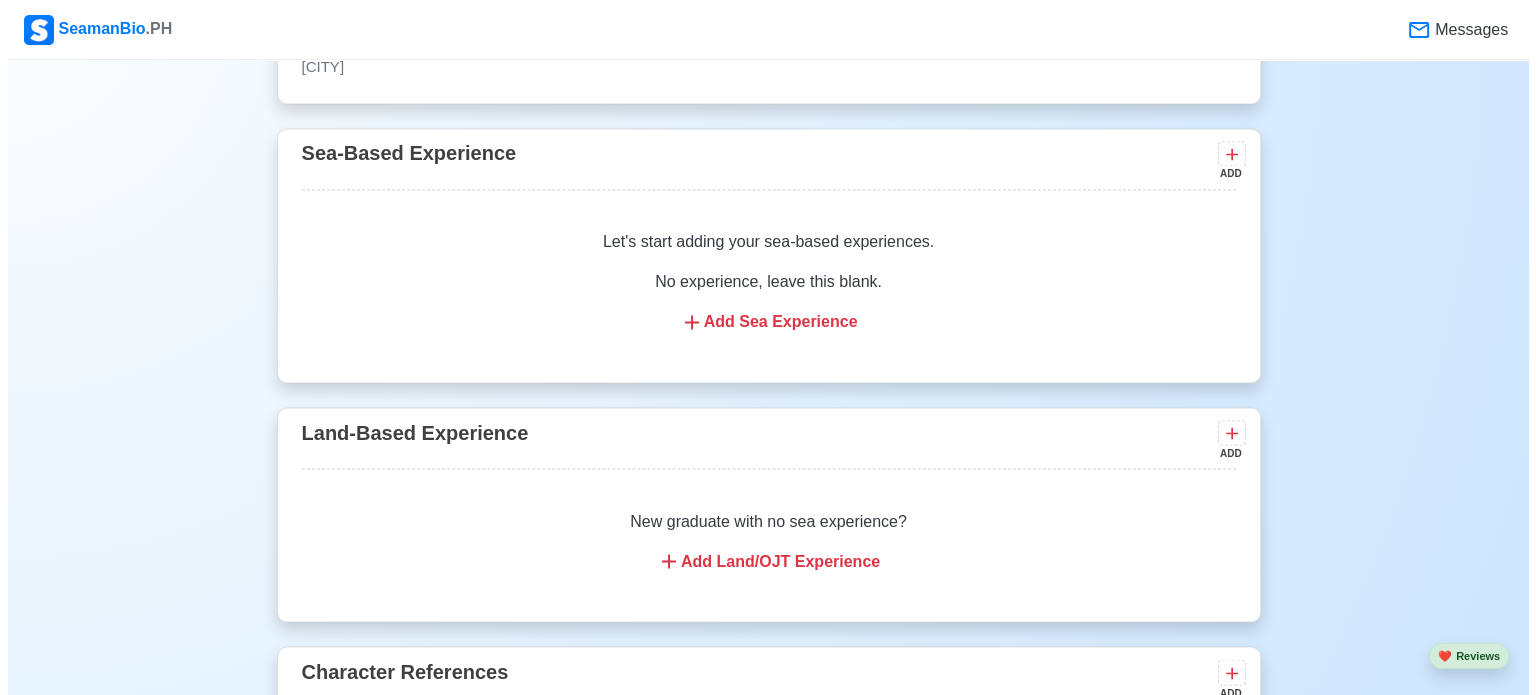 scroll, scrollTop: 3417, scrollLeft: 0, axis: vertical 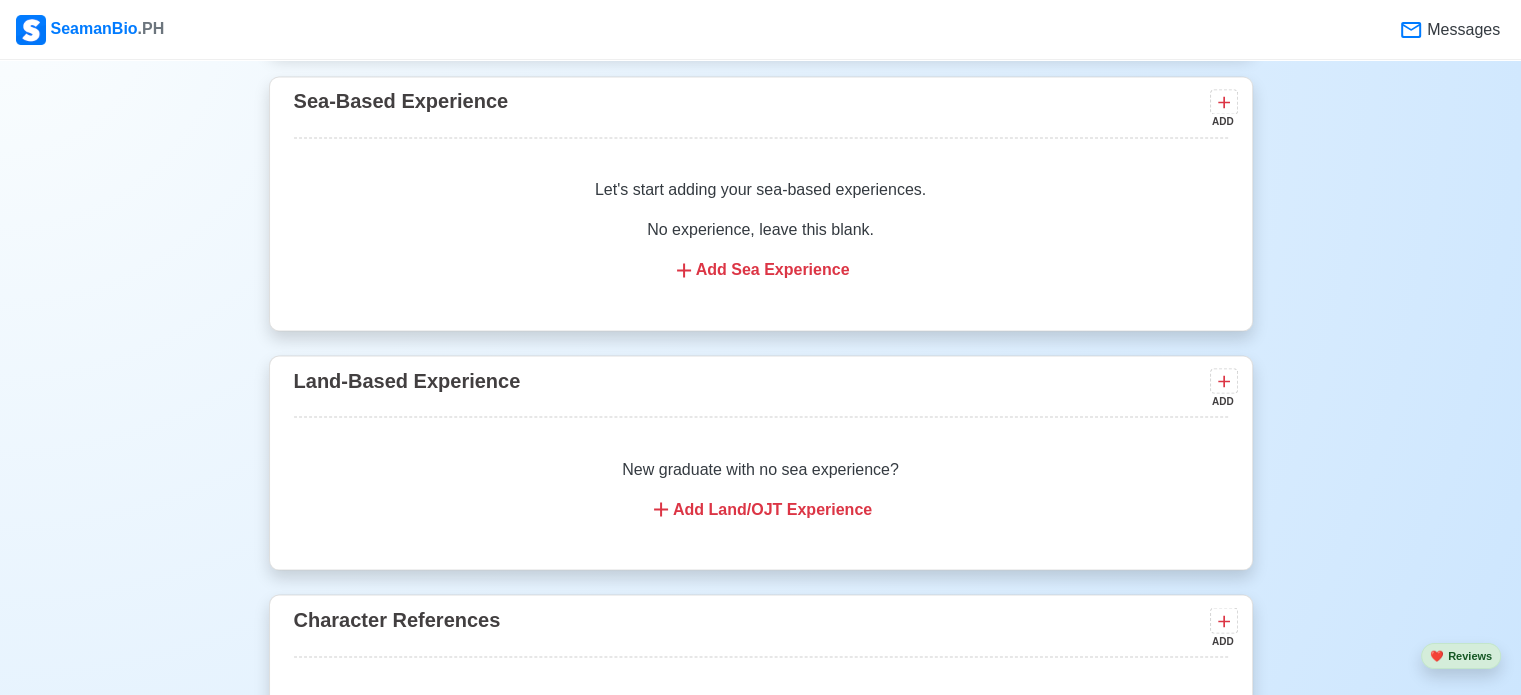 click on "Add Sea Experience" at bounding box center [761, 270] 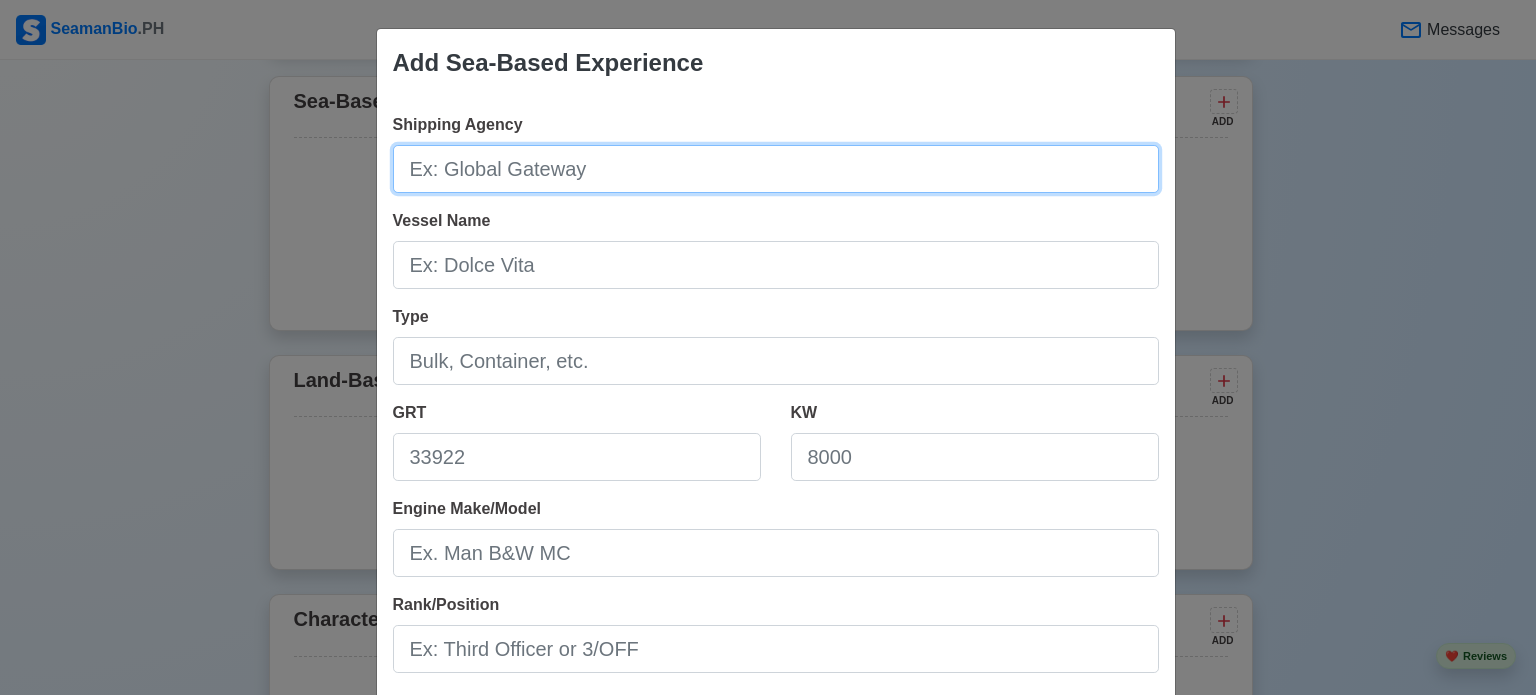 click on "Shipping Agency" at bounding box center [776, 169] 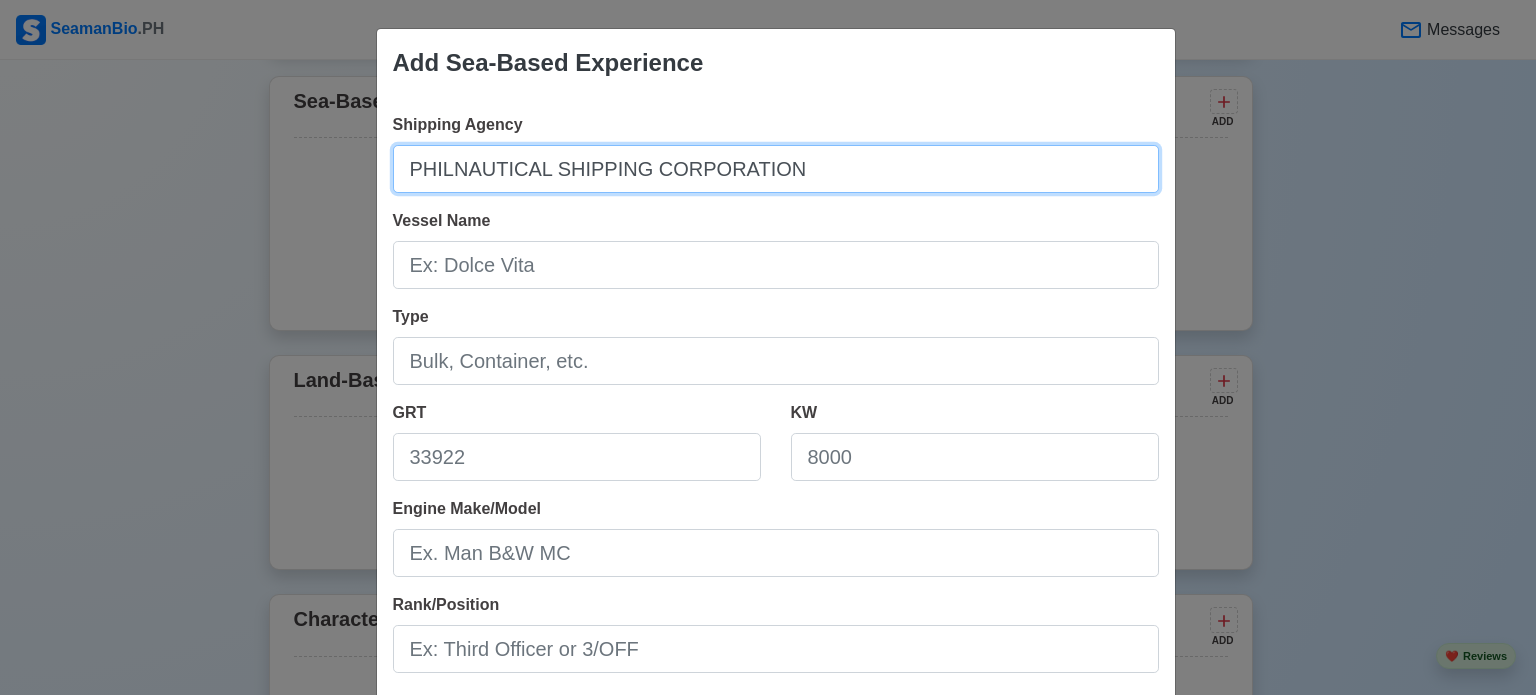 type on "PHILNAUTICAL SHIPPING CORPORATION" 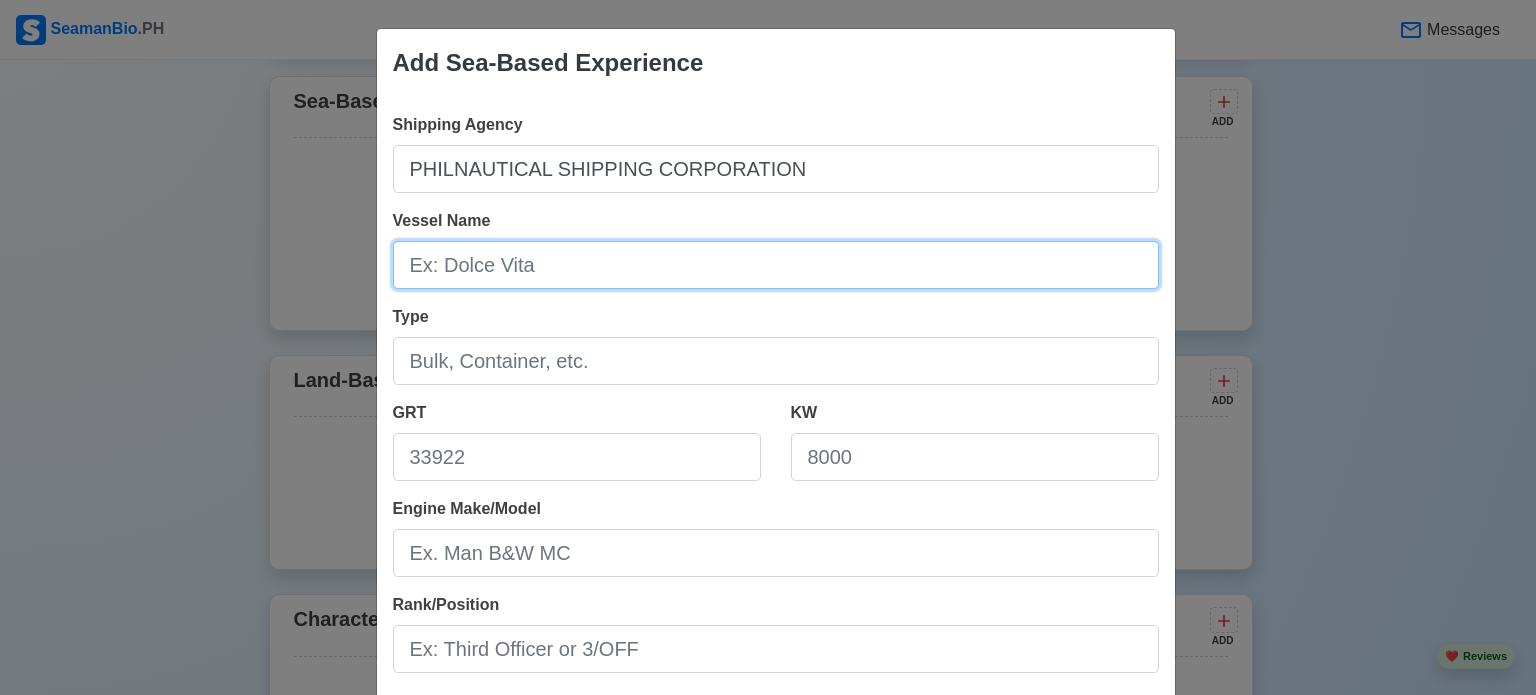 click on "Vessel Name" at bounding box center [776, 265] 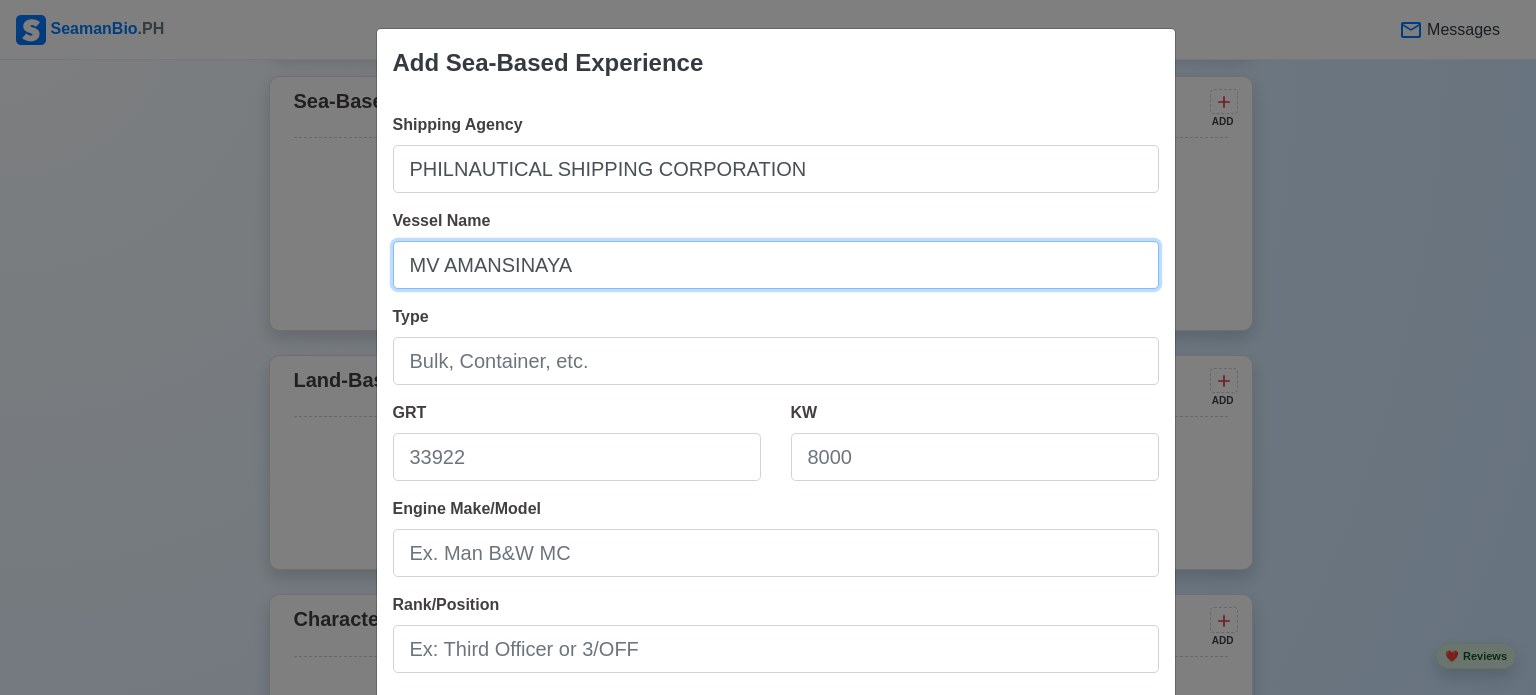 click on "MV AMANSINAYA" at bounding box center (776, 265) 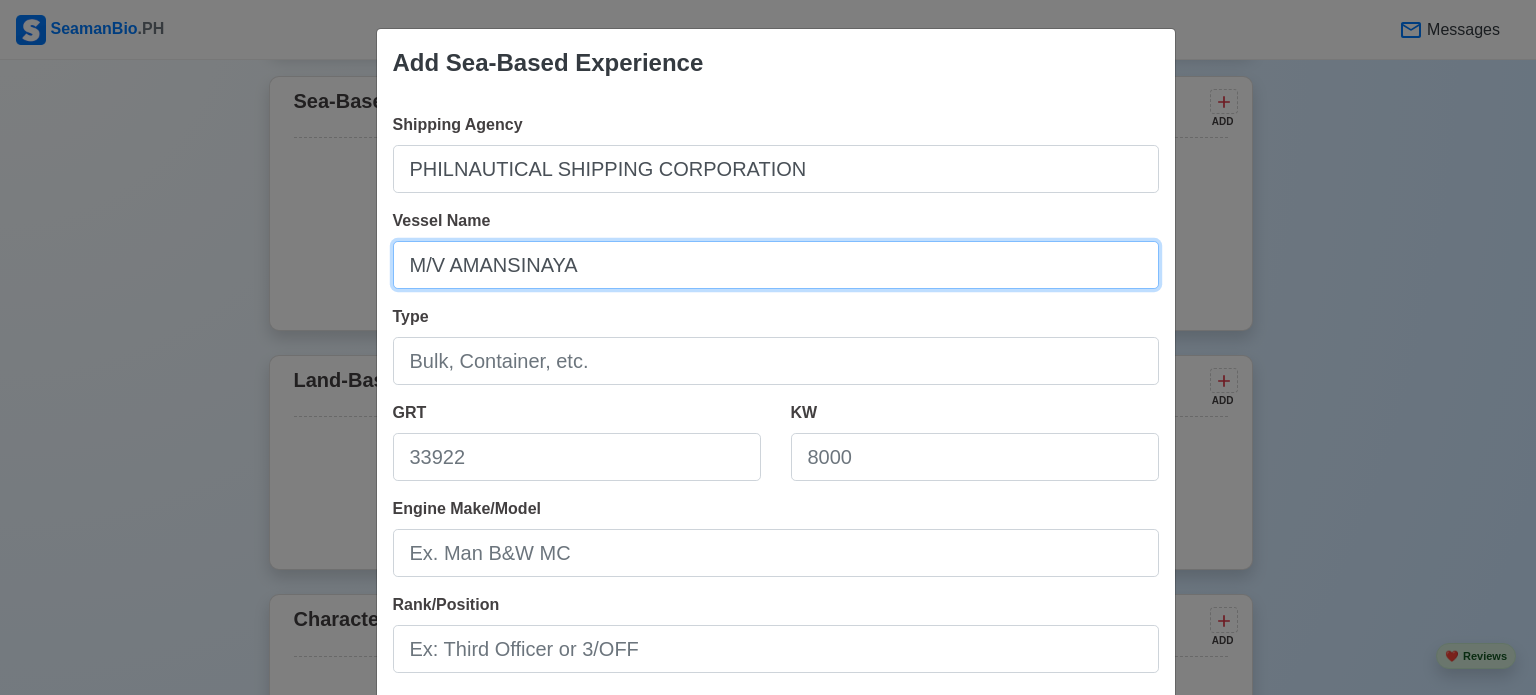 type on "M/V AMANSINAYA" 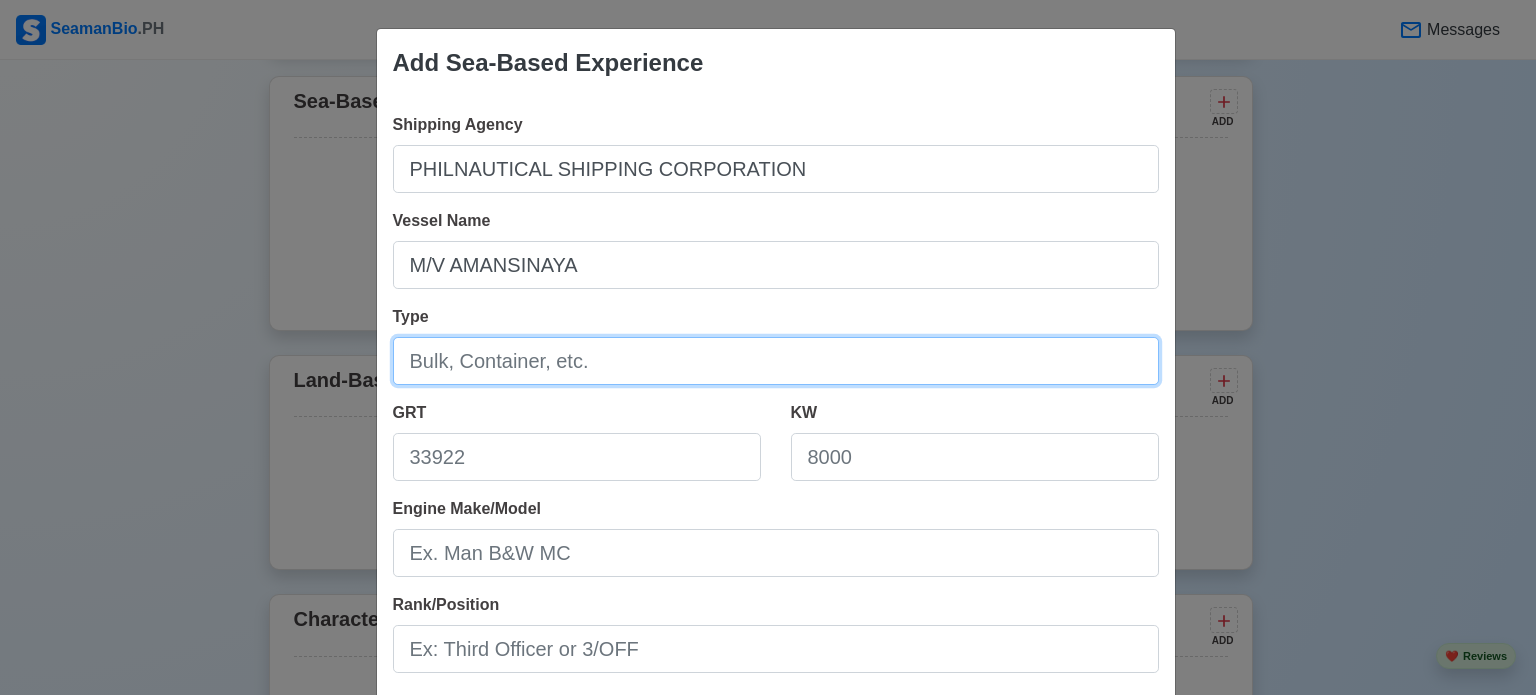 click on "Type" at bounding box center (776, 361) 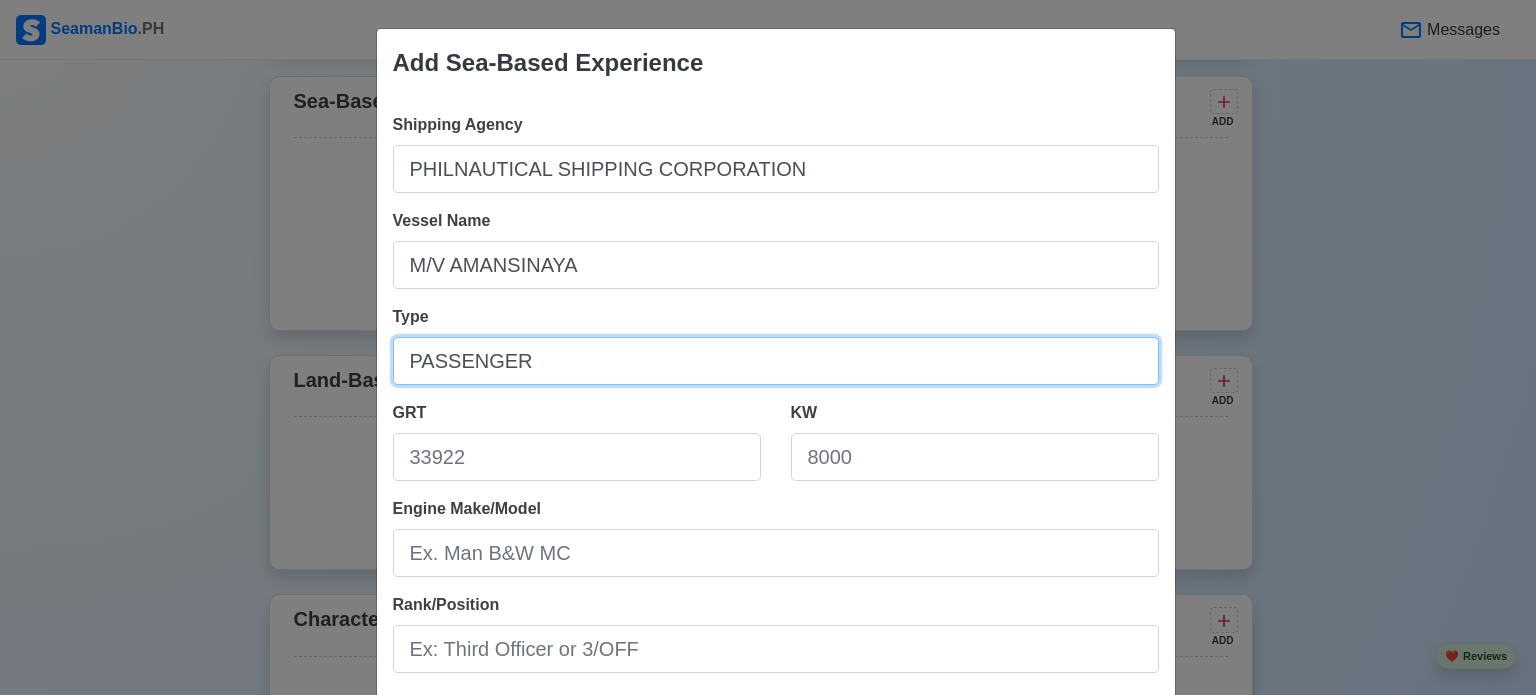 type on "PASSENGER" 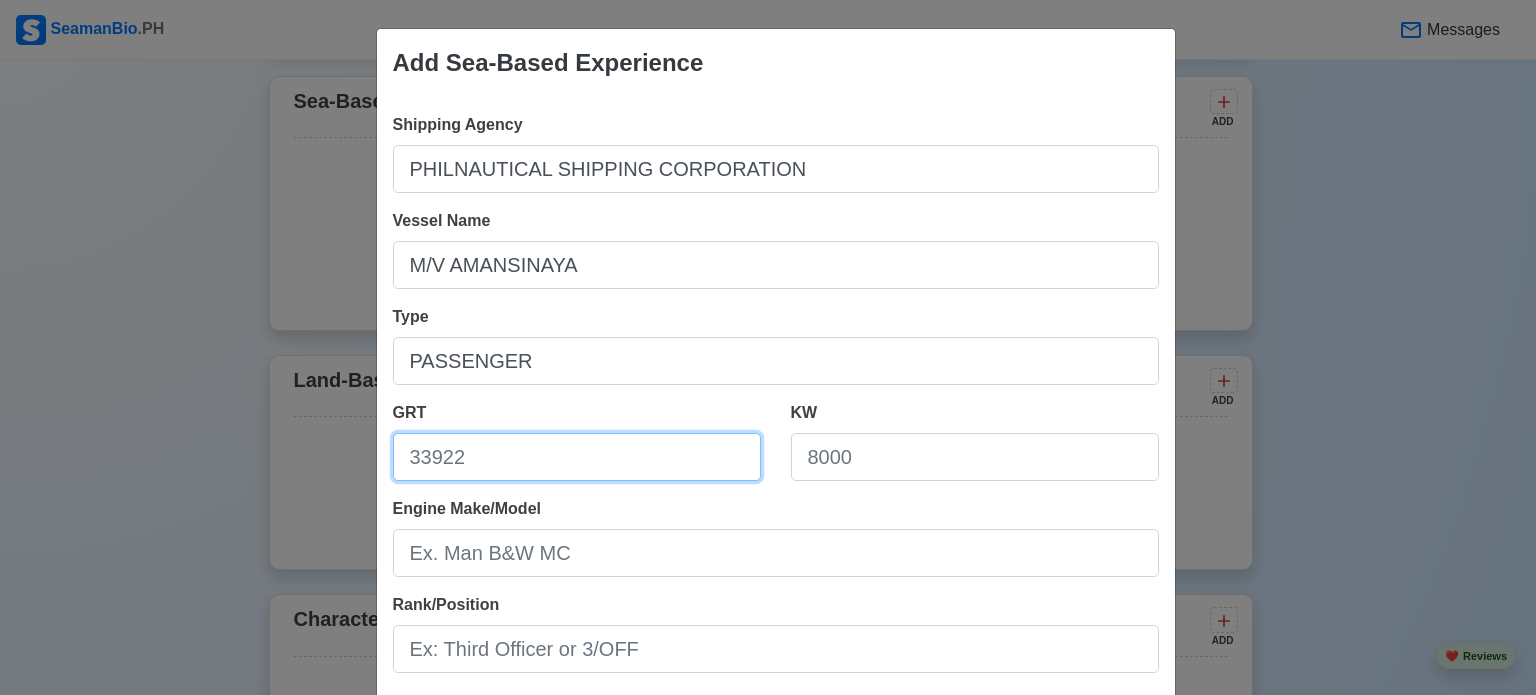 click on "GRT" at bounding box center [577, 457] 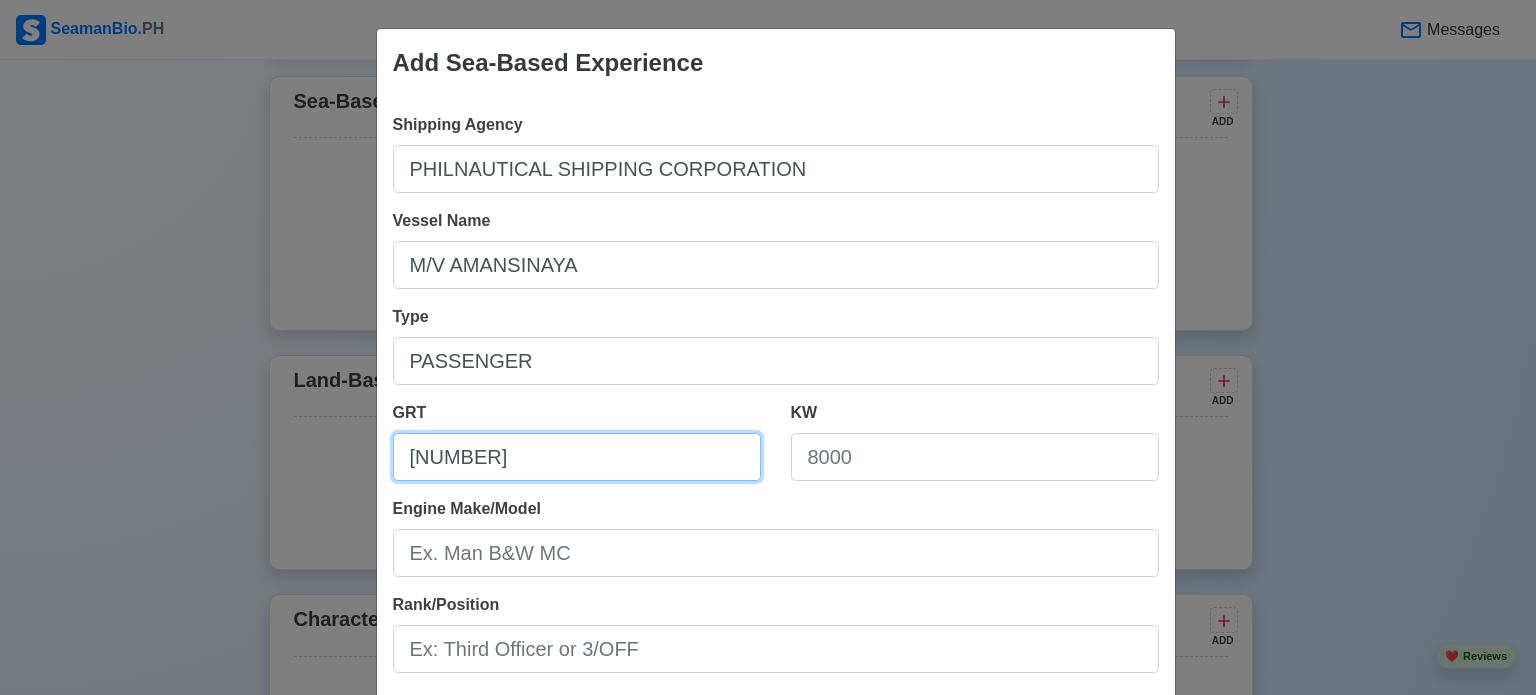 type on "[NUMBER]" 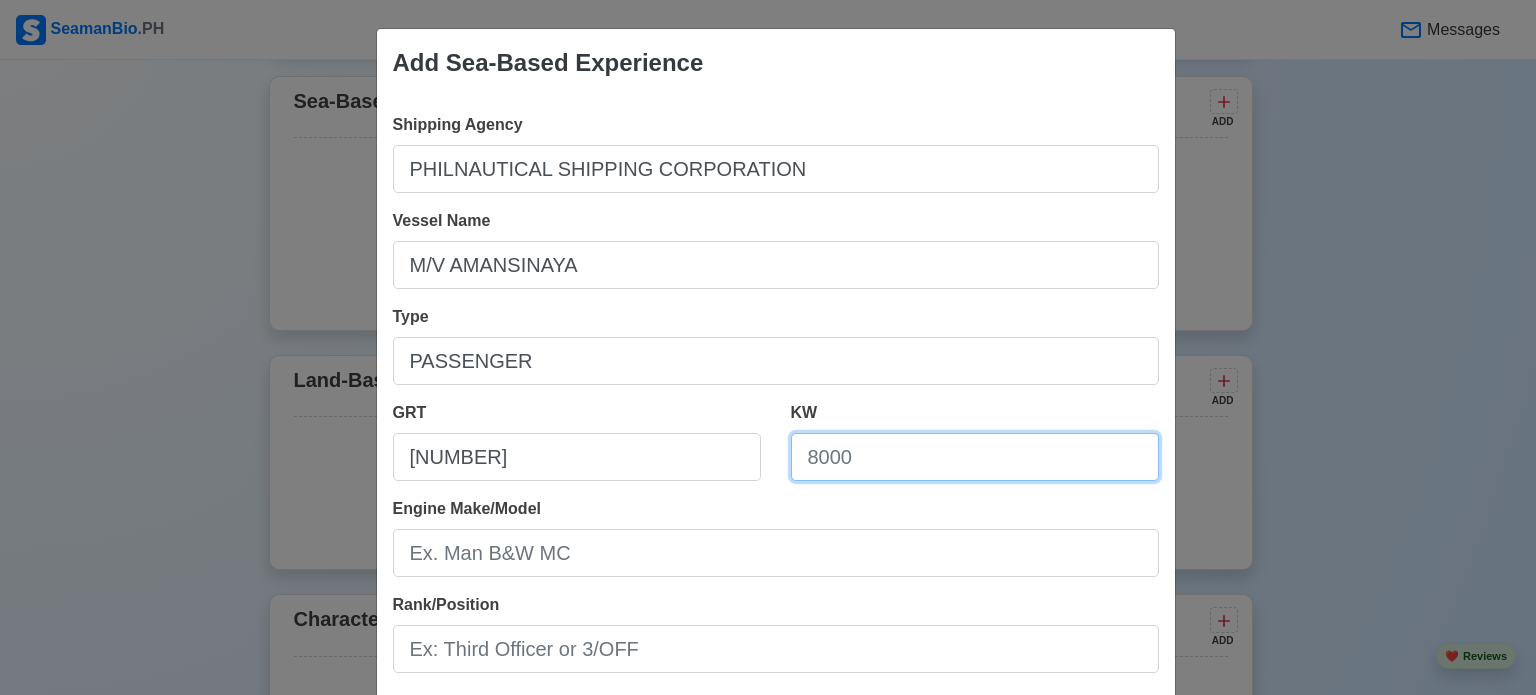 click on "KW" at bounding box center [975, 457] 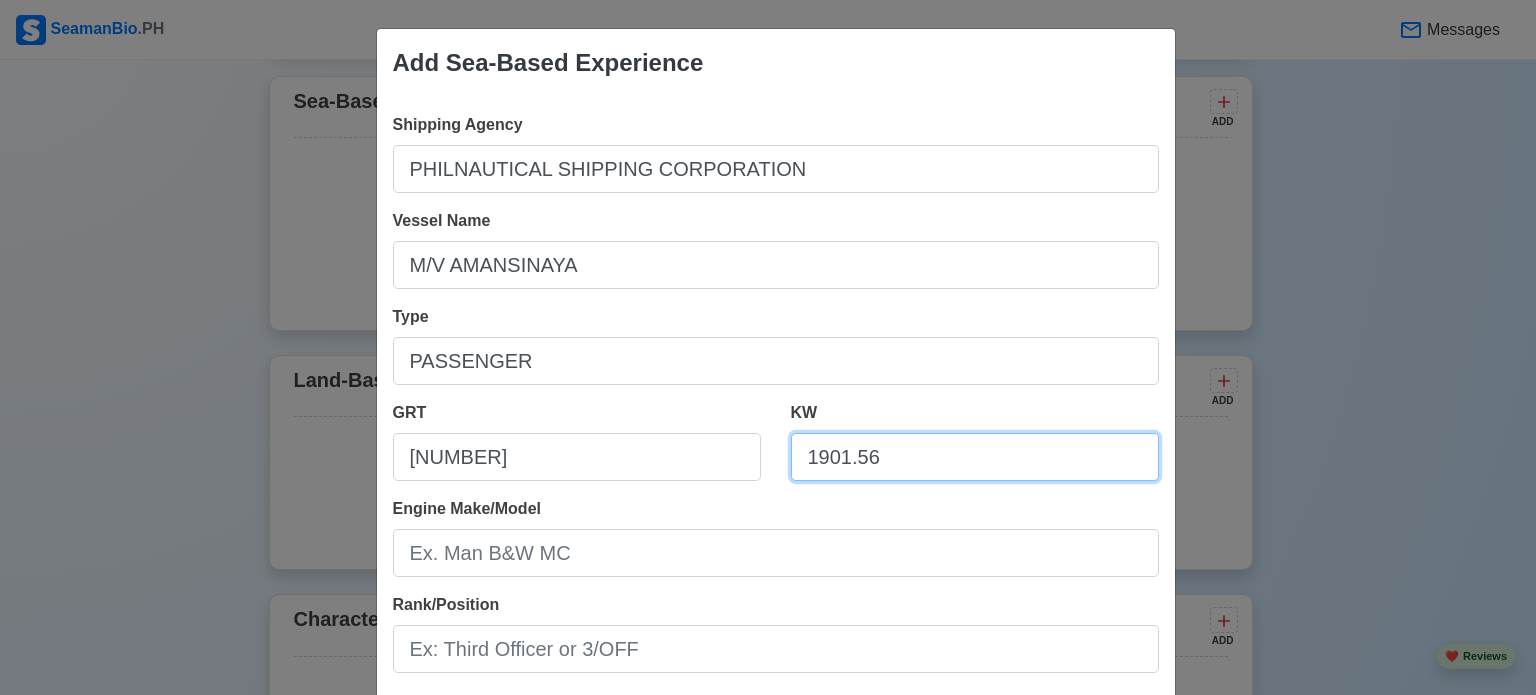 type on "1901.56" 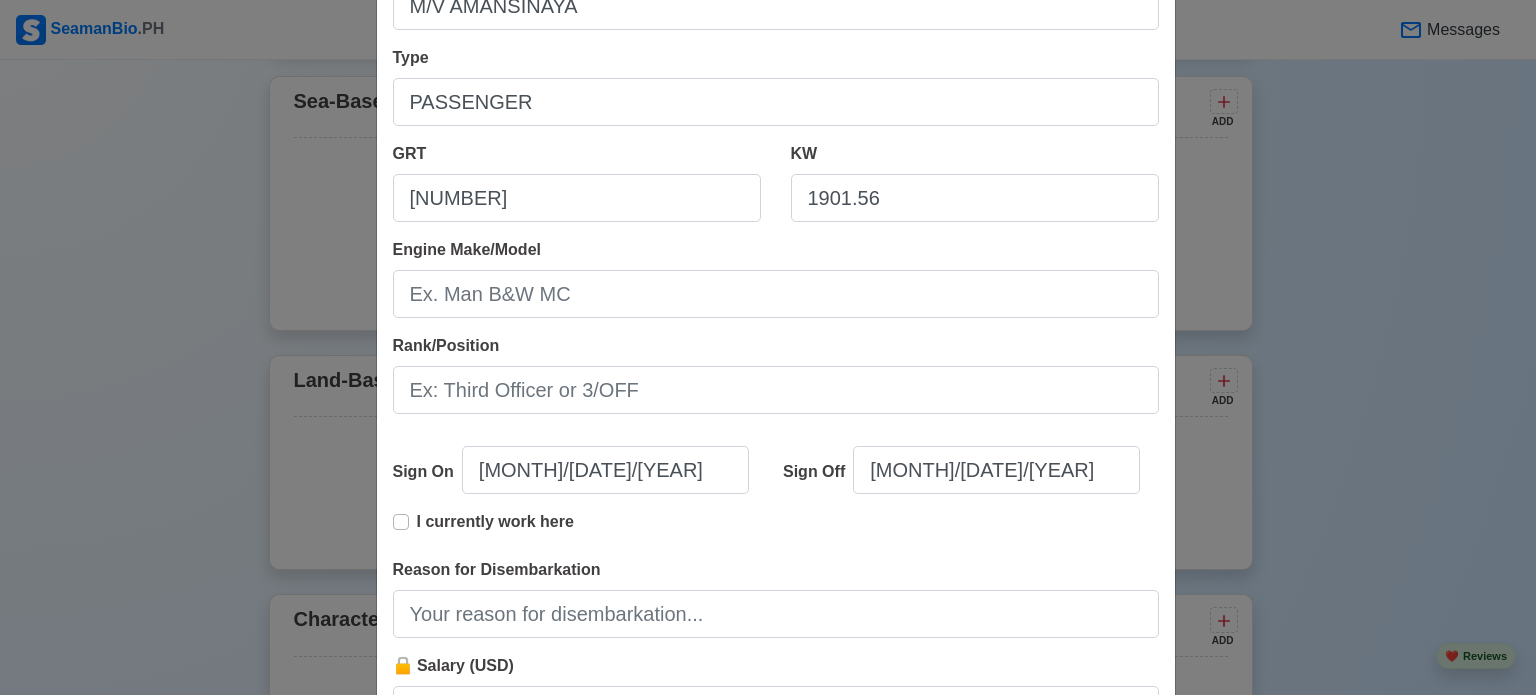 scroll, scrollTop: 267, scrollLeft: 0, axis: vertical 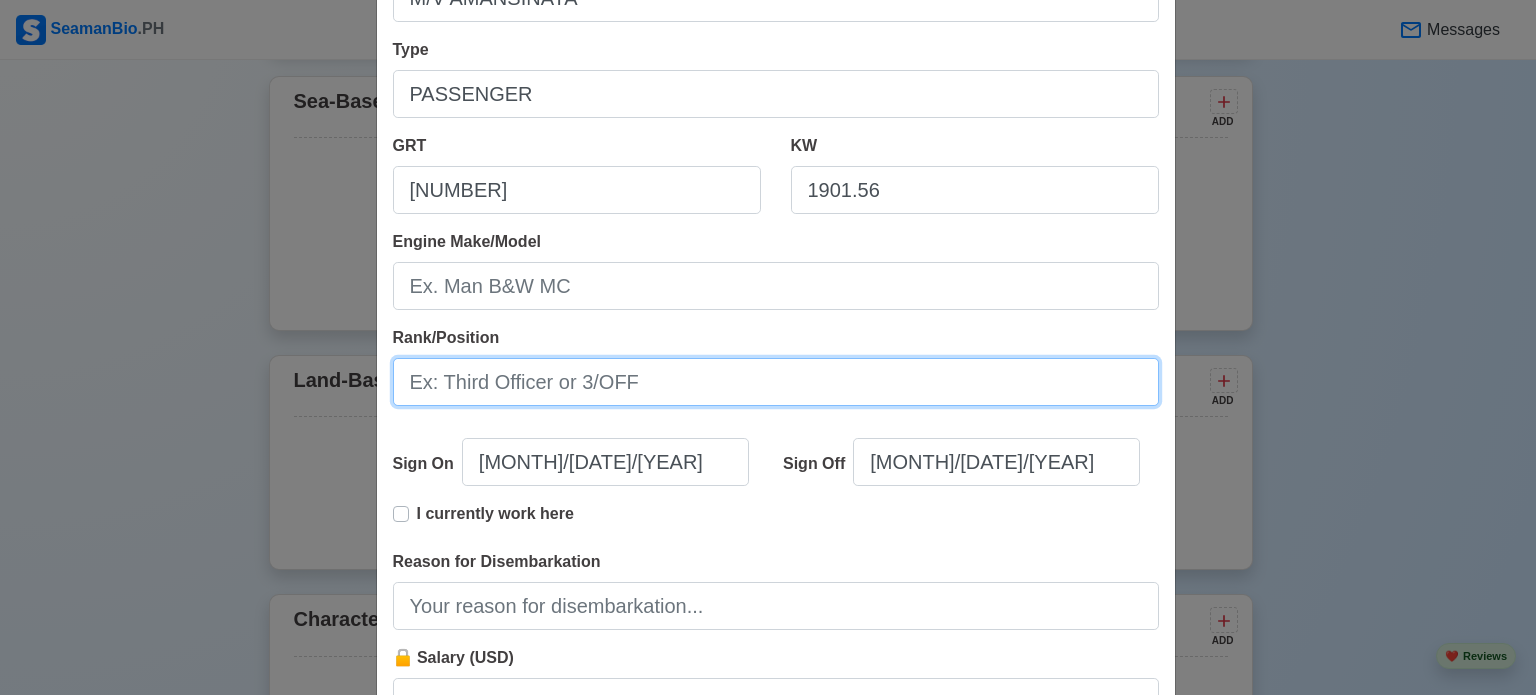 click on "Rank/Position" at bounding box center (776, 382) 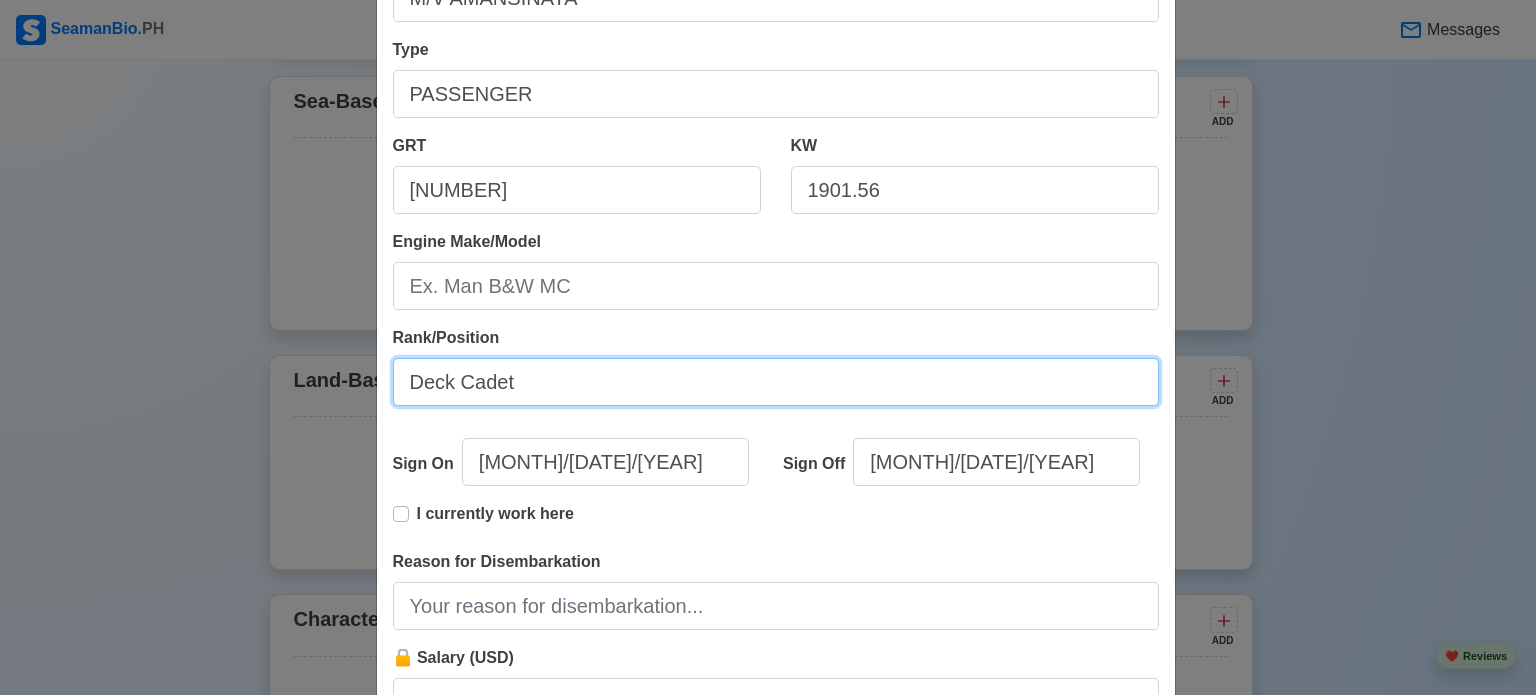 type on "Deck Cadet" 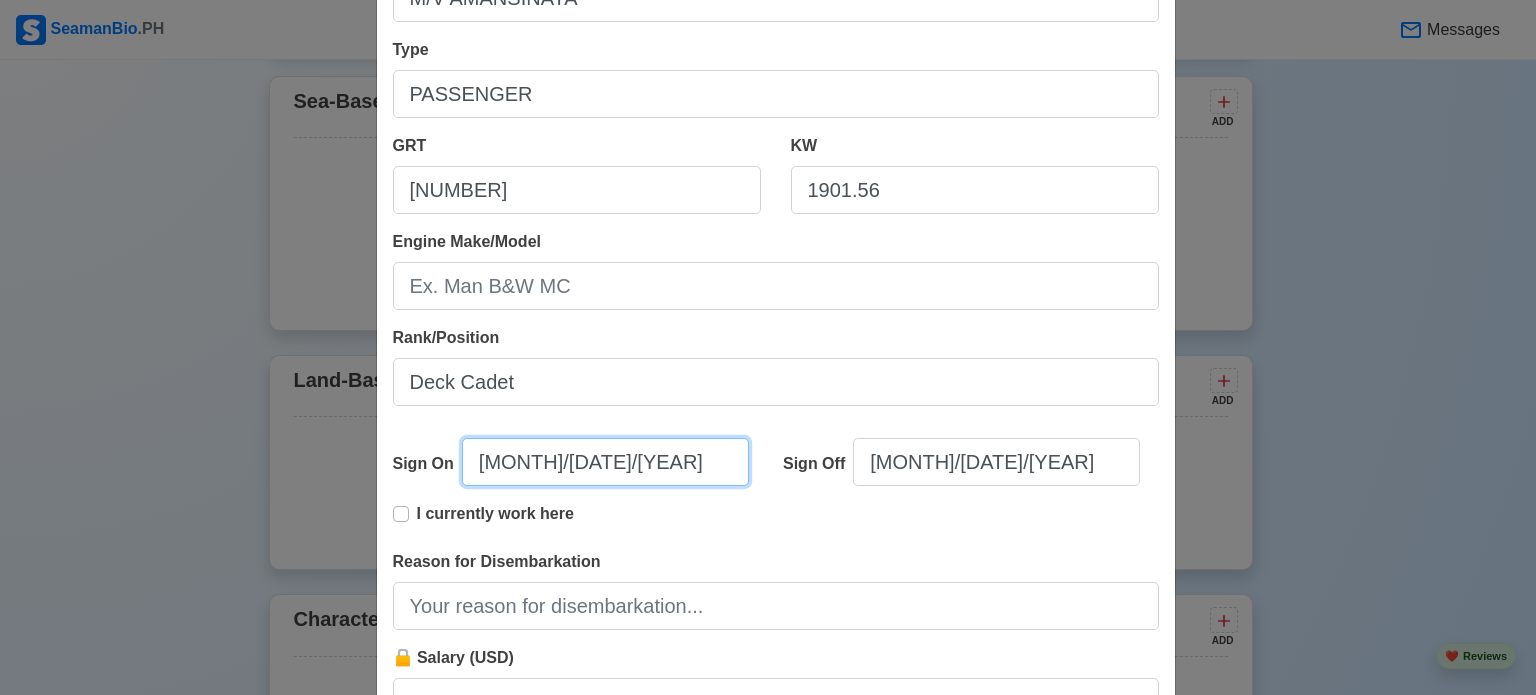 click on "[MONTH]/[DATE]/[YEAR]" at bounding box center (605, 462) 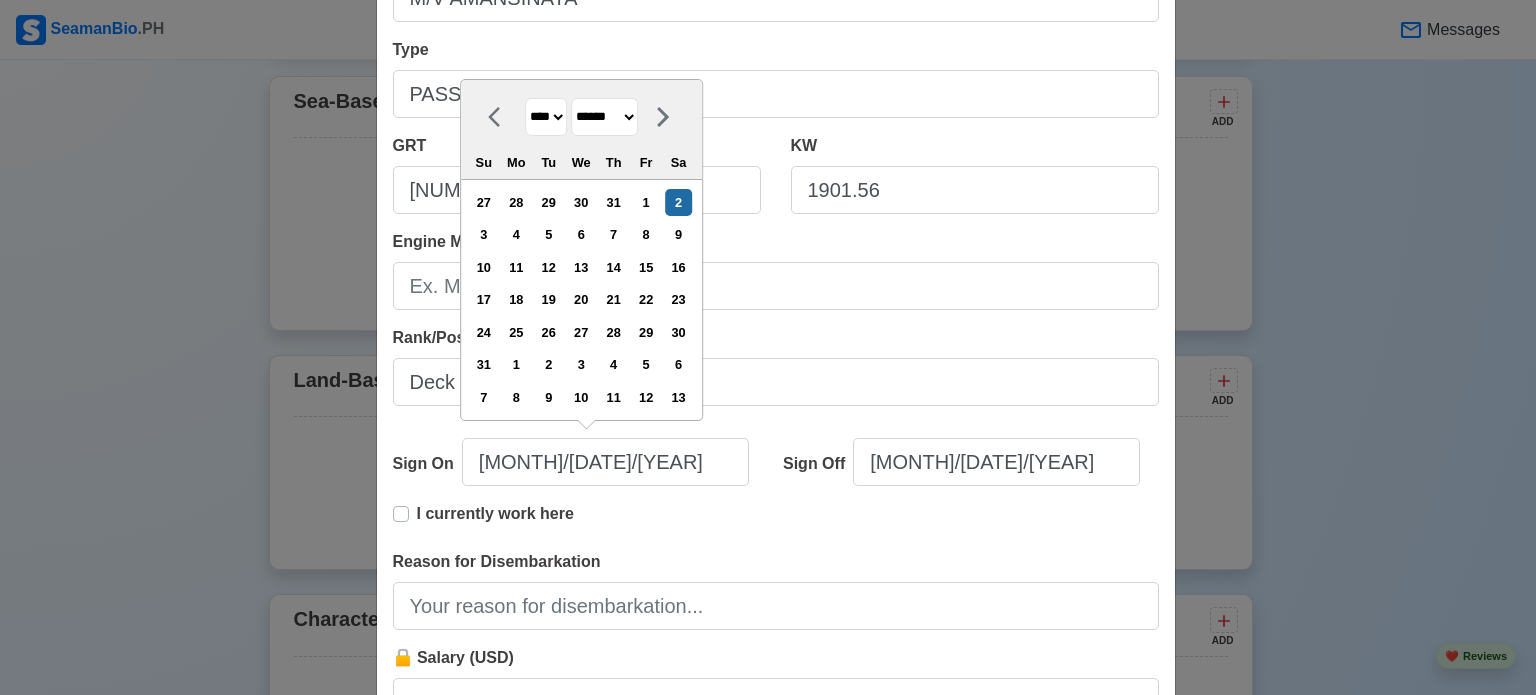 click on "**** **** **** **** **** **** **** **** **** **** **** **** **** **** **** **** **** **** **** **** **** **** **** **** **** **** **** **** **** **** **** **** **** **** **** **** **** **** **** **** **** **** **** **** **** **** **** **** **** **** **** **** **** **** **** **** **** **** **** **** **** **** **** **** **** **** **** **** **** **** **** **** **** **** **** **** **** **** **** **** **** **** **** **** **** **** **** **** **** **** **** **** **** **** **** **** **** **** **** **** **** **** **** **** **** ****" at bounding box center [546, 117] 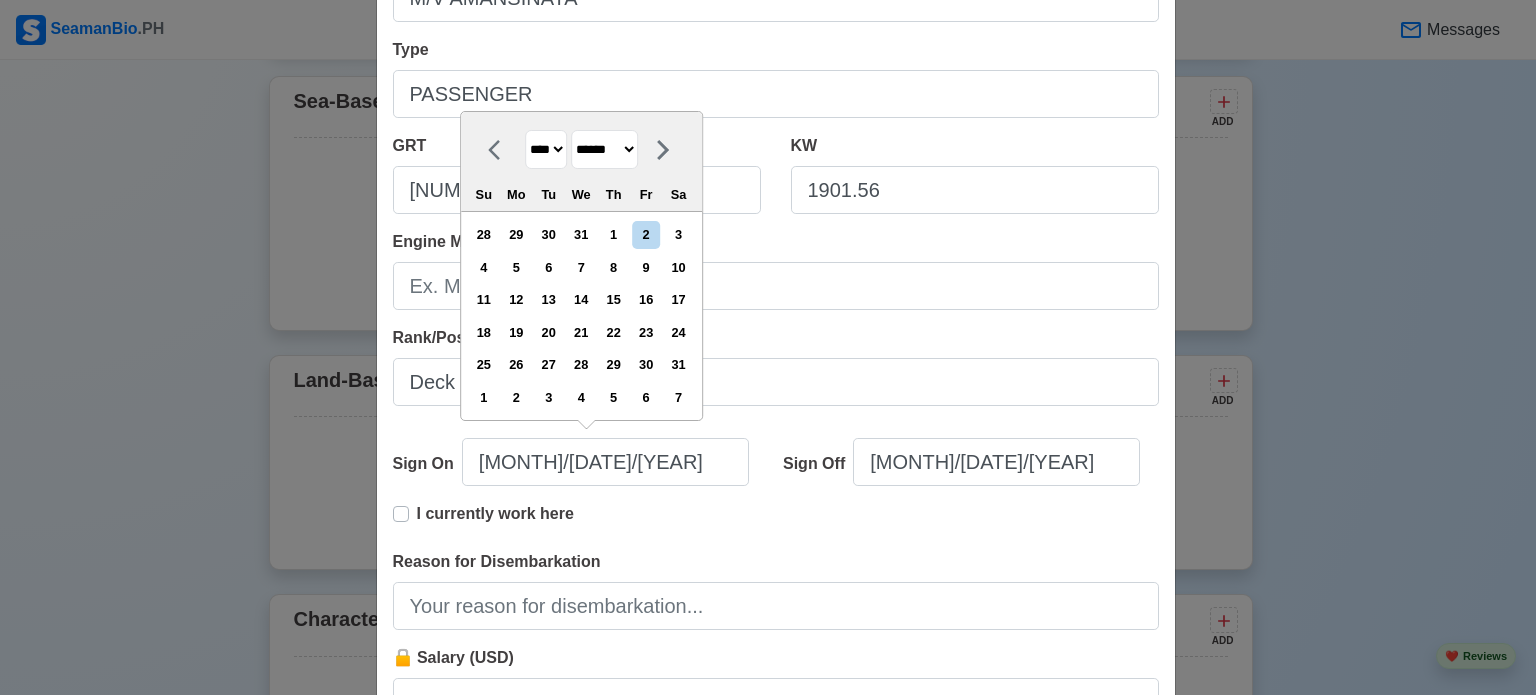 click on "******* ******** ***** ***** *** **** **** ****** ********* ******* ******** ********" at bounding box center [604, 149] 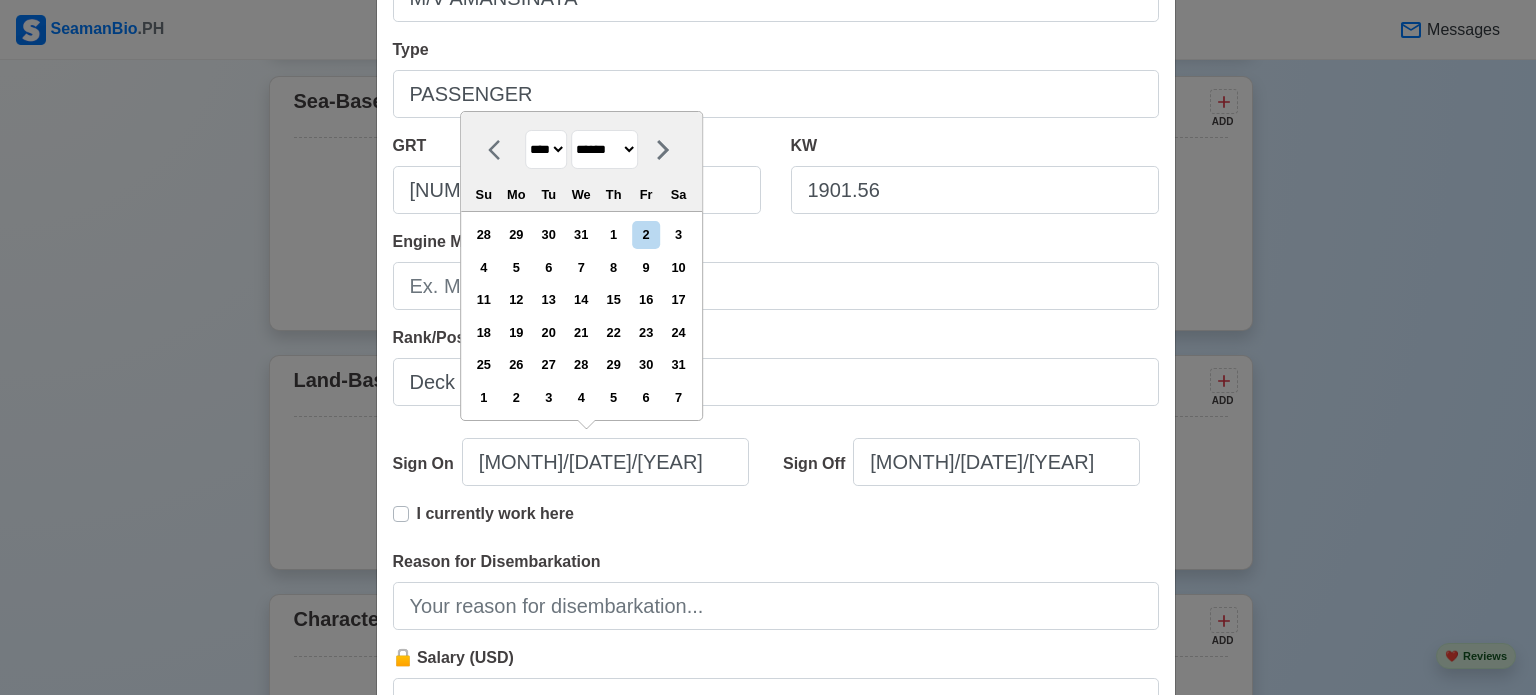 select on "****" 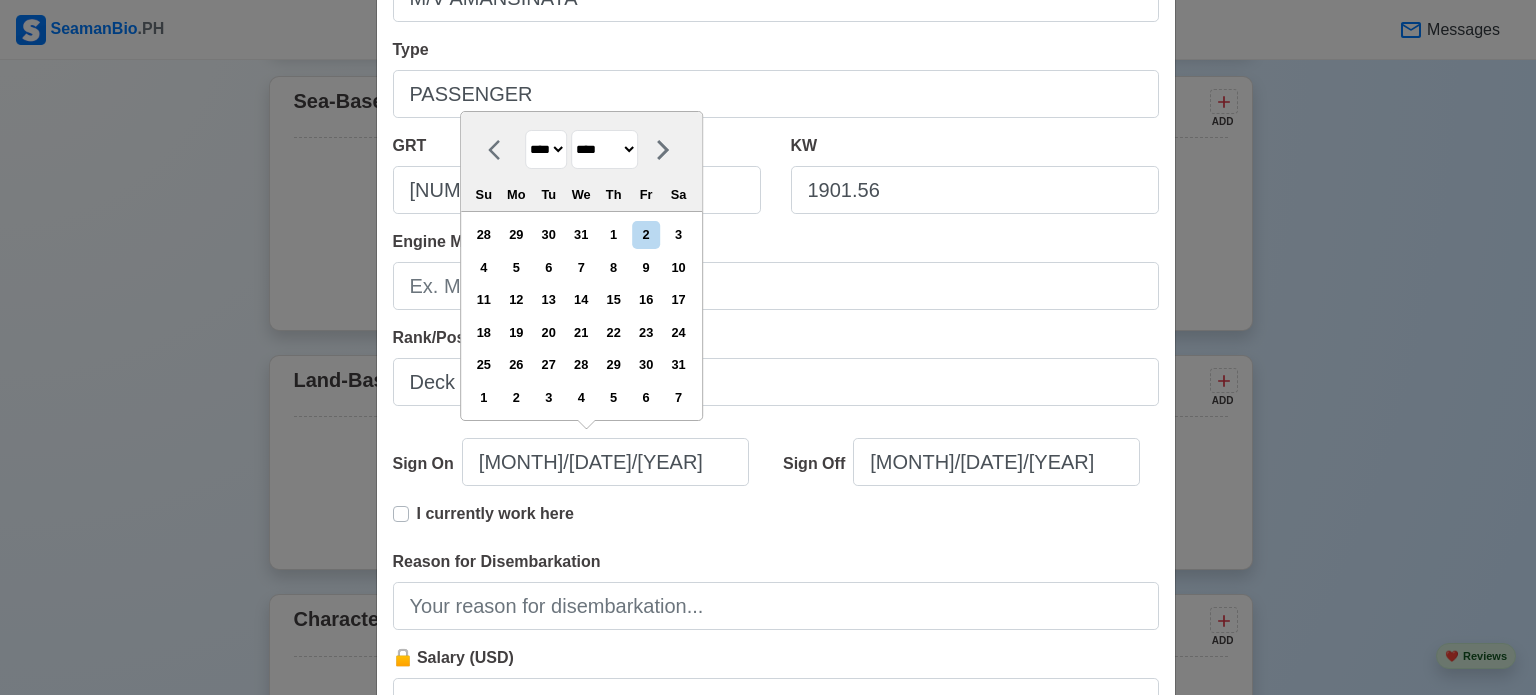 click on "******* ******** ***** ***** *** **** **** ****** ********* ******* ******** ********" at bounding box center (604, 149) 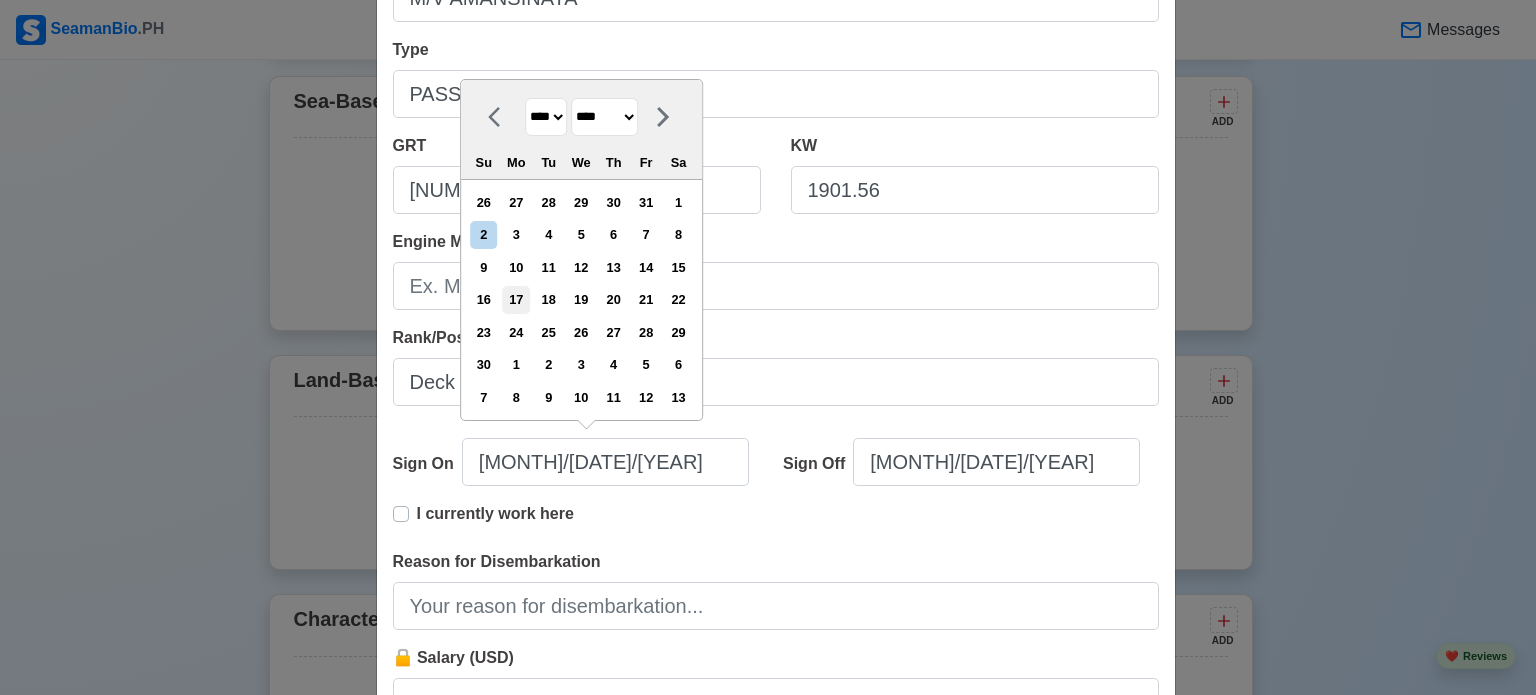 click on "17" at bounding box center [516, 299] 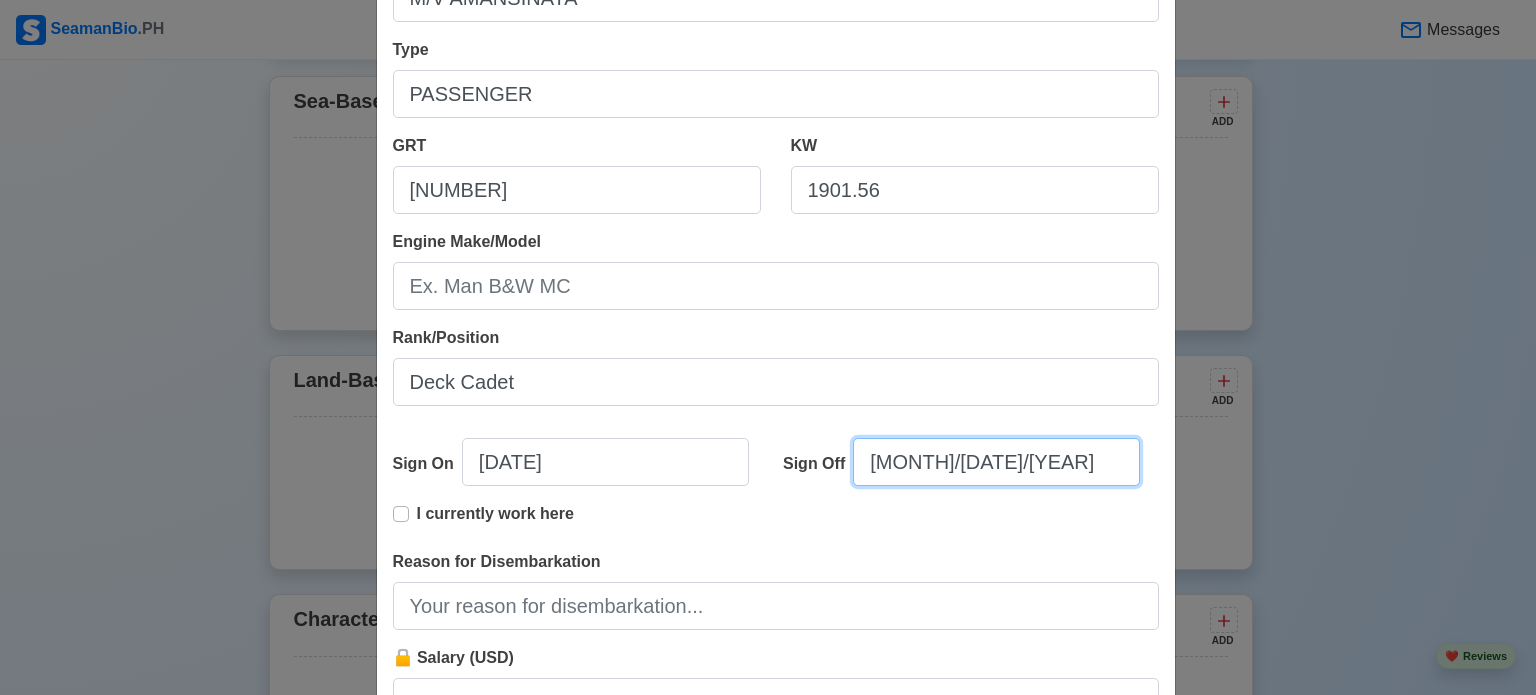 click on "[MONTH]/[DATE]/[YEAR]" at bounding box center [996, 462] 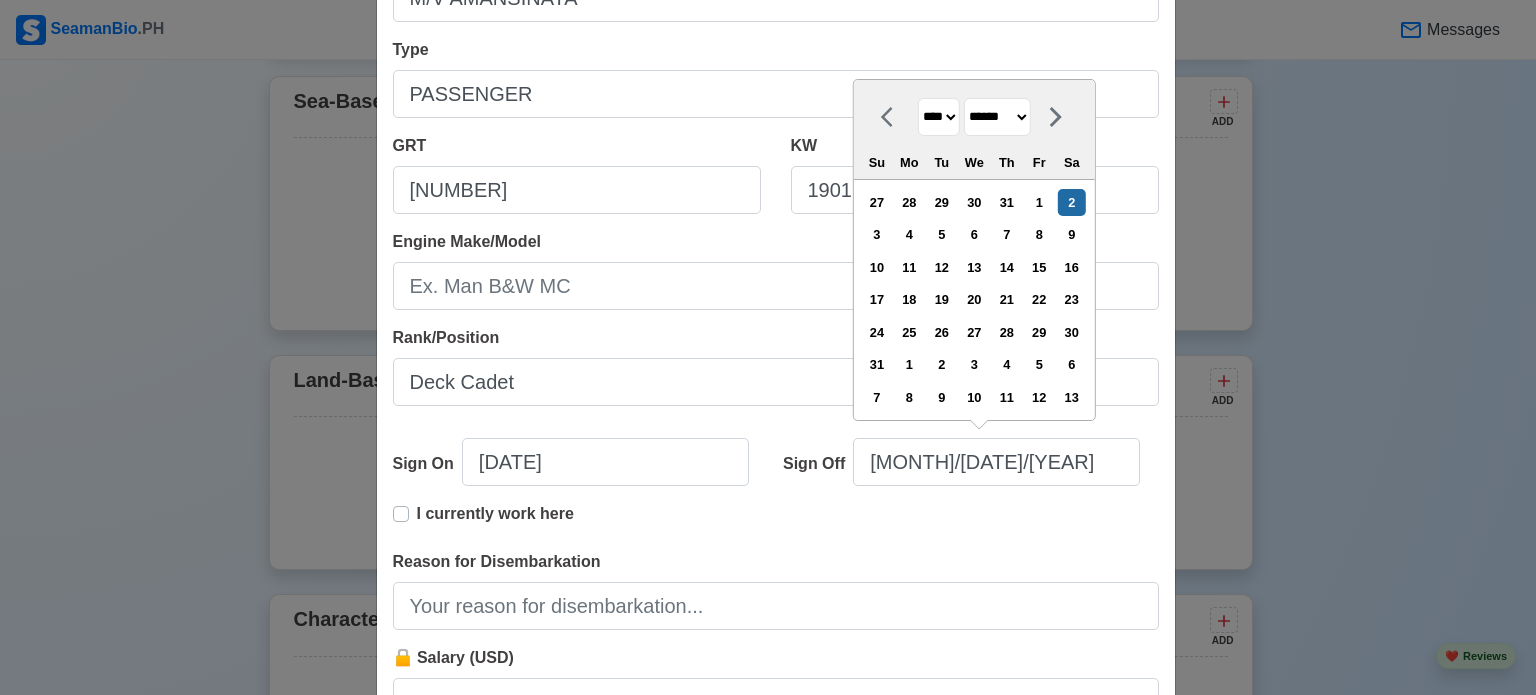 click on "**** **** **** **** **** **** **** **** **** **** **** **** **** **** **** **** **** **** **** **** **** **** **** **** **** **** **** **** **** **** **** **** **** **** **** **** **** **** **** **** **** **** **** **** **** **** **** **** **** **** **** **** **** **** **** **** **** **** **** **** **** **** **** **** **** **** **** **** **** **** **** **** **** **** **** **** **** **** **** **** **** **** **** **** **** **** **** **** **** **** **** **** **** **** **** **** **** **** **** **** **** **** **** **** **** **** **** ****" at bounding box center [939, 117] 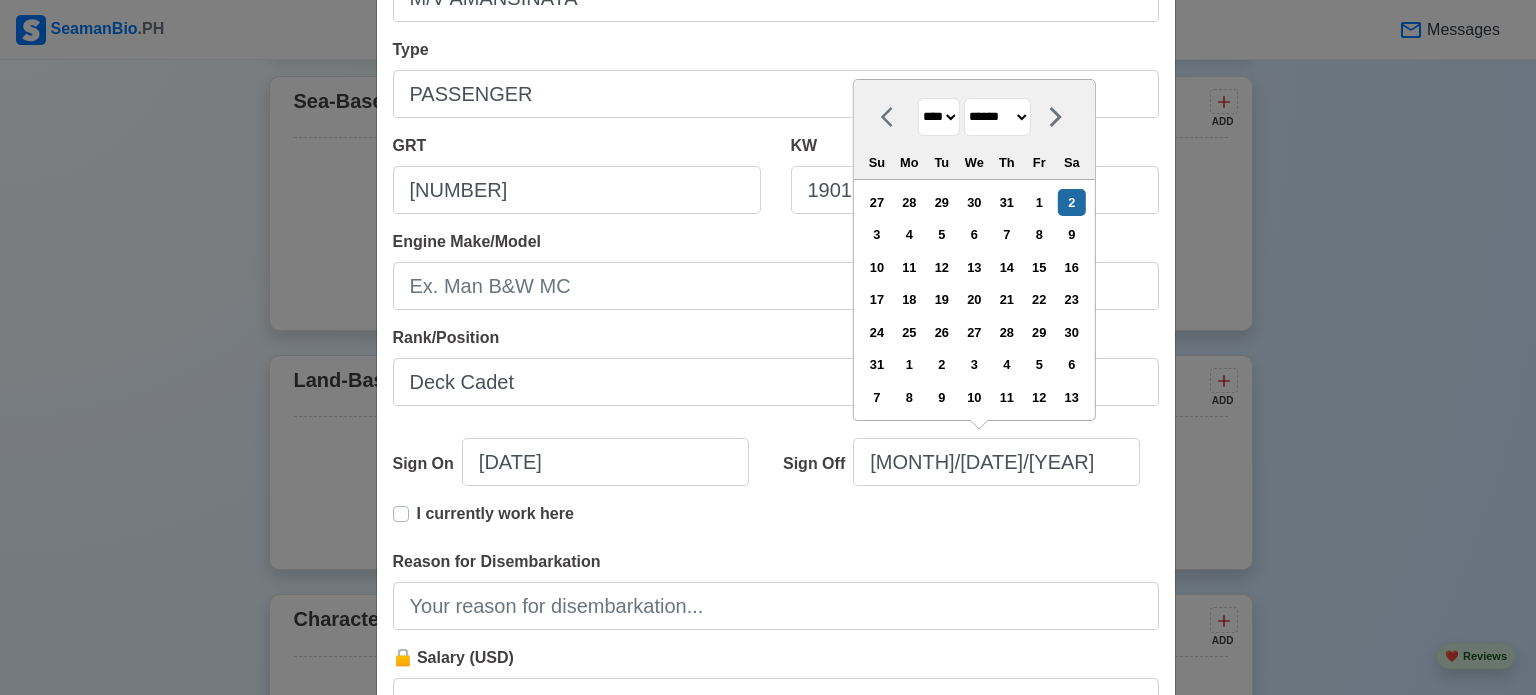 select on "****" 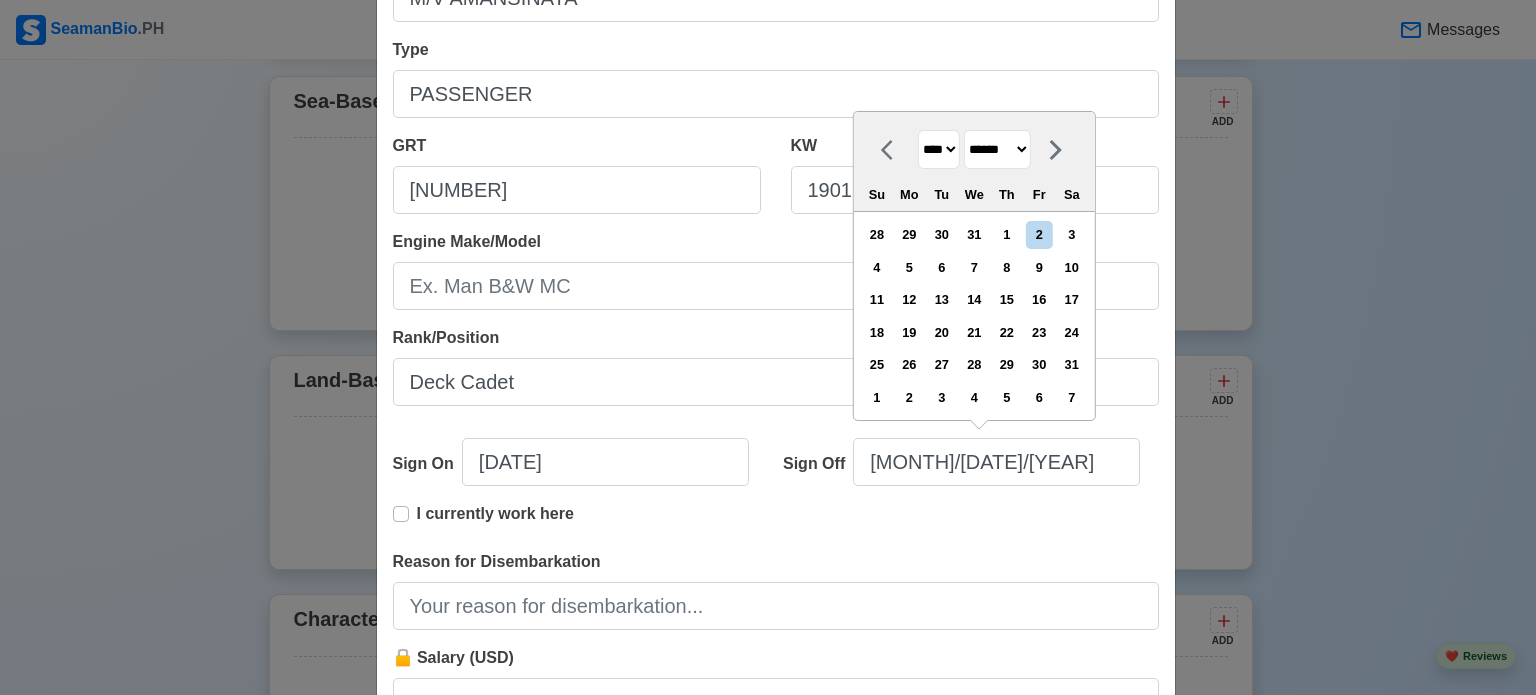 click on "******* ******** ***** ***** *** **** **** ****** ********* ******* ******** ********" at bounding box center [997, 149] 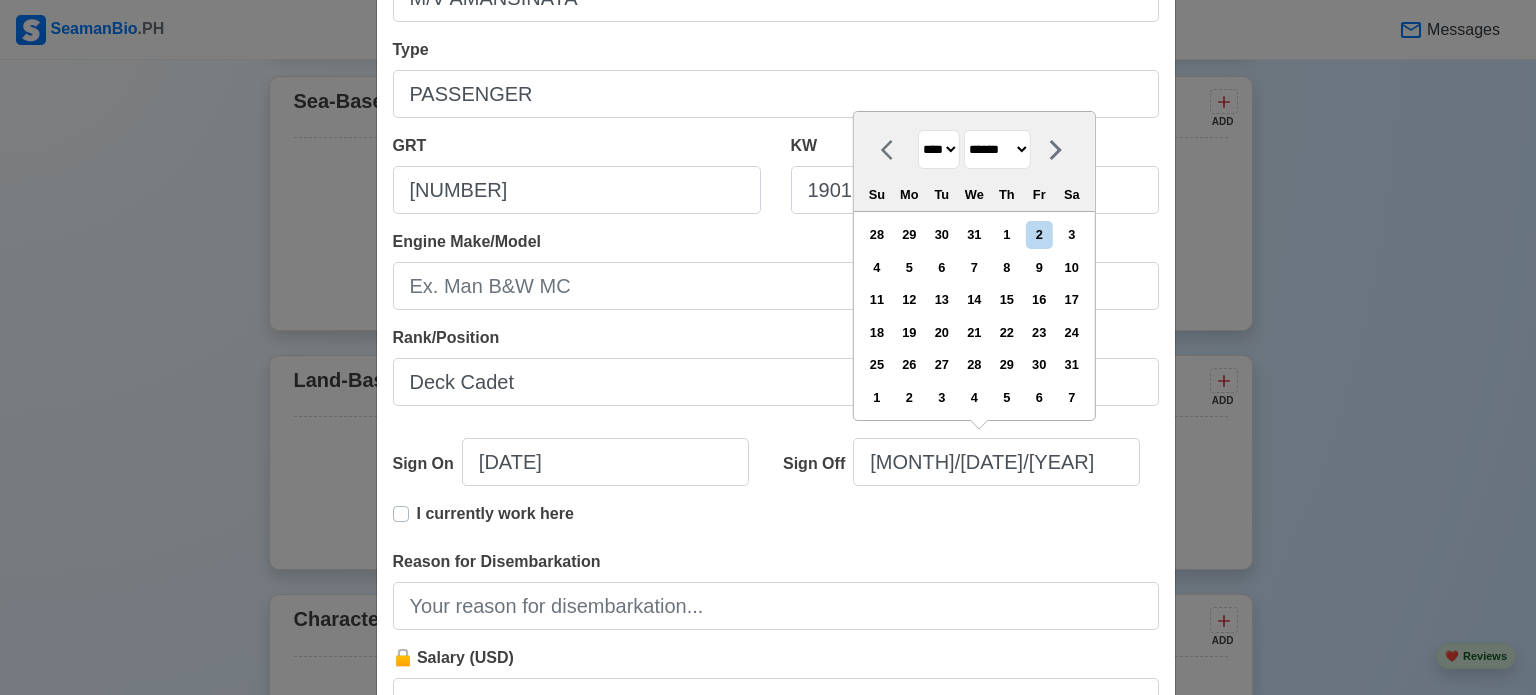 select on "********" 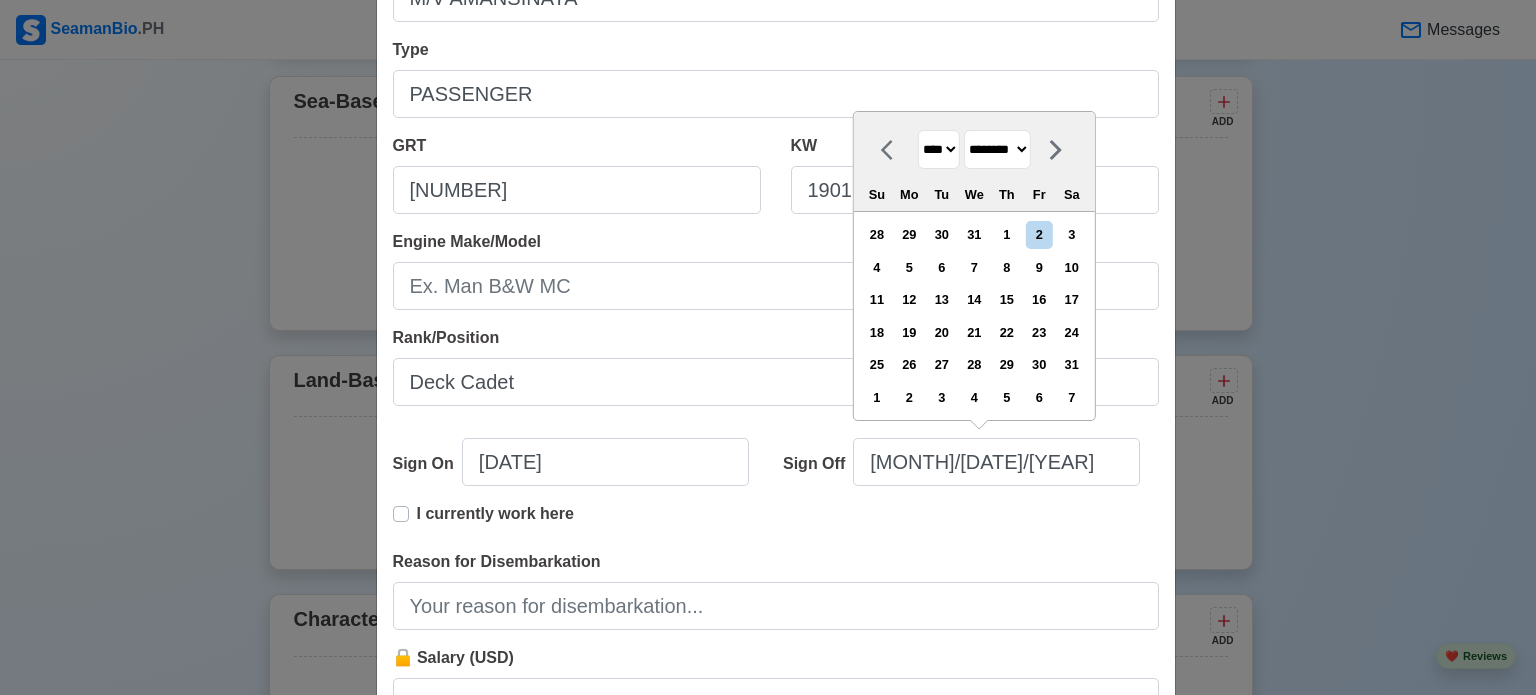 click on "******* ******** ***** ***** *** **** **** ****** ********* ******* ******** ********" at bounding box center (997, 149) 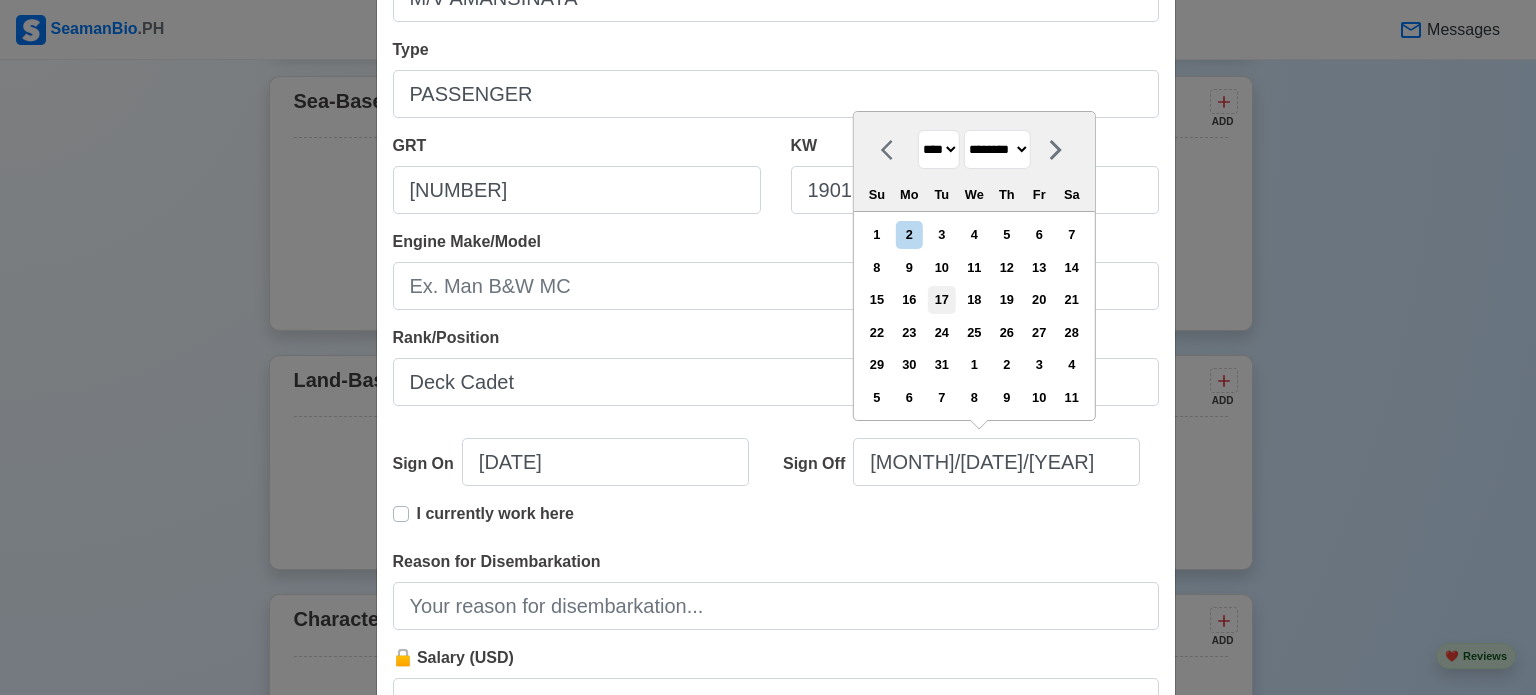 click on "17" at bounding box center [941, 299] 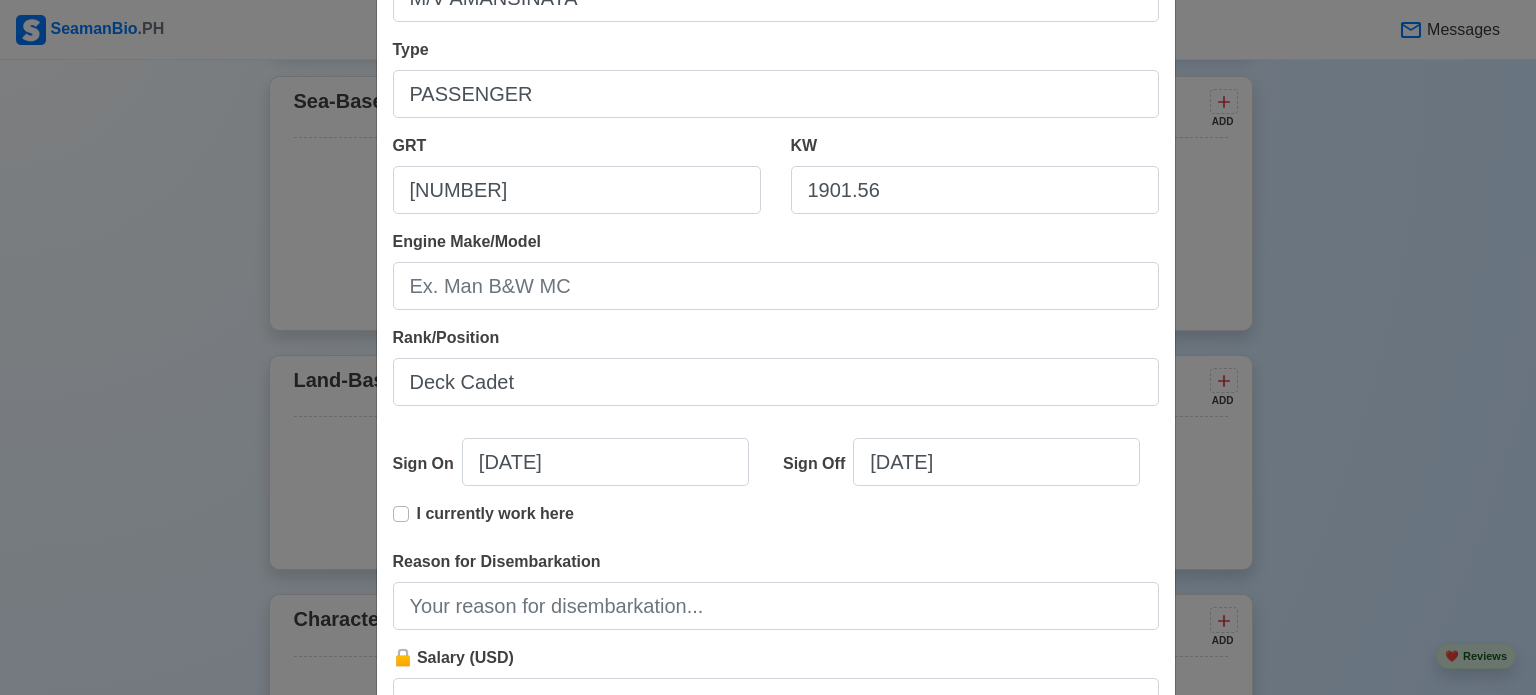 type on "[DATE]" 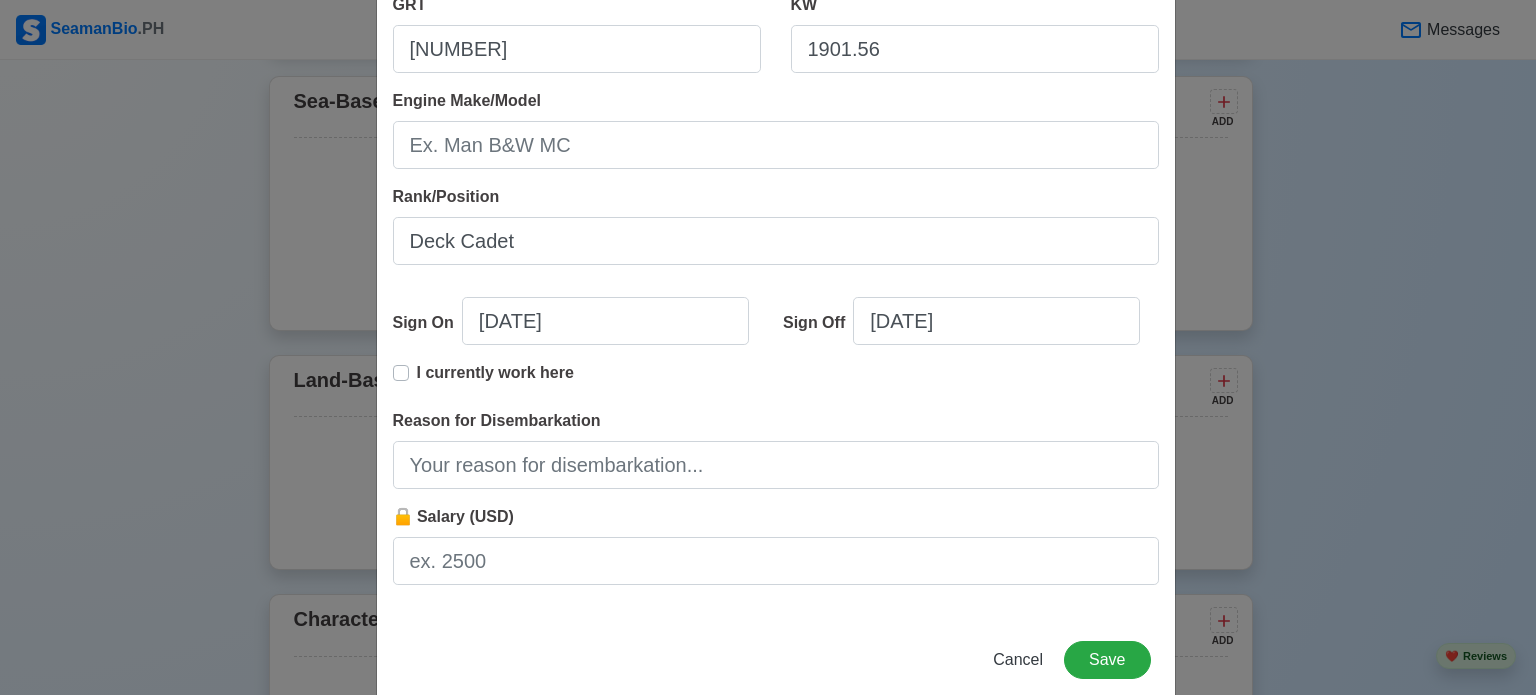 scroll, scrollTop: 444, scrollLeft: 0, axis: vertical 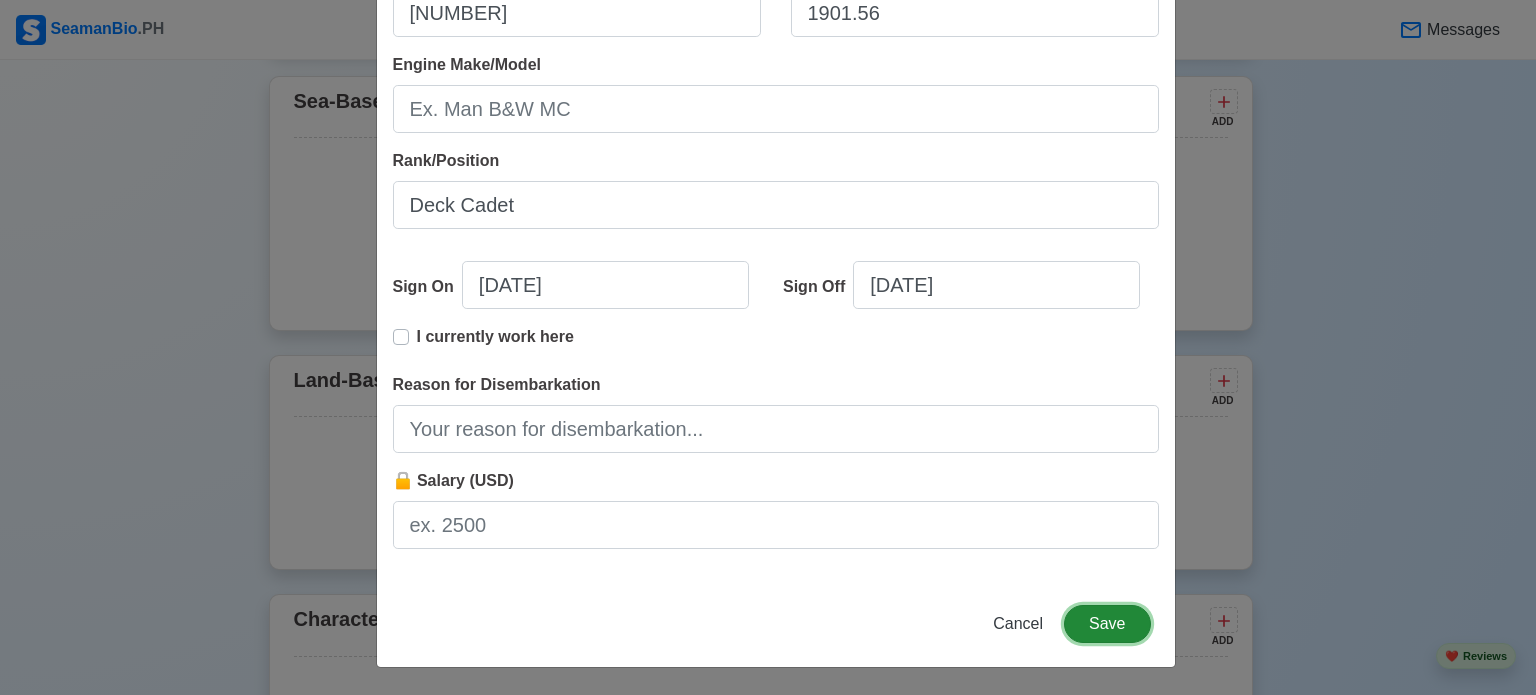 click on "Save" at bounding box center [1107, 624] 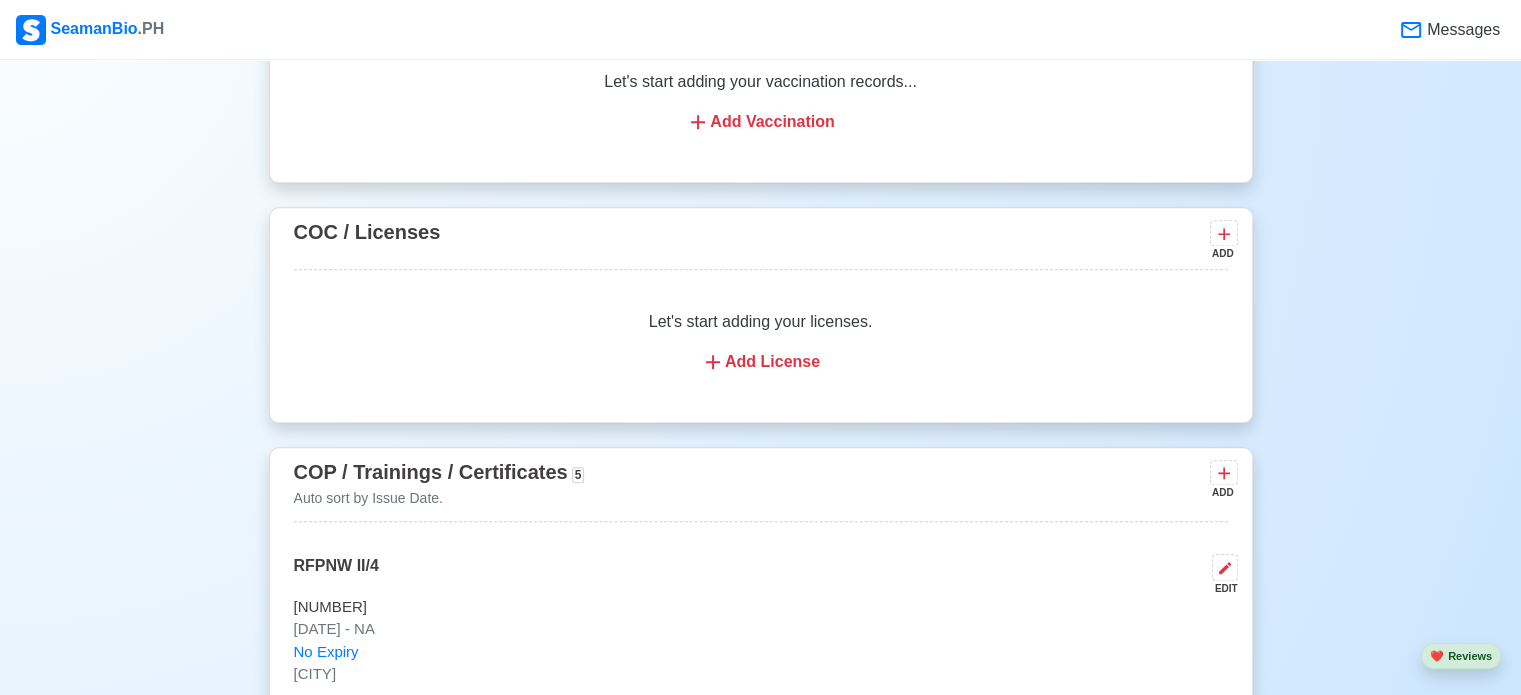 scroll, scrollTop: 1784, scrollLeft: 0, axis: vertical 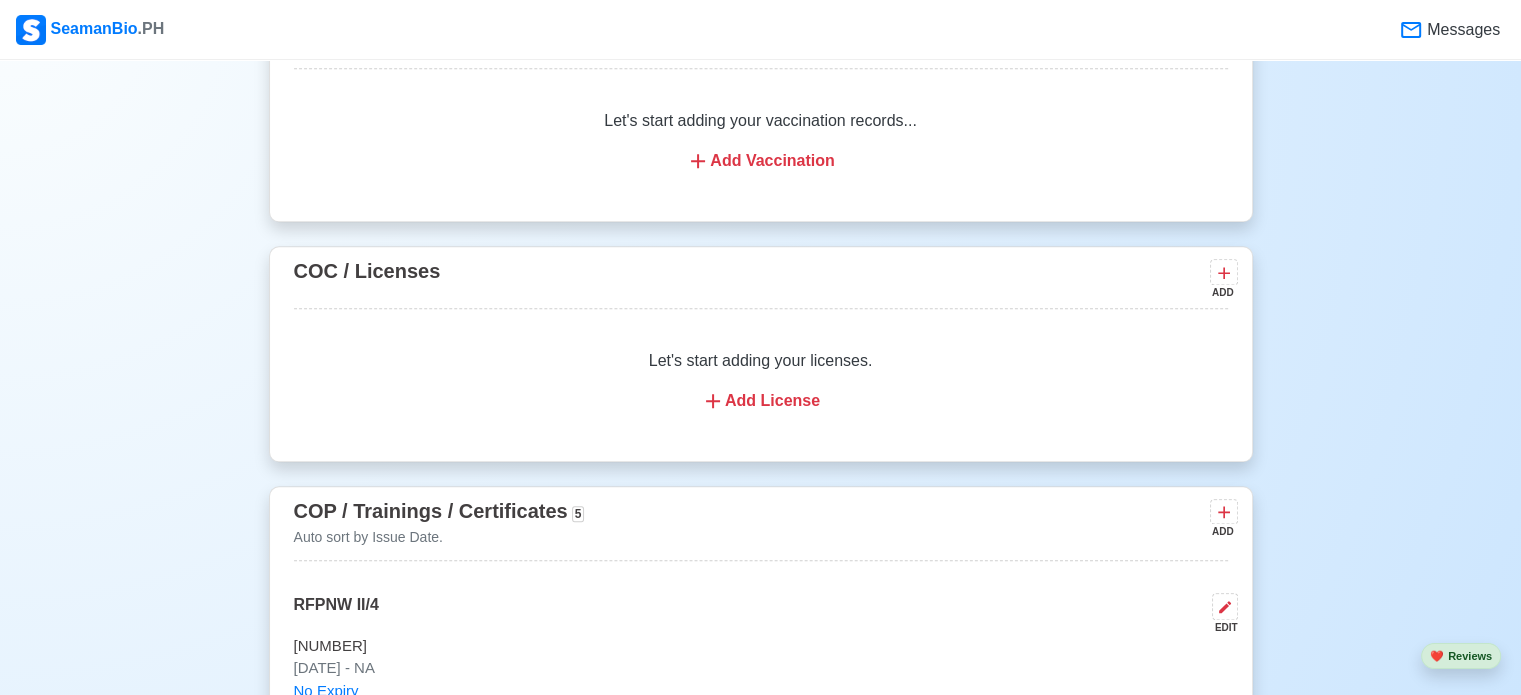 click on "Add License" at bounding box center [761, 401] 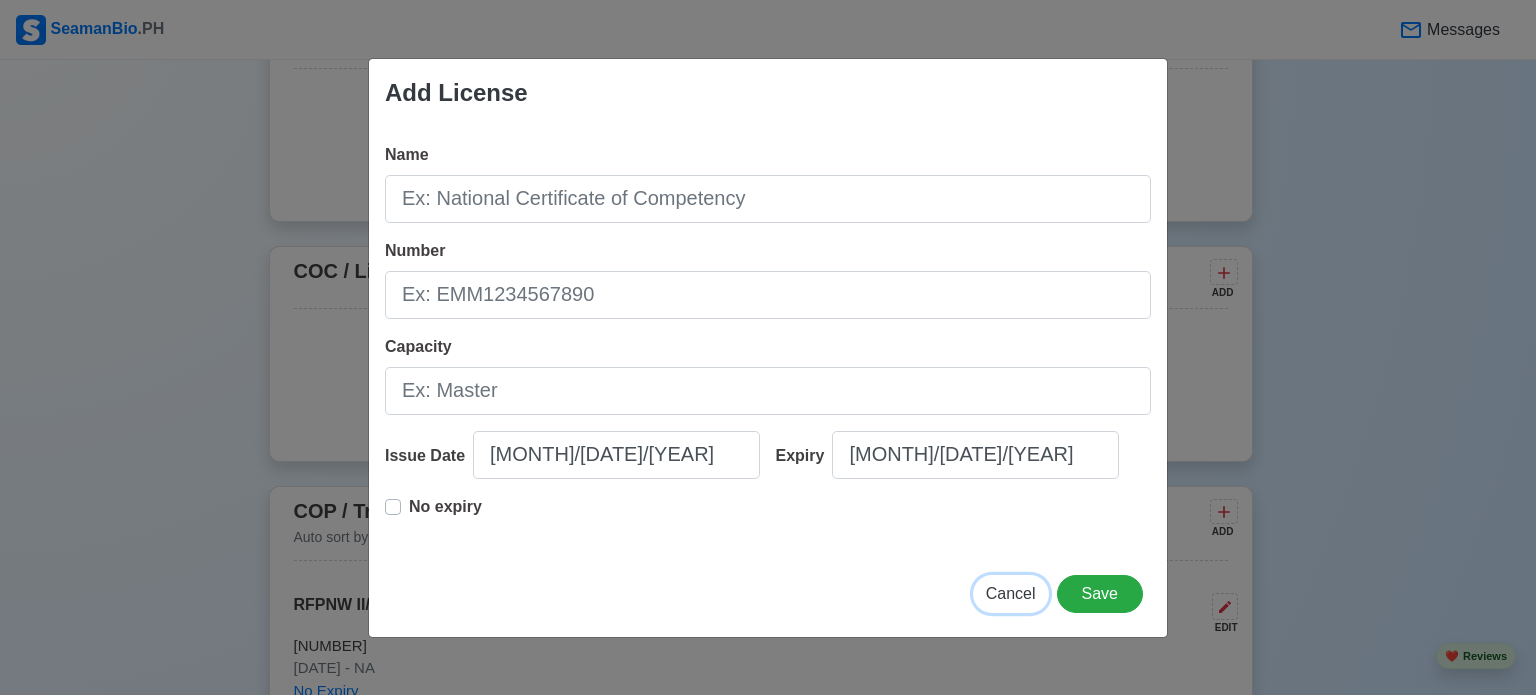 click on "Cancel" at bounding box center (1011, 593) 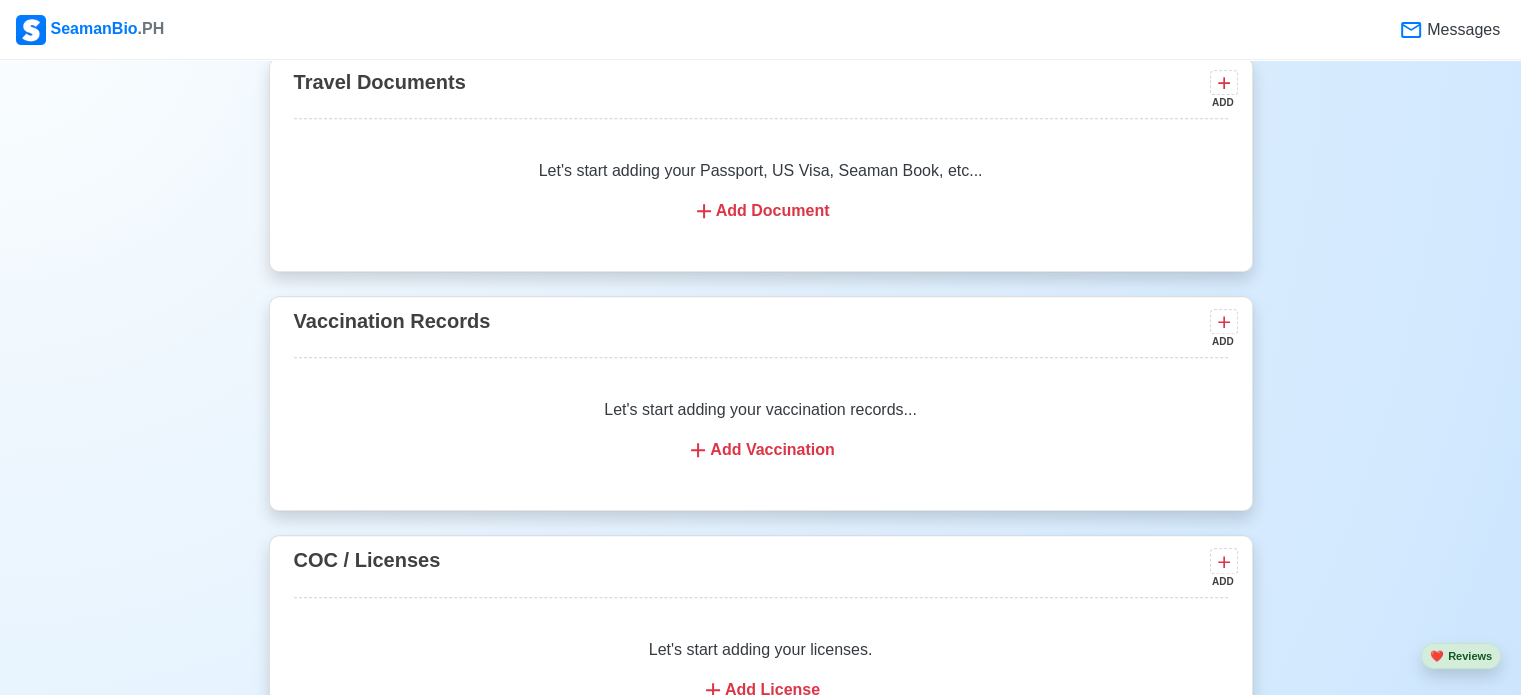 scroll, scrollTop: 1468, scrollLeft: 0, axis: vertical 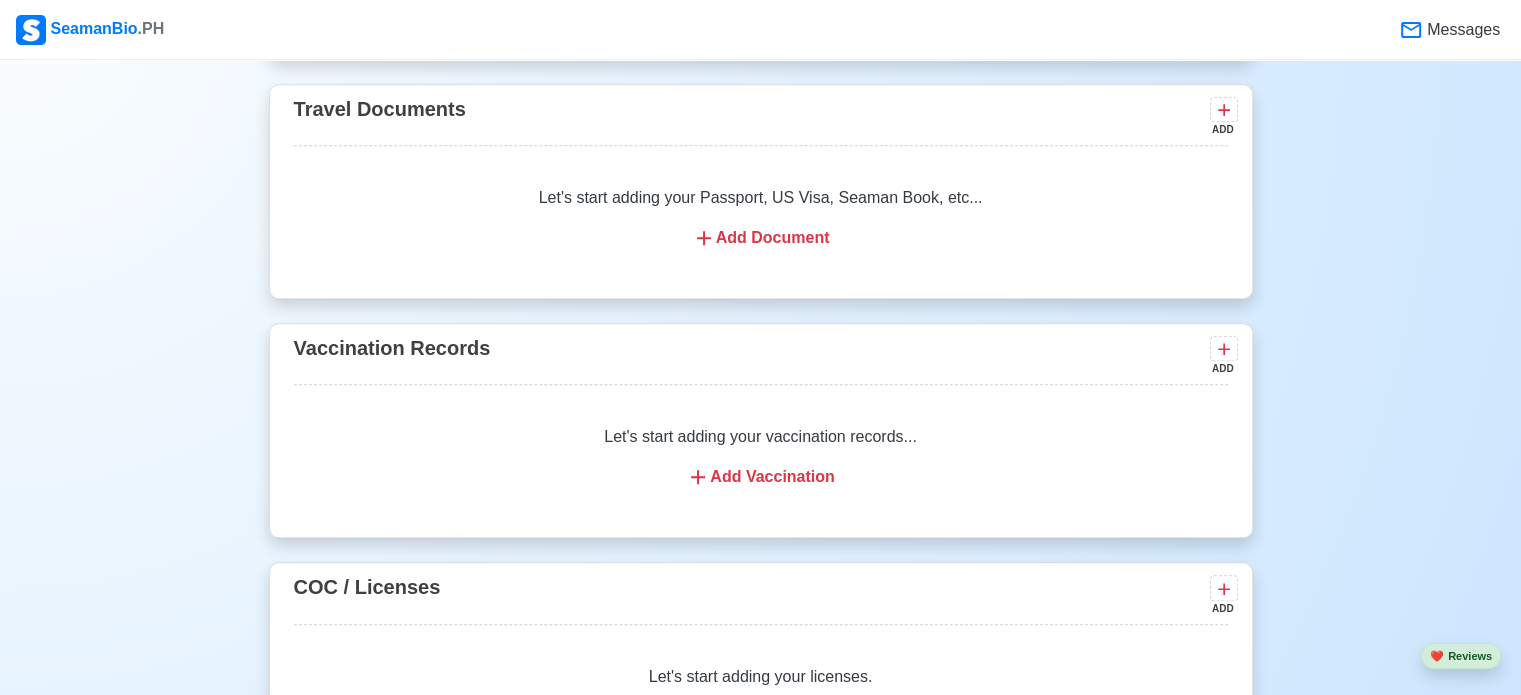 click on "Add Document" at bounding box center [761, 238] 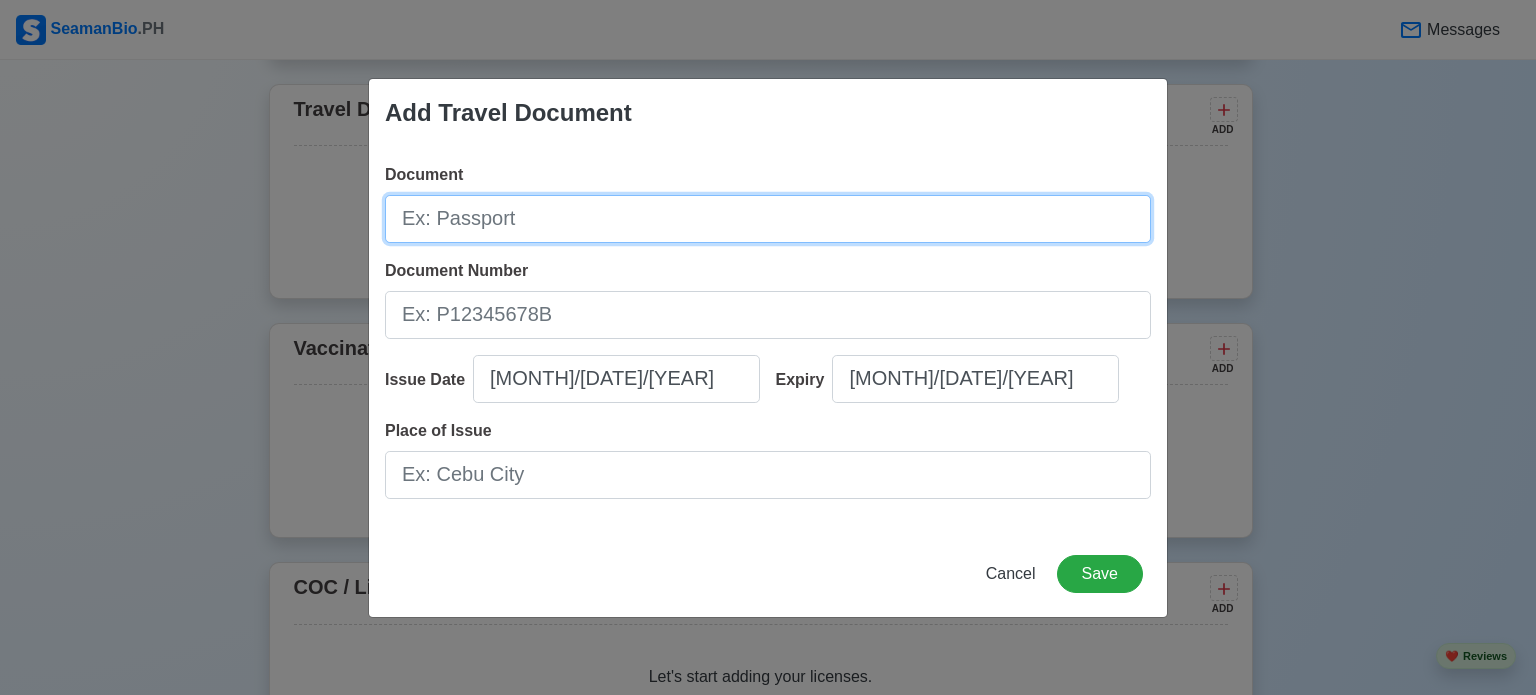 click on "Document" at bounding box center (768, 219) 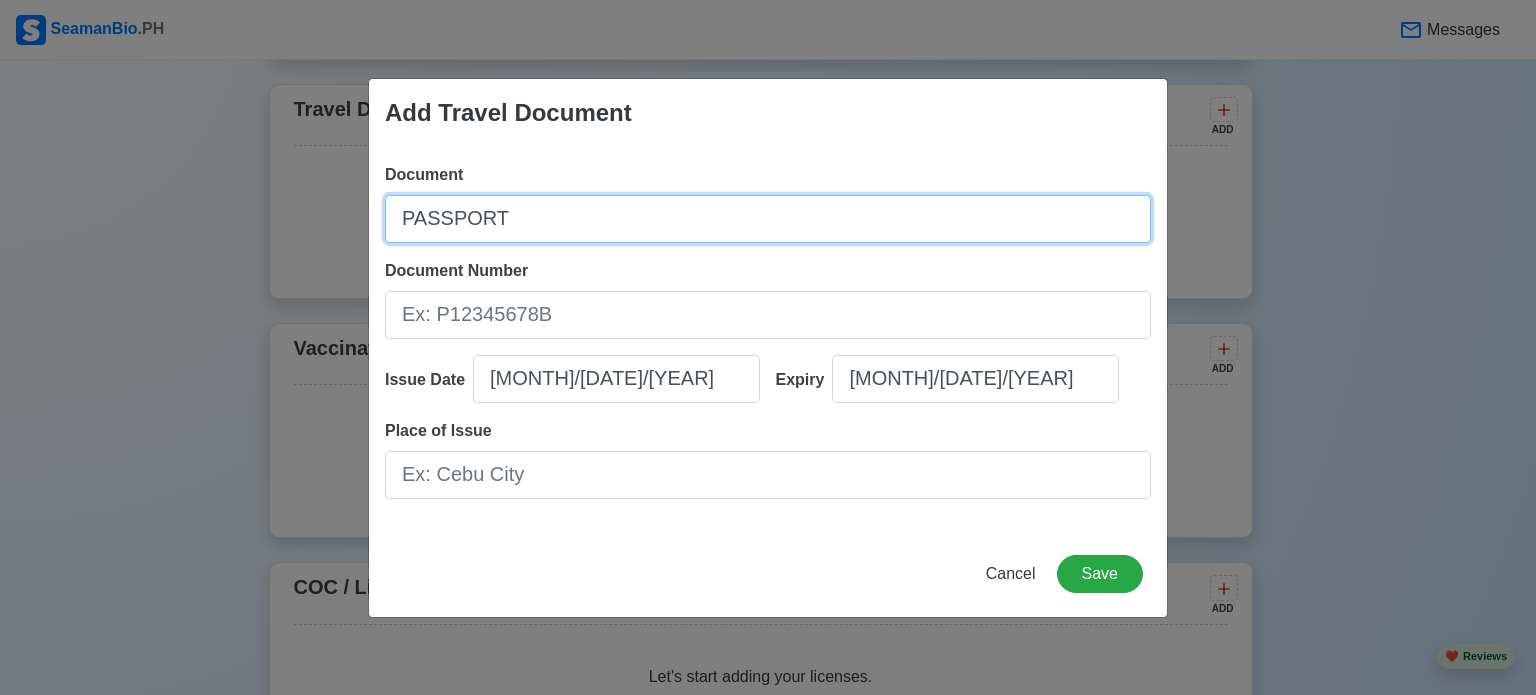 type on "PASSPORT" 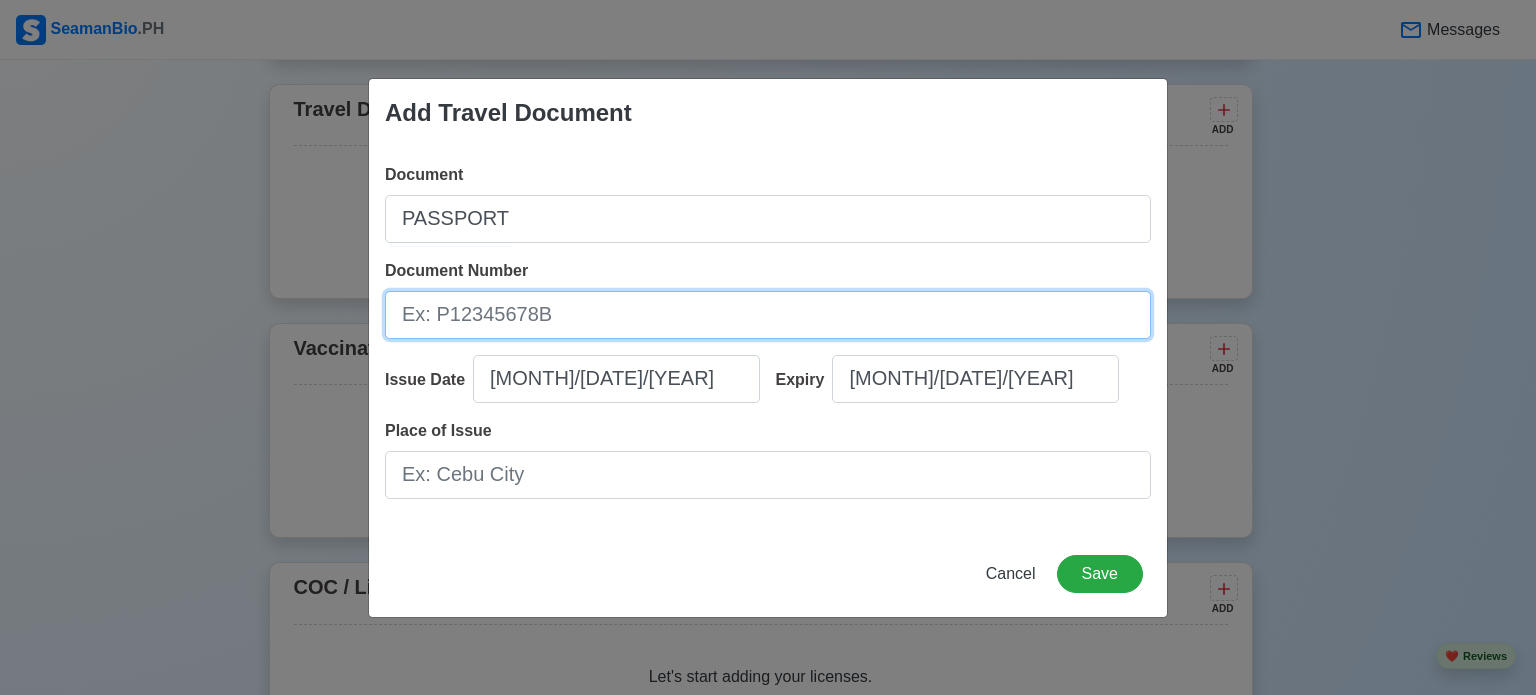 click on "Document Number" at bounding box center [768, 315] 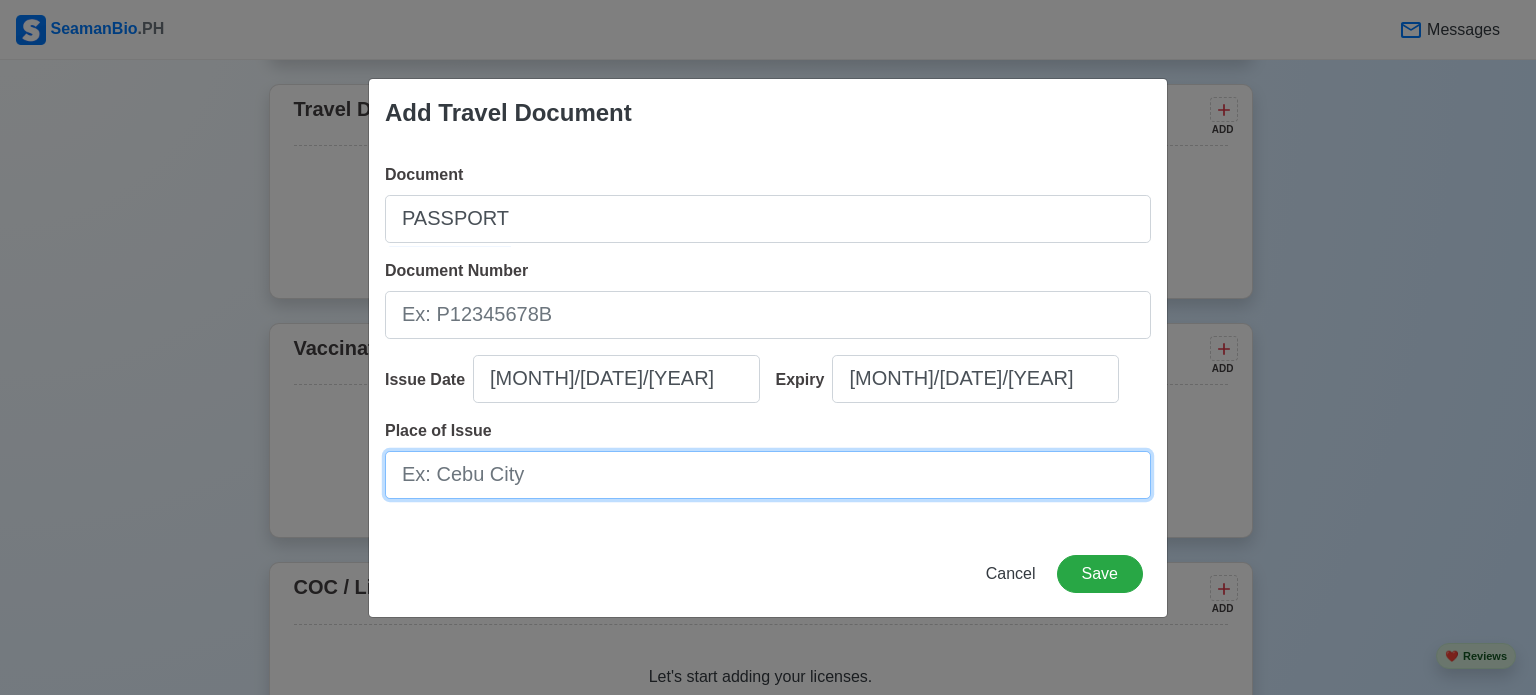 click on "Place of Issue" at bounding box center (768, 475) 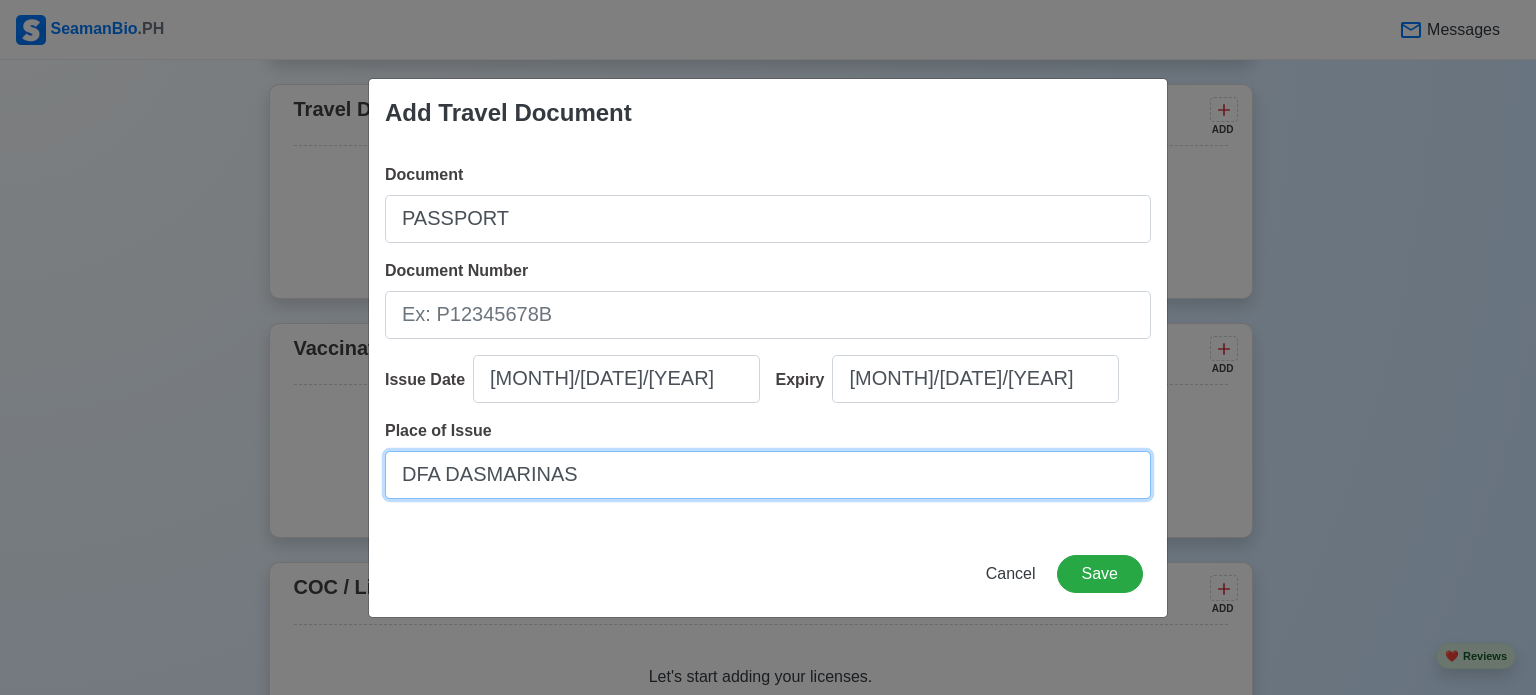 type on "DFA DASMARINAS" 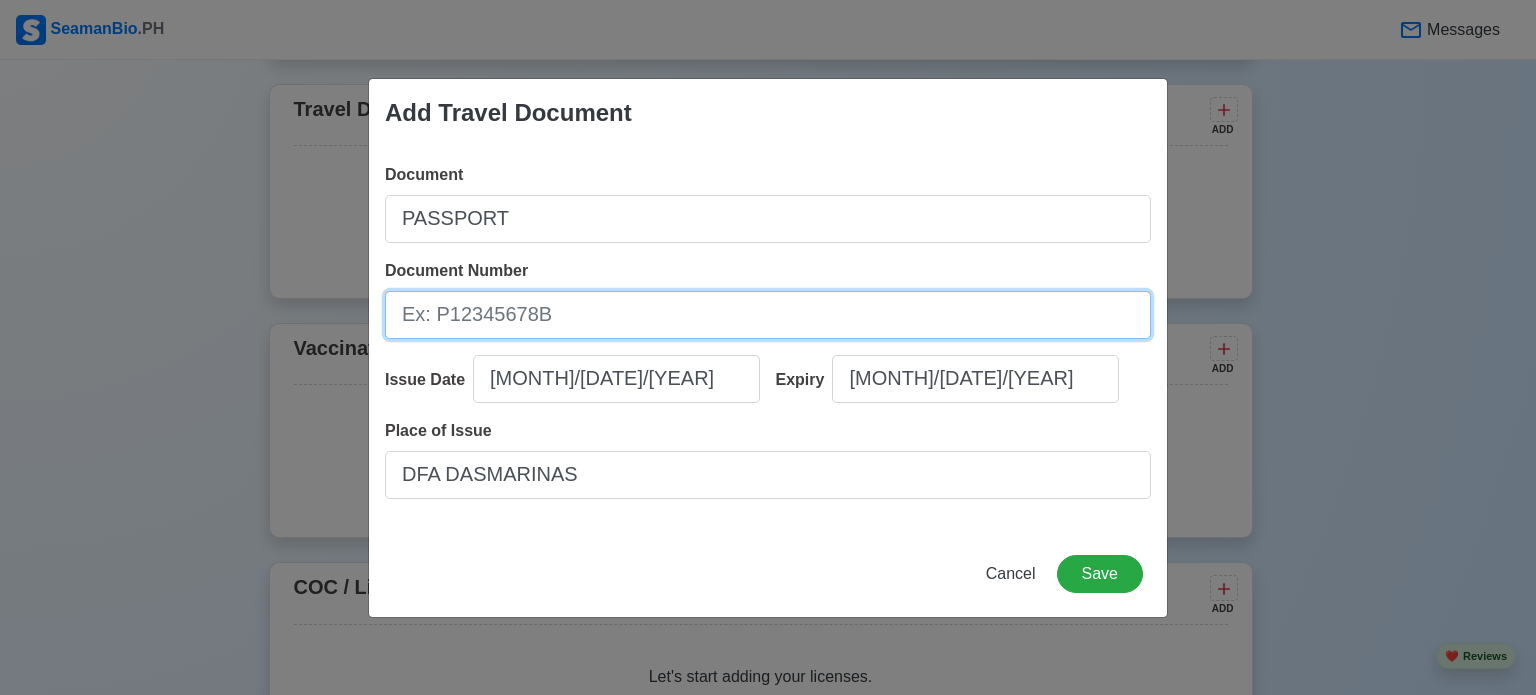 click on "Document Number" at bounding box center [768, 315] 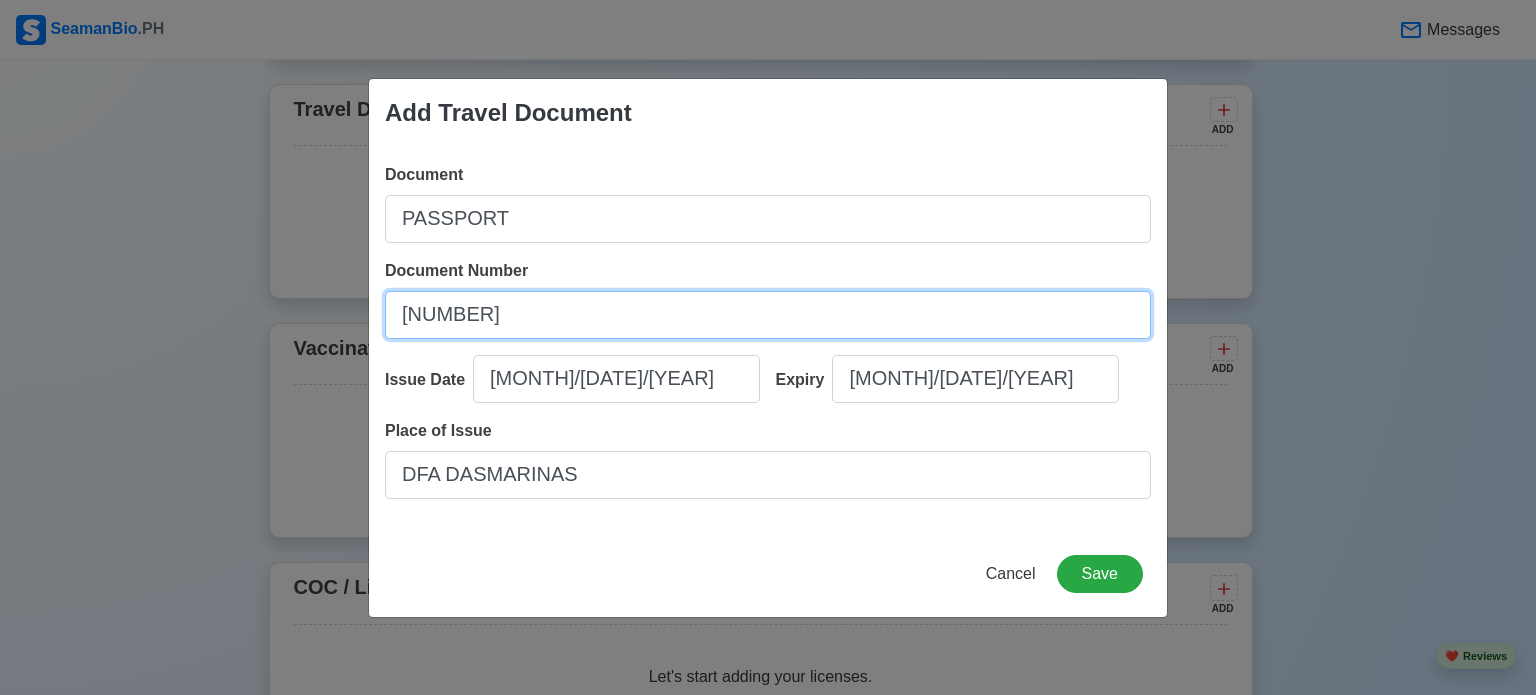 type on "[NUMBER]" 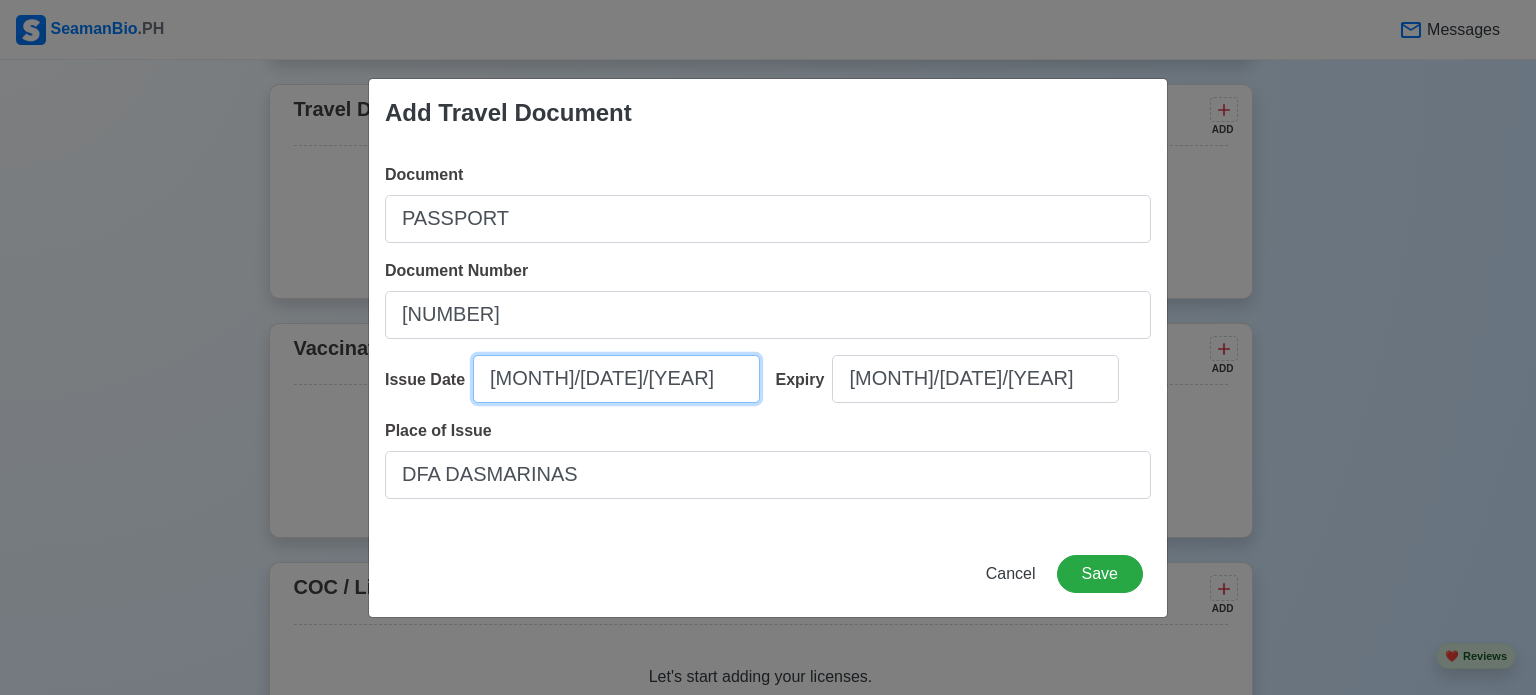 select on "****" 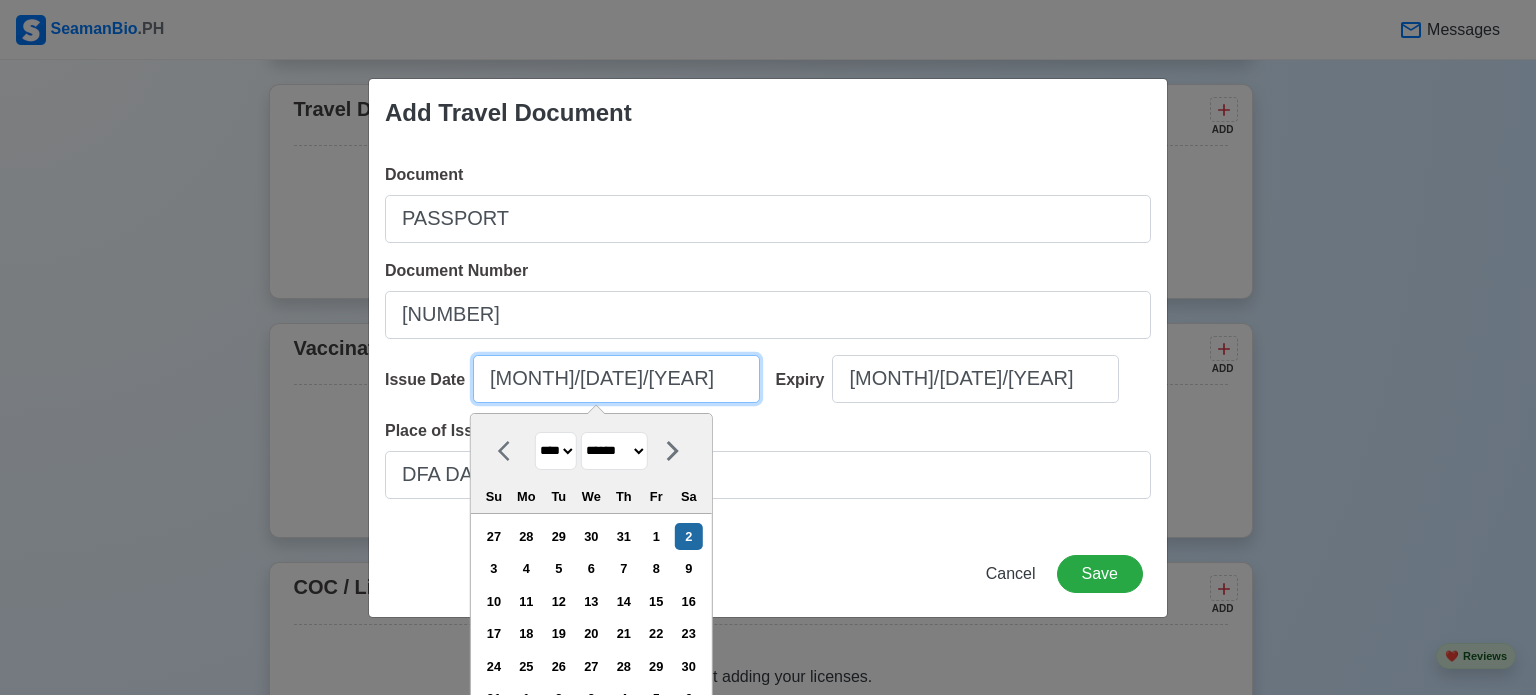 click on "[MONTH]/[DATE]/[YEAR]" at bounding box center [616, 379] 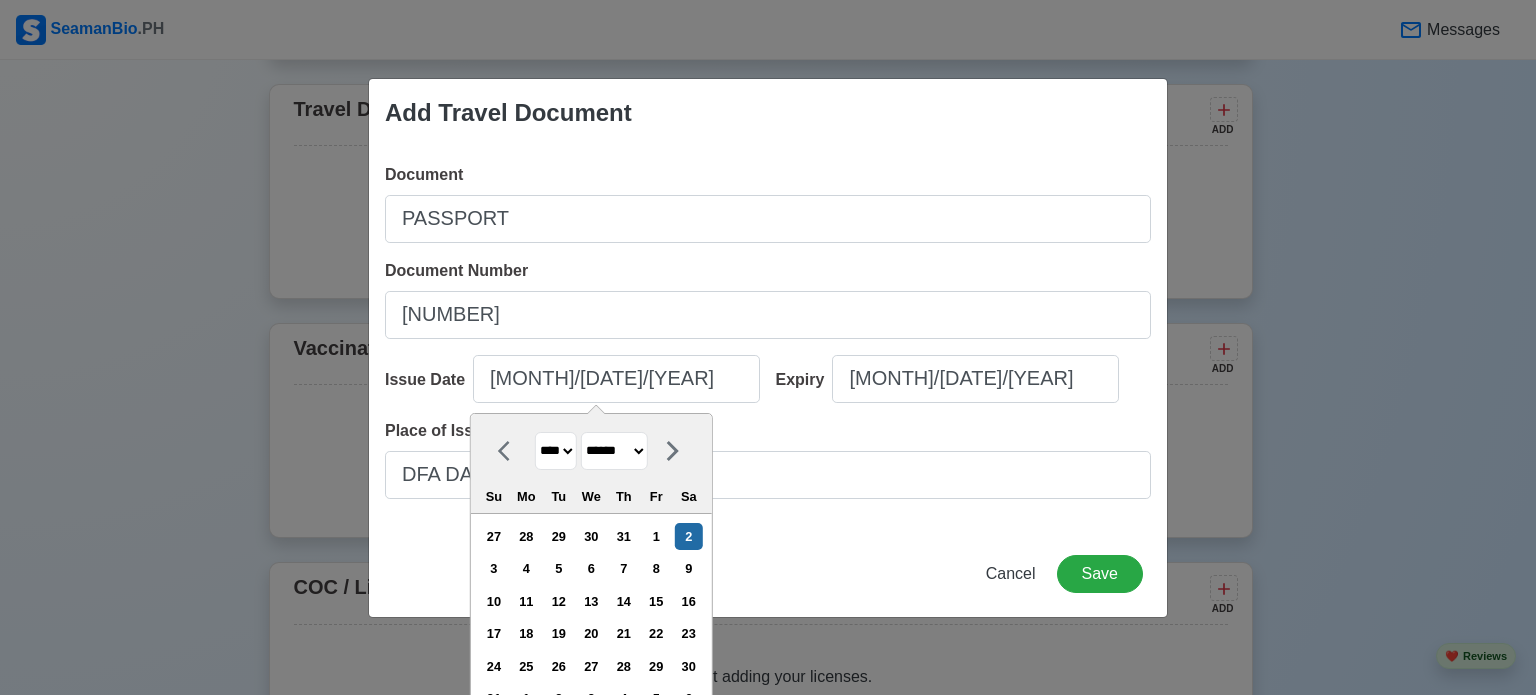 click on "**** **** **** **** **** **** **** **** **** **** **** **** **** **** **** **** **** **** **** **** **** **** **** **** **** **** **** **** **** **** **** **** **** **** **** **** **** **** **** **** **** **** **** **** **** **** **** **** **** **** **** **** **** **** **** **** **** **** **** **** **** **** **** **** **** **** **** **** **** **** **** **** **** **** **** **** **** **** **** **** **** **** **** **** **** **** **** **** **** **** **** **** **** **** **** **** **** **** **** **** **** **** **** **** **** ****" at bounding box center (556, 451) 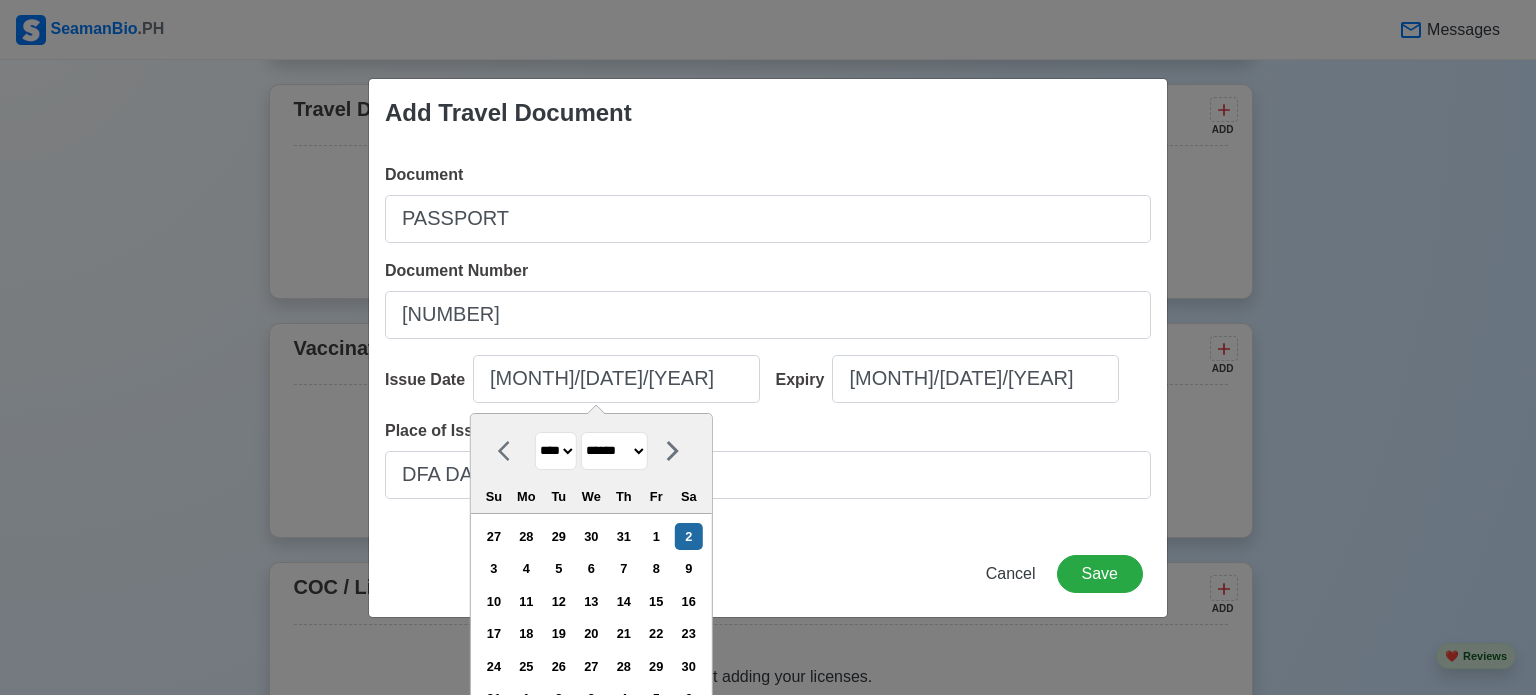 select on "****" 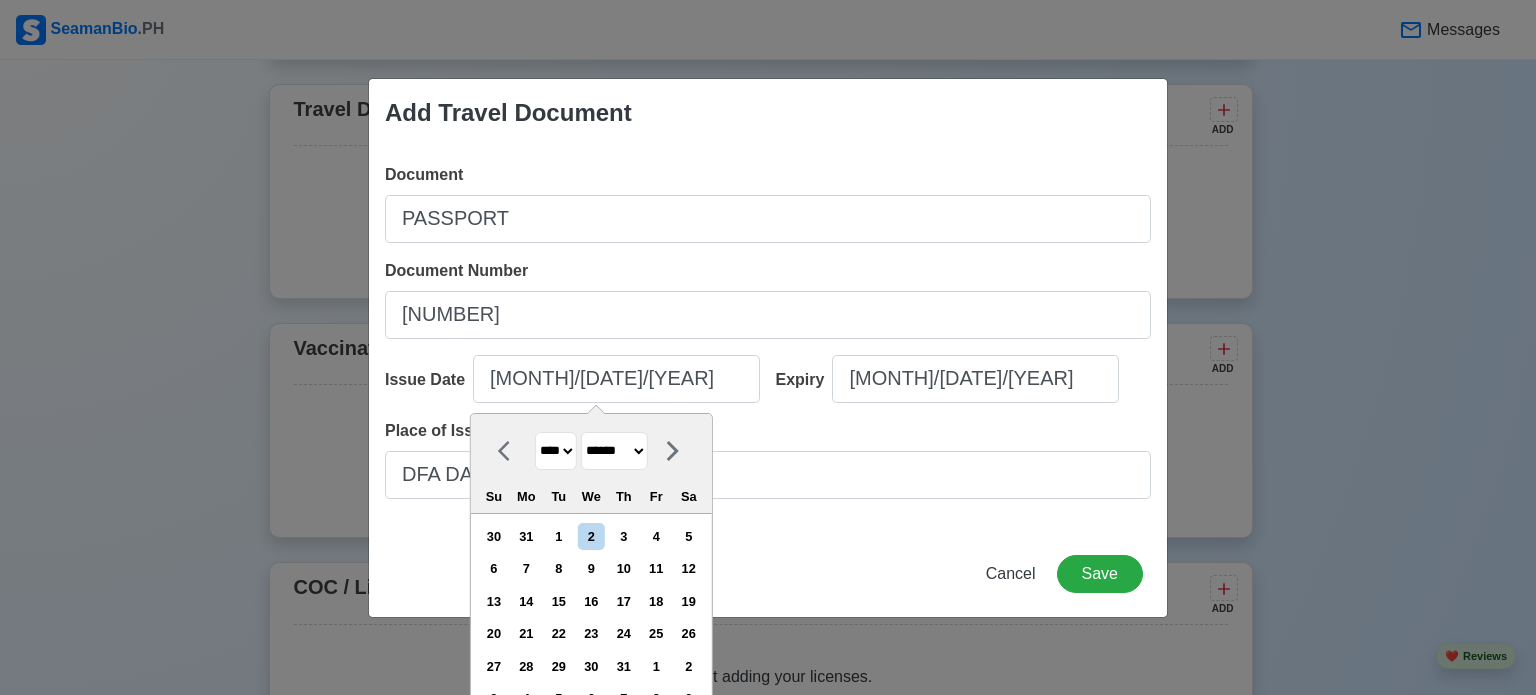 click on "******* ******** ***** ***** *** **** **** ****** ********* ******* ******** ********" at bounding box center (614, 451) 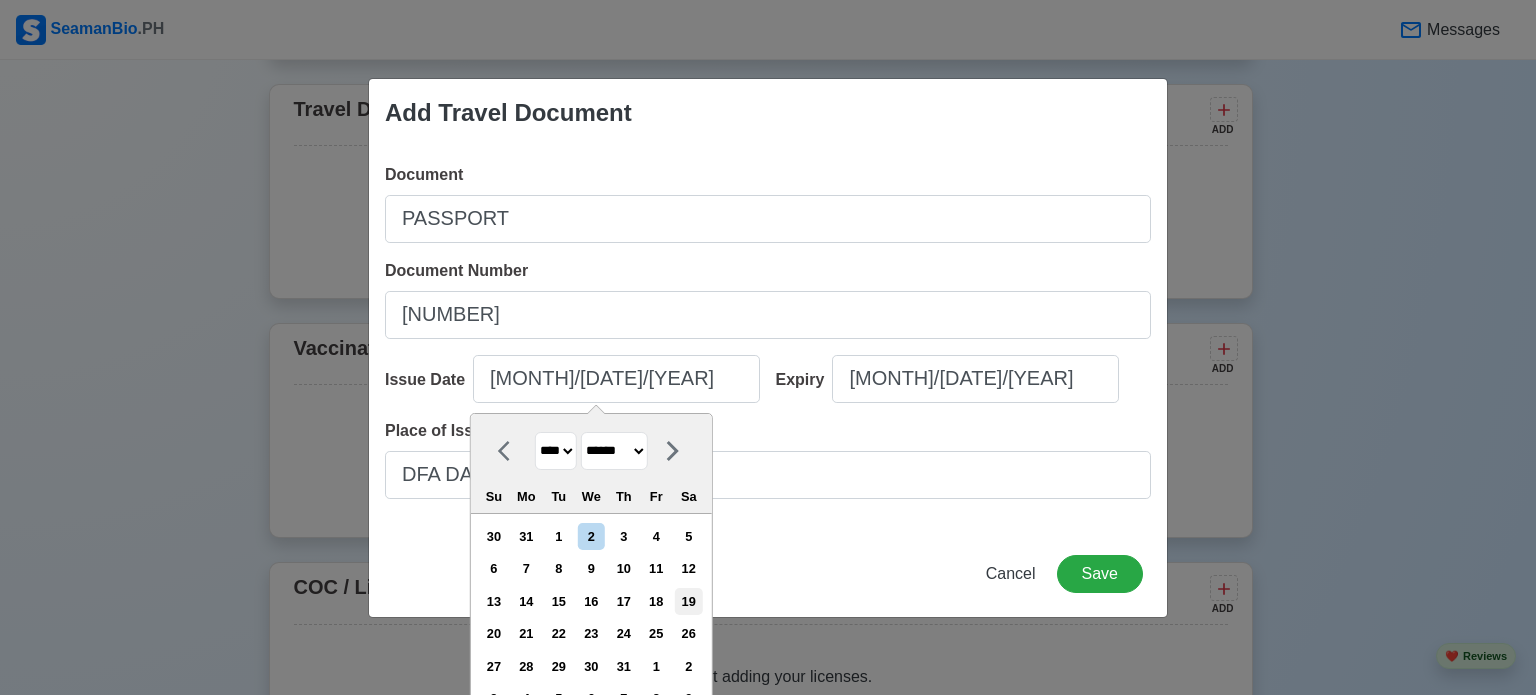 click on "19" at bounding box center [688, 601] 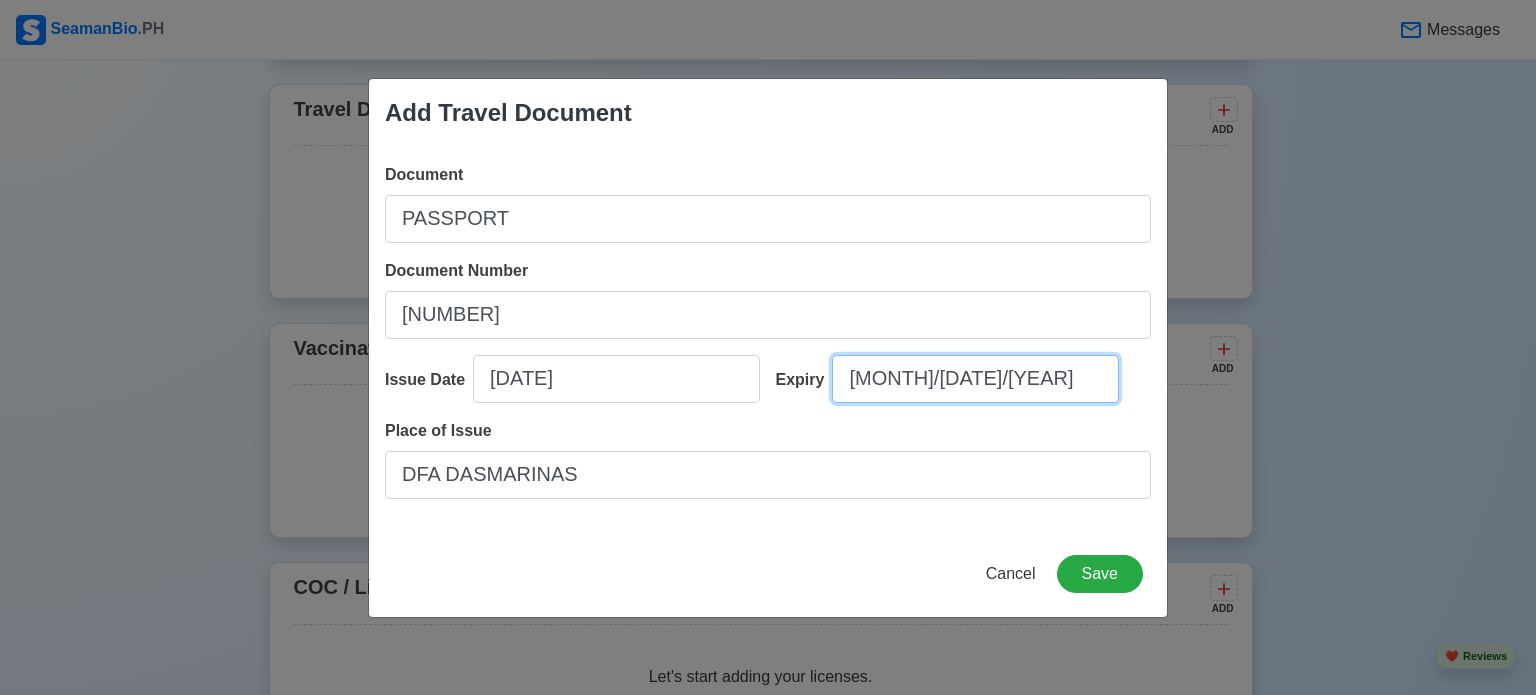select on "****" 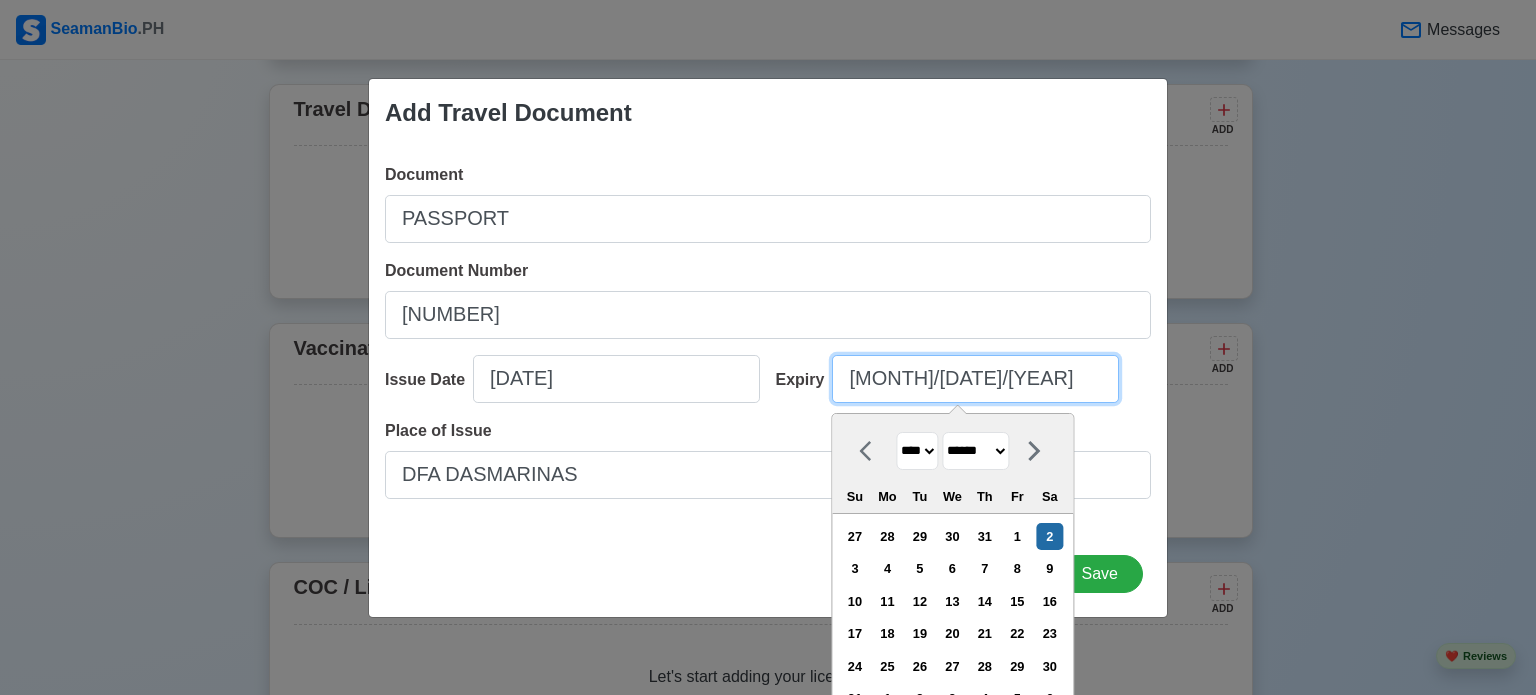 click on "[MONTH]/[DATE]/[YEAR]" at bounding box center [975, 379] 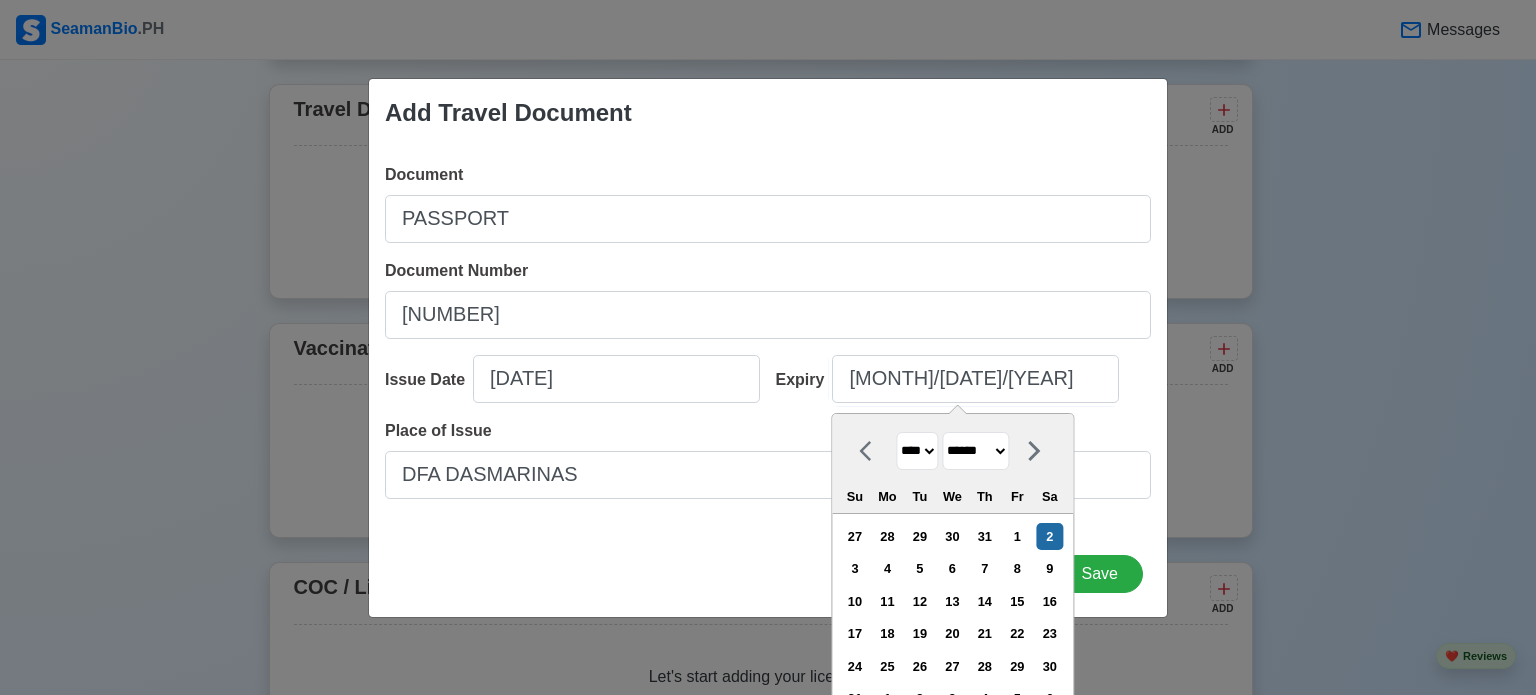click on "**** **** **** **** **** **** **** **** **** **** **** **** **** **** **** **** **** **** **** **** **** **** **** **** **** **** **** **** **** **** **** **** **** **** **** **** **** **** **** **** **** **** **** **** **** **** **** **** **** **** **** **** **** **** **** **** **** **** **** **** **** **** **** **** **** **** **** **** **** **** **** **** **** **** **** **** **** **** **** **** **** **** **** **** **** **** **** **** **** **** **** **** **** **** **** **** **** **** **** **** **** **** **** **** **** **** **** **** **** **** **** **** **** **** **** **** **** **** **** **** ****" at bounding box center (917, 451) 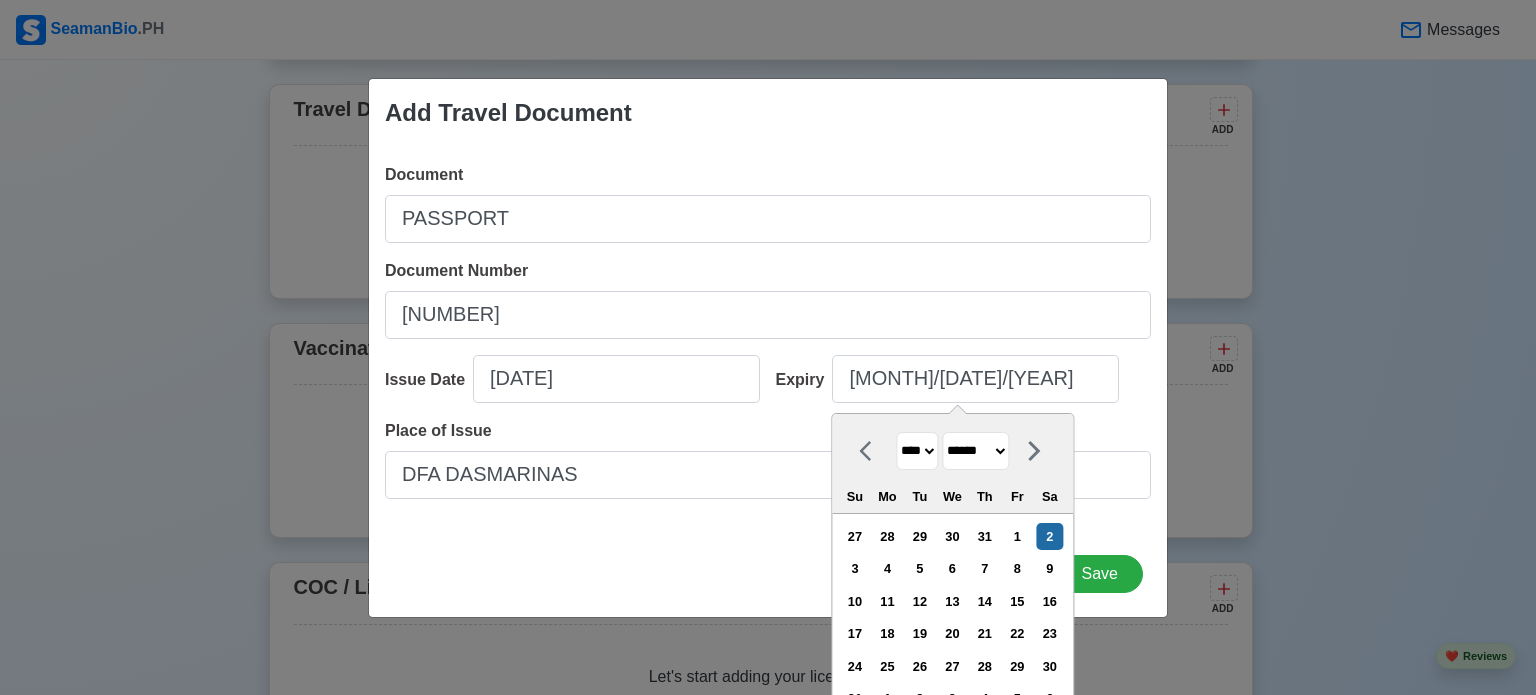 select on "****" 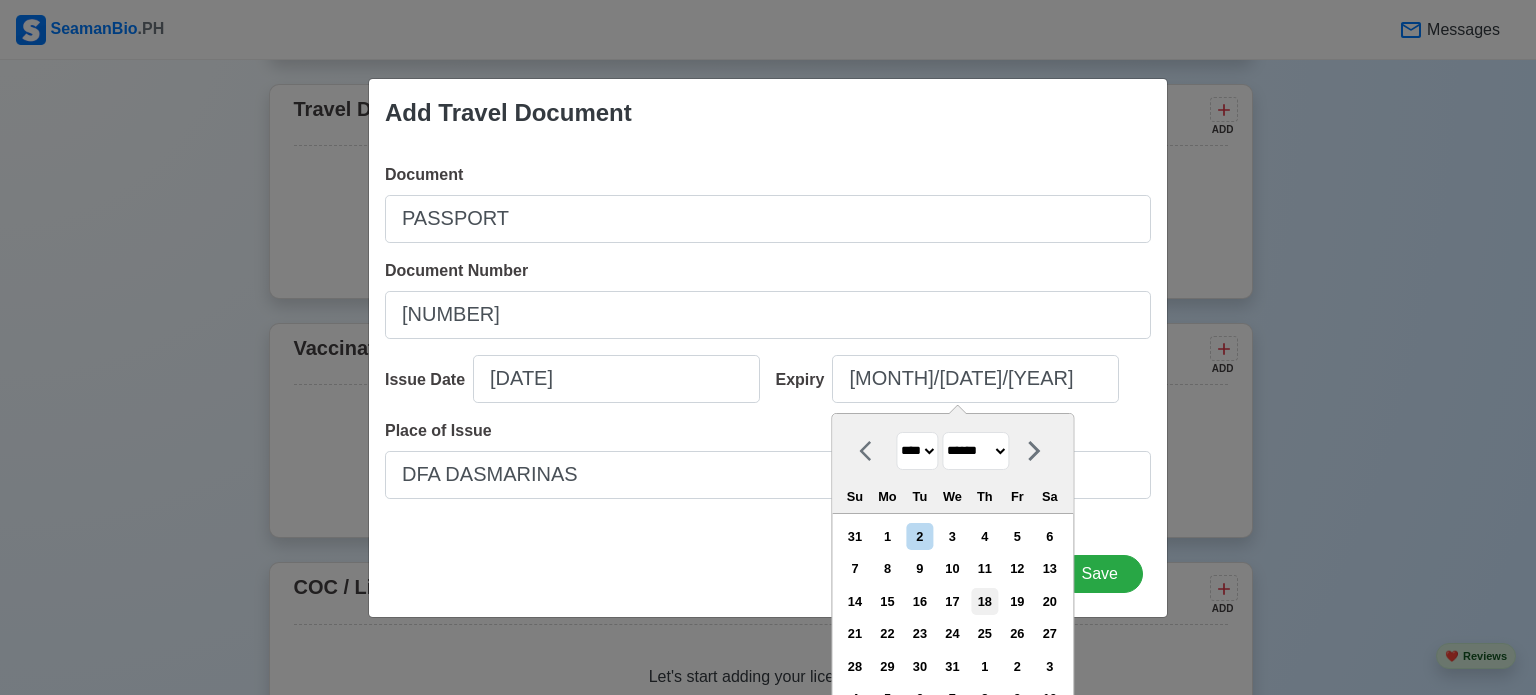 click on "18" at bounding box center (984, 601) 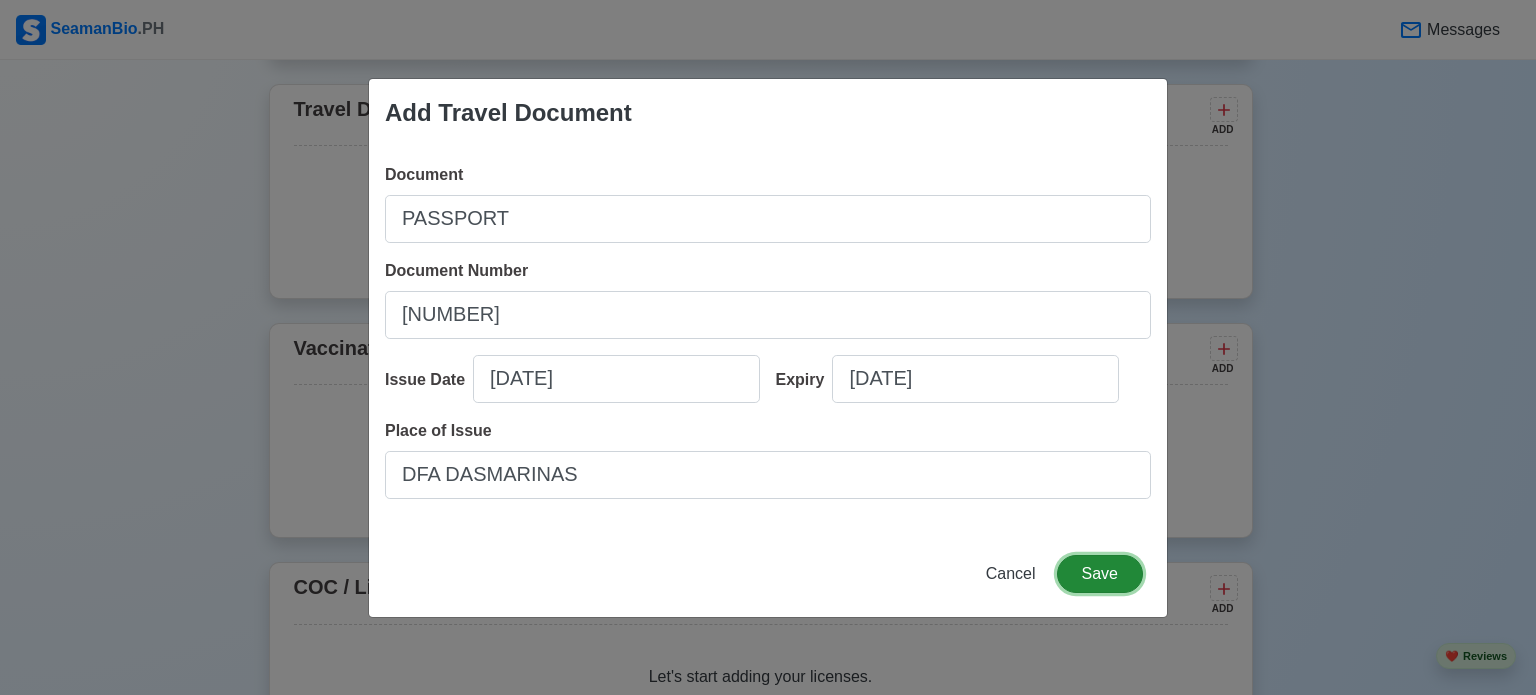click on "Save" at bounding box center [1100, 574] 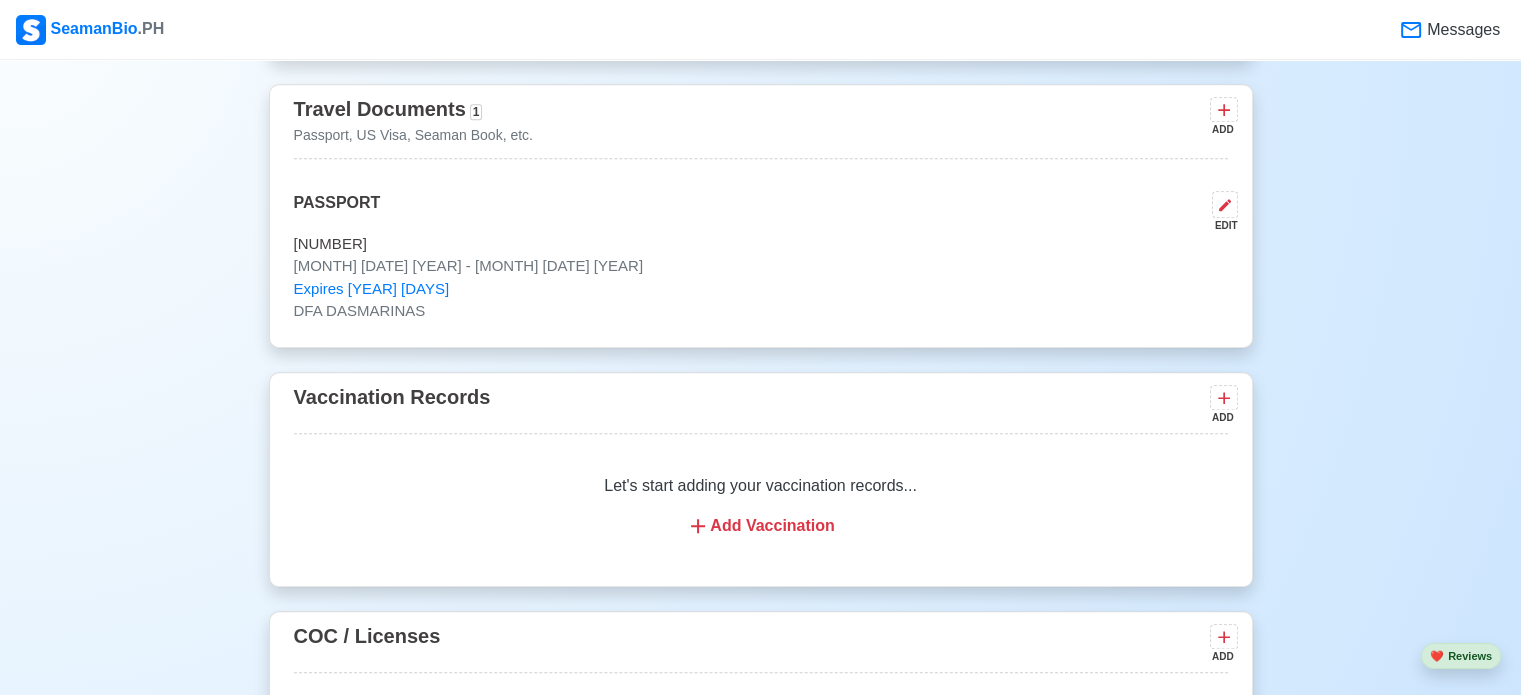click on "Direct Apply now! JJ OFFSHORE SERVICES, INC is looking for MESSMAN. OFFSHORE Experience: 3-2 years onboard AHTS" at bounding box center [761, 216] 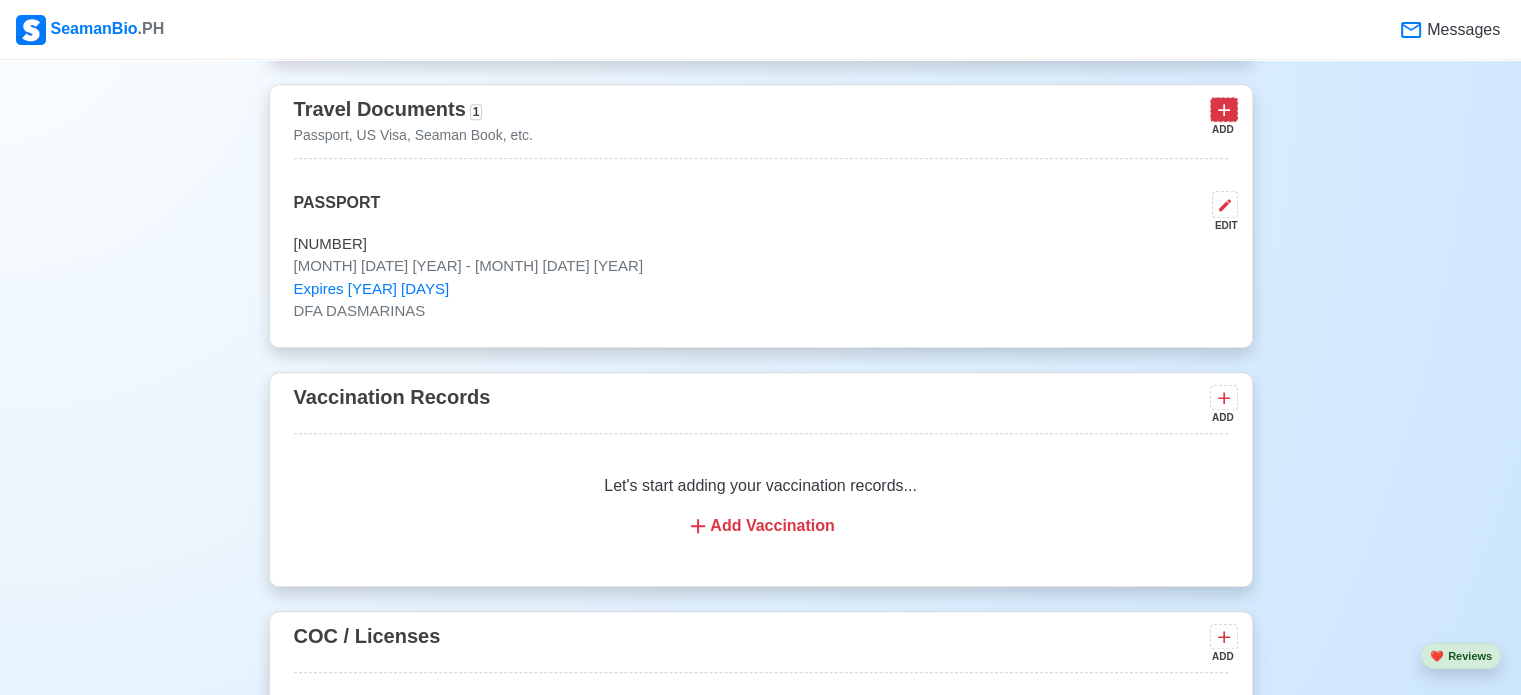 click 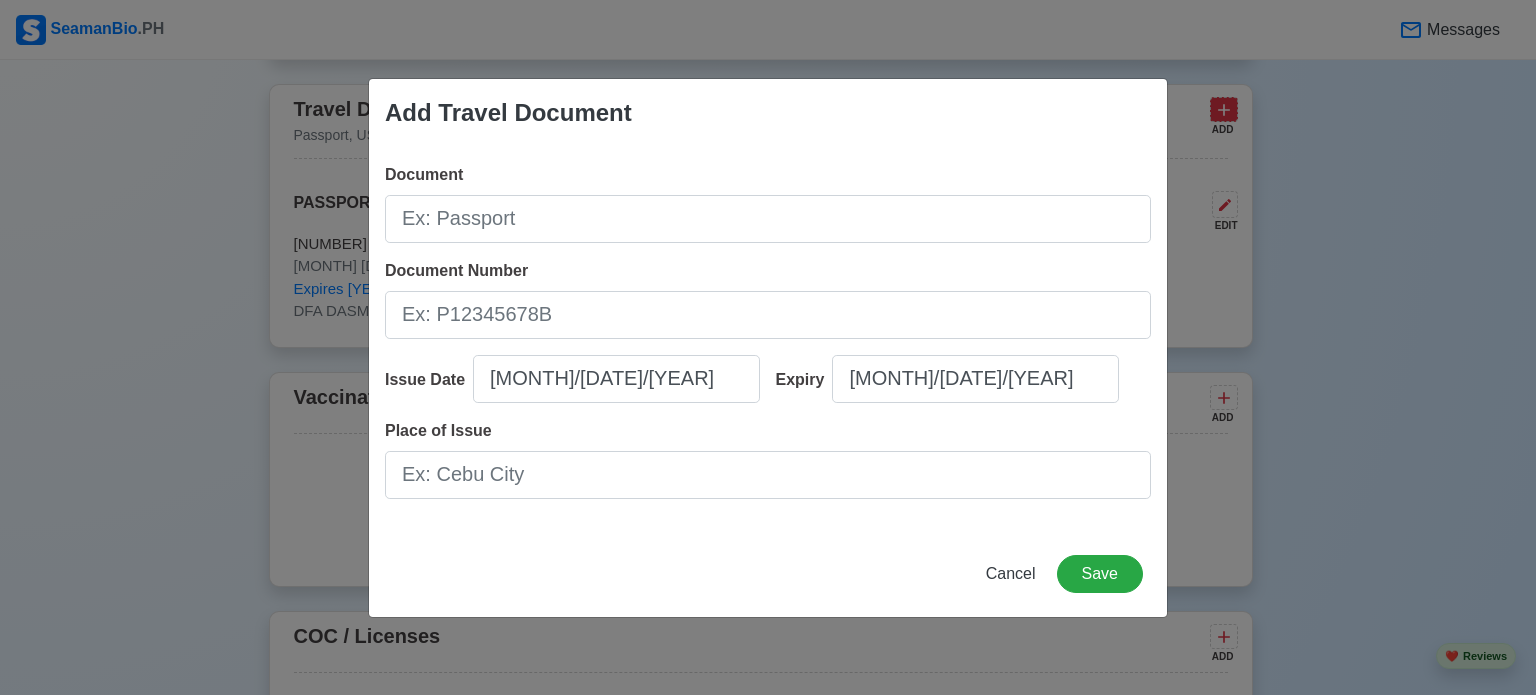 click on "Add Travel Document Document Document Number Issue Date [DATE] Expiry [DATE] Place of Issue Cancel Save" at bounding box center [768, 347] 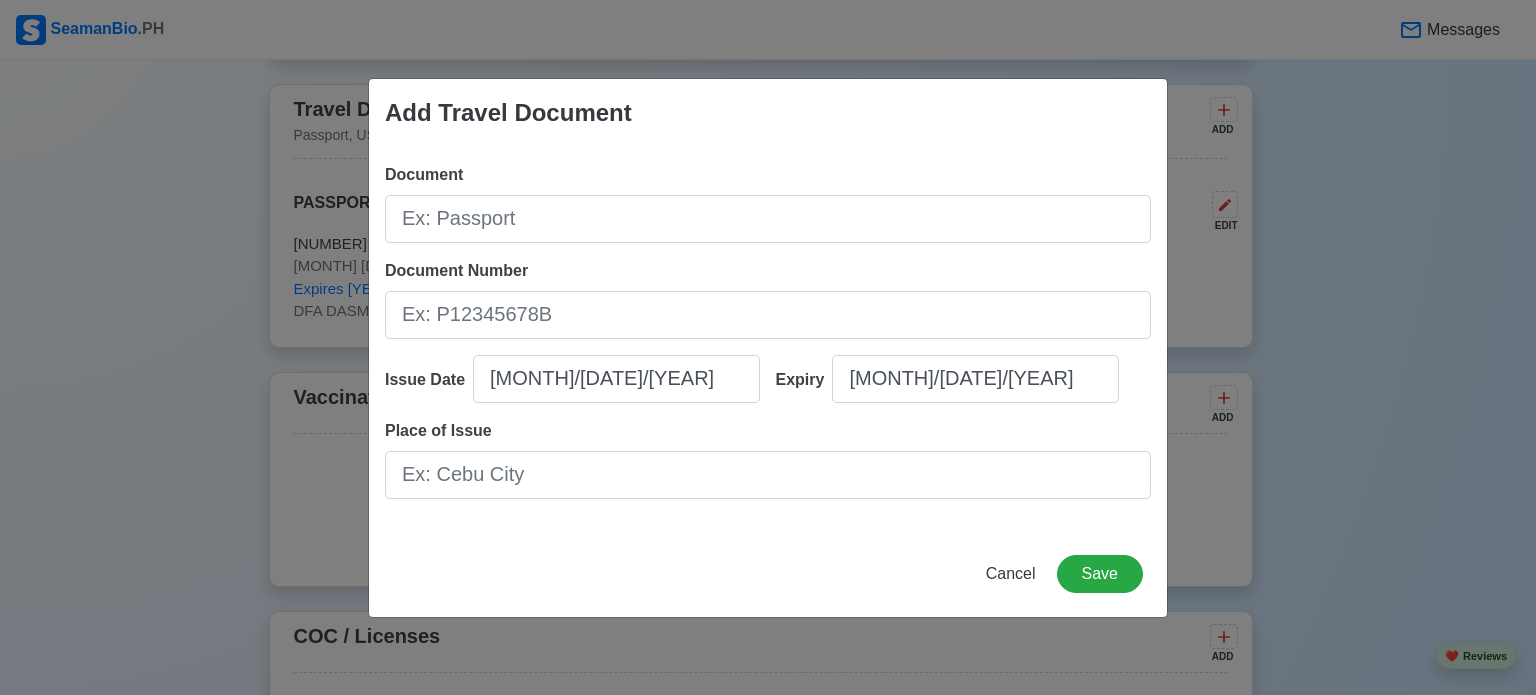 click on "Add Travel Document" at bounding box center (768, 113) 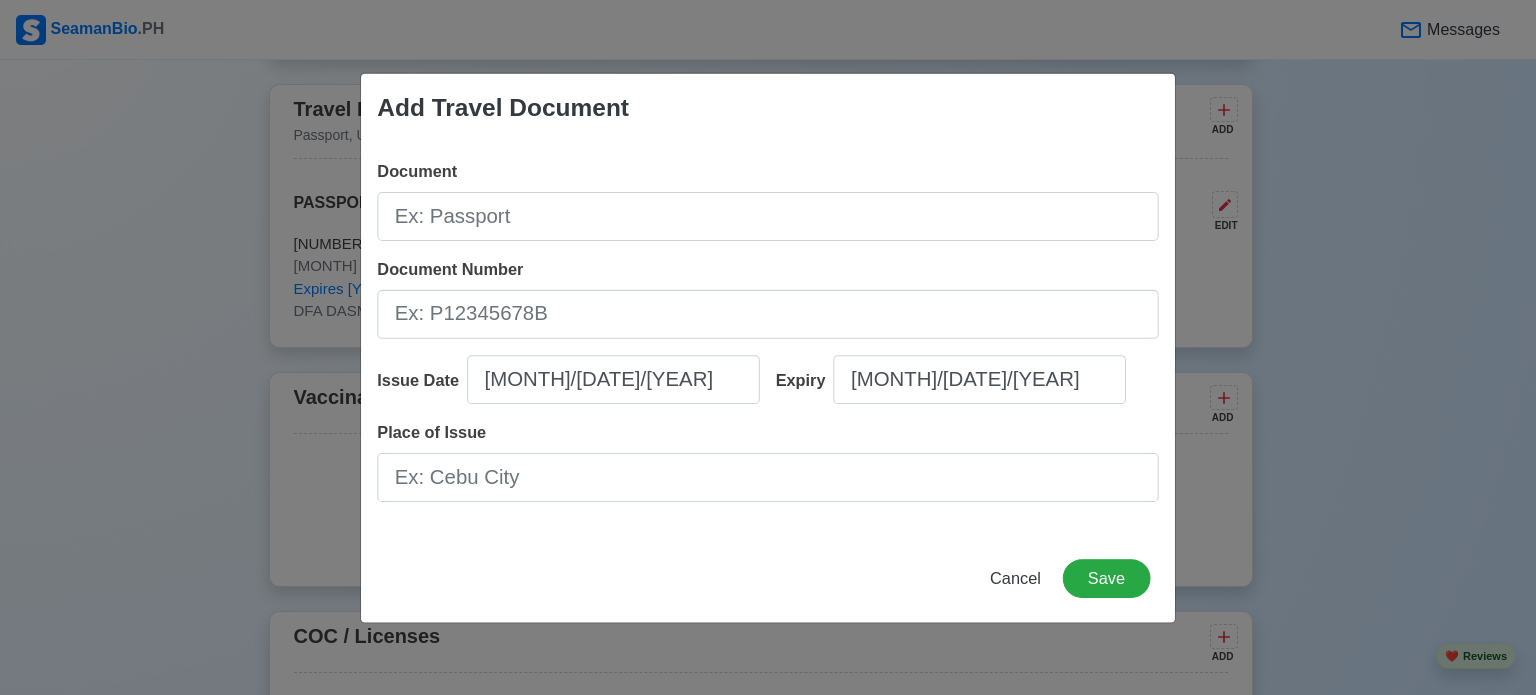 click on "Add Travel Document Document Document Number Issue Date [DATE] Expiry [DATE] Place of Issue Cancel Save" at bounding box center [768, 347] 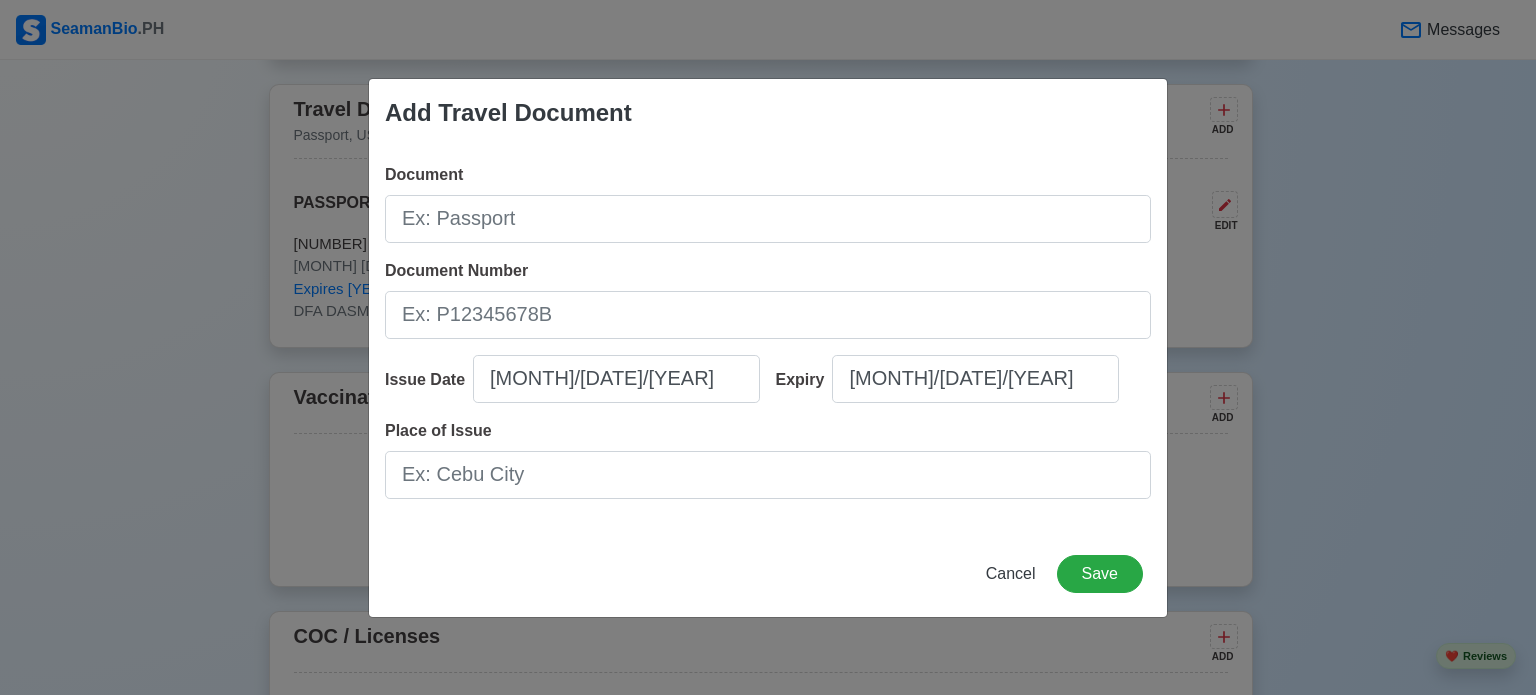click on "Add Travel Document Document Document Number Issue Date [DATE] Expiry [DATE] Place of Issue Cancel Save" at bounding box center [768, 347] 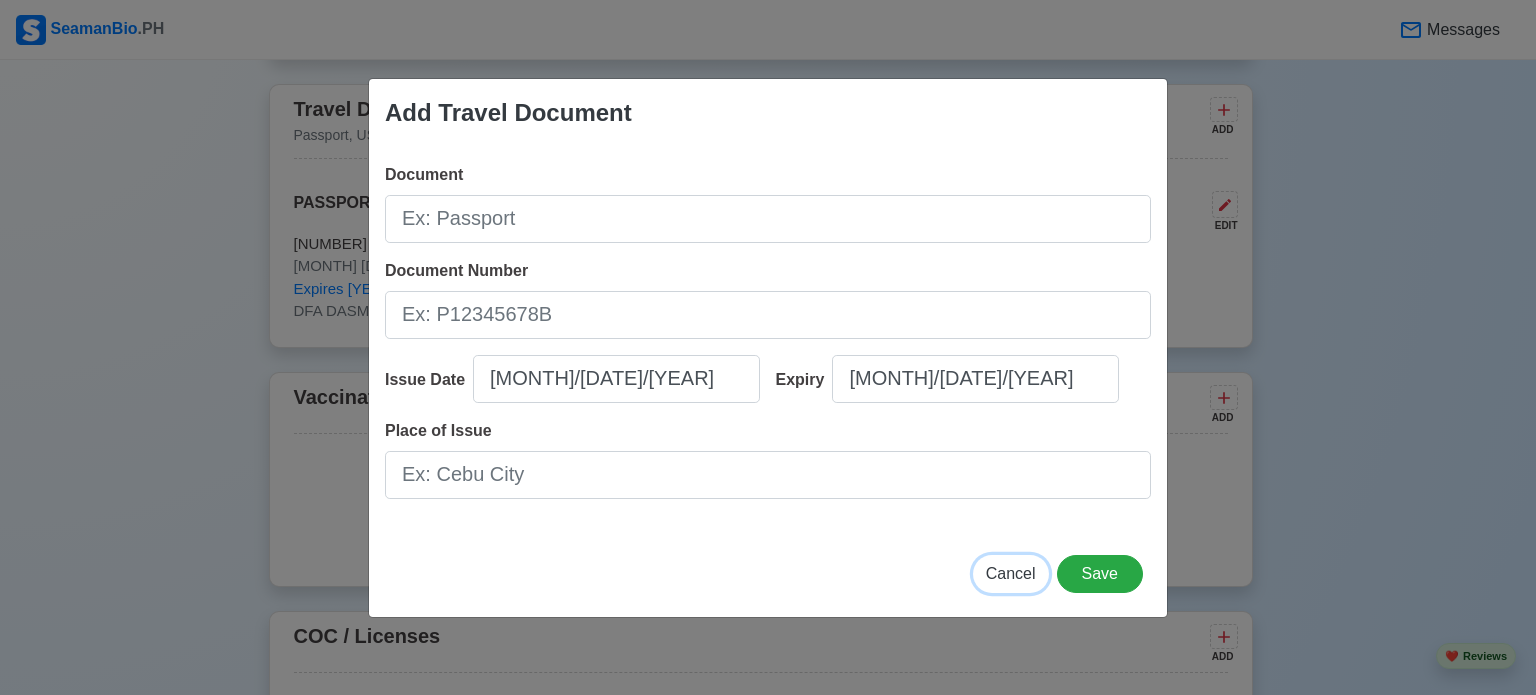click on "Cancel" at bounding box center (1011, 573) 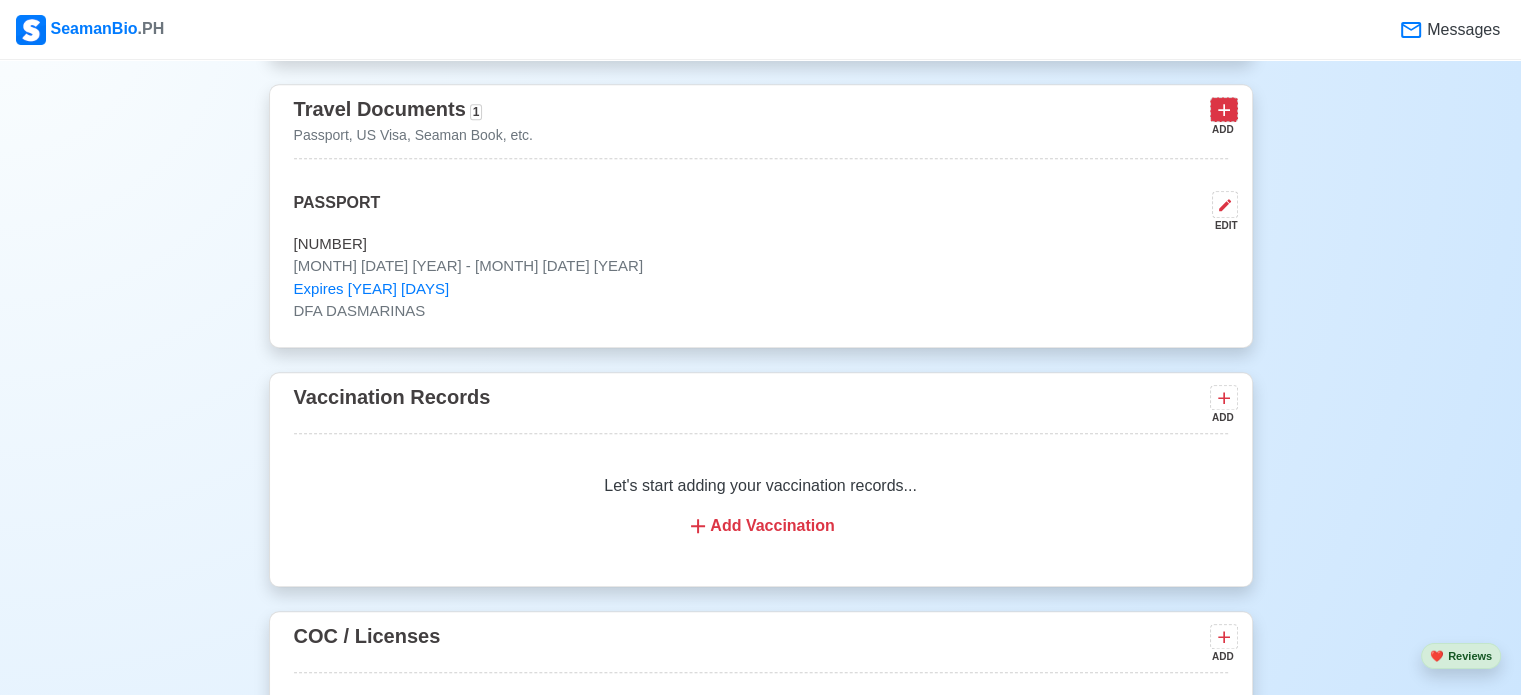 click 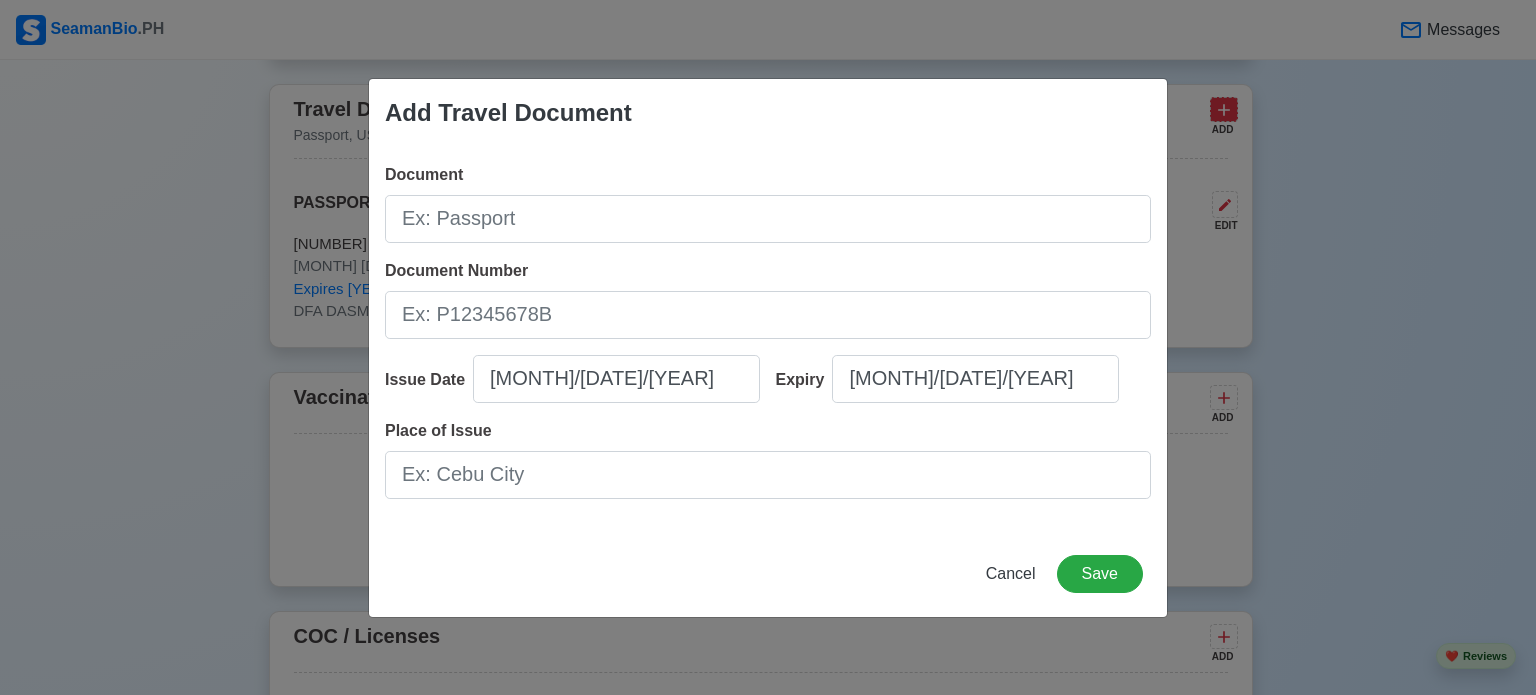 click on "Add Travel Document Document Document Number Issue Date [DATE] Expiry [DATE] Place of Issue Cancel Save" at bounding box center [768, 347] 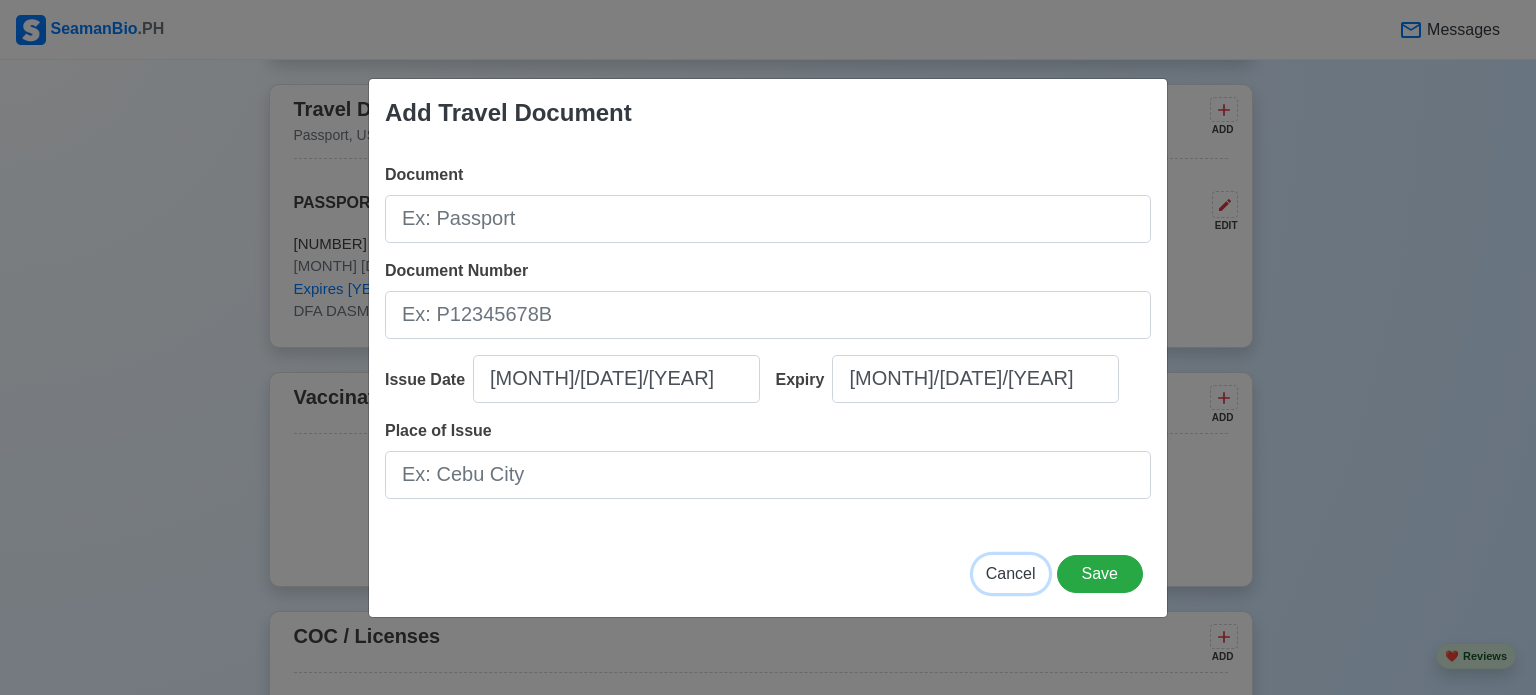 click on "Cancel" at bounding box center [1011, 574] 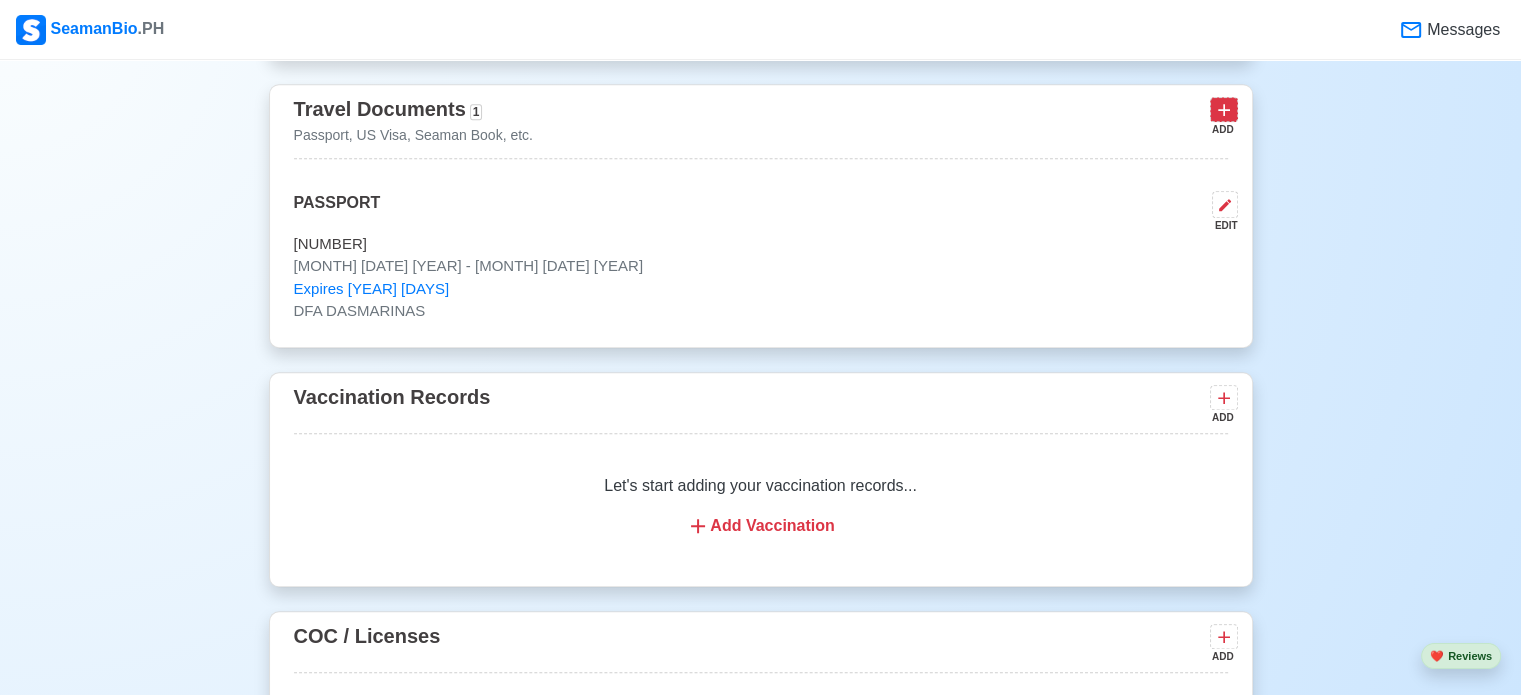 click 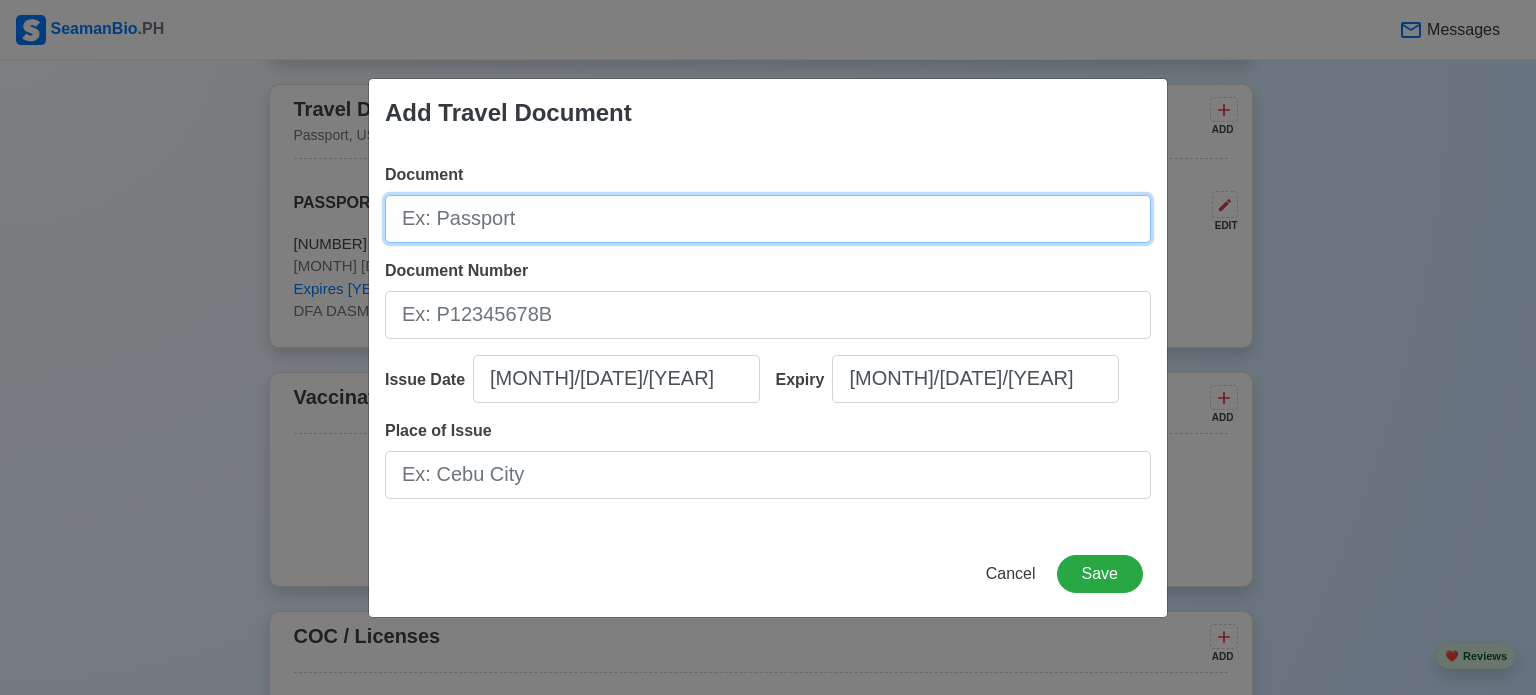 click on "Document" at bounding box center (768, 219) 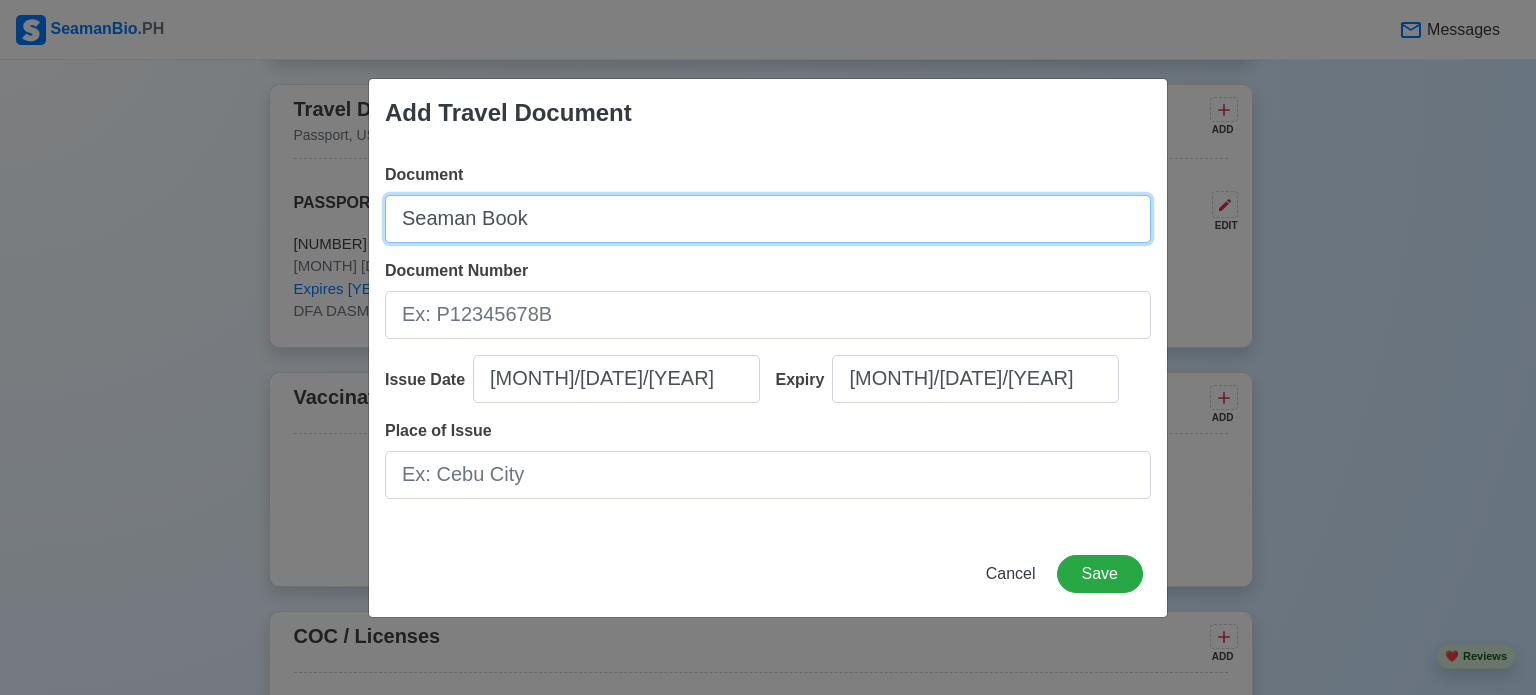 type on "Seaman Book" 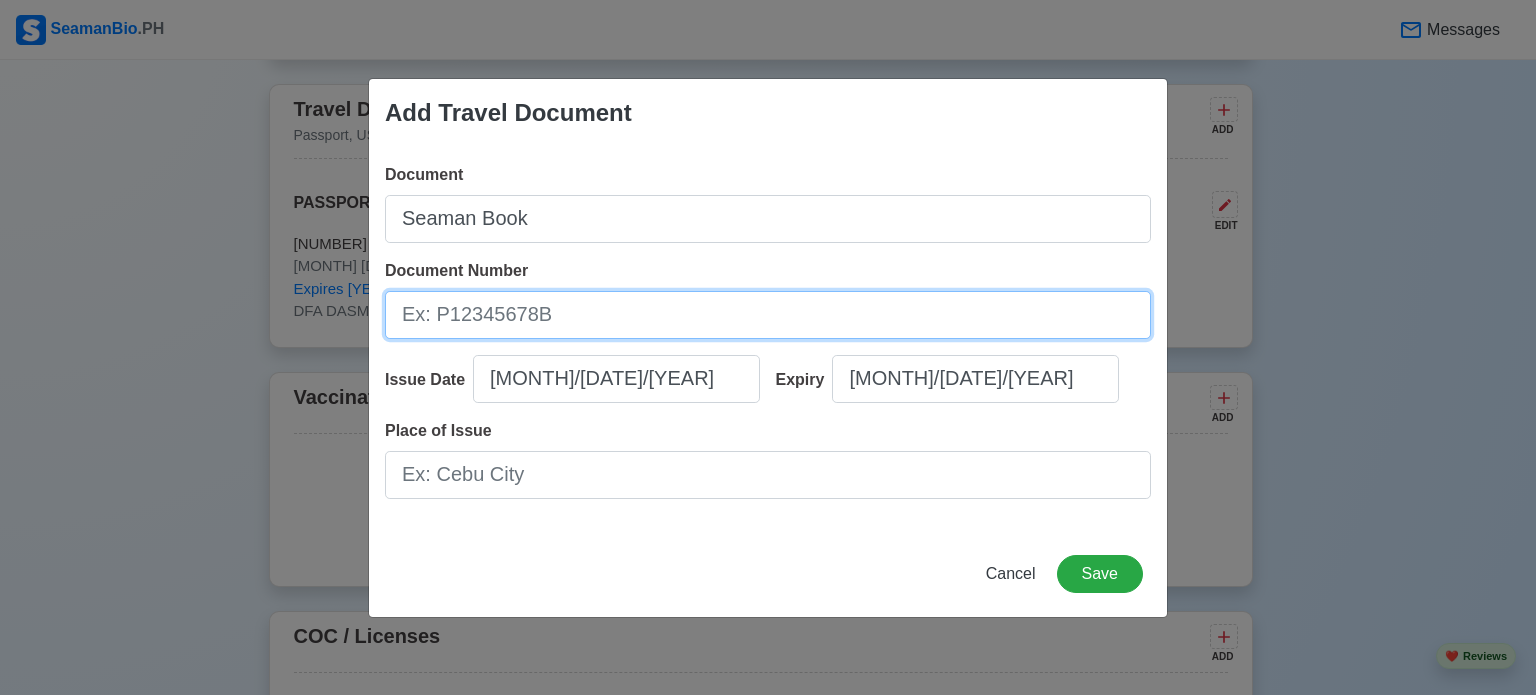click on "Document Number" at bounding box center [768, 315] 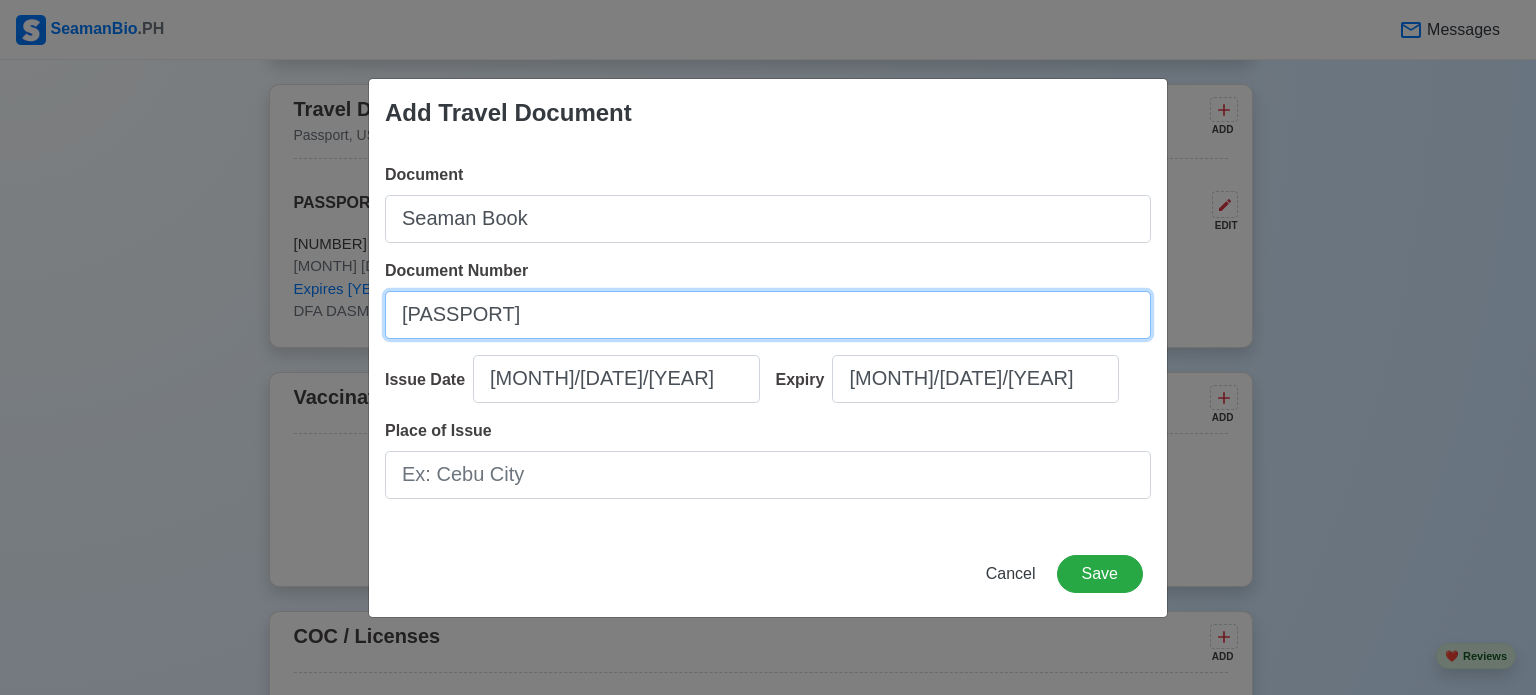 type on "[PASSPORT]" 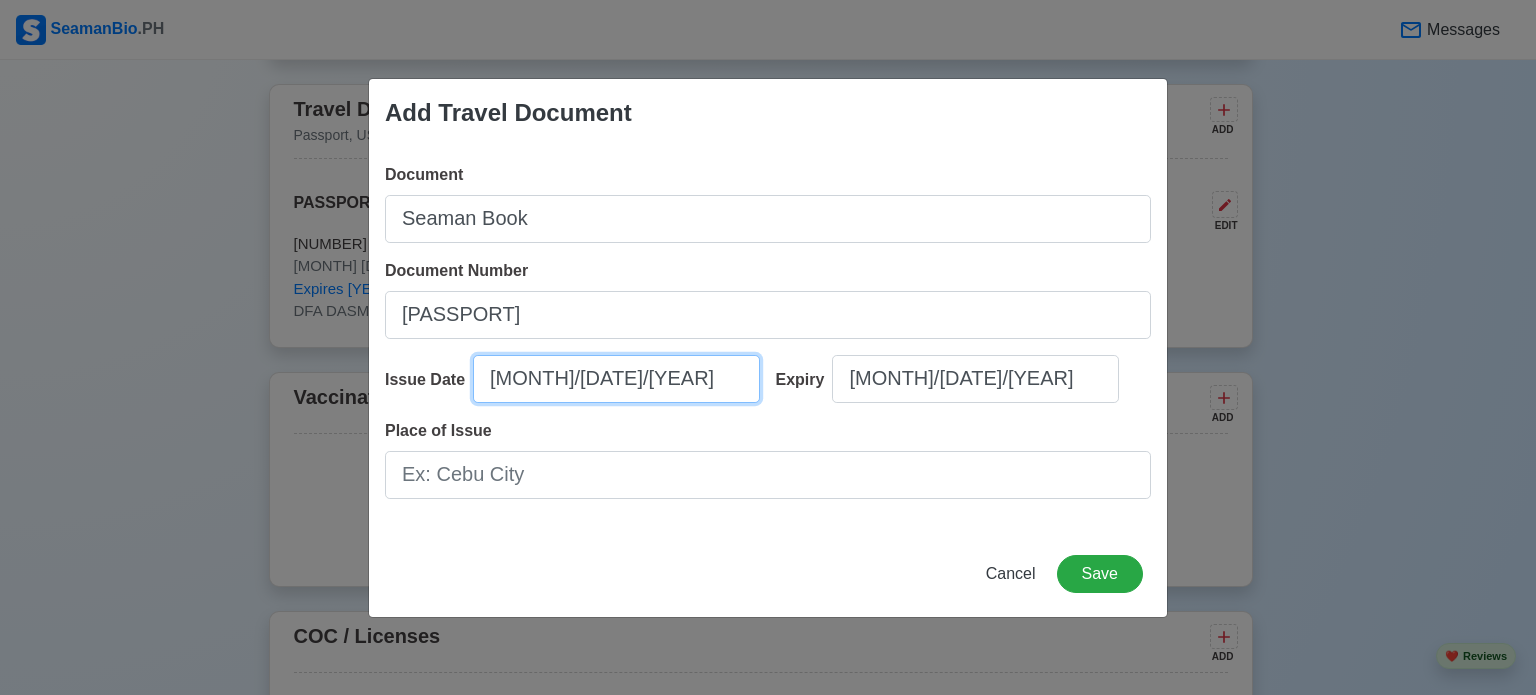 select on "****" 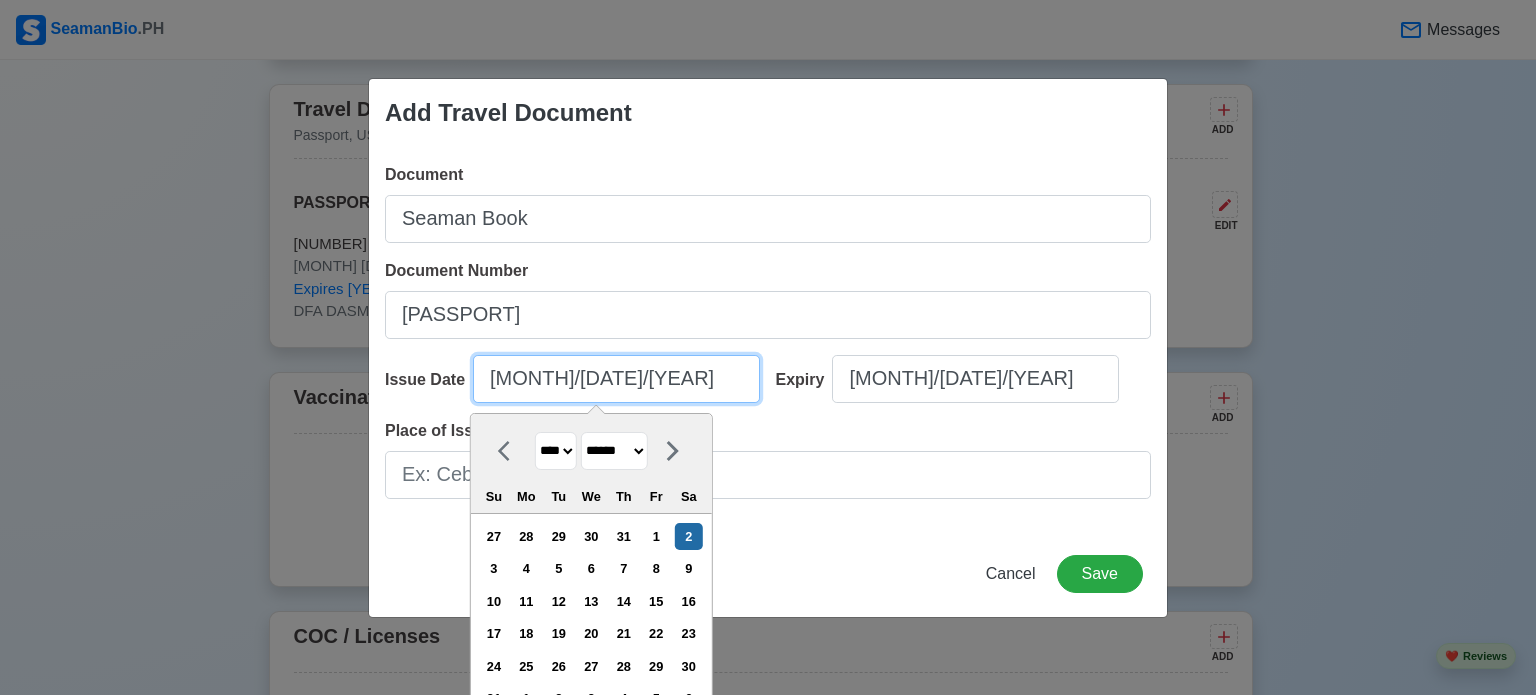 click on "[MONTH]/[DATE]/[YEAR]" at bounding box center (616, 379) 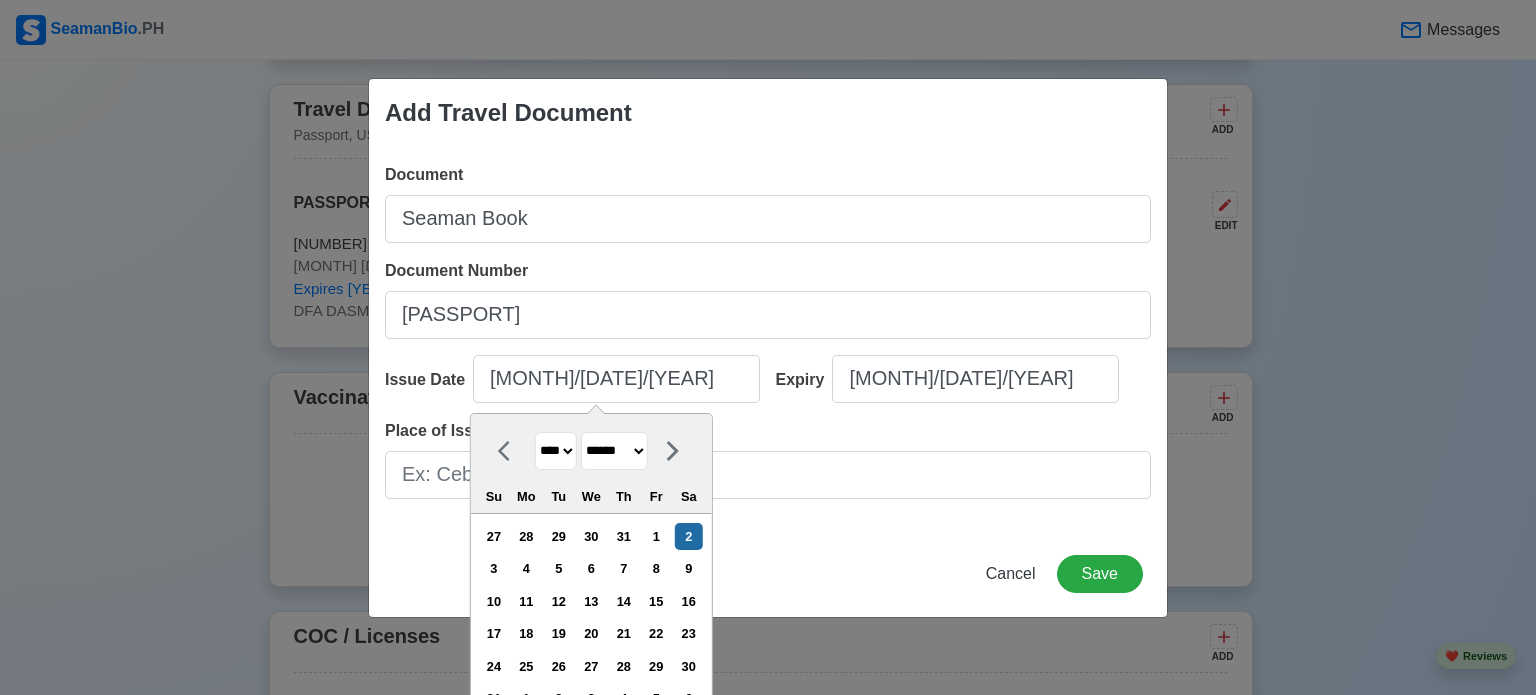click on "******* ******** ***** ***** *** **** **** ****** ********* ******* ******** ********" at bounding box center [614, 451] 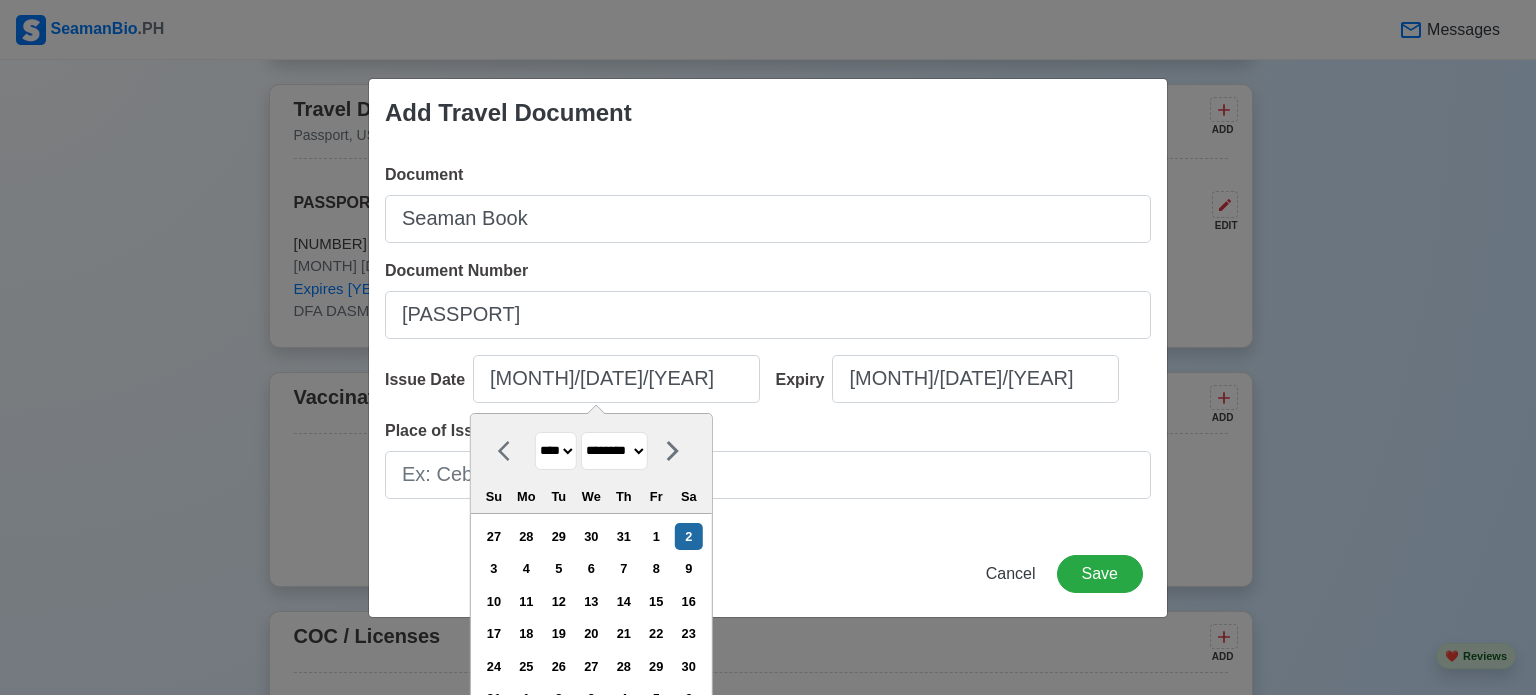 click on "******* ******** ***** ***** *** **** **** ****** ********* ******* ******** ********" at bounding box center [614, 451] 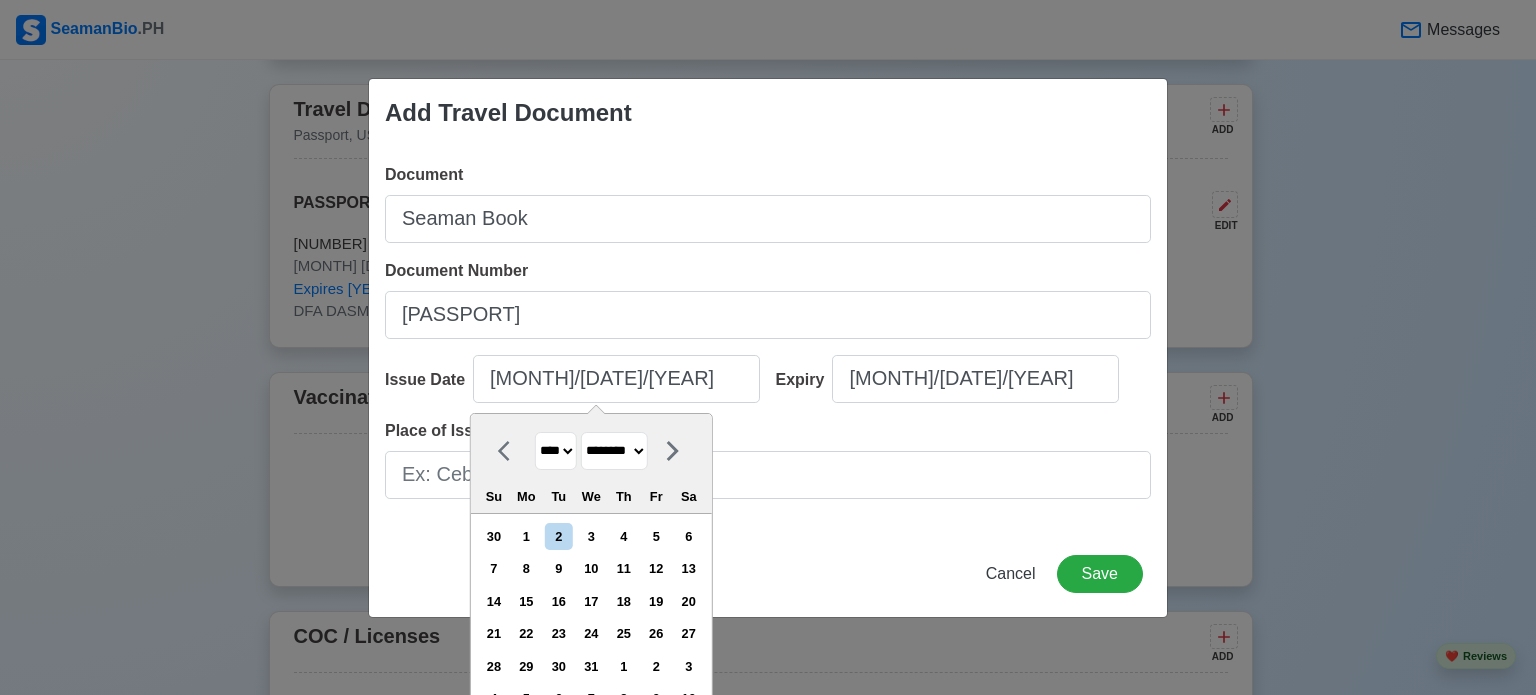 click on "**** **** **** **** **** **** **** **** **** **** **** **** **** **** **** **** **** **** **** **** **** **** **** **** **** **** **** **** **** **** **** **** **** **** **** **** **** **** **** **** **** **** **** **** **** **** **** **** **** **** **** **** **** **** **** **** **** **** **** **** **** **** **** **** **** **** **** **** **** **** **** **** **** **** **** **** **** **** **** **** **** **** **** **** **** **** **** **** **** **** **** **** **** **** **** **** **** **** **** **** **** **** **** **** **** ****" at bounding box center (556, 451) 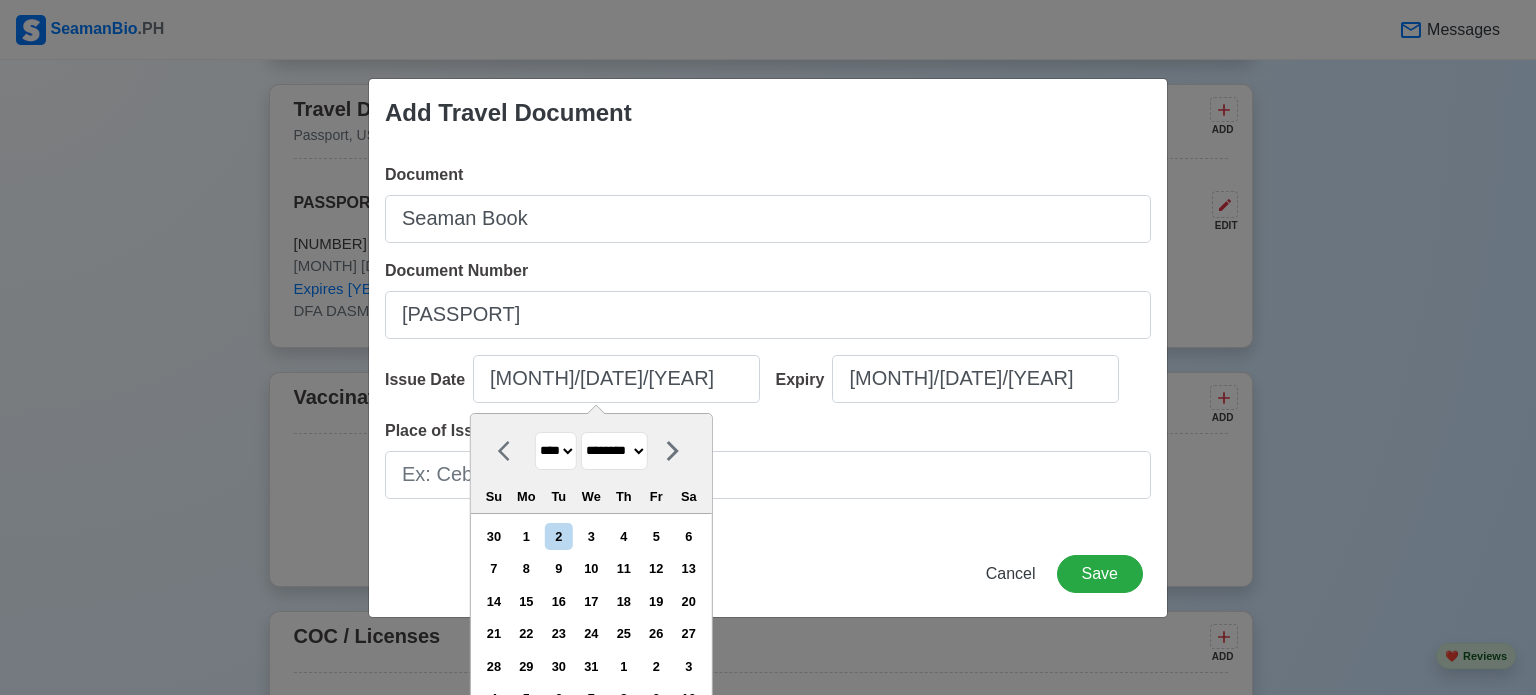 select on "****" 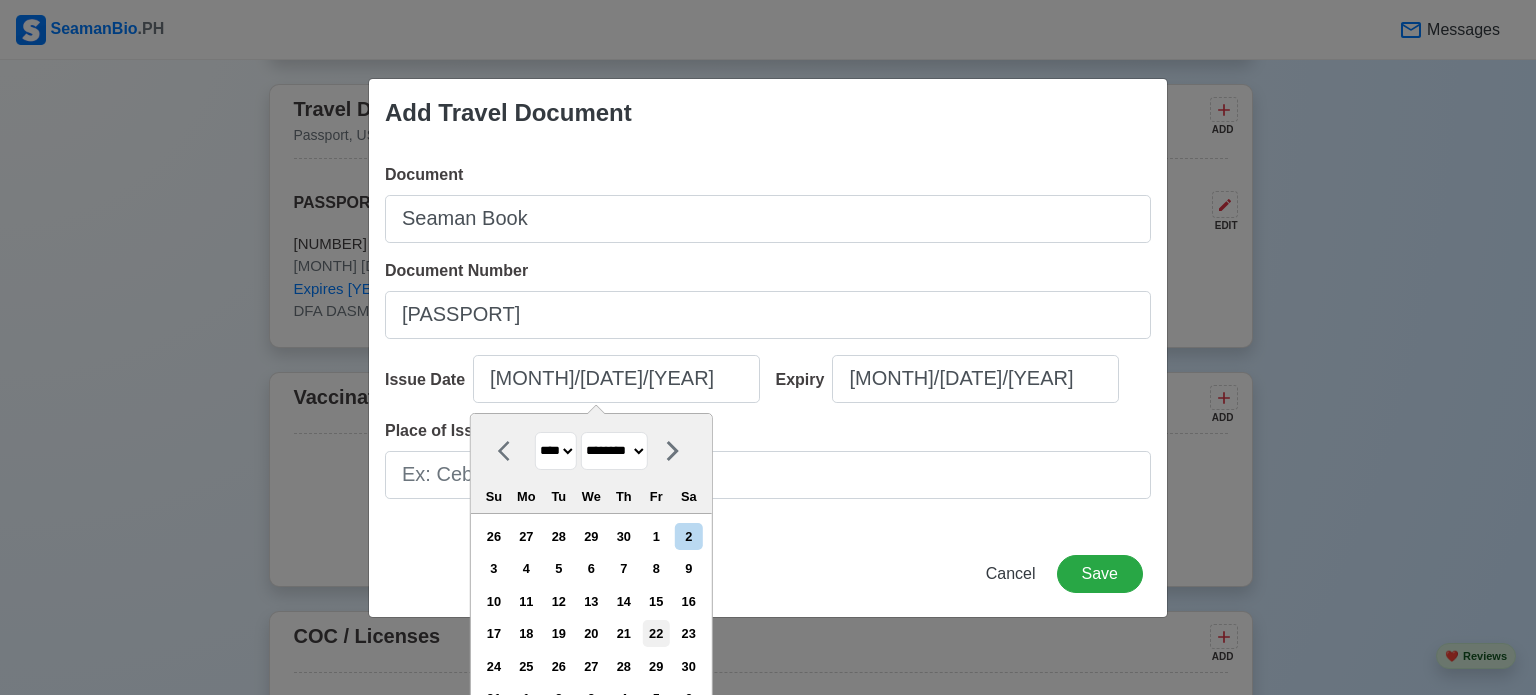 click on "22" at bounding box center (656, 633) 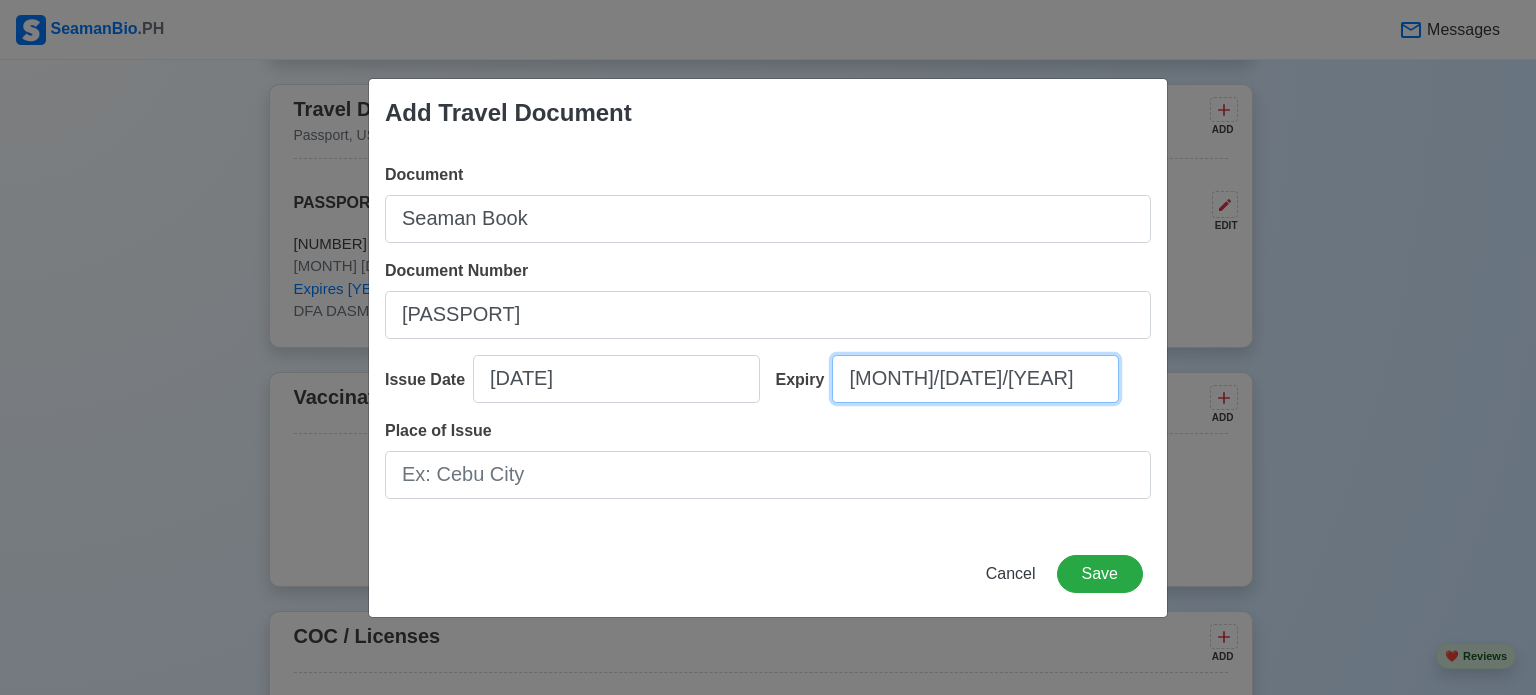 click on "[MONTH]/[DATE]/[YEAR]" at bounding box center (975, 379) 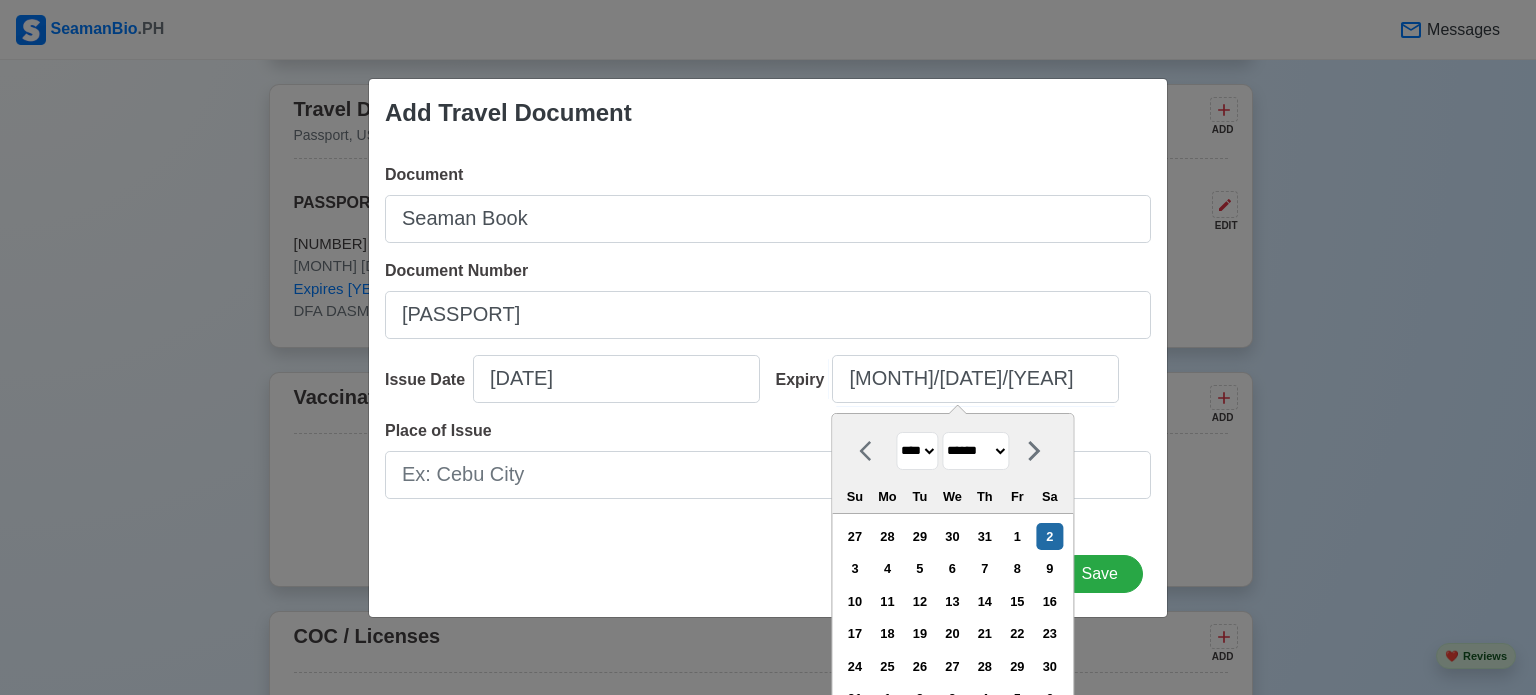 click on "**** **** **** **** **** **** **** **** **** **** **** **** **** **** **** **** **** **** **** **** **** **** **** **** **** **** **** **** **** **** **** **** **** **** **** **** **** **** **** **** **** **** **** **** **** **** **** **** **** **** **** **** **** **** **** **** **** **** **** **** **** **** **** **** **** **** **** **** **** **** **** **** **** **** **** **** **** **** **** **** **** **** **** **** **** **** **** **** **** **** **** **** **** **** **** **** **** **** **** **** **** **** **** **** **** **** **** **** **** **** **** **** **** **** **** **** **** **** **** **** ****" at bounding box center [917, 451] 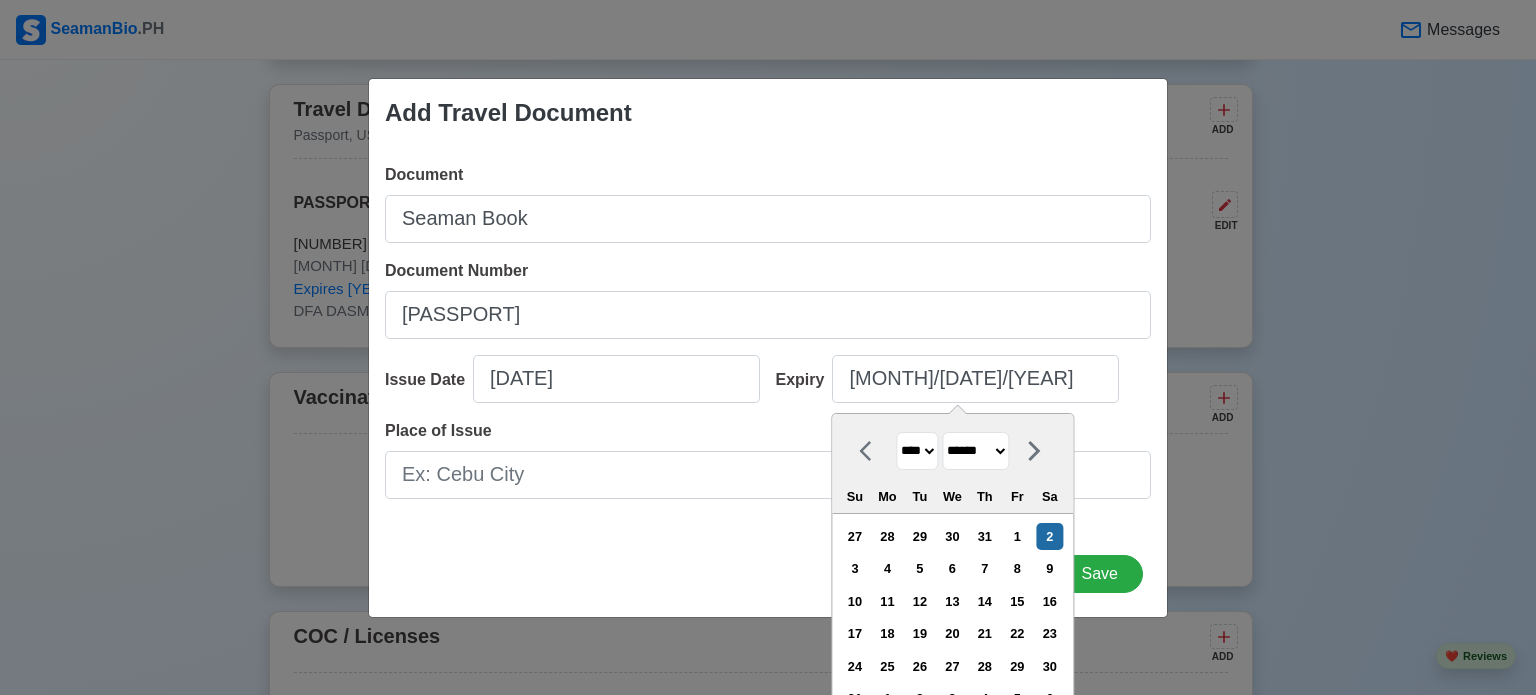 select on "****" 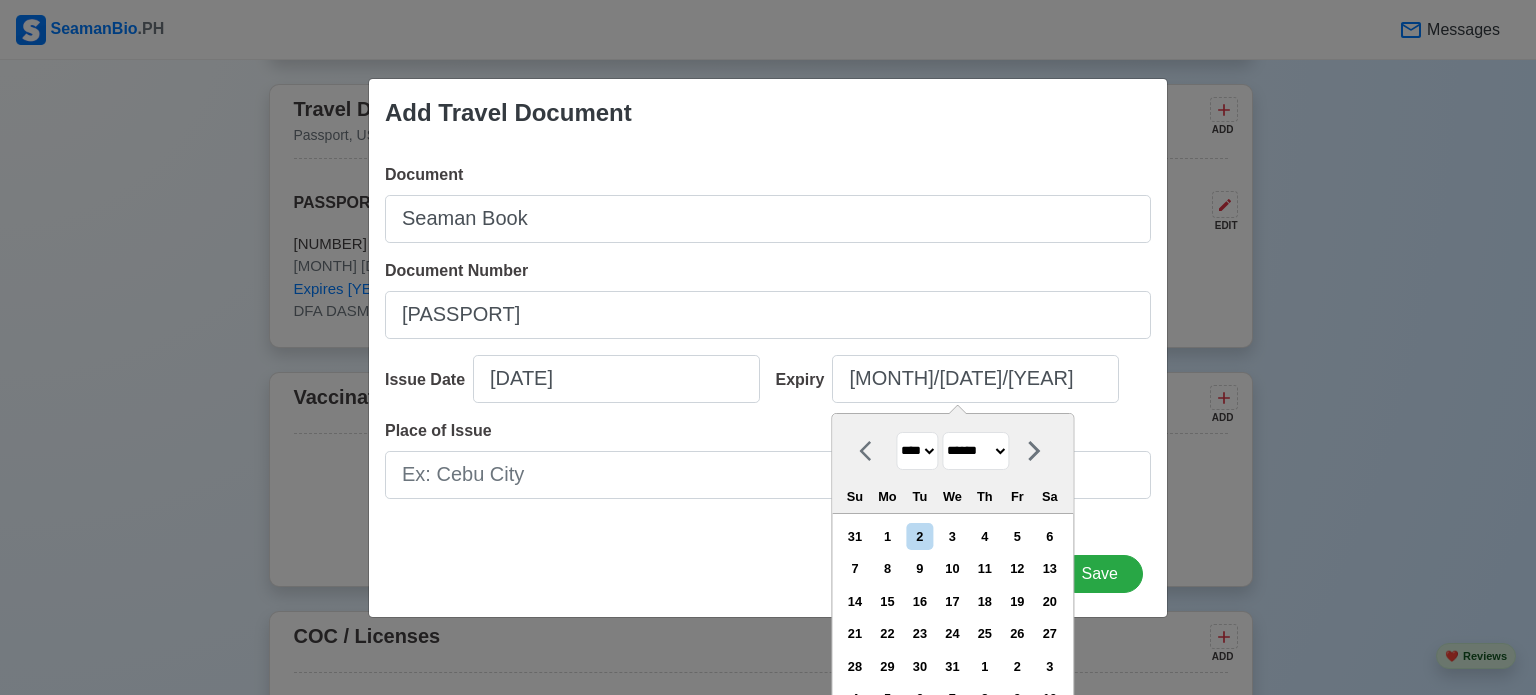 click on "******* ******** ***** ***** *** **** **** ****** ********* ******* ******** ********" at bounding box center [975, 451] 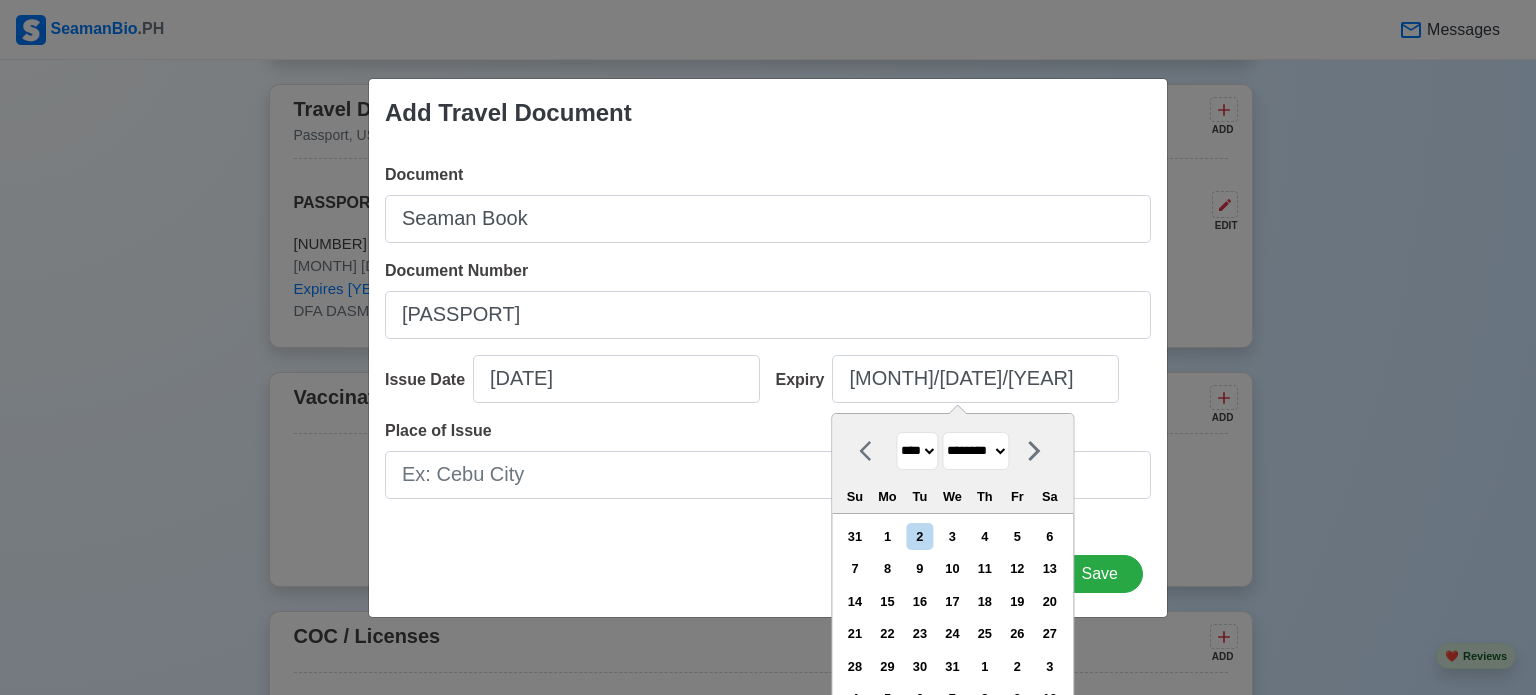 click on "******* ******** ***** ***** *** **** **** ****** ********* ******* ******** ********" at bounding box center (975, 451) 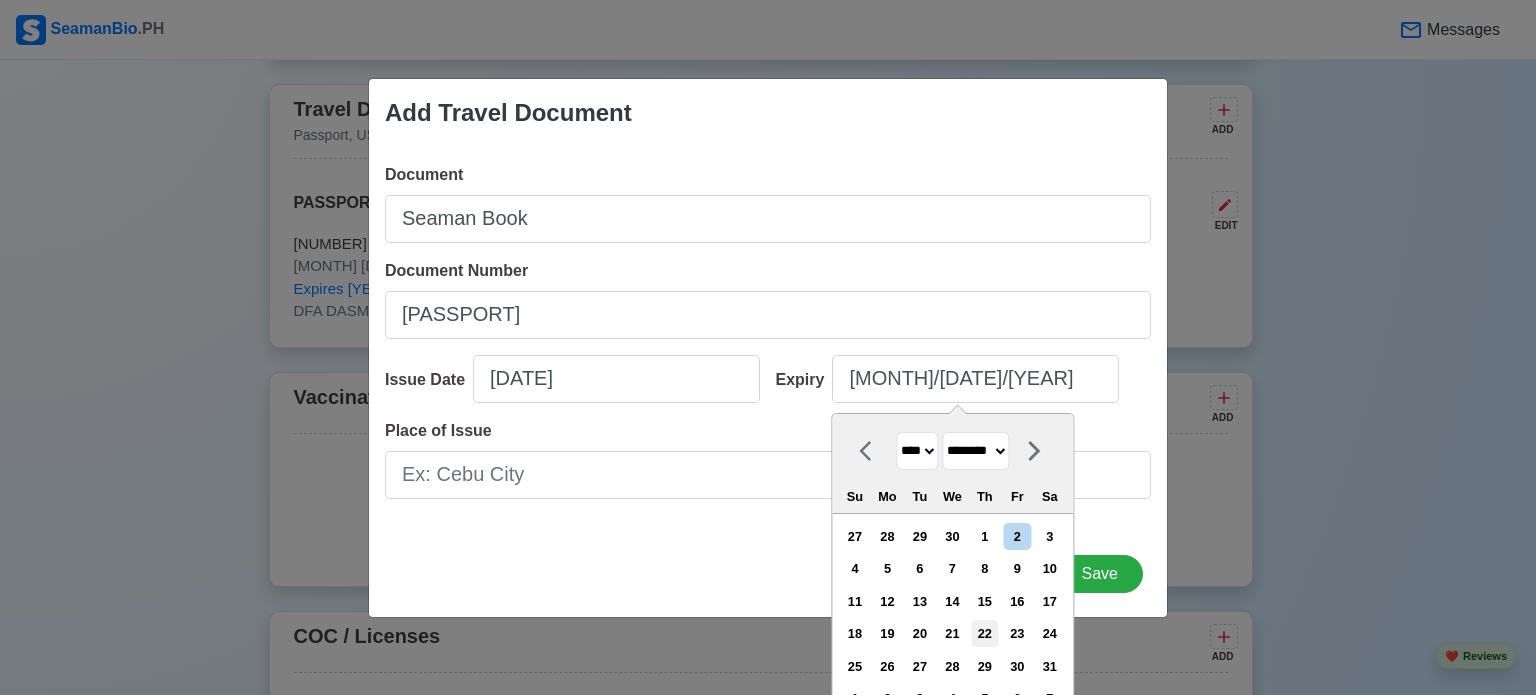 click on "22" at bounding box center [984, 633] 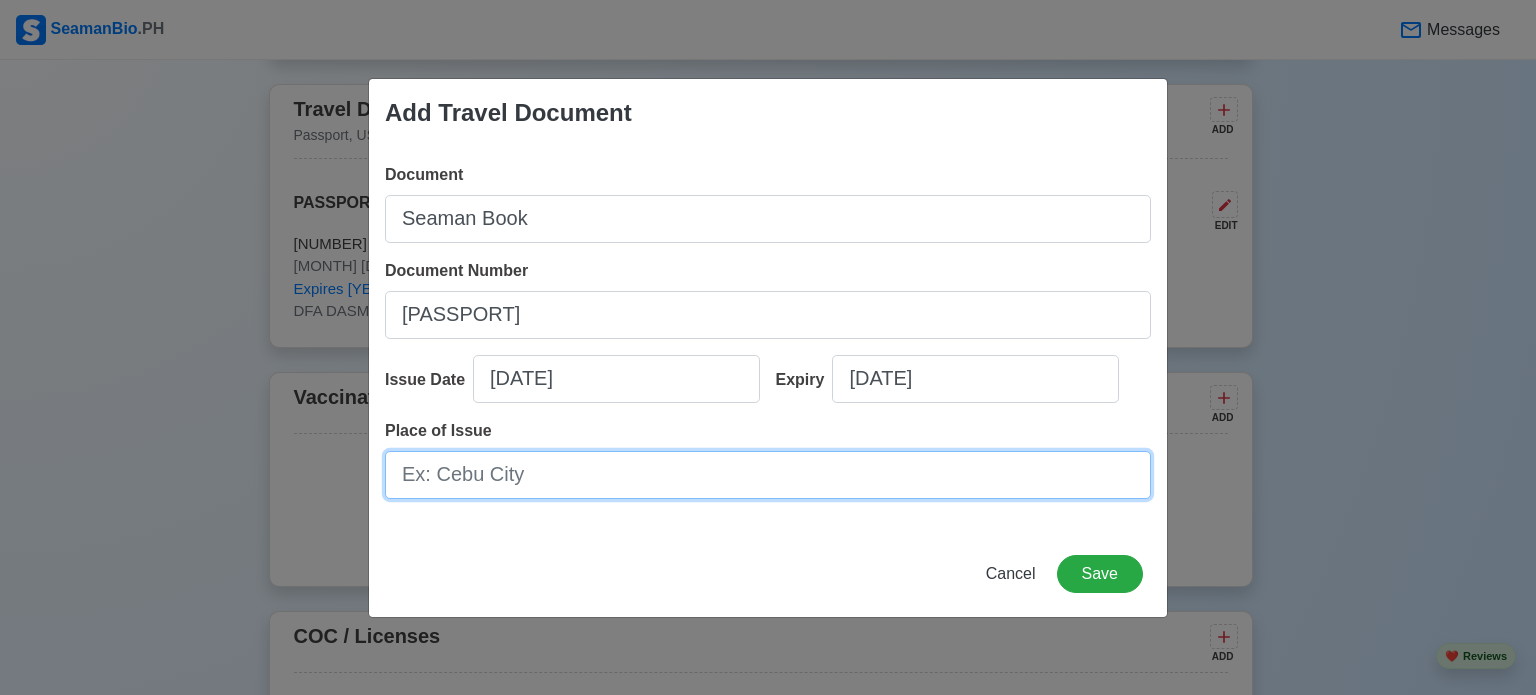 click on "Place of Issue" at bounding box center (768, 475) 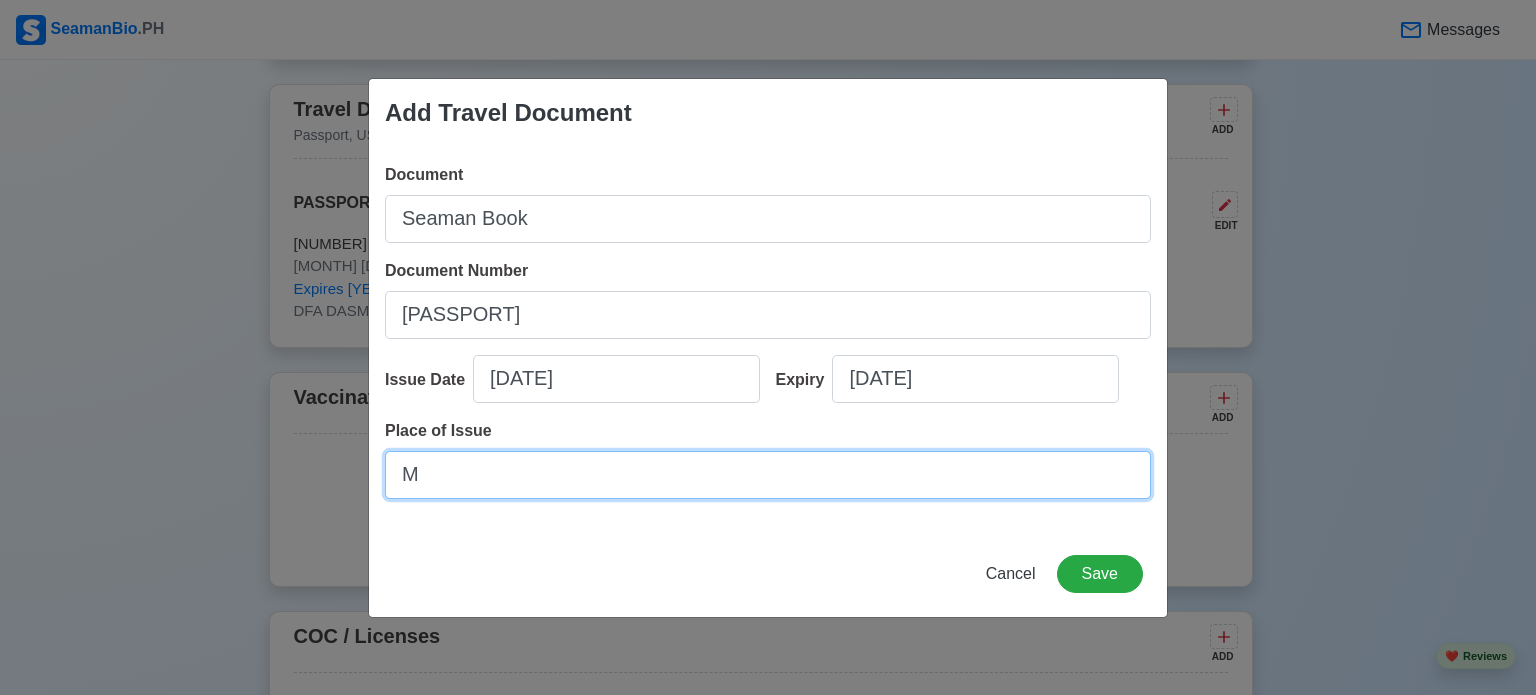 type on "[CITY]" 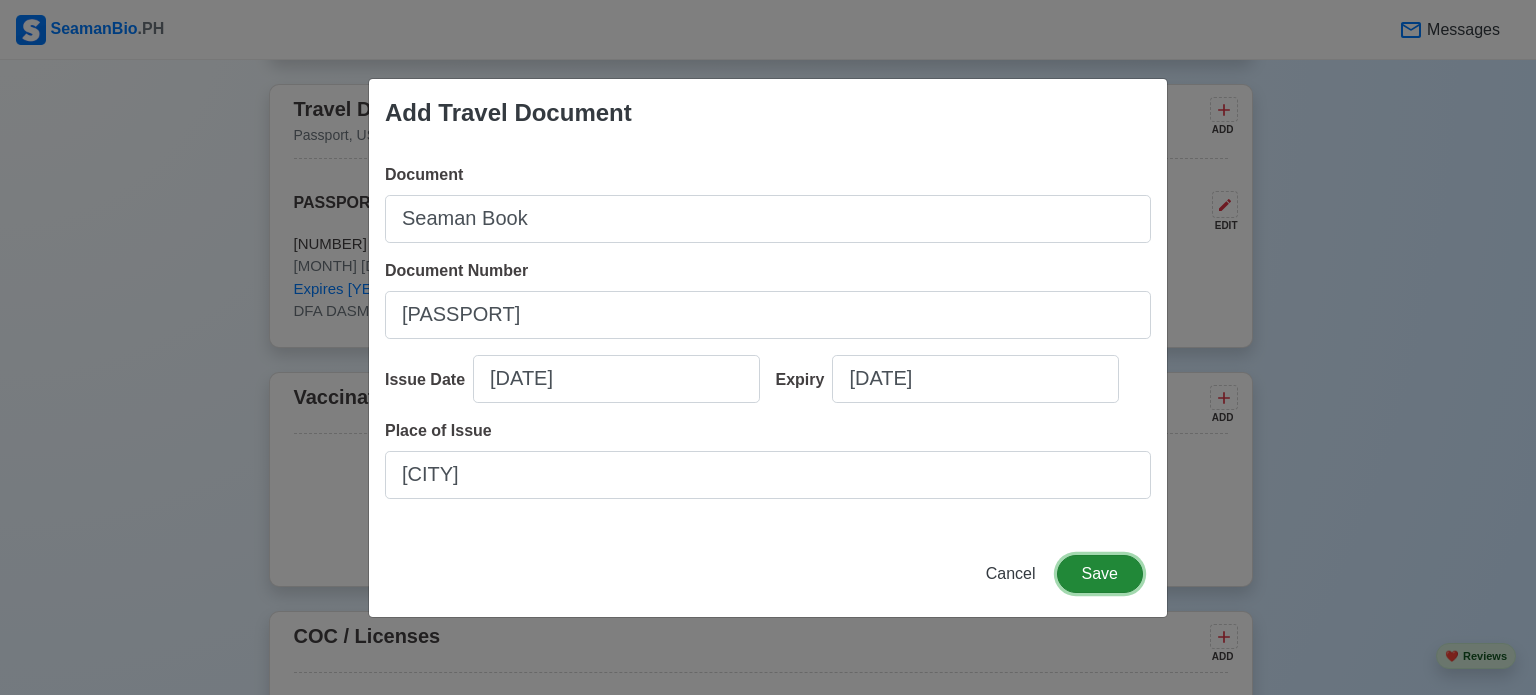click on "Save" at bounding box center [1100, 574] 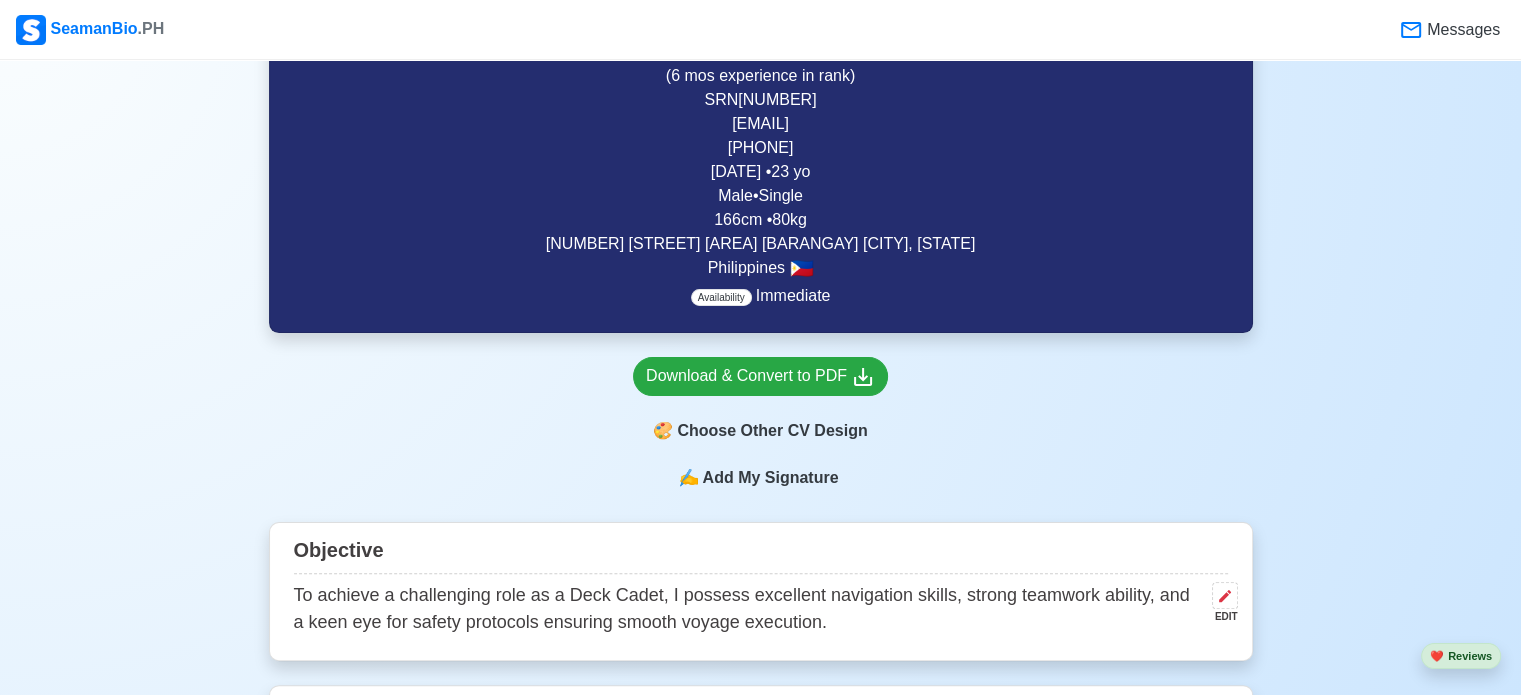 scroll, scrollTop: 0, scrollLeft: 0, axis: both 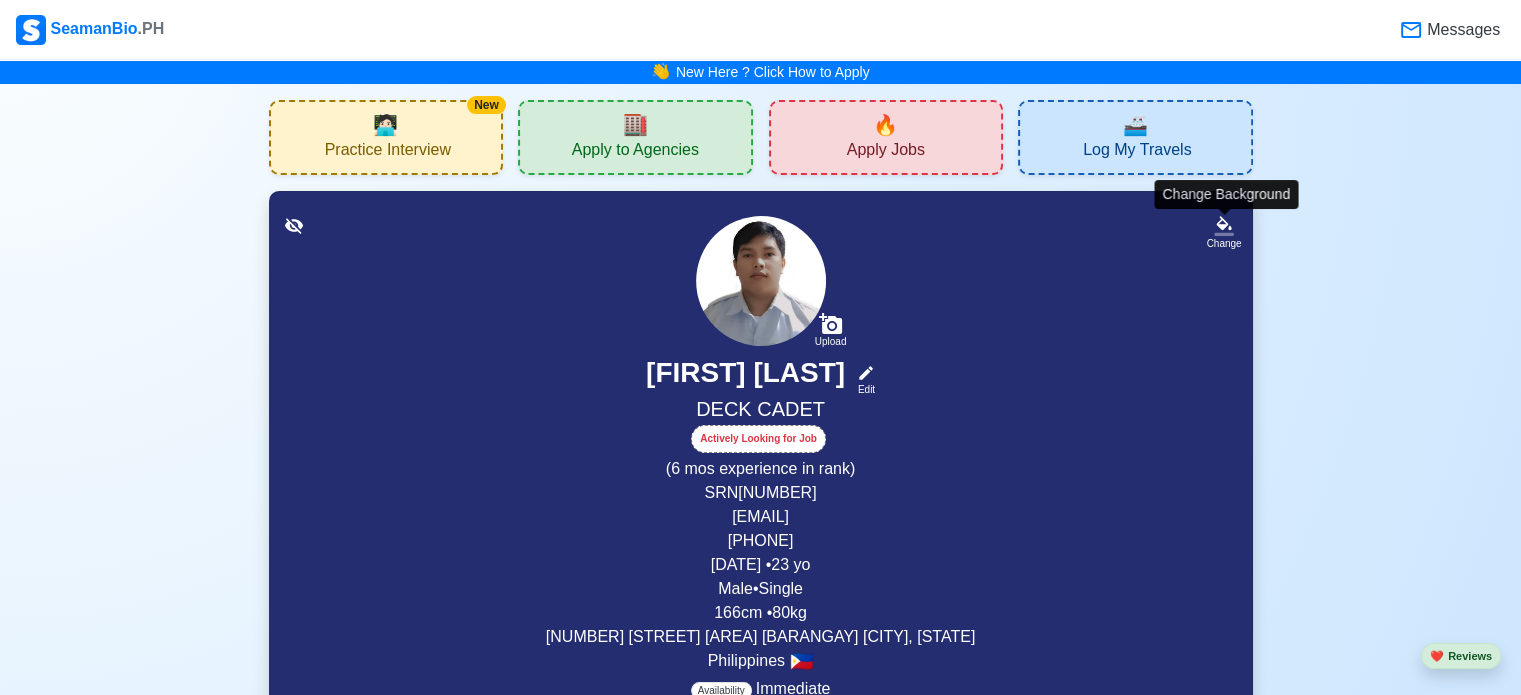 click 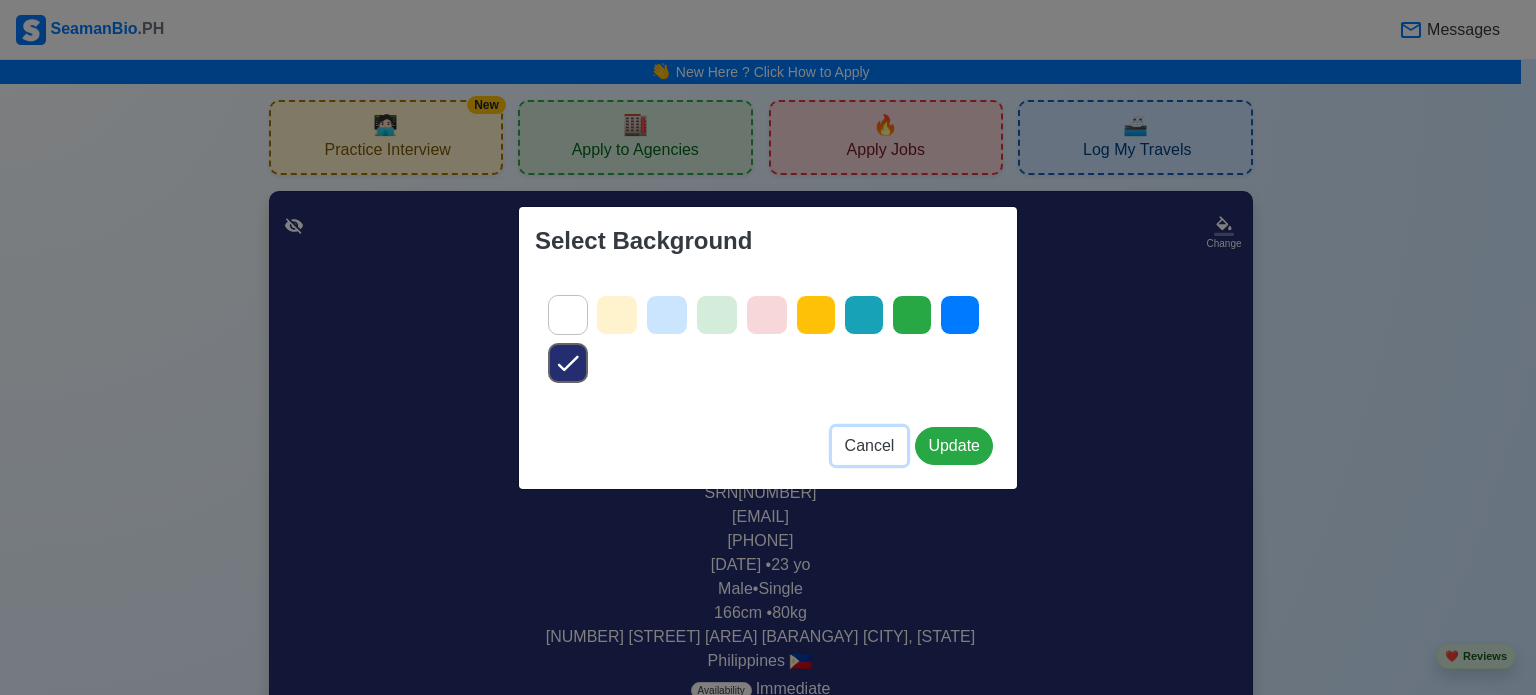 click on "Cancel" at bounding box center (870, 445) 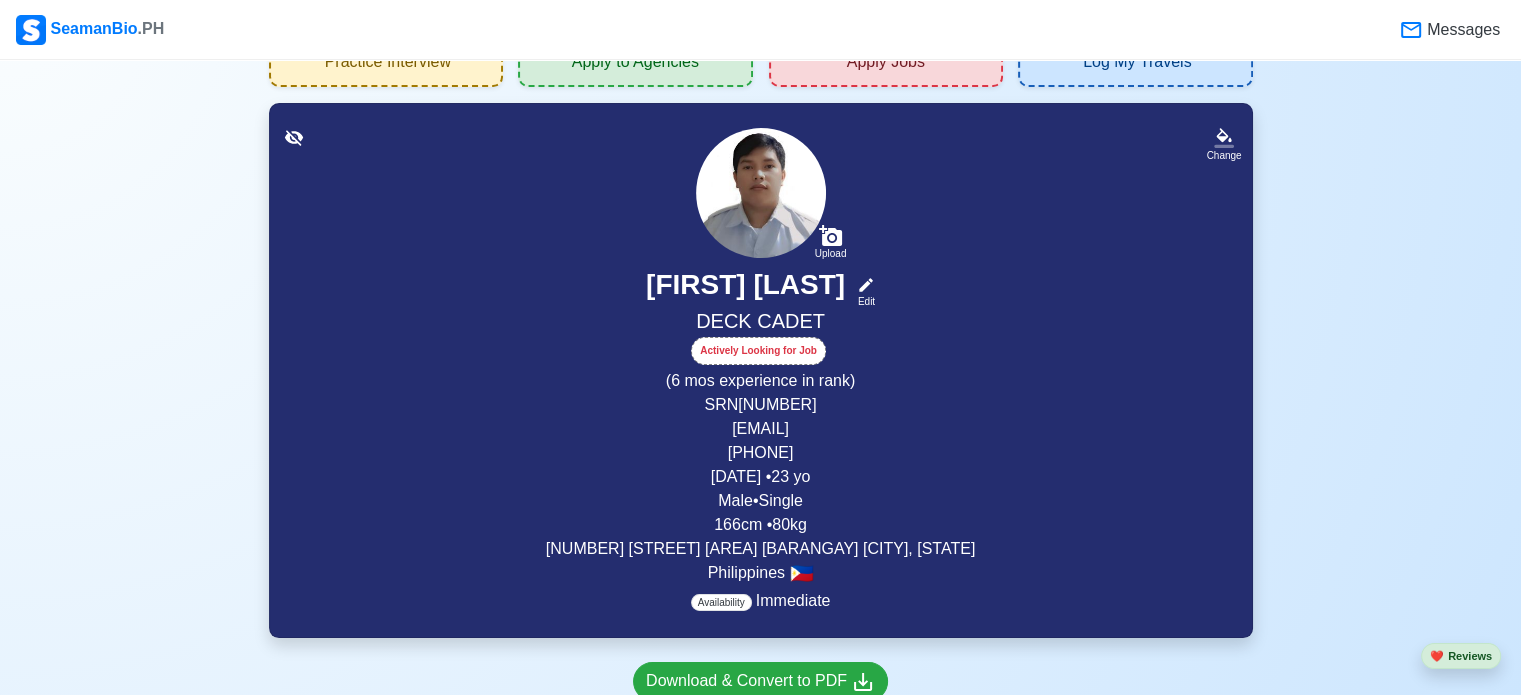 scroll, scrollTop: 116, scrollLeft: 0, axis: vertical 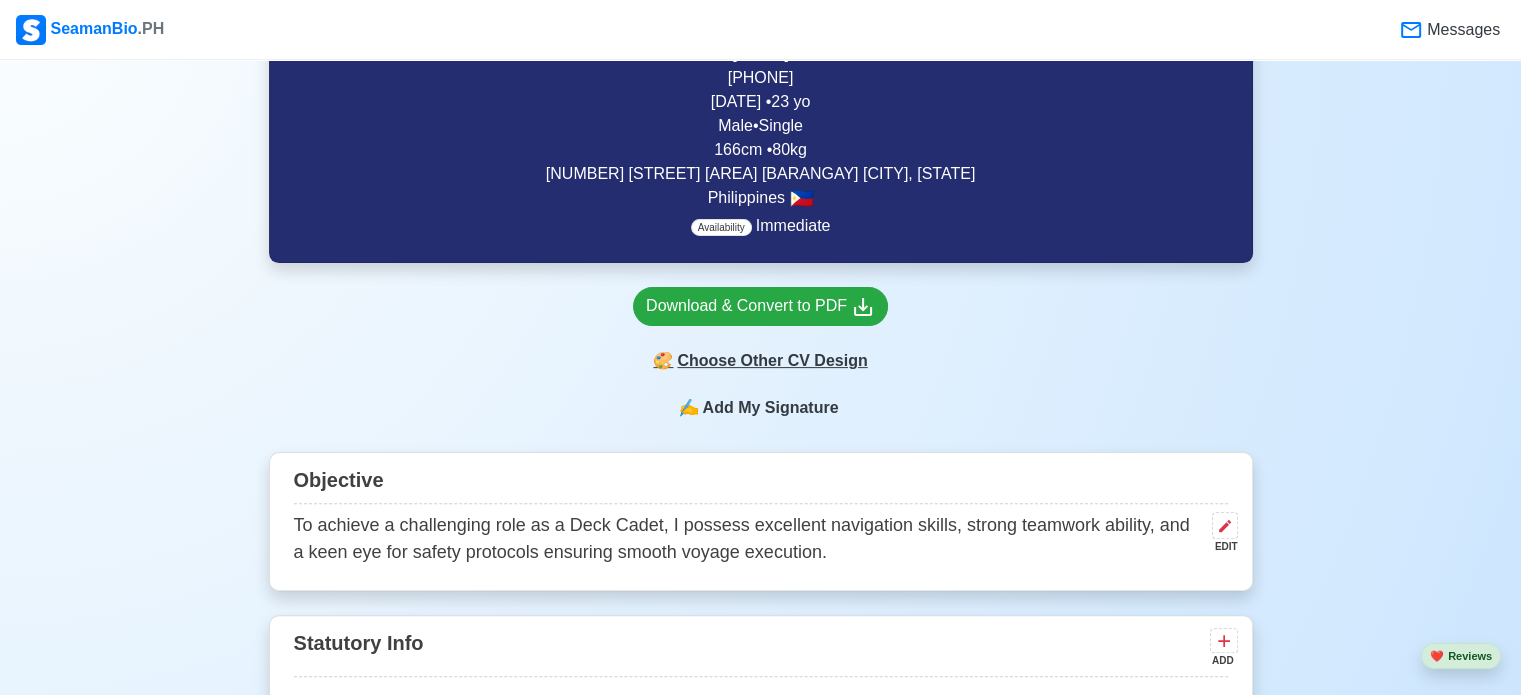 click on "🎨 Choose Other CV Design" at bounding box center (760, 361) 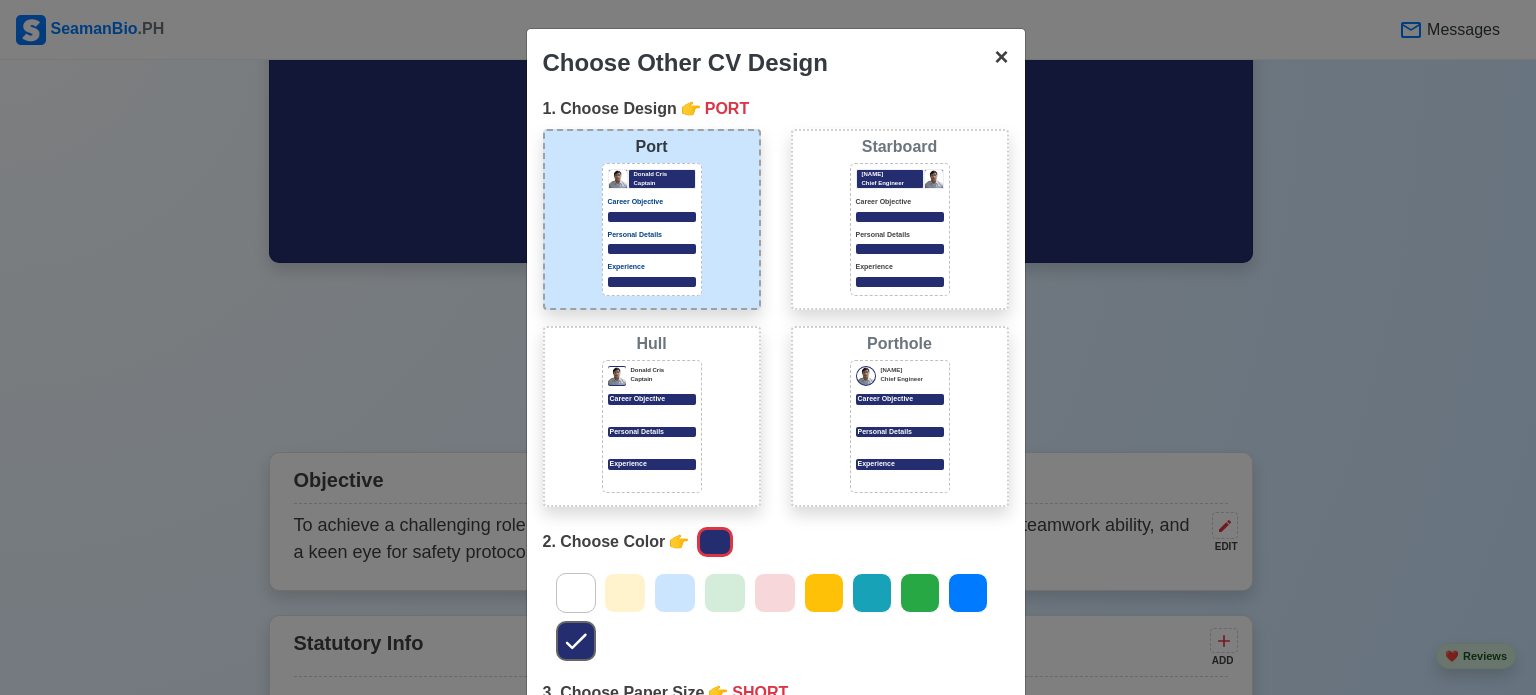 click on "×" at bounding box center [1001, 56] 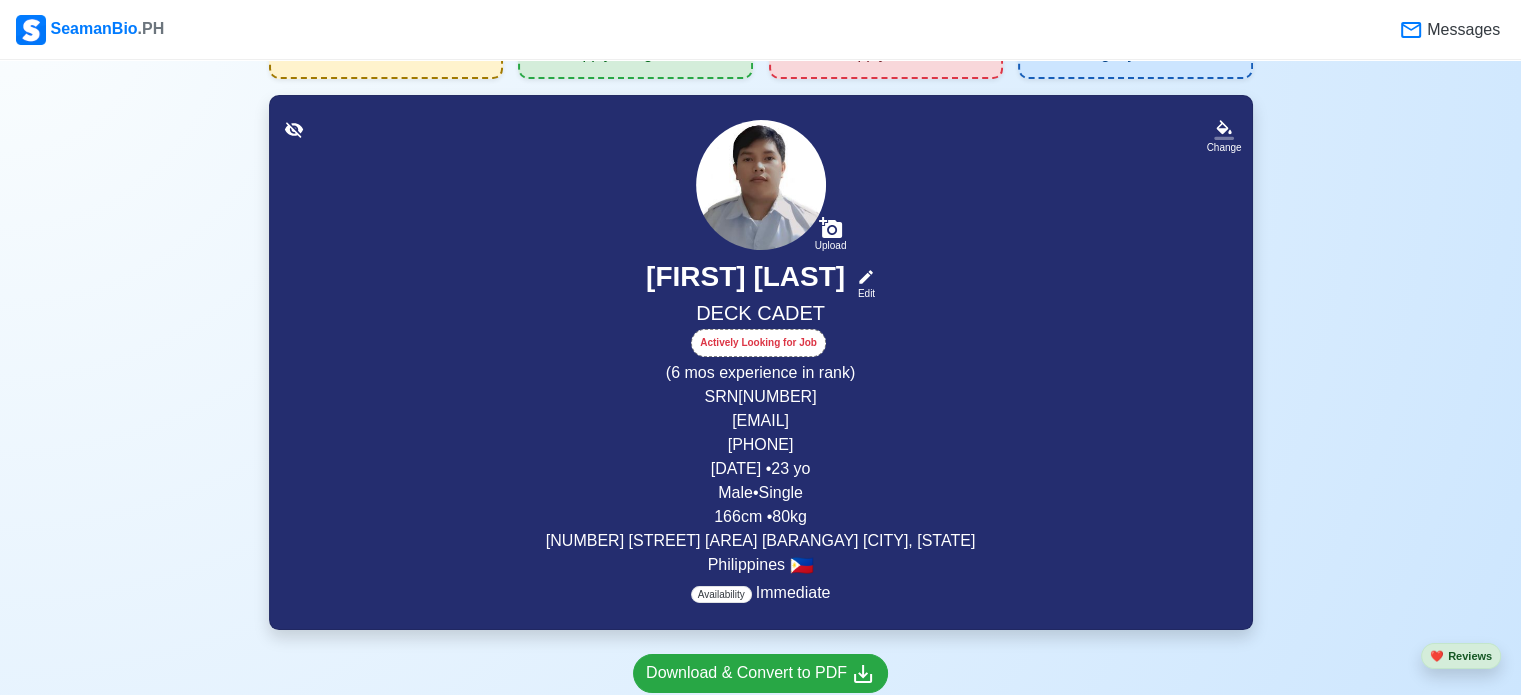 scroll, scrollTop: 50, scrollLeft: 0, axis: vertical 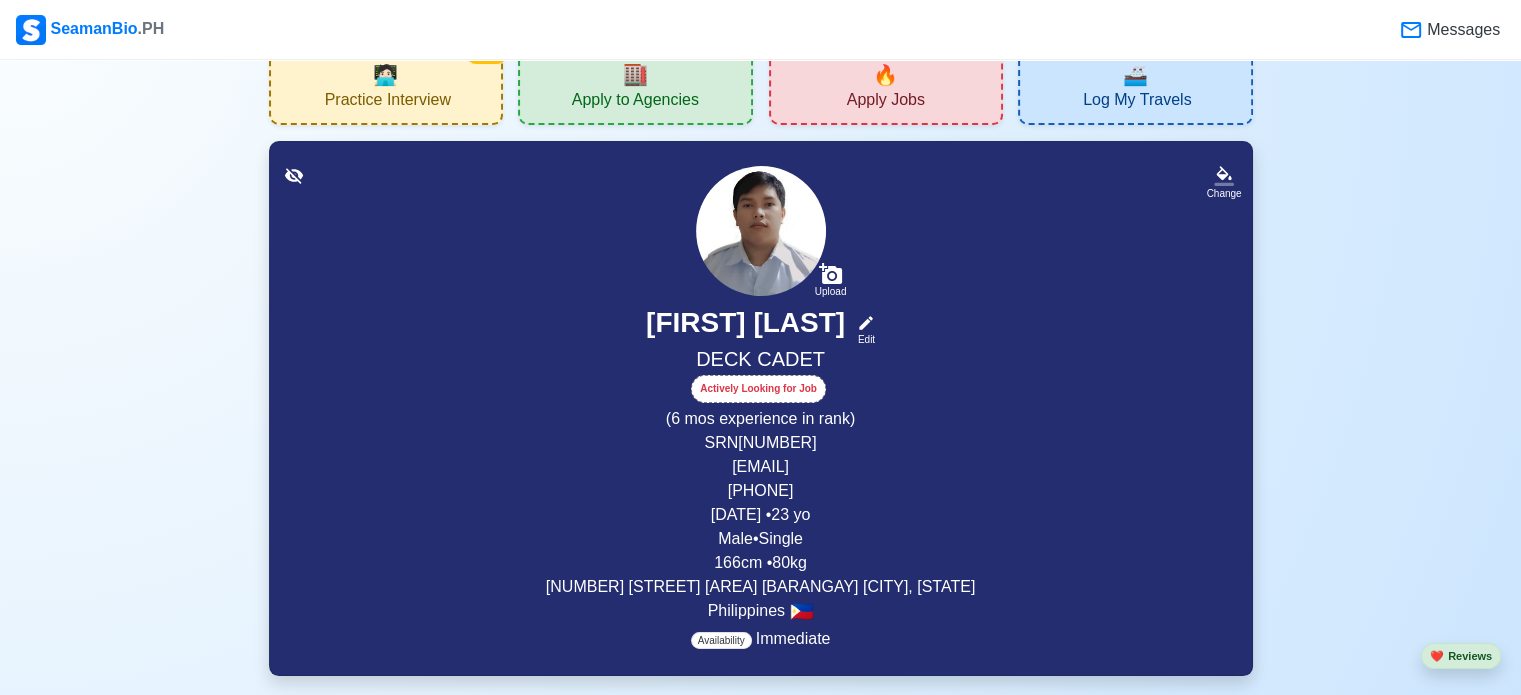 click on "Actively Looking for Job" at bounding box center [758, 389] 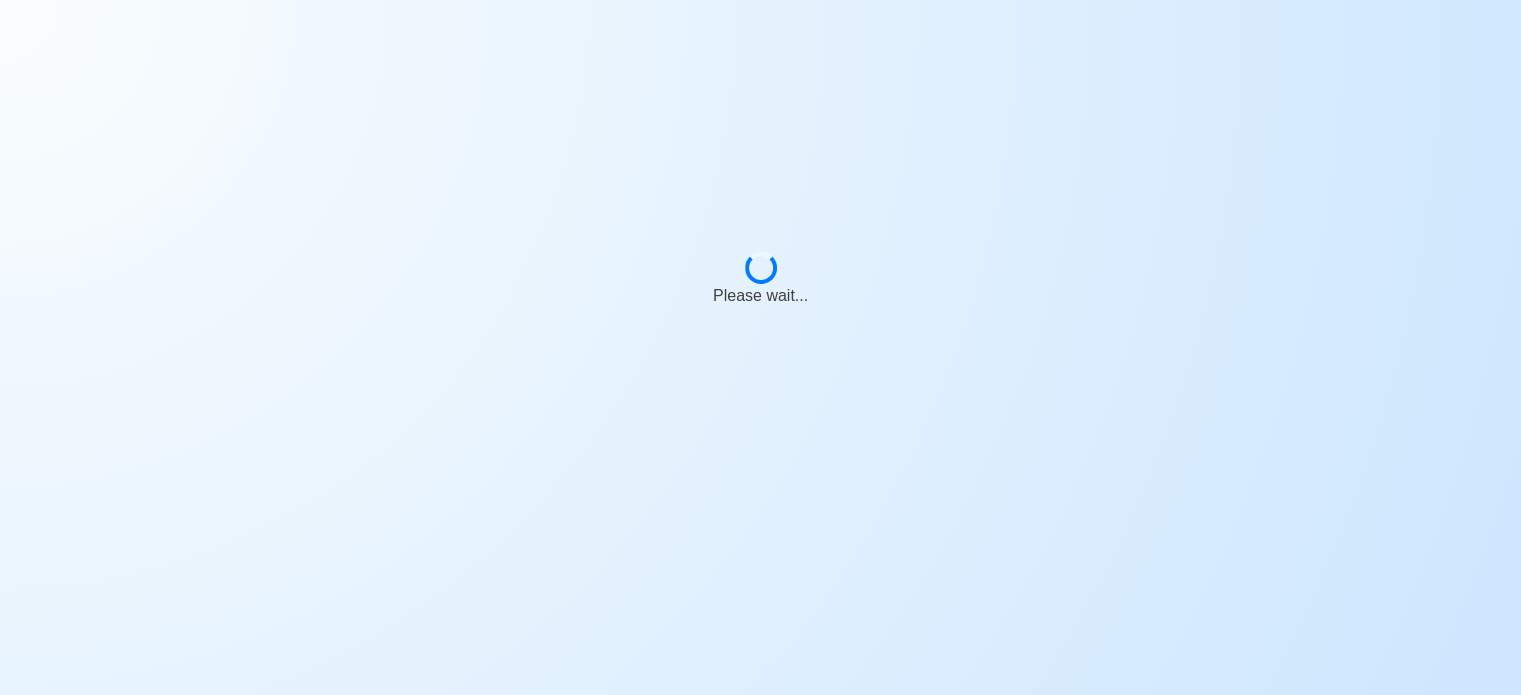 scroll, scrollTop: 0, scrollLeft: 0, axis: both 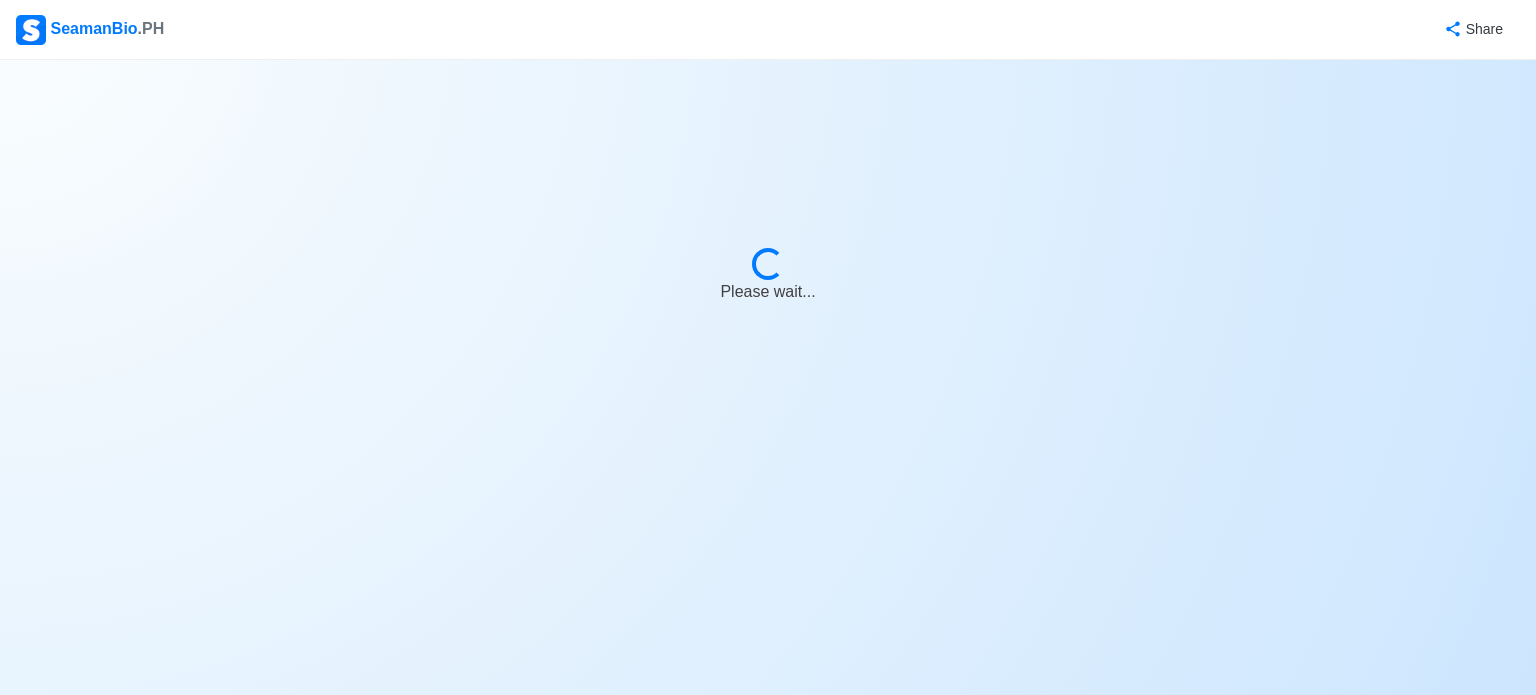 select on "Actively Looking for Job" 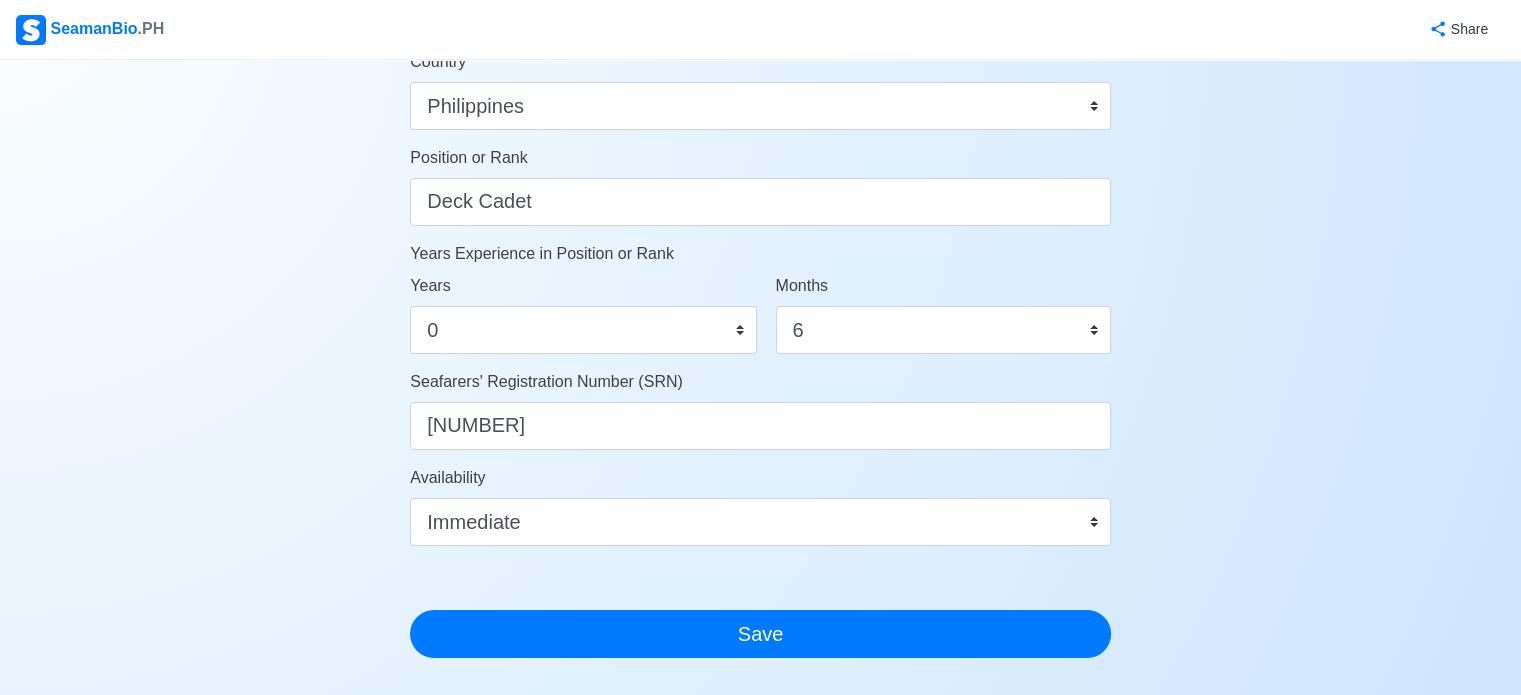 scroll, scrollTop: 968, scrollLeft: 0, axis: vertical 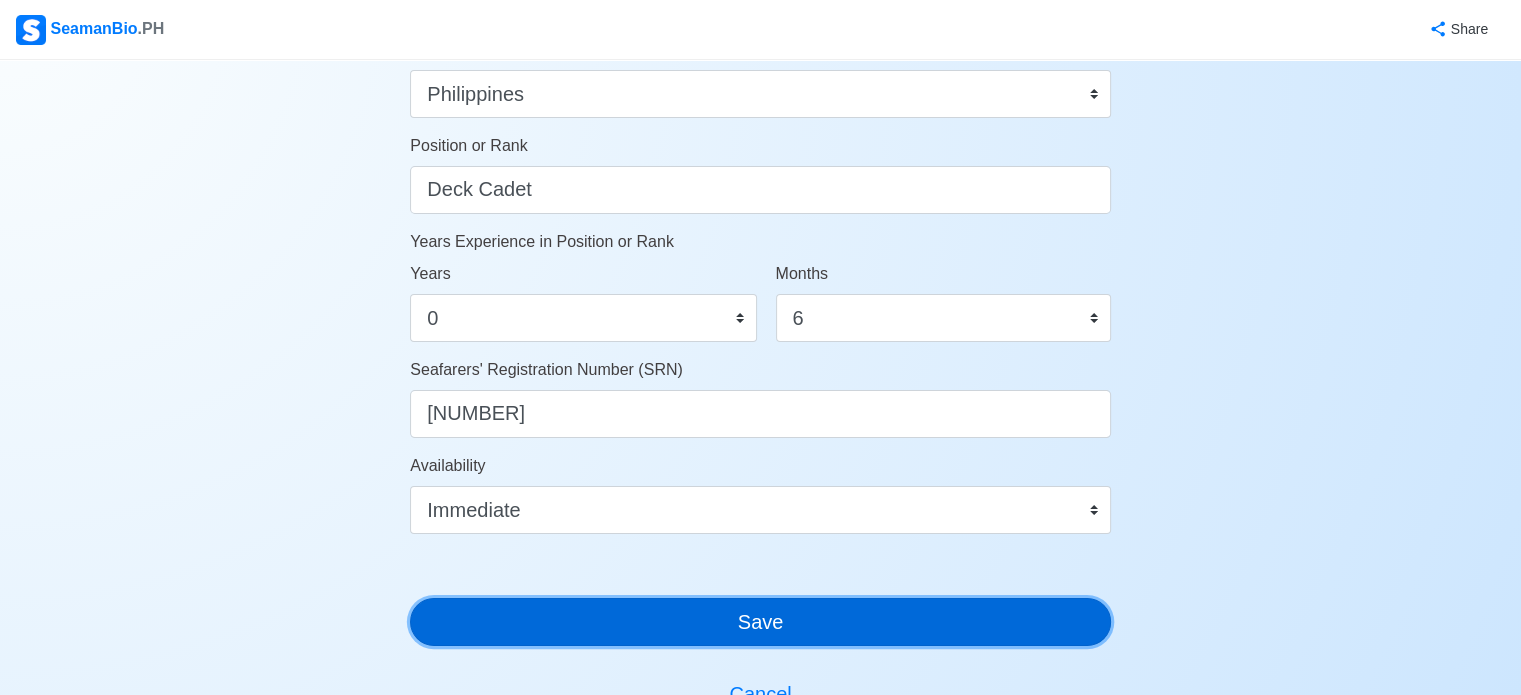 click on "Save" at bounding box center (760, 622) 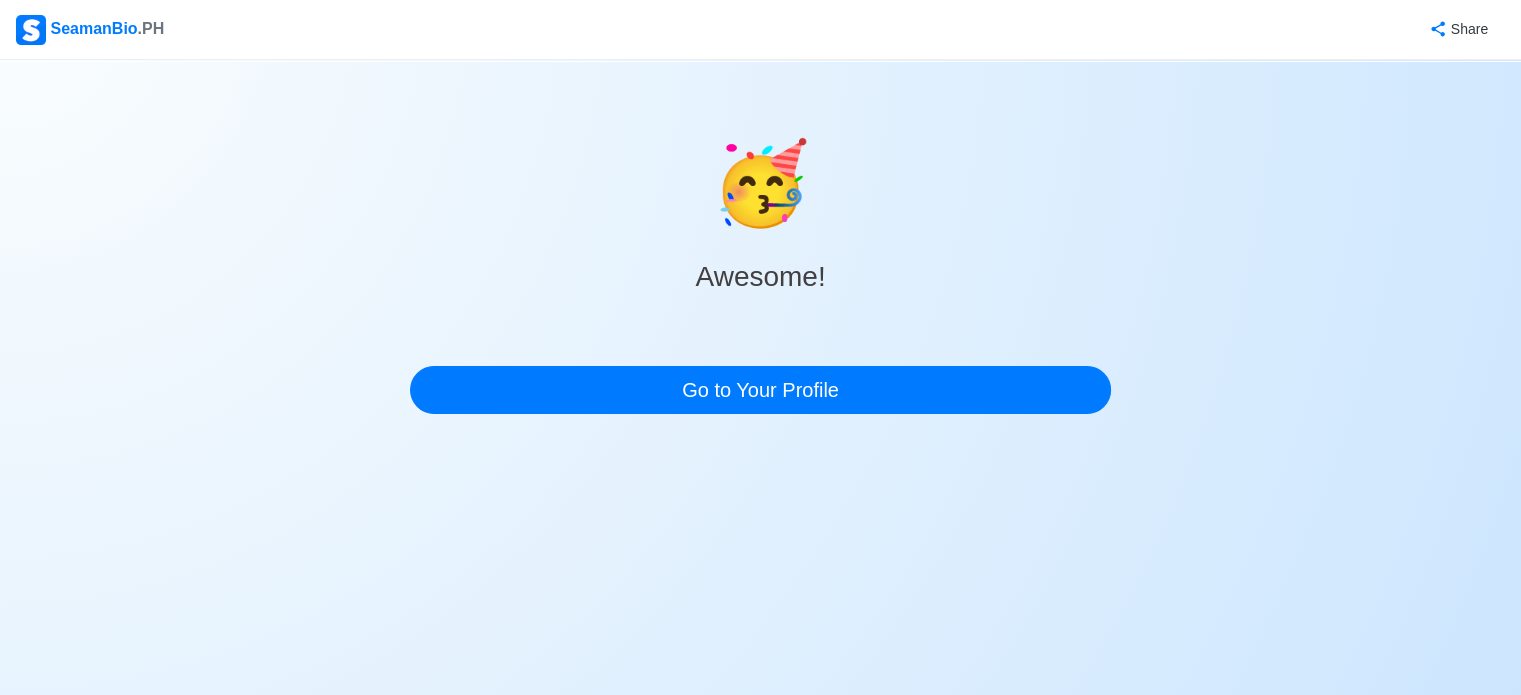 scroll, scrollTop: 0, scrollLeft: 0, axis: both 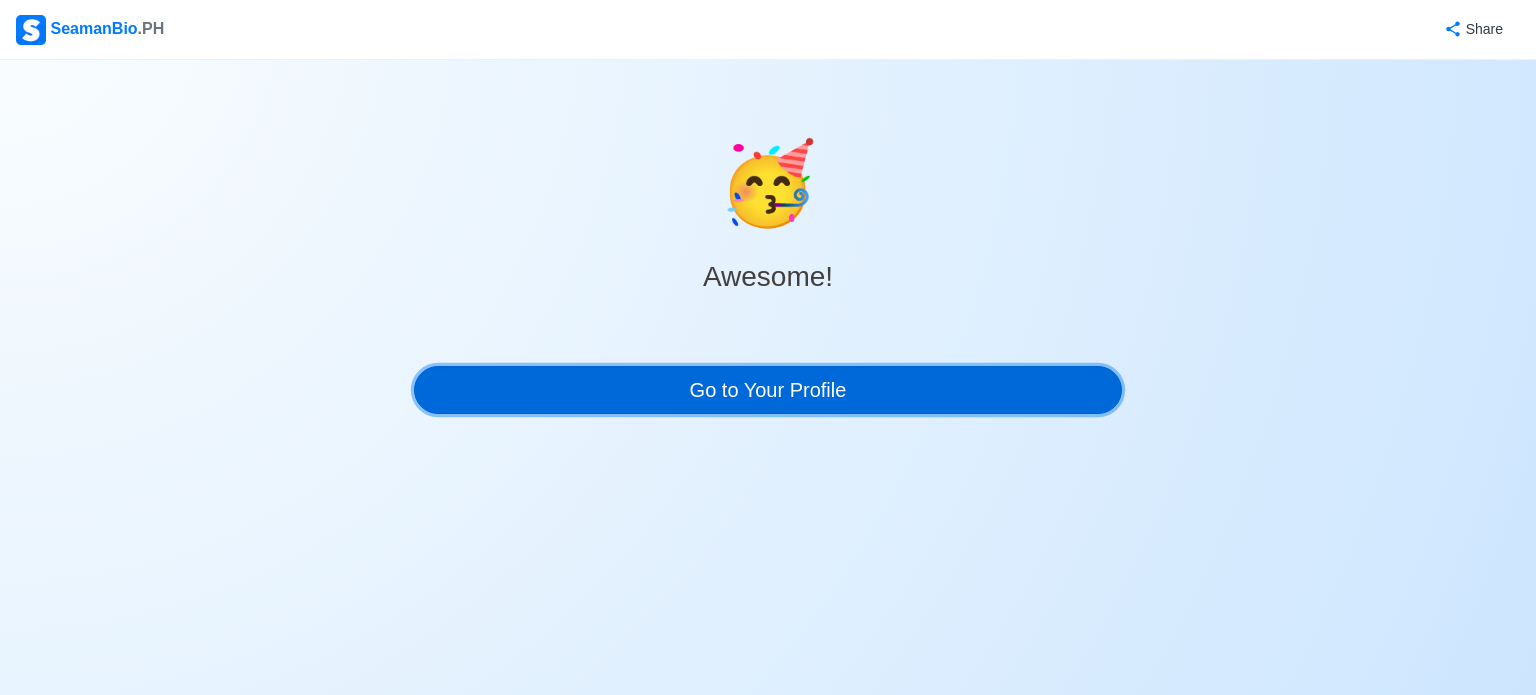 click on "Go to Your Profile" at bounding box center [768, 390] 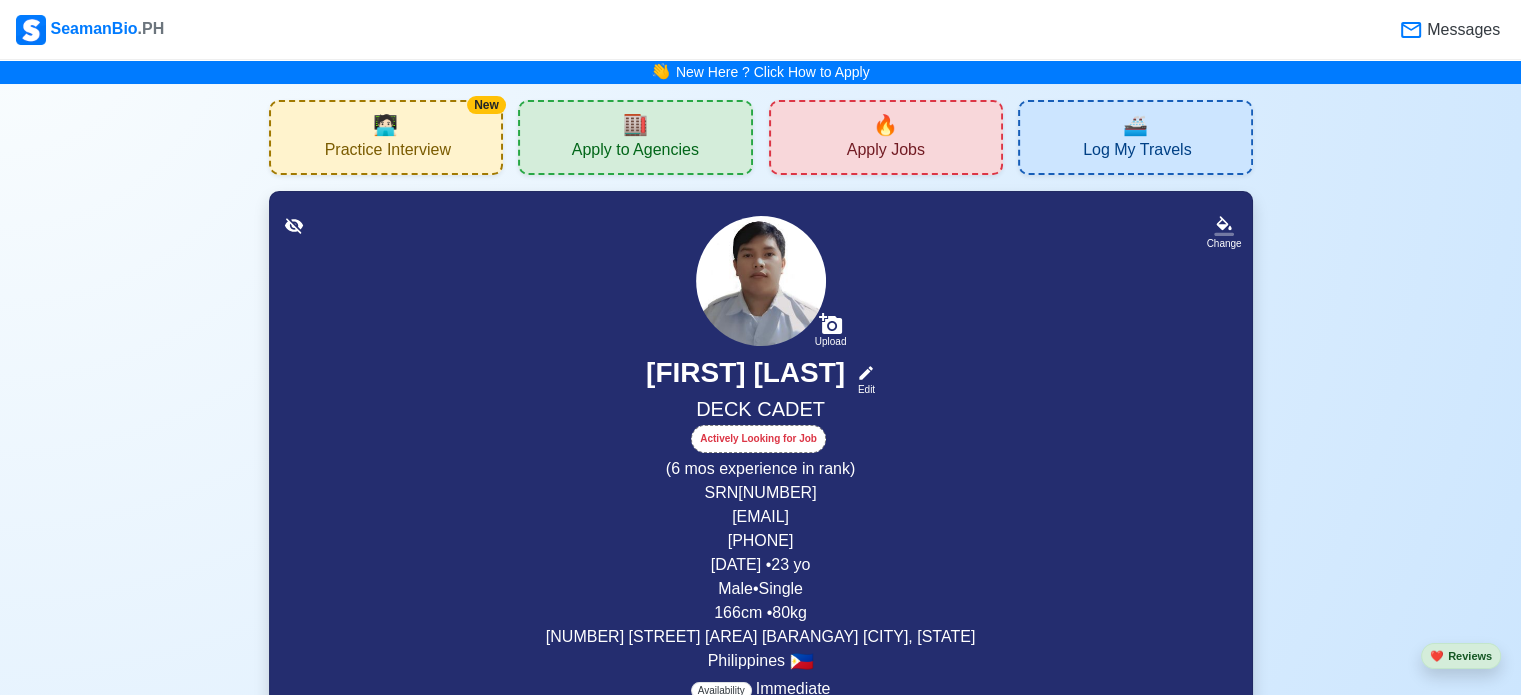 click on "Apply Jobs" at bounding box center [886, 152] 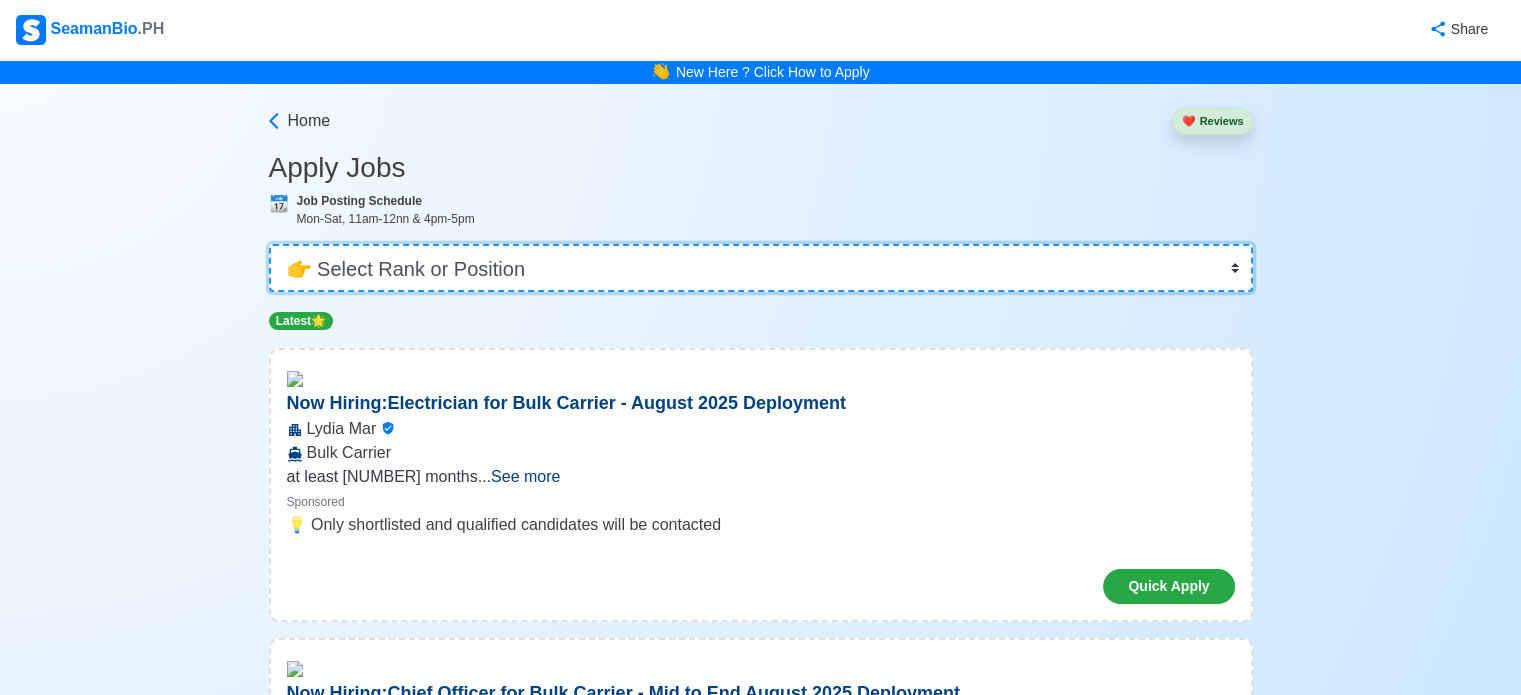 click on "👉 Select Rank or Position Master Chief Officer 2nd Officer 3rd Officer Junior Officer Chief Engineer 2nd Engineer 3rd Engineer 4th Engineer Gas Engineer Junior Engineer 1st Assistant Engineer 2nd Assistant Engineer 3rd Assistant Engineer ETO/ETR Electrician Electrical Engineer Oiler Fitter Welder Chief Cook Chef Cook Messman Wiper Rigger Ordinary Seaman Able Seaman Motorman Pumpman Bosun Cadet Reefer Mechanic Operator Repairman Painter Steward Waiter Others" at bounding box center [761, 268] 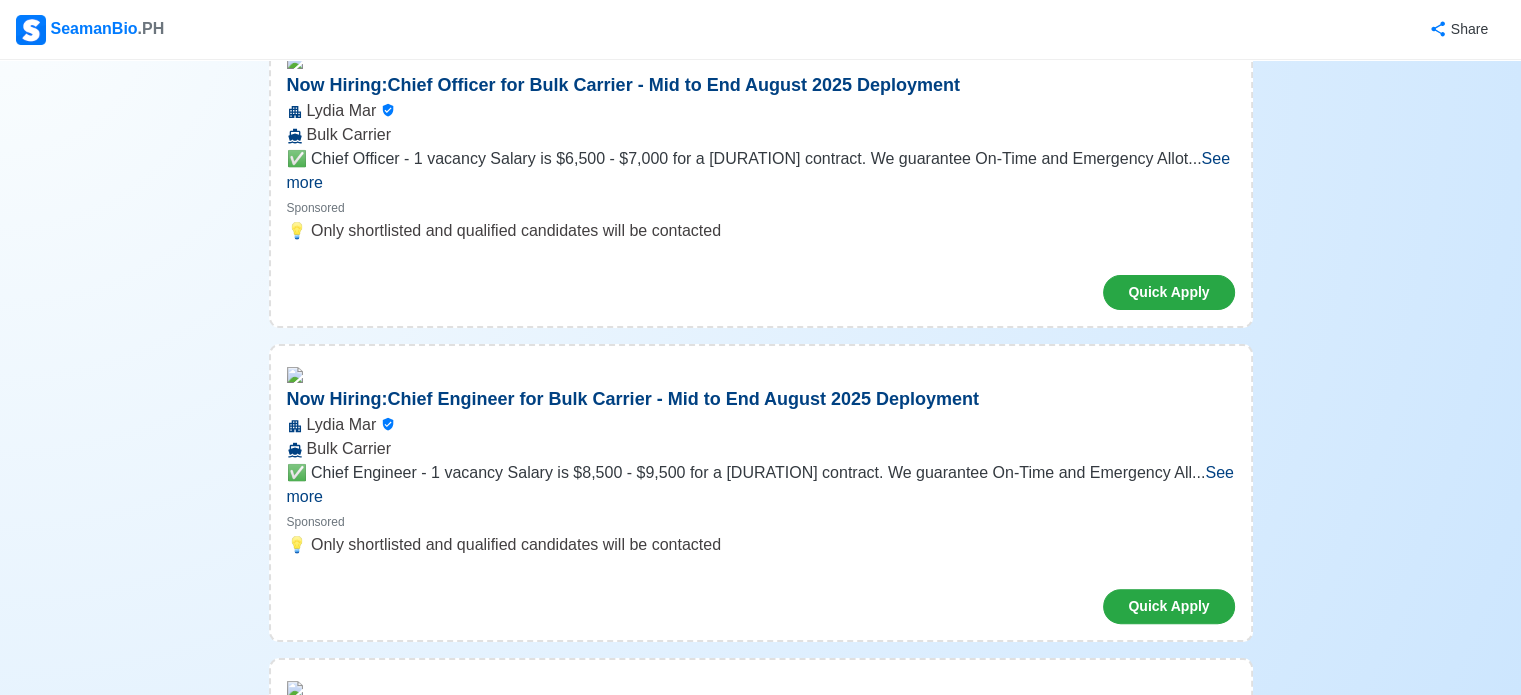 scroll, scrollTop: 0, scrollLeft: 0, axis: both 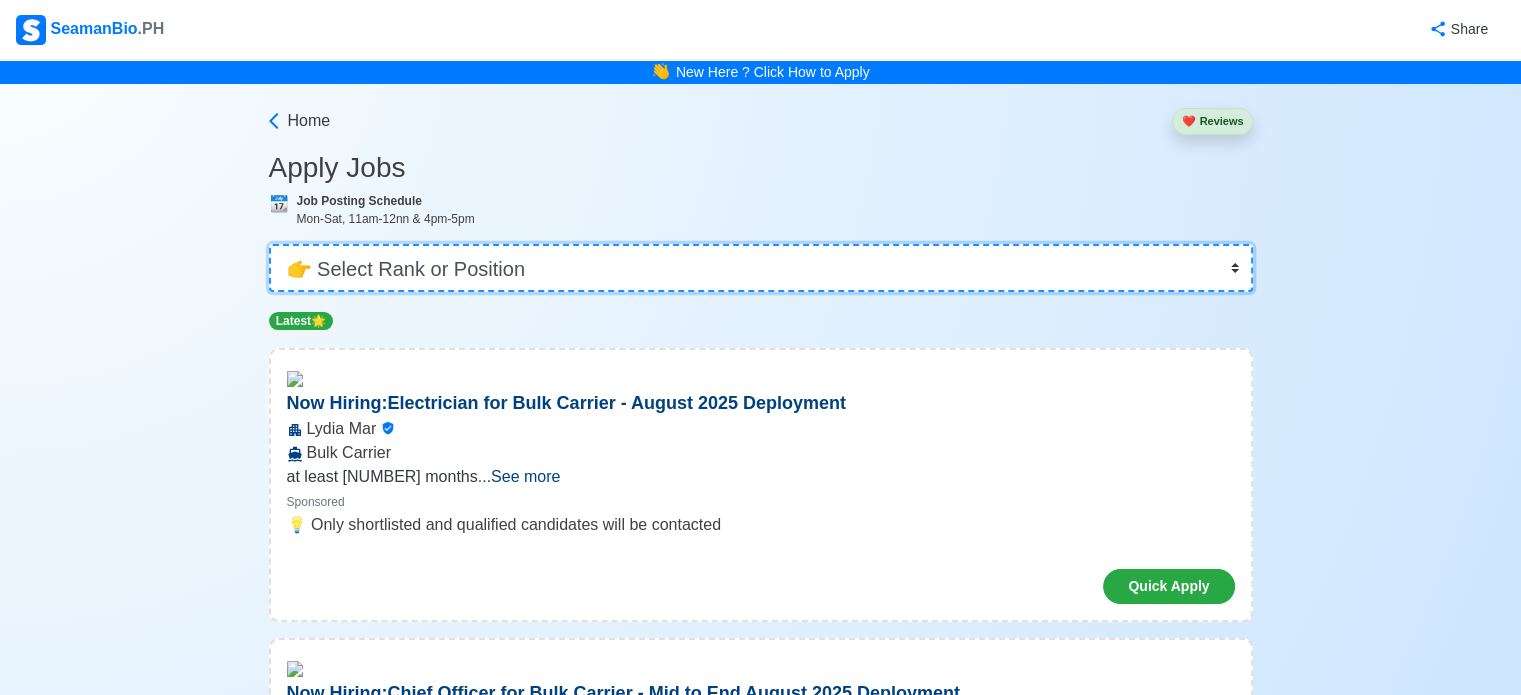 click on "👉 Select Rank or Position Master Chief Officer 2nd Officer 3rd Officer Junior Officer Chief Engineer 2nd Engineer 3rd Engineer 4th Engineer Gas Engineer Junior Engineer 1st Assistant Engineer 2nd Assistant Engineer 3rd Assistant Engineer ETO/ETR Electrician Electrical Engineer Oiler Fitter Welder Chief Cook Chef Cook Messman Wiper Rigger Ordinary Seaman Able Seaman Motorman Pumpman Bosun Cadet Reefer Mechanic Operator Repairman Painter Steward Waiter Others" at bounding box center (761, 268) 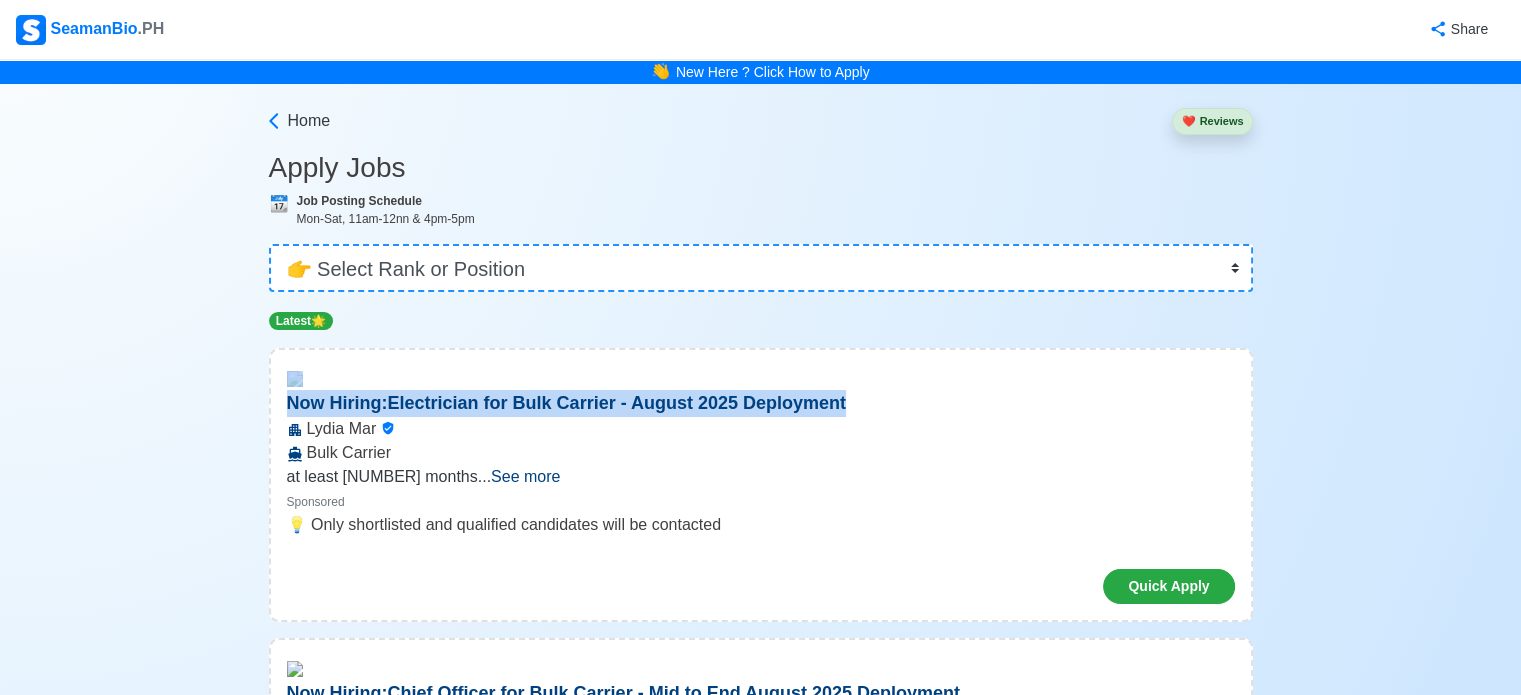 drag, startPoint x: 1255, startPoint y: 383, endPoint x: 1251, endPoint y: 415, distance: 32.24903 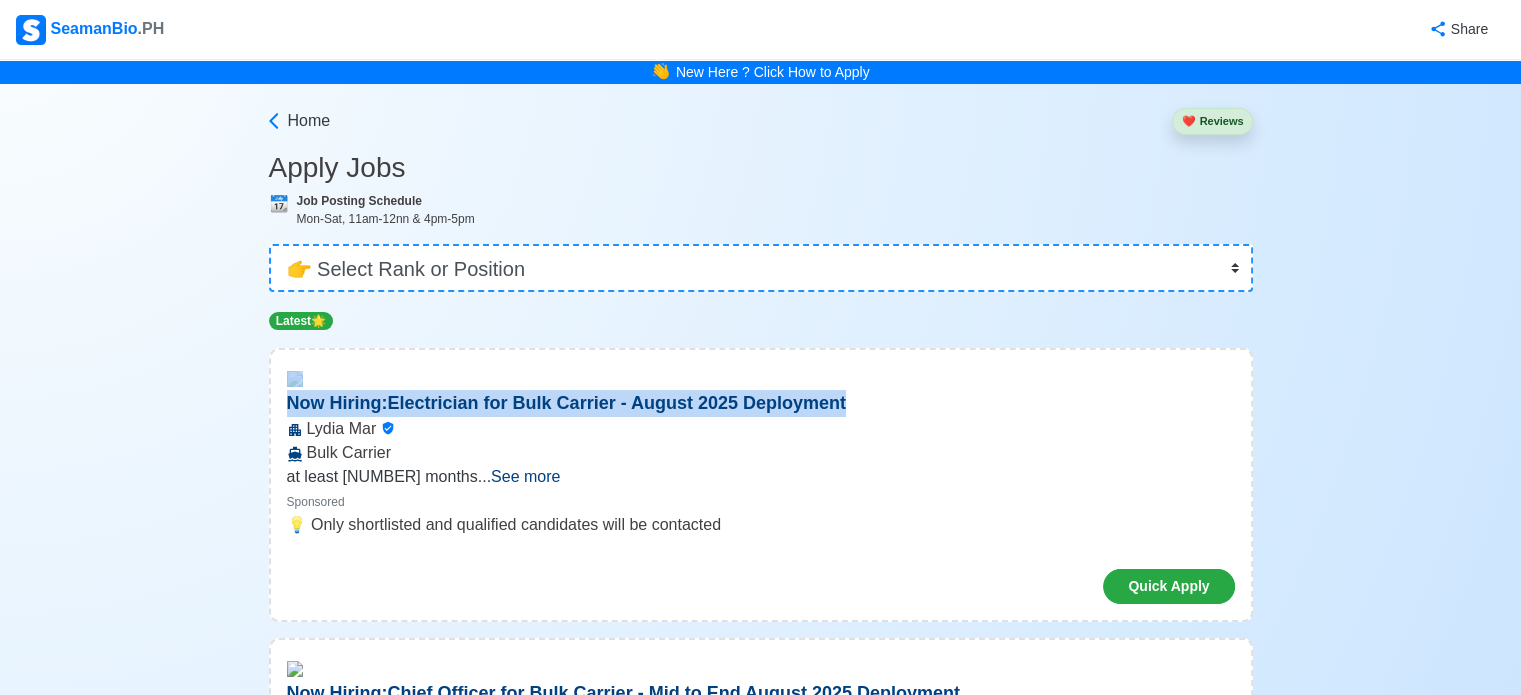 click on "Home ❤️ Reviews Apply Jobs 📆 Job Posting Schedule Mon-Sat, 11am-12nn & 4pm-5pm 👉 Select Rank or Position Master Chief Officer 2nd Officer 3rd Officer Junior Officer Chief Engineer 2nd Engineer 3rd Engineer 4th Engineer Gas Engineer Junior Engineer 1st Assistant Engineer 2nd Assistant Engineer 3rd Assistant Engineer ETO/ETR Electrician Electrical Engineer Oiler Fitter Welder Chief Cook Chef Cook Messman Wiper Rigger Ordinary Seaman Able Seaman Motorman Pumpman Bosun Cadet Reefer Mechanic Operator Repairman Painter Steward Waiter Others Latest 🌟 Now Hiring:  Electrician for Bulk Carrier - August 2025 Deployment Lydia Mar   Bulk Carrier ⭐️Requirements: Applicant must have served at least 12 months as an ETO or ETR. Crane experience is also required.  ✅  ...  See more ...  See more Sponsored   💡 Only shortlisted and qualified candidates will be contacted Quick Apply Now Hiring:  Chief Officer for Bulk Carrier - Mid to End August 2025 Deployment Lydia Mar   Bulk Carrier ...  See more ..." at bounding box center (761, 25885) 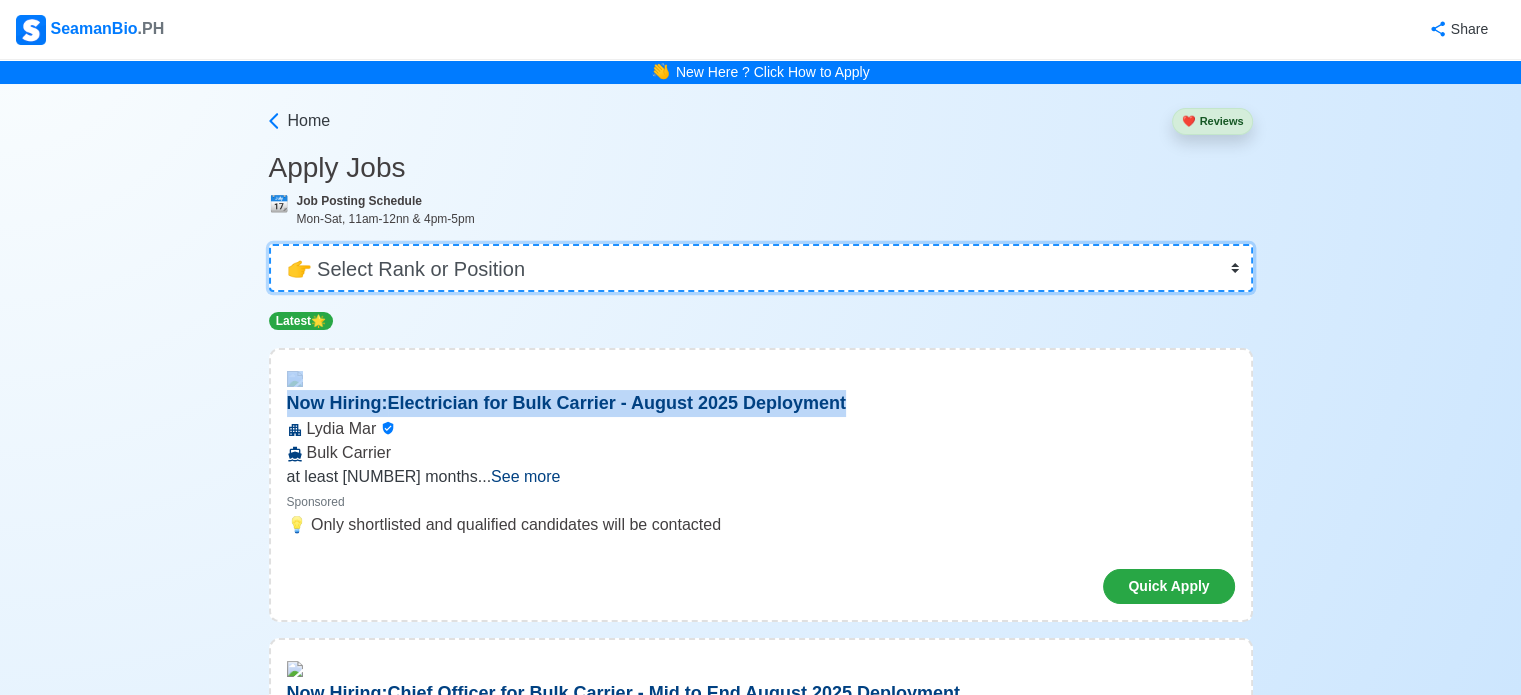 click on "👉 Select Rank or Position Master Chief Officer 2nd Officer 3rd Officer Junior Officer Chief Engineer 2nd Engineer 3rd Engineer 4th Engineer Gas Engineer Junior Engineer 1st Assistant Engineer 2nd Assistant Engineer 3rd Assistant Engineer ETO/ETR Electrician Electrical Engineer Oiler Fitter Welder Chief Cook Chef Cook Messman Wiper Rigger Ordinary Seaman Able Seaman Motorman Pumpman Bosun Cadet Reefer Mechanic Operator Repairman Painter Steward Waiter Others" at bounding box center [761, 268] 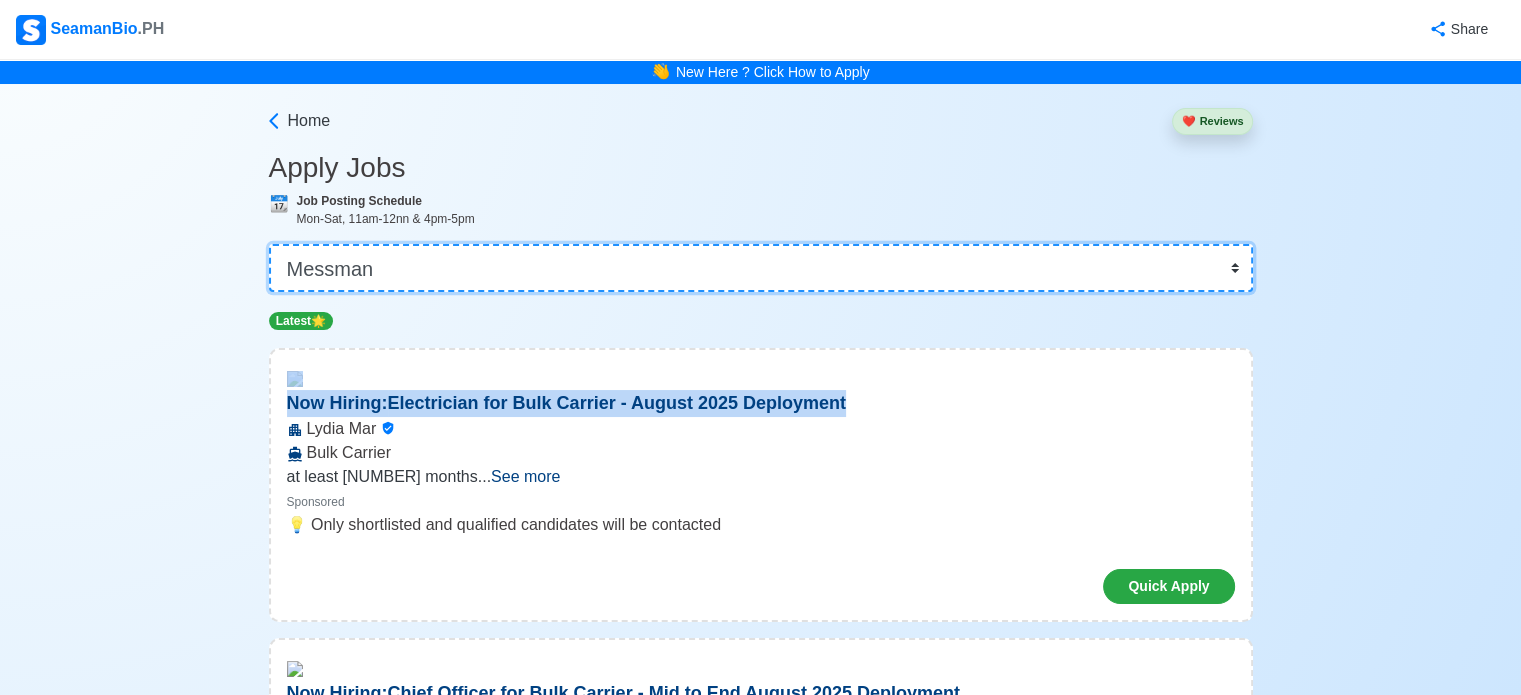 click on "👉 Select Rank or Position Master Chief Officer 2nd Officer 3rd Officer Junior Officer Chief Engineer 2nd Engineer 3rd Engineer 4th Engineer Gas Engineer Junior Engineer 1st Assistant Engineer 2nd Assistant Engineer 3rd Assistant Engineer ETO/ETR Electrician Electrical Engineer Oiler Fitter Welder Chief Cook Chef Cook Messman Wiper Rigger Ordinary Seaman Able Seaman Motorman Pumpman Bosun Cadet Reefer Mechanic Operator Repairman Painter Steward Waiter Others" at bounding box center (761, 268) 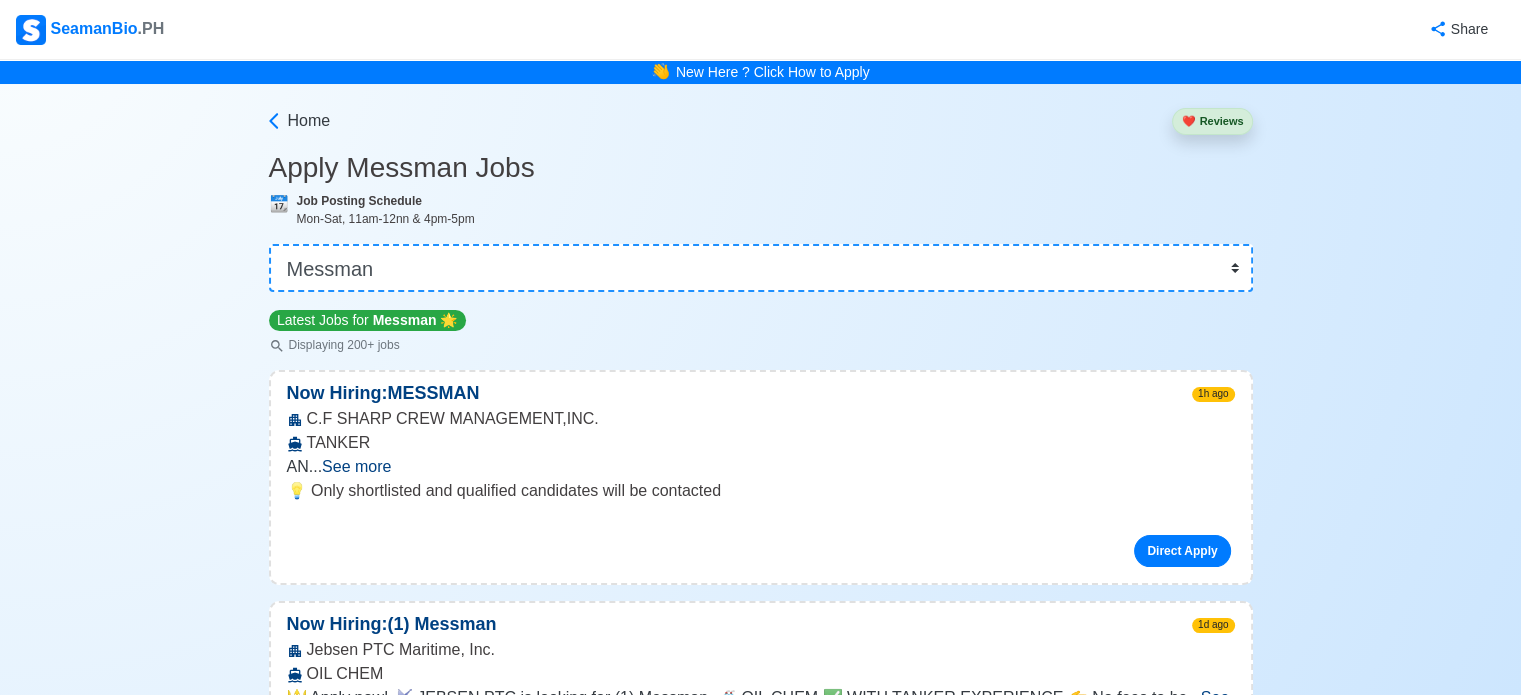 click on "See more" at bounding box center (356, 466) 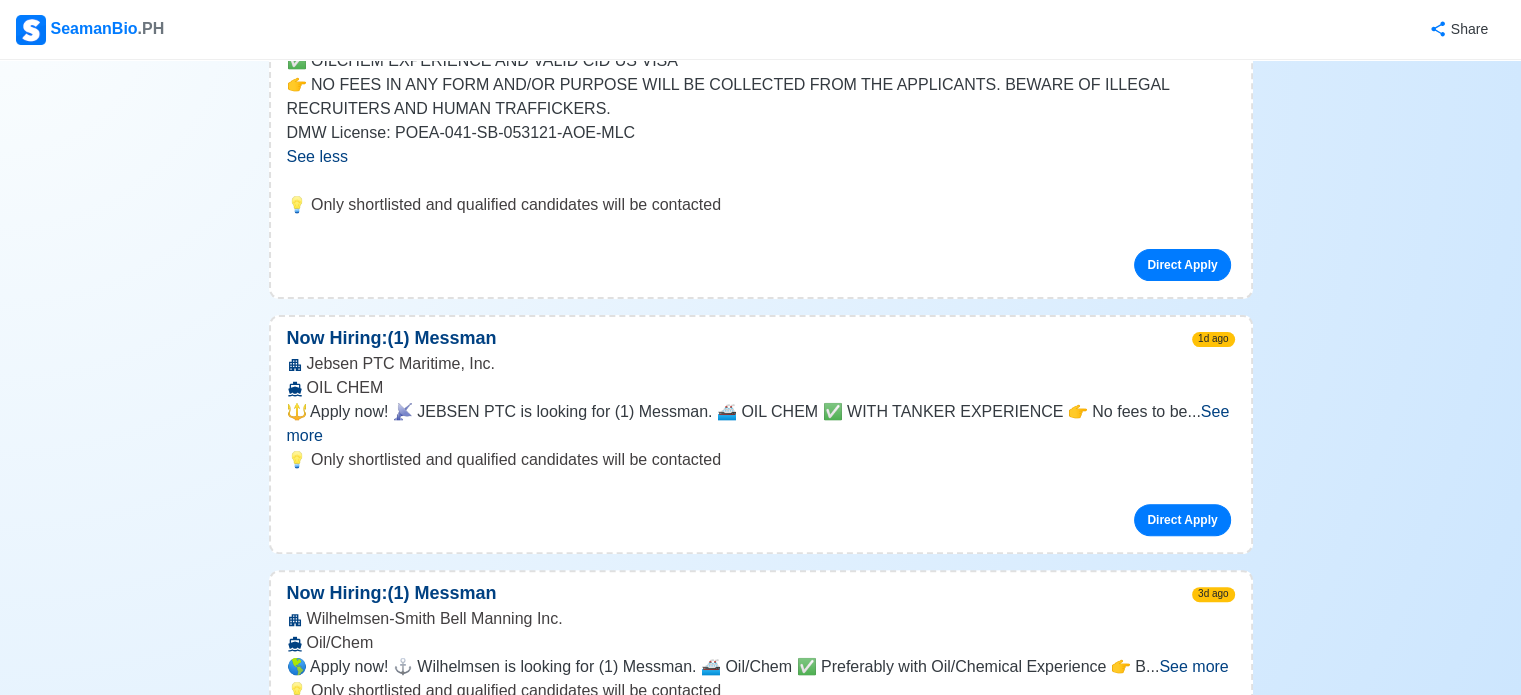 scroll, scrollTop: 420, scrollLeft: 0, axis: vertical 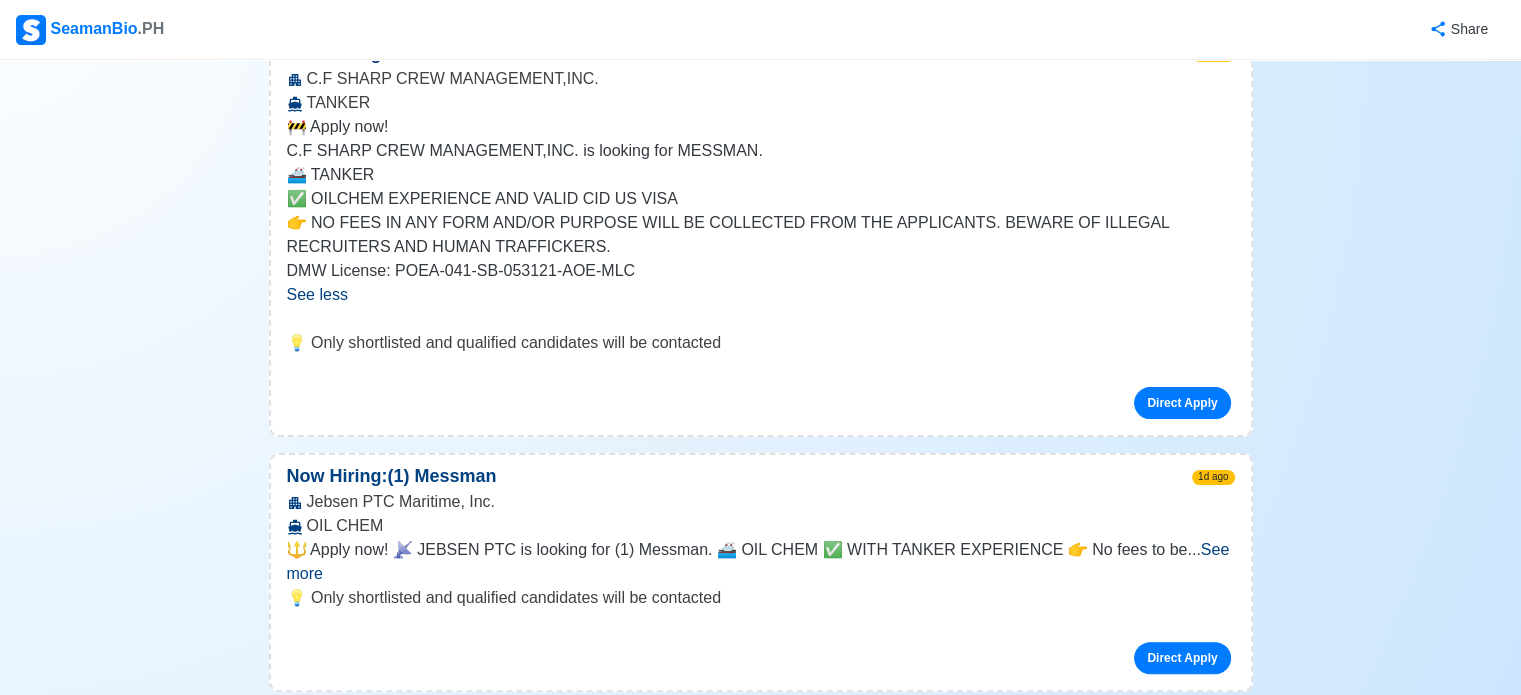 click on "See more" at bounding box center (758, 561) 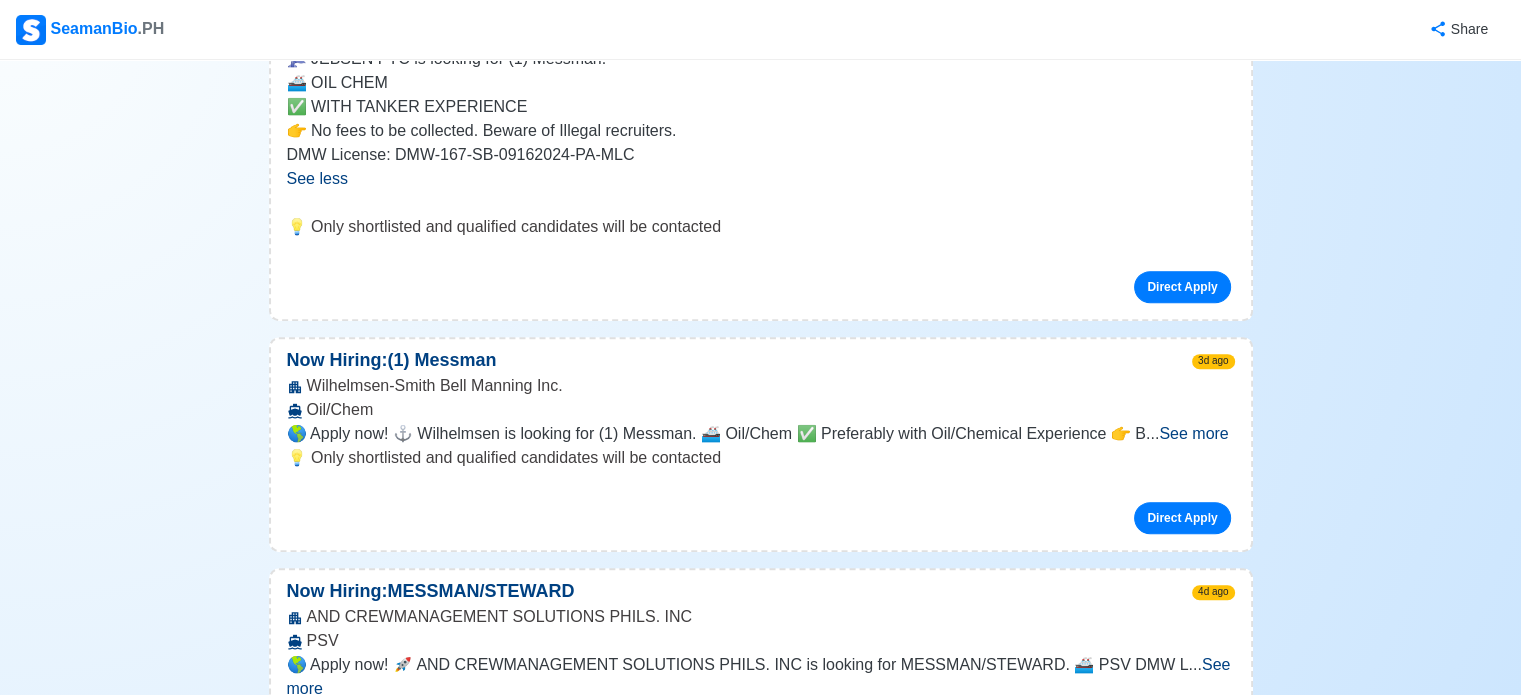 scroll, scrollTop: 860, scrollLeft: 0, axis: vertical 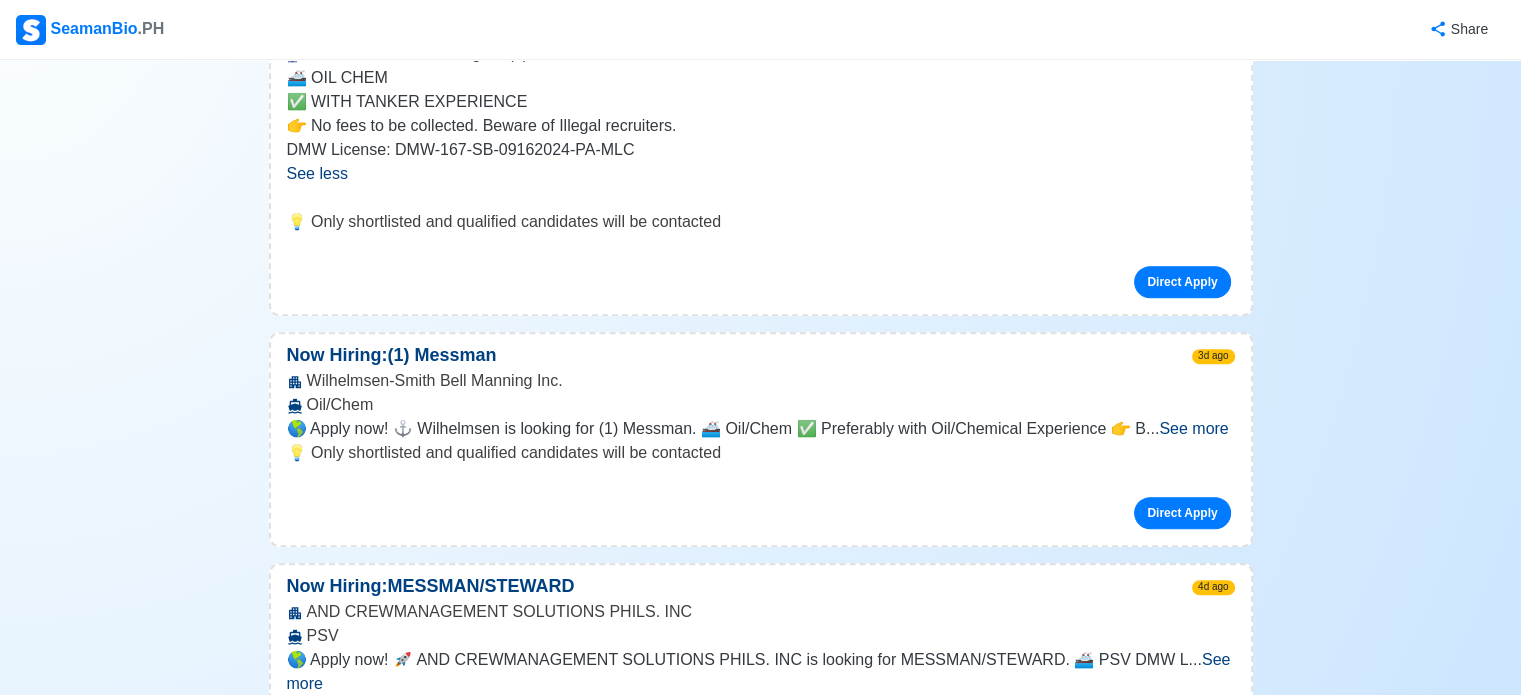 click on "🌎 Apply now! ⚓ Wilhelmsen is looking for (1) Messman. 🚢 Oil/Chem ✅ Preferably with Oil/Chemical Experience 👉 B ...  See more ...  See more" at bounding box center (761, 429) 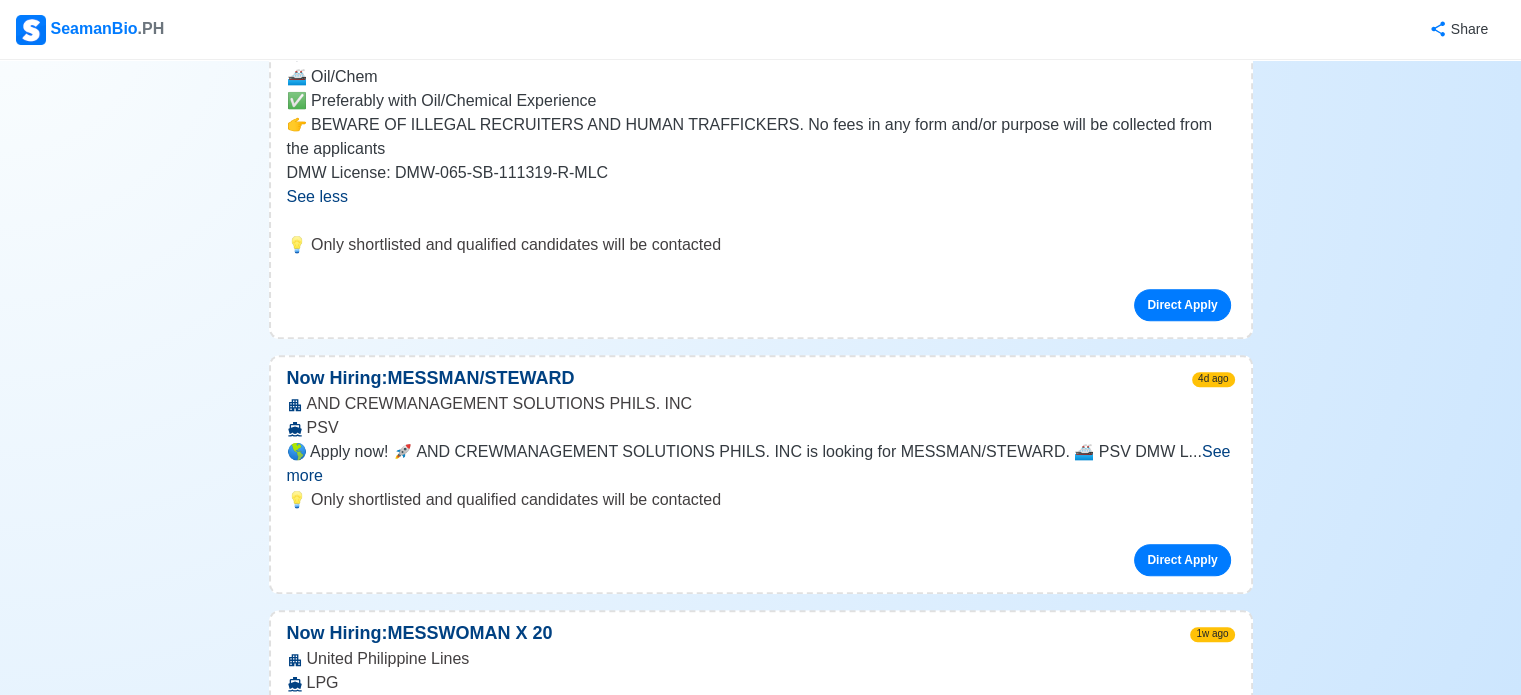 scroll, scrollTop: 1300, scrollLeft: 0, axis: vertical 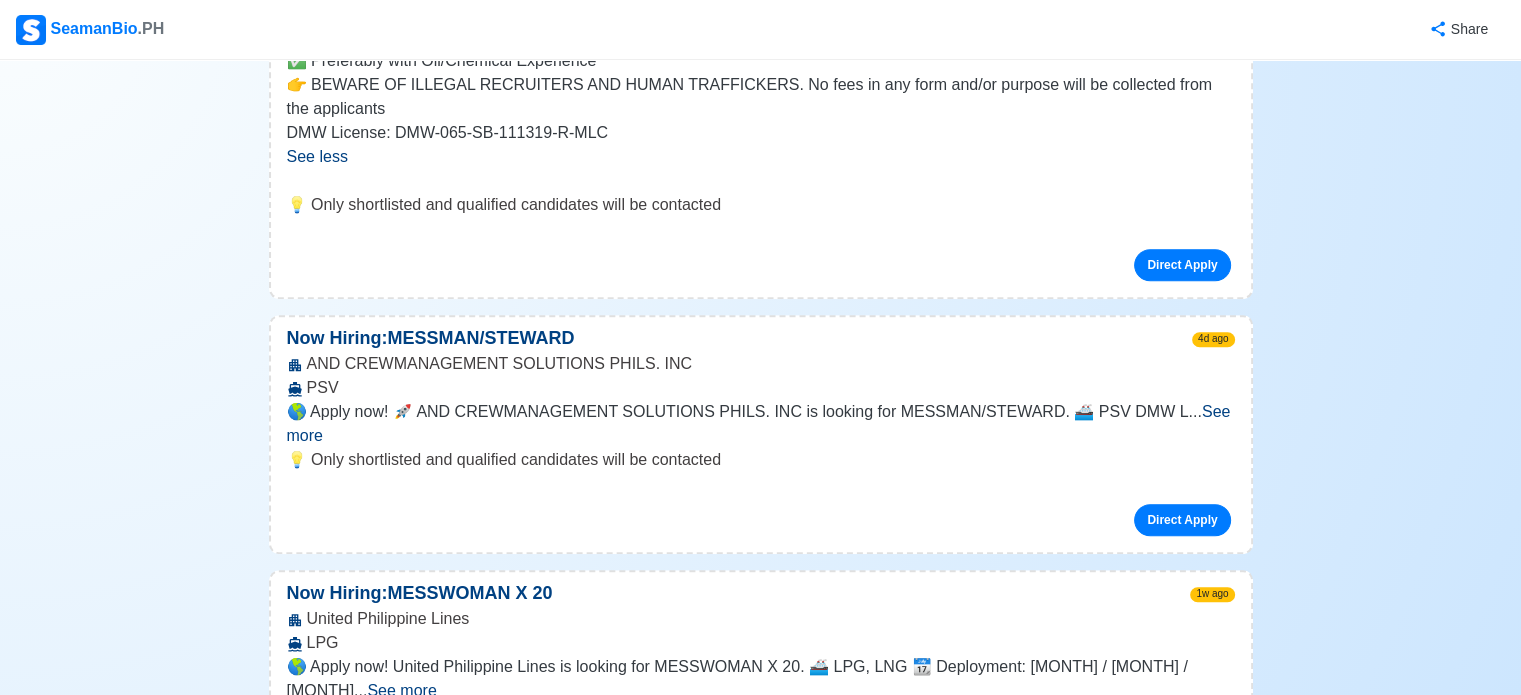 click on "See more" at bounding box center (759, 423) 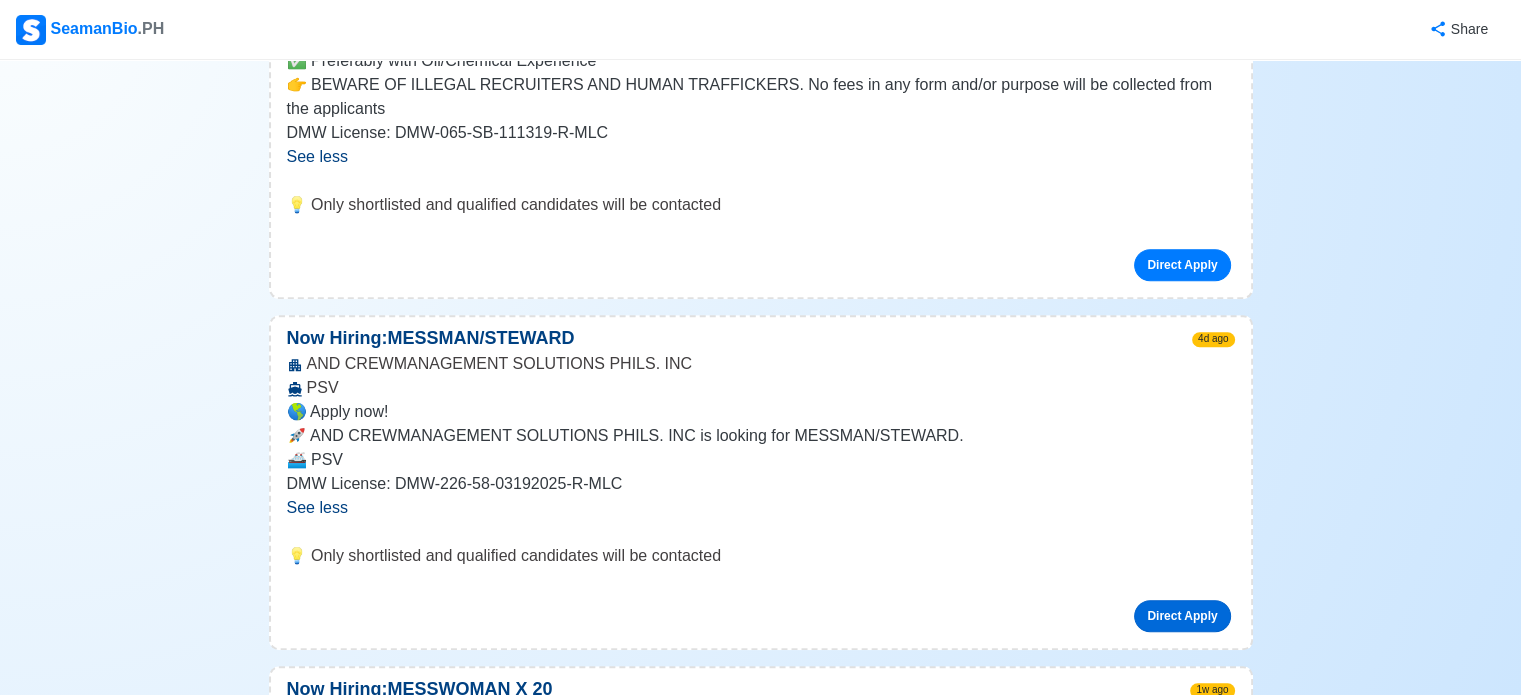 click on "Direct Apply" at bounding box center (1182, 616) 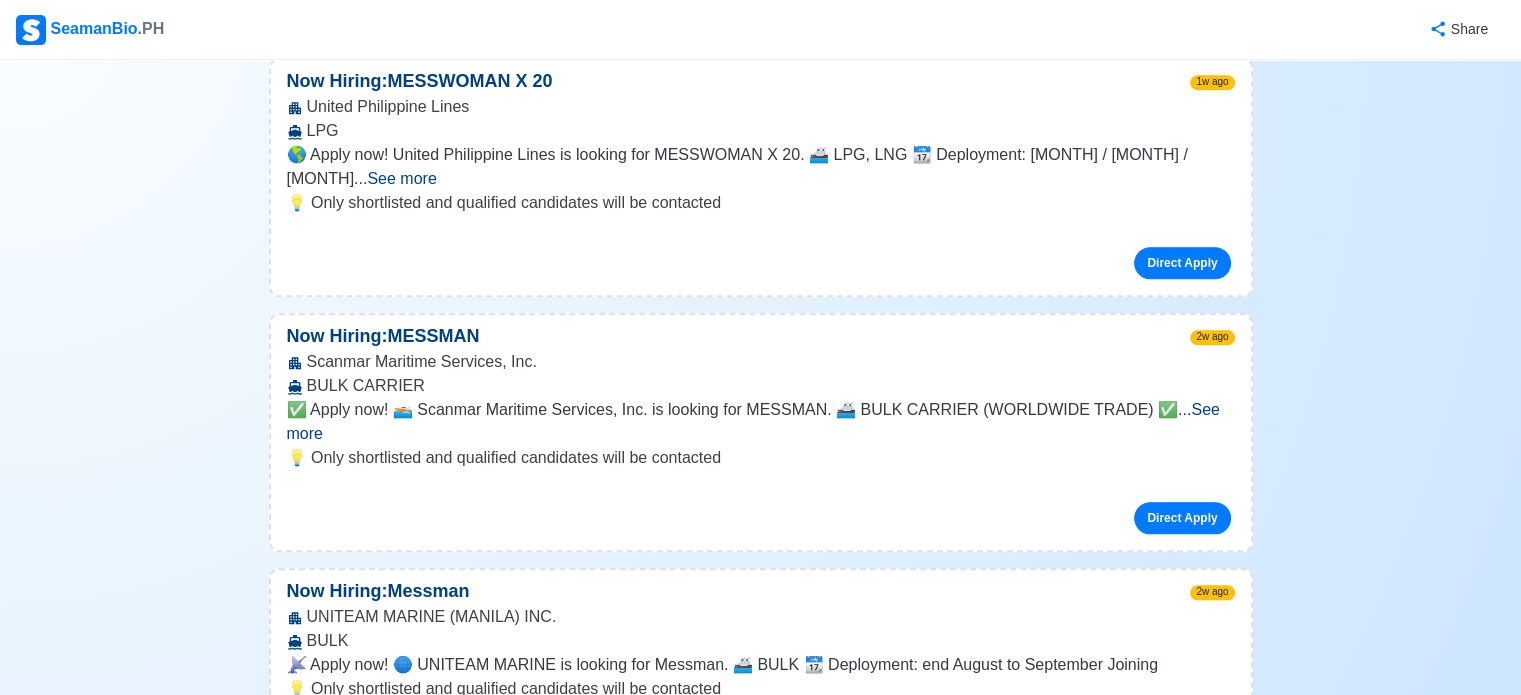 click on "See more" at bounding box center (401, 178) 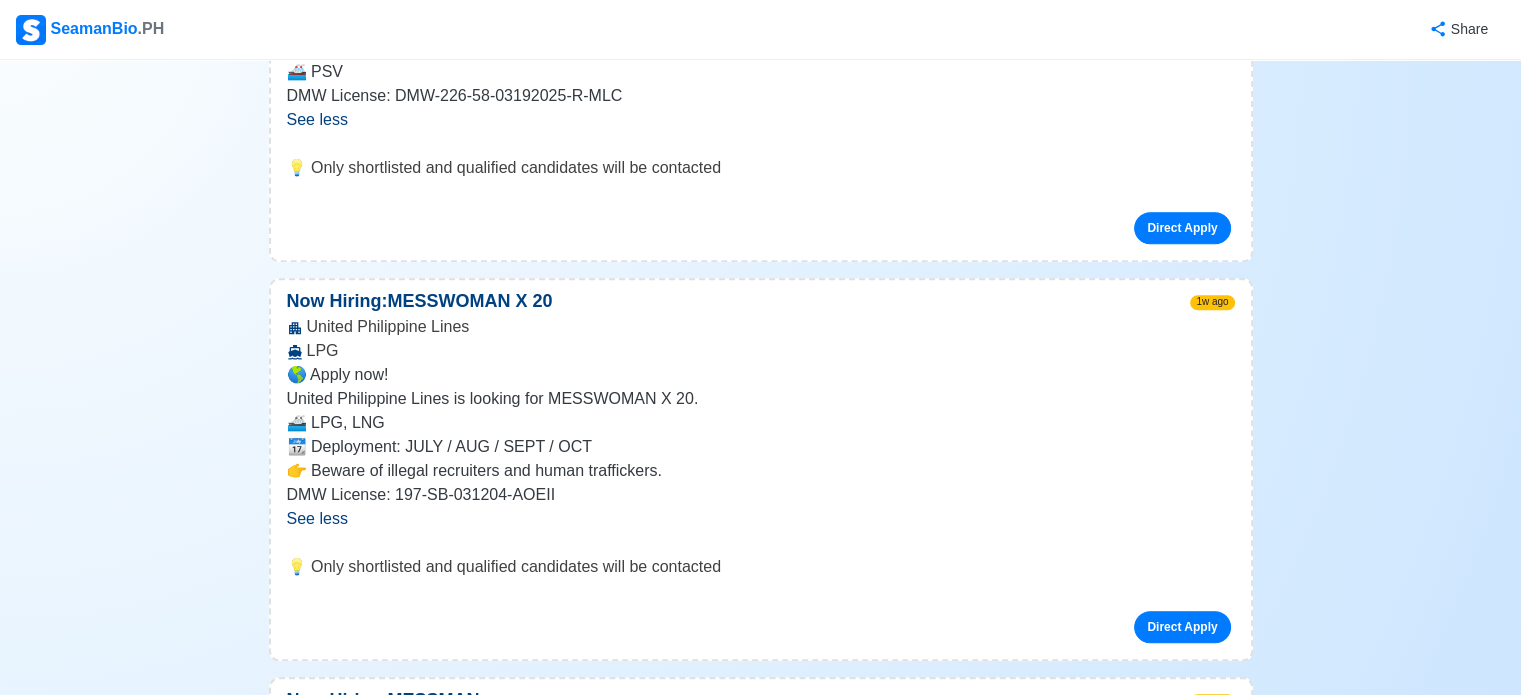 scroll, scrollTop: 1805, scrollLeft: 0, axis: vertical 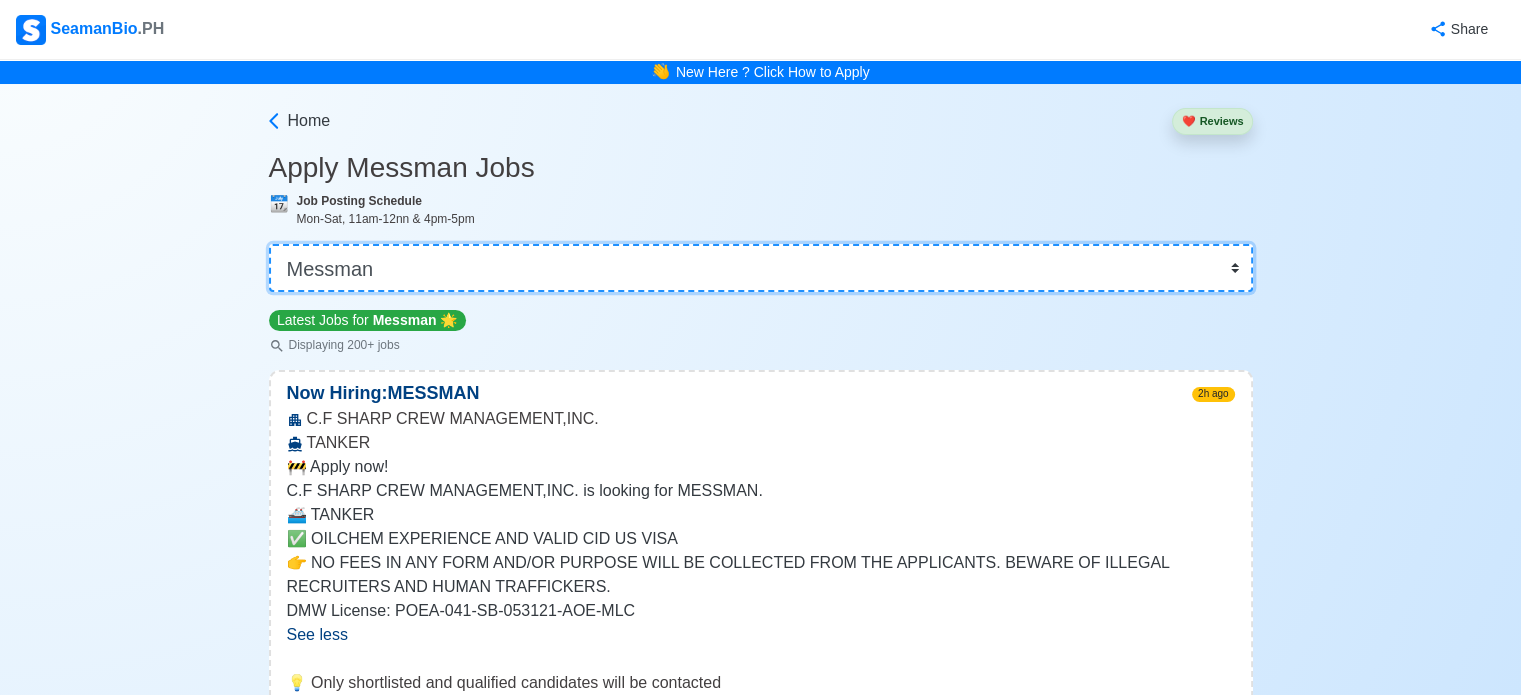 click on "👉 Select Rank or Position Master Chief Officer 2nd Officer 3rd Officer Junior Officer Chief Engineer 2nd Engineer 3rd Engineer 4th Engineer Gas Engineer Junior Engineer 1st Assistant Engineer 2nd Assistant Engineer 3rd Assistant Engineer ETO/ETR Electrician Electrical Engineer Oiler Fitter Welder Chief Cook Chef Cook Messman Wiper Rigger Ordinary Seaman Able Seaman Motorman Pumpman Bosun Cadet Reefer Mechanic Operator Repairman Painter Steward Waiter Others" at bounding box center [761, 268] 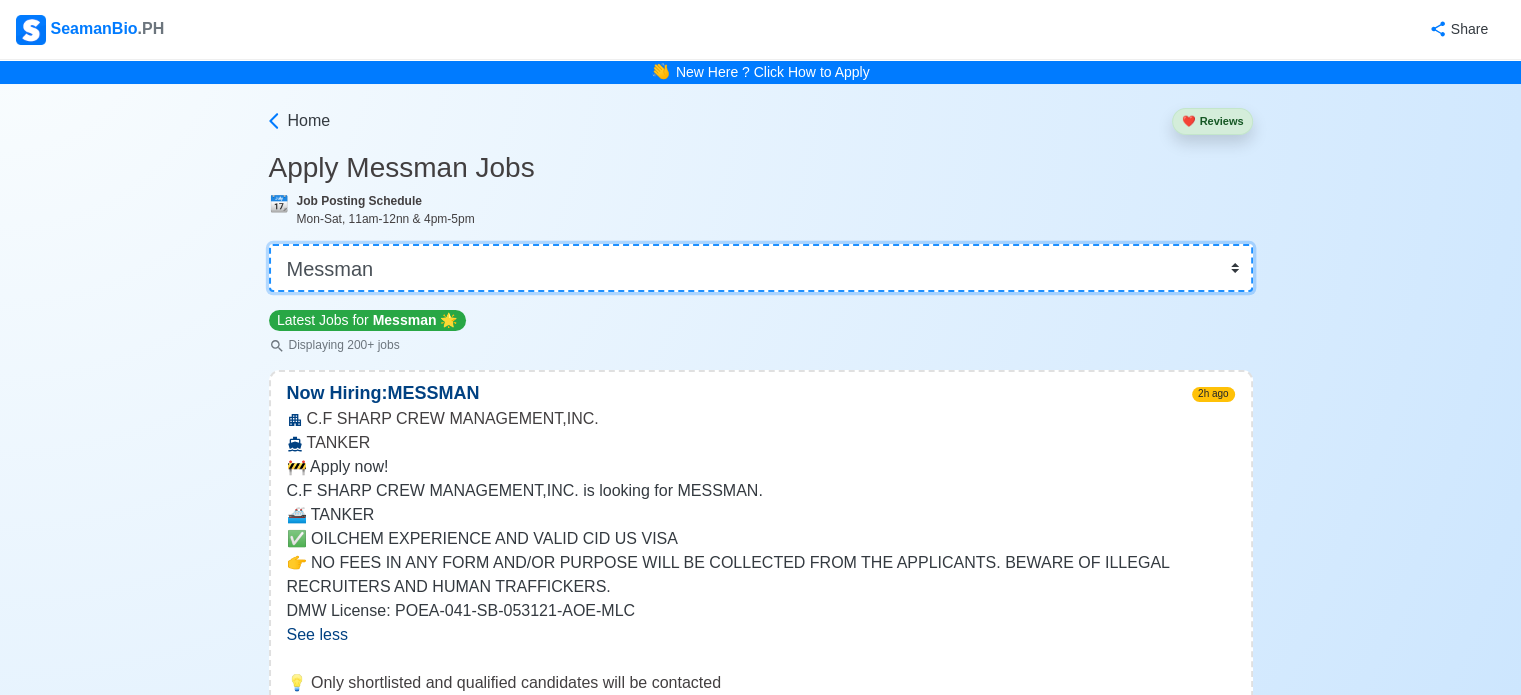 select on "Ordinary Seaman" 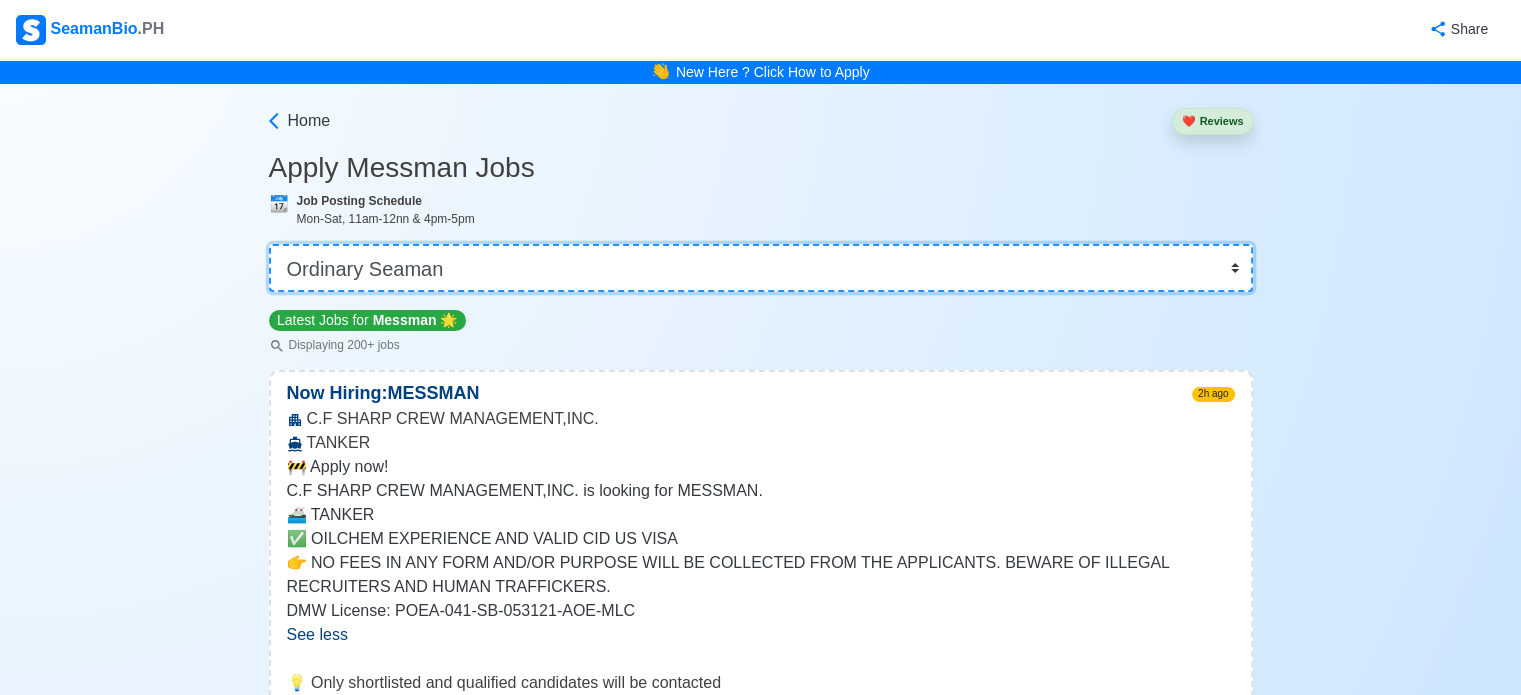 click on "👉 Select Rank or Position Master Chief Officer 2nd Officer 3rd Officer Junior Officer Chief Engineer 2nd Engineer 3rd Engineer 4th Engineer Gas Engineer Junior Engineer 1st Assistant Engineer 2nd Assistant Engineer 3rd Assistant Engineer ETO/ETR Electrician Electrical Engineer Oiler Fitter Welder Chief Cook Chef Cook Messman Wiper Rigger Ordinary Seaman Able Seaman Motorman Pumpman Bosun Cadet Reefer Mechanic Operator Repairman Painter Steward Waiter Others" at bounding box center (761, 268) 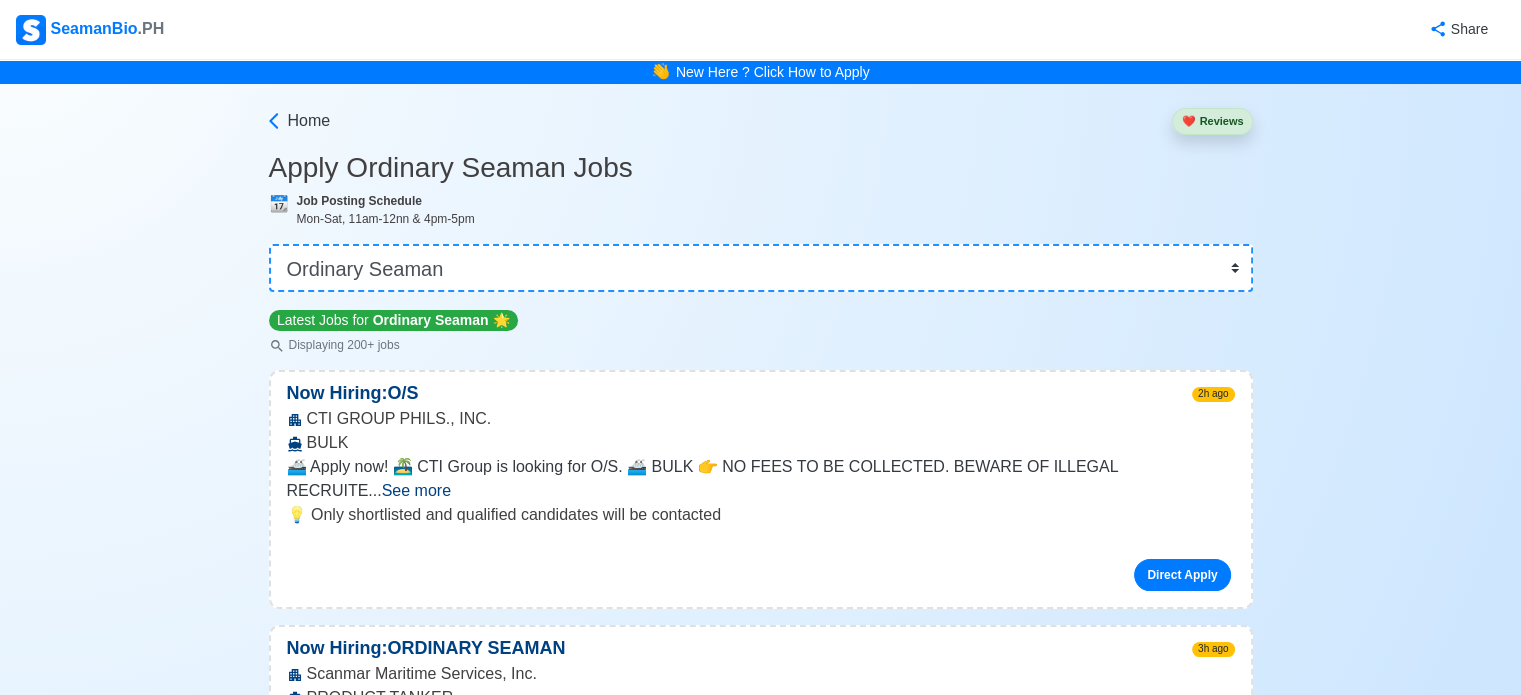 click on "See more" at bounding box center [416, 490] 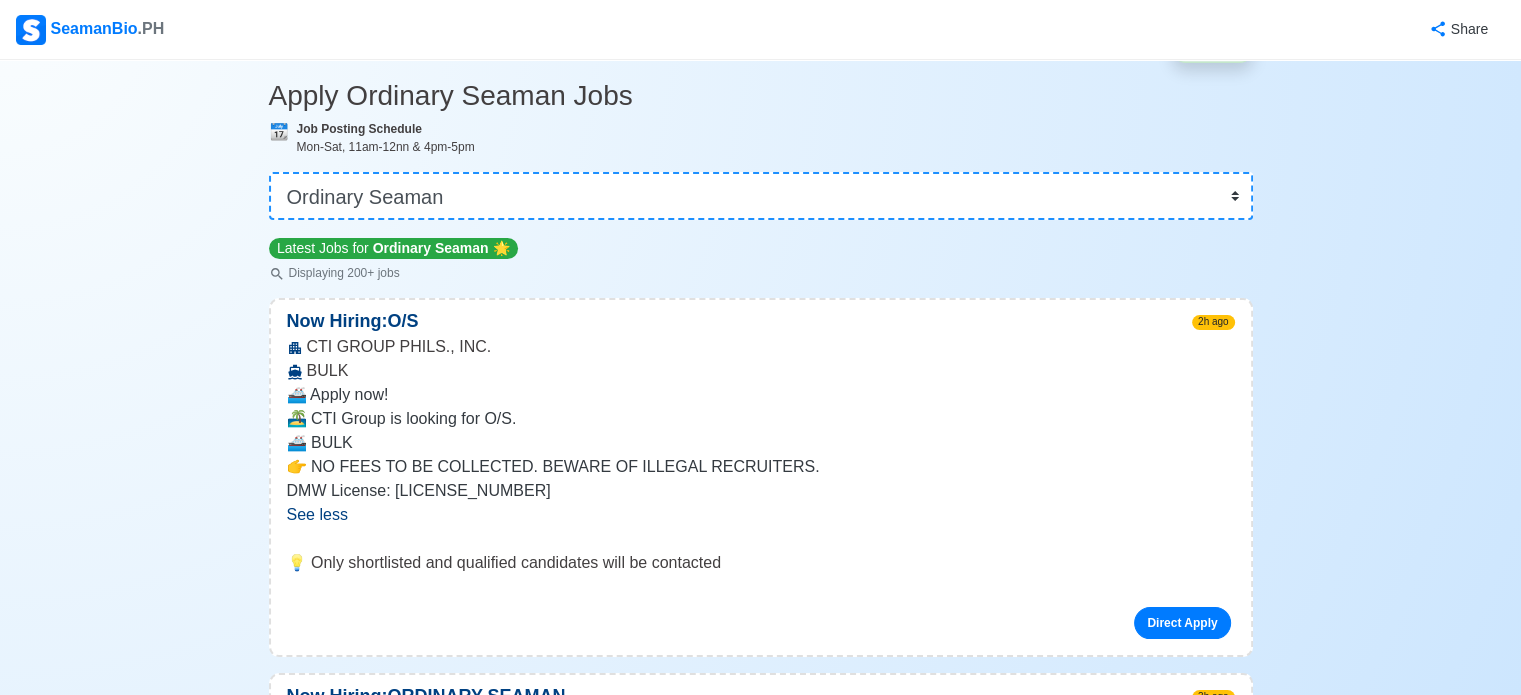 scroll, scrollTop: 304, scrollLeft: 0, axis: vertical 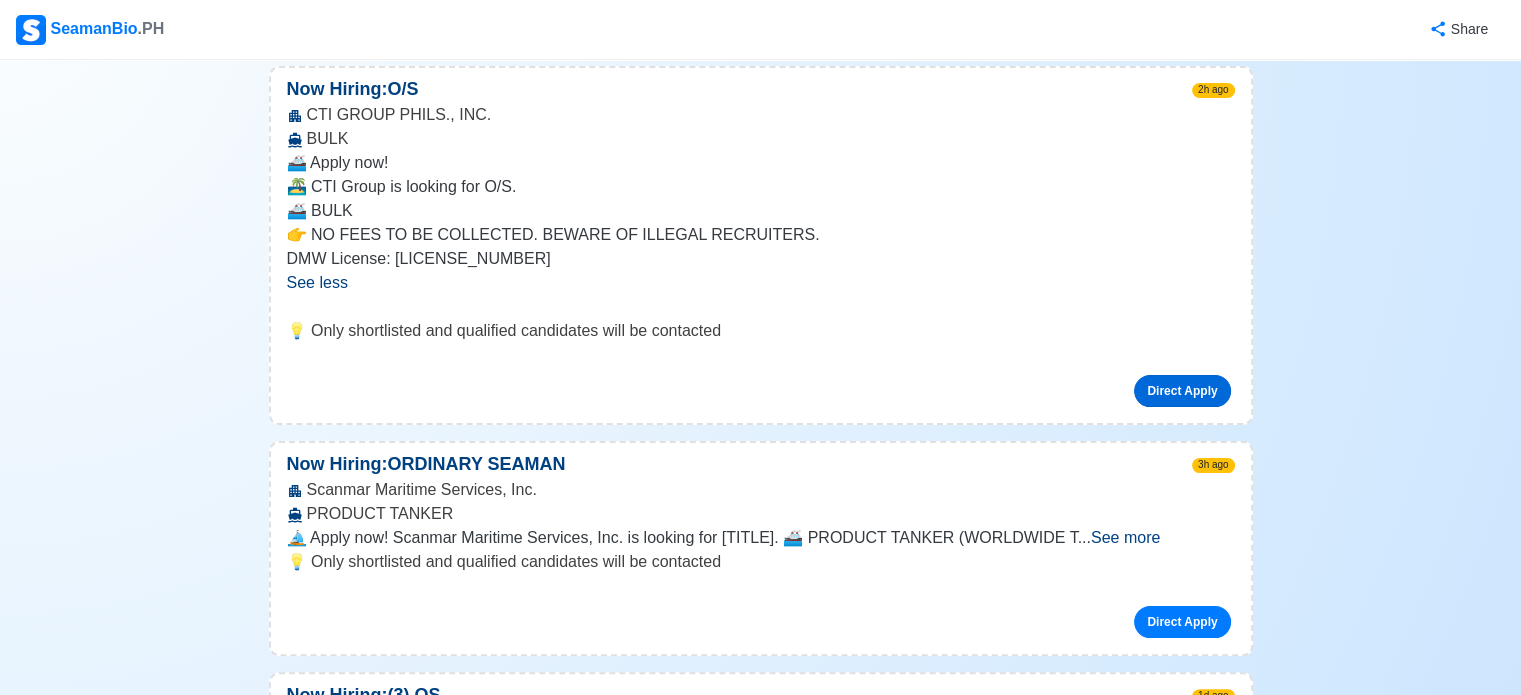 click on "Direct Apply" at bounding box center (1182, 391) 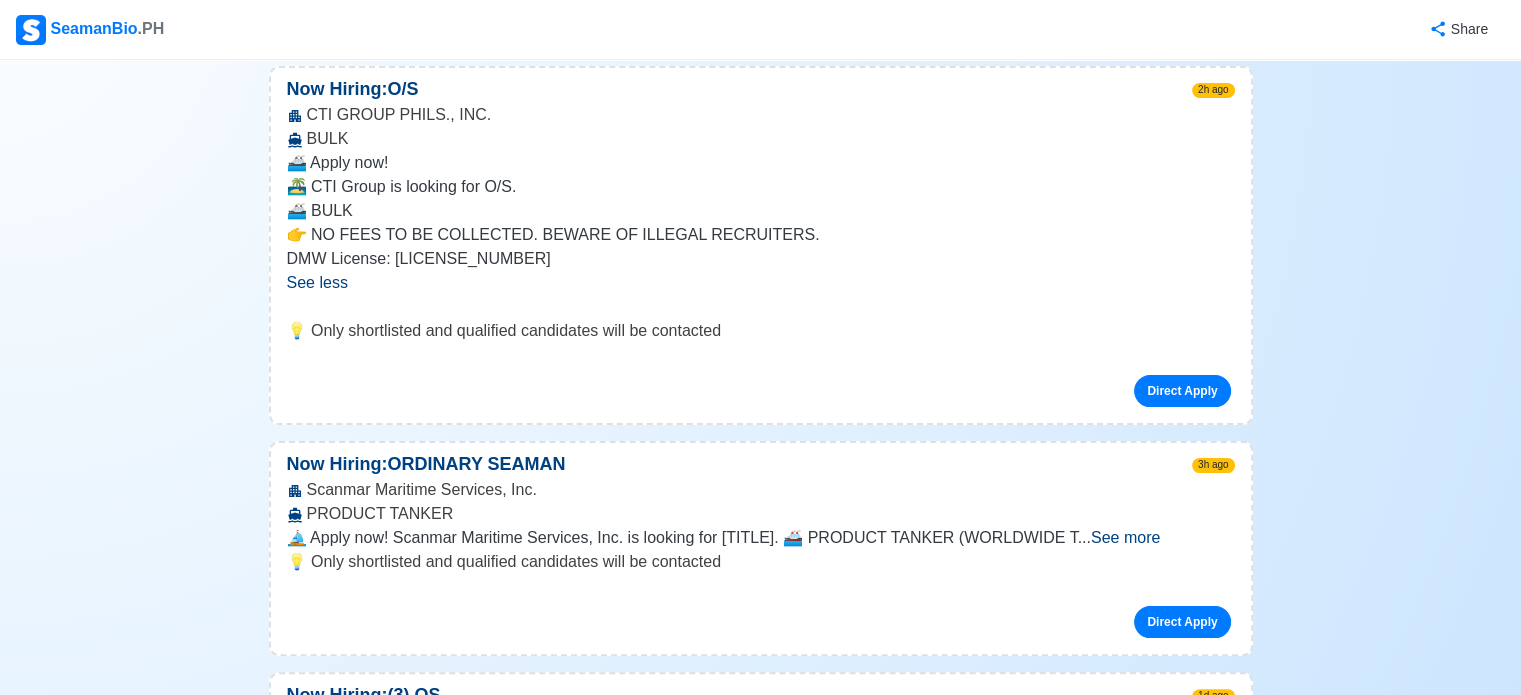 click on "💡 Only shortlisted and qualified candidates will be contacted" at bounding box center [761, 562] 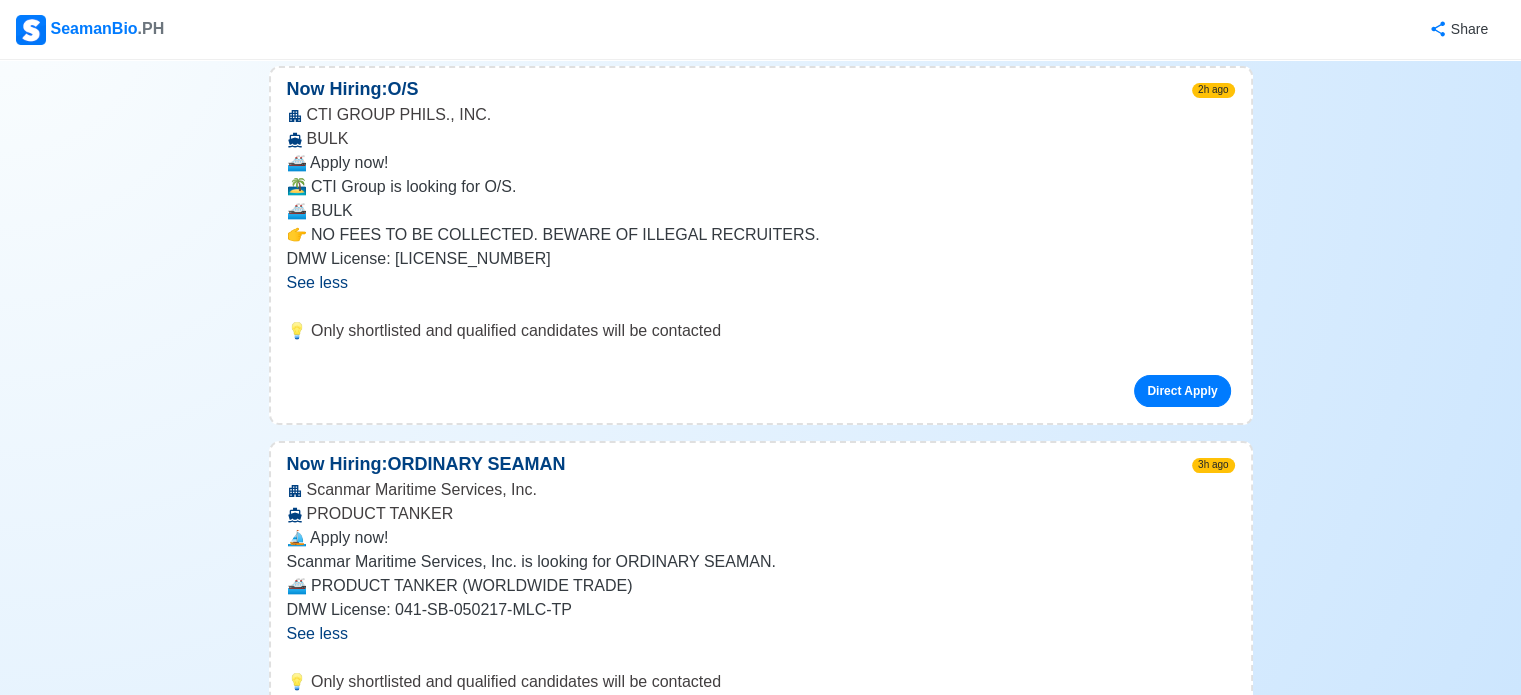 scroll, scrollTop: 912, scrollLeft: 0, axis: vertical 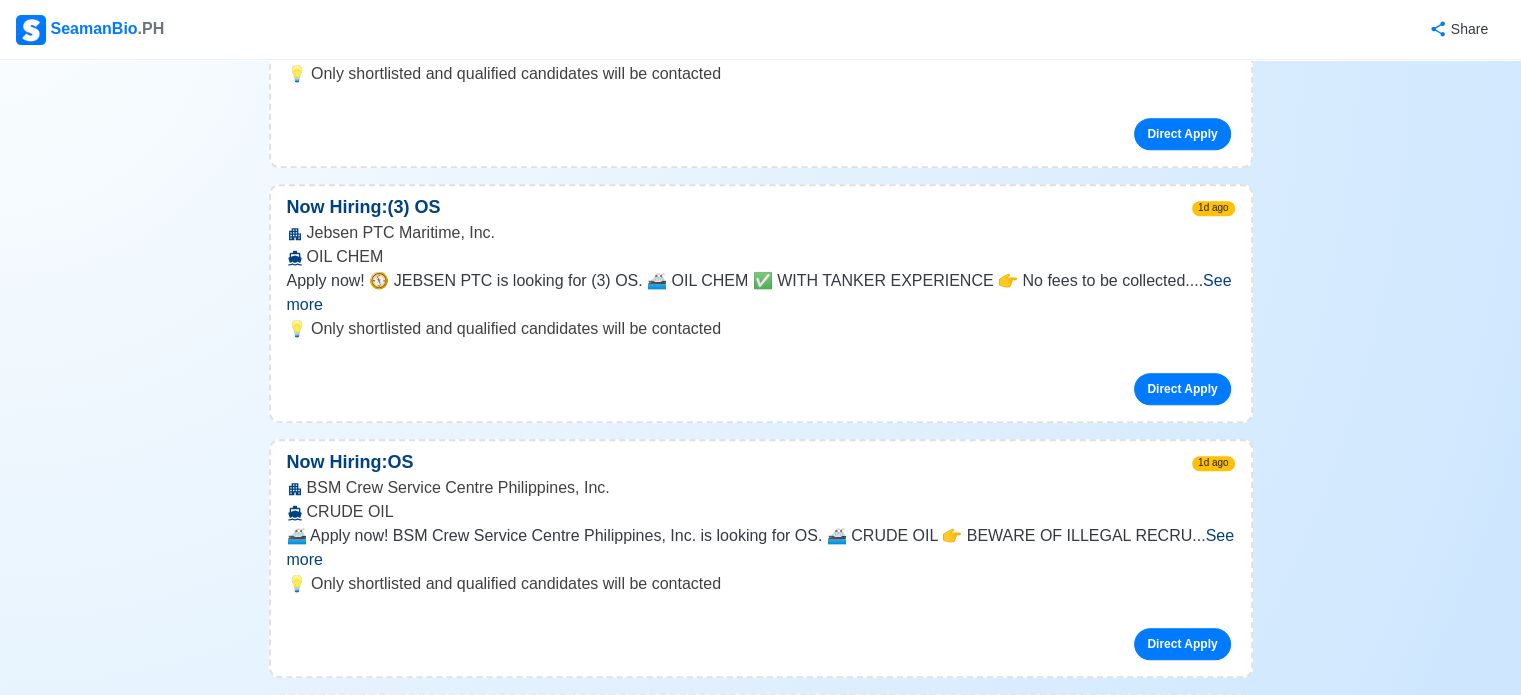 click on "See more" at bounding box center (760, 547) 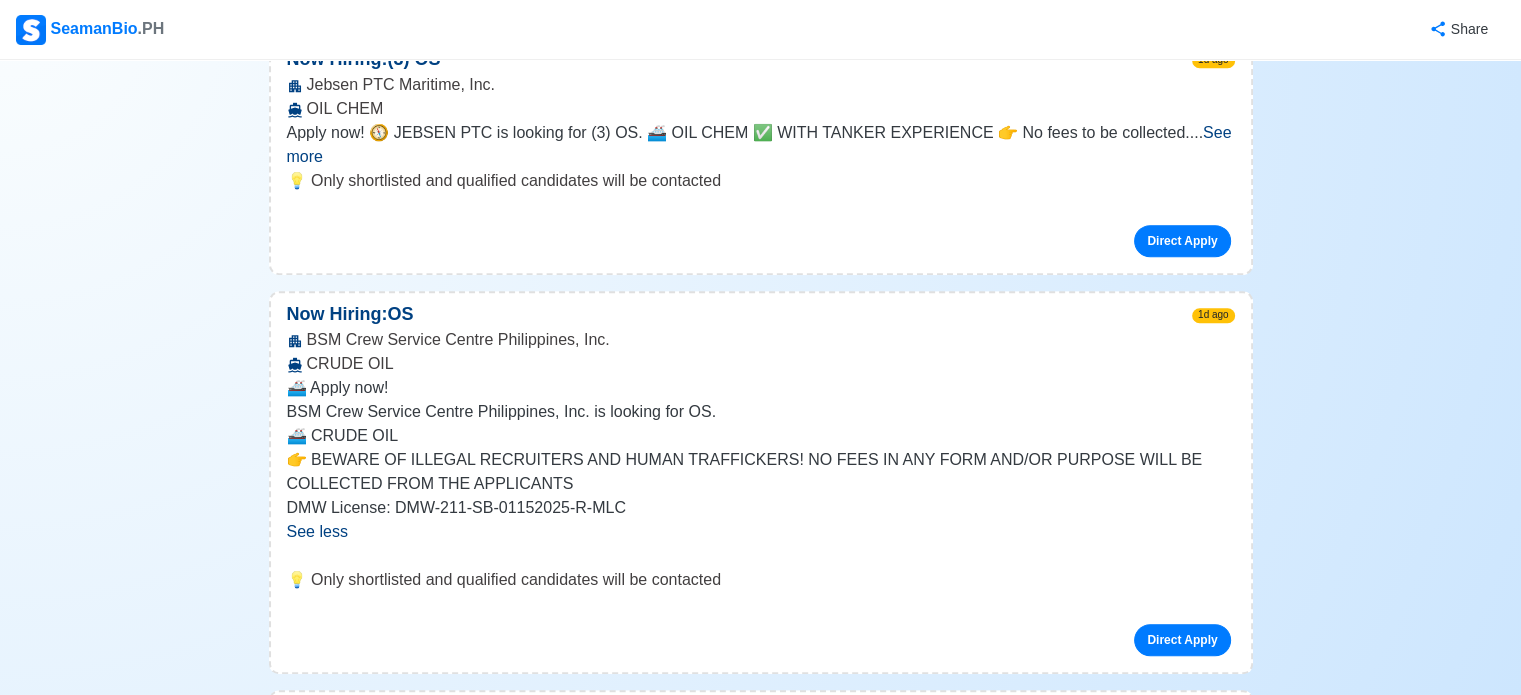 scroll, scrollTop: 1072, scrollLeft: 0, axis: vertical 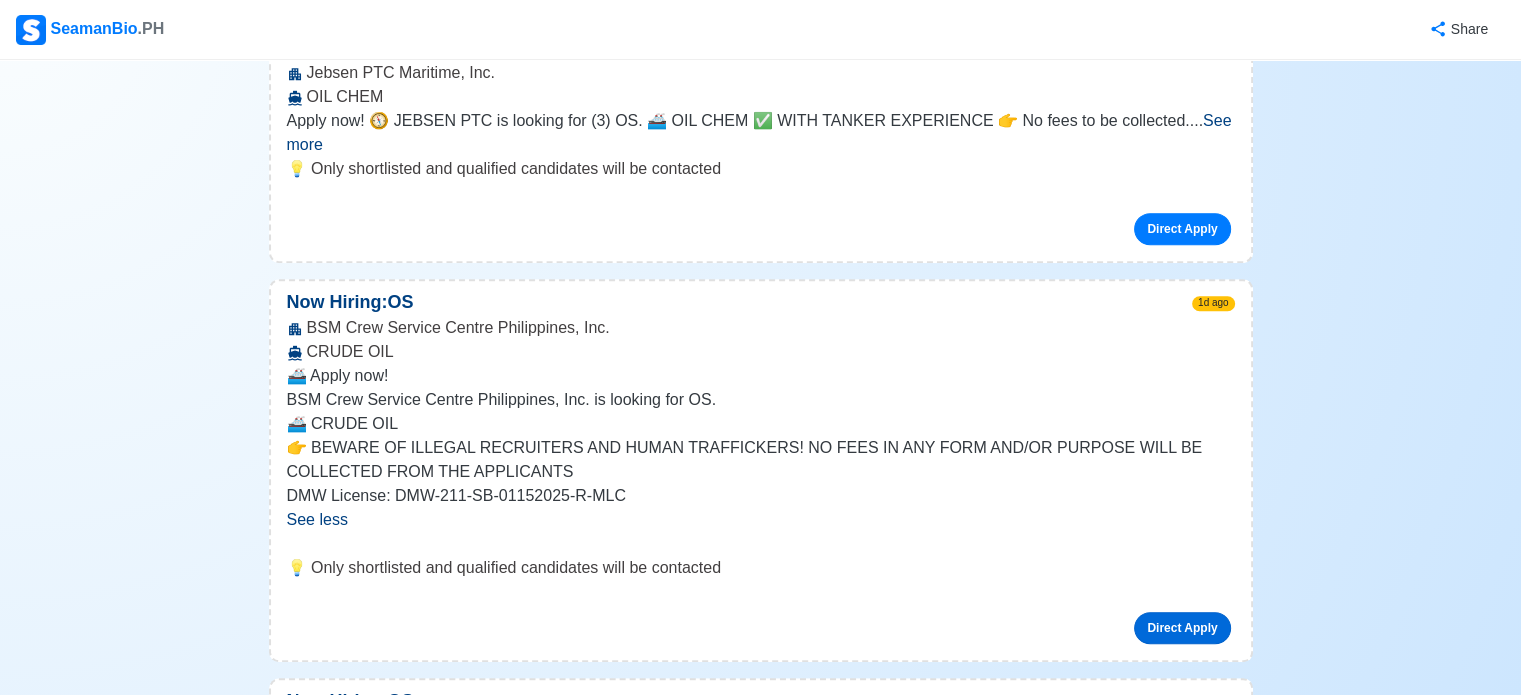 click on "Direct Apply" at bounding box center [1182, 628] 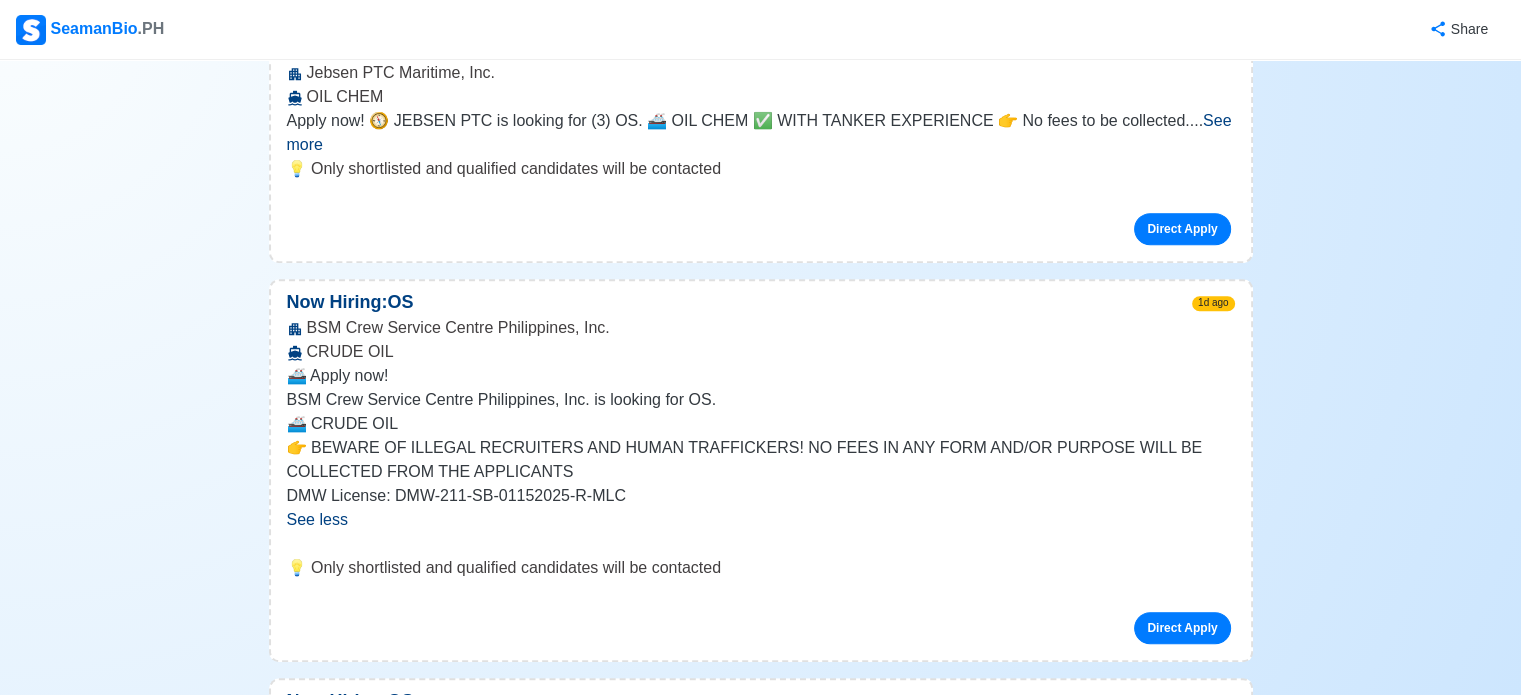 click on "💡 Only shortlisted and qualified candidates will be contacted Direct Apply" 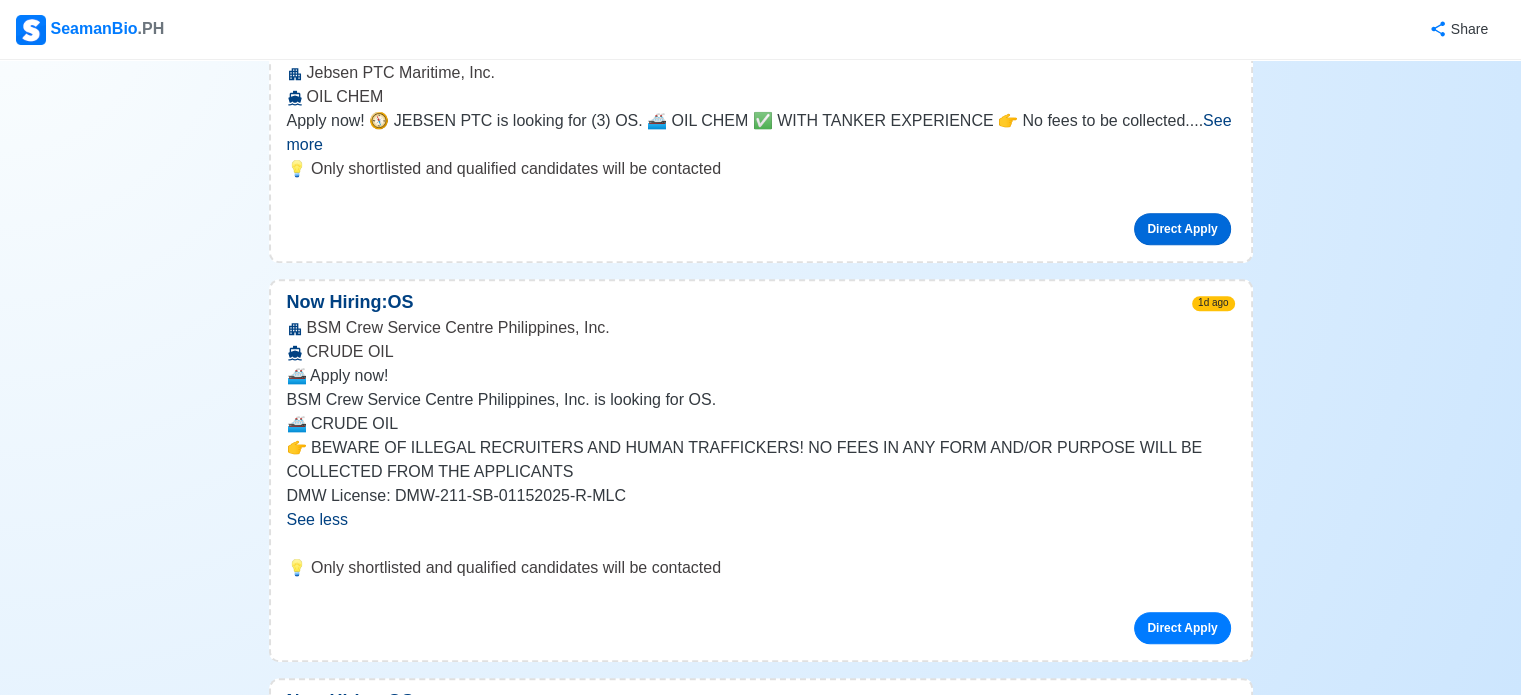 click on "Direct Apply" at bounding box center [1182, 229] 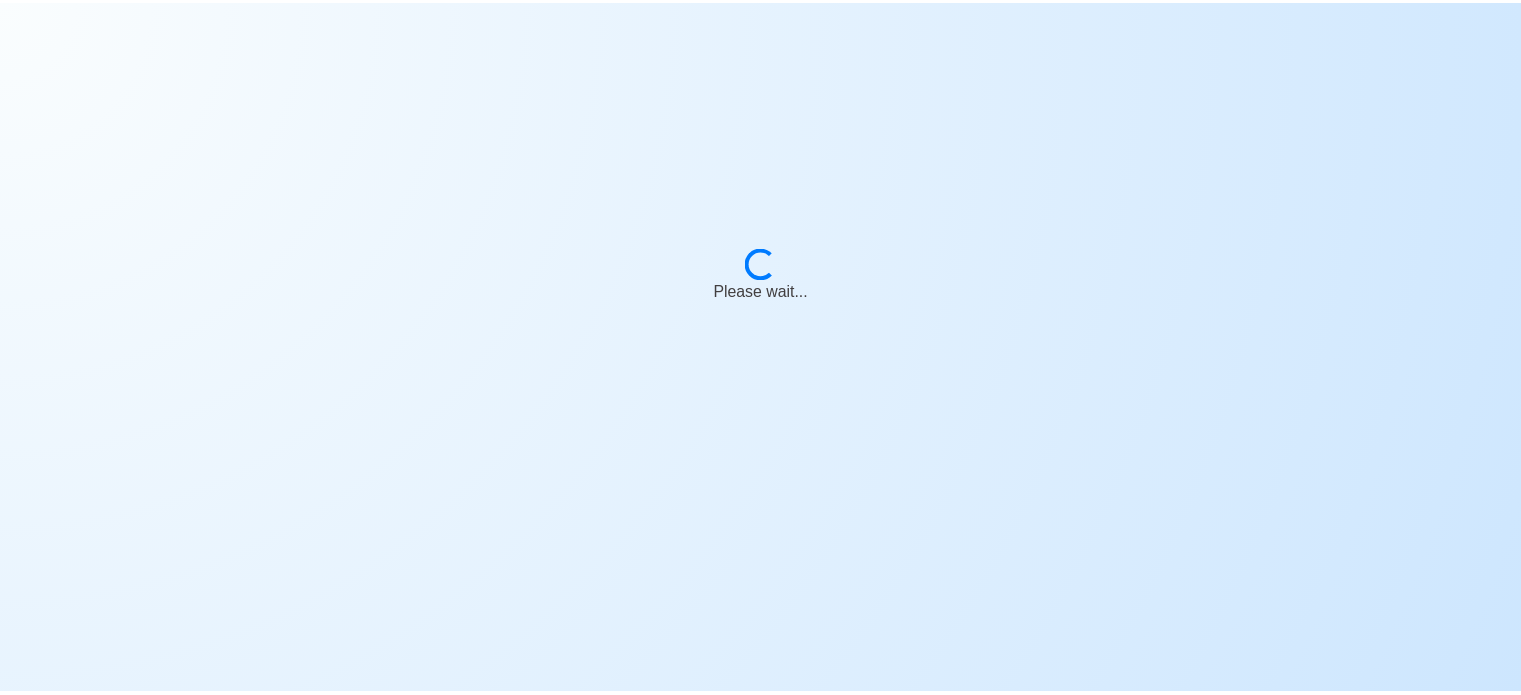 scroll, scrollTop: 0, scrollLeft: 0, axis: both 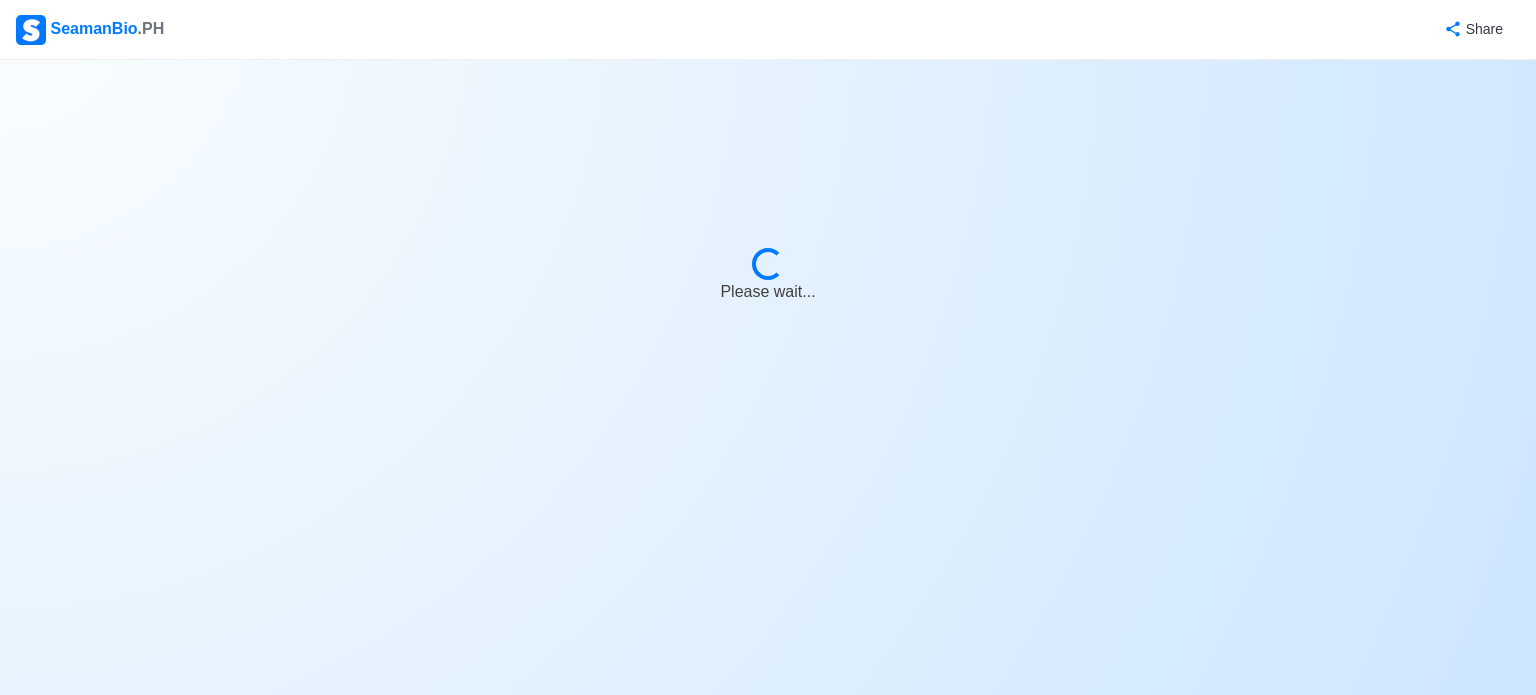 select on "Ordinary Seaman" 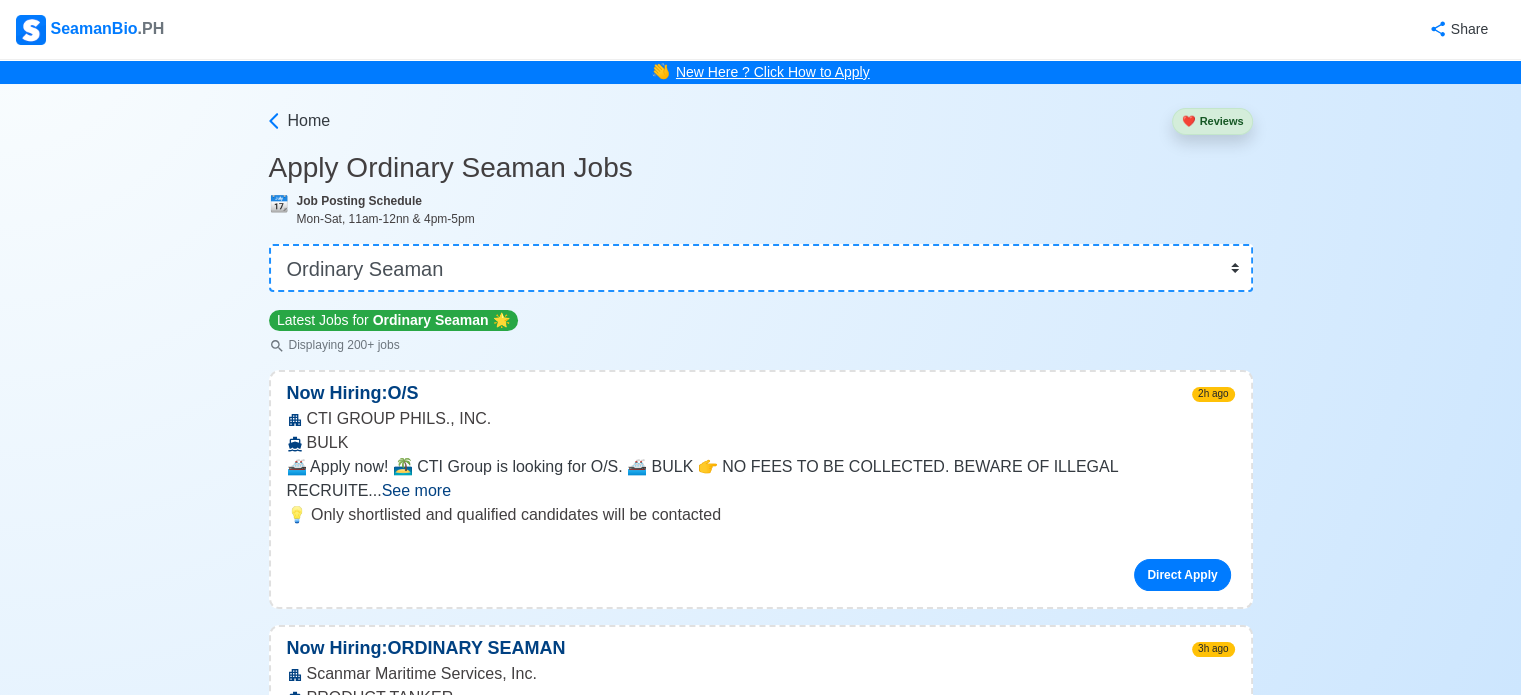 click on "New Here ? Click How to Apply" at bounding box center (773, 72) 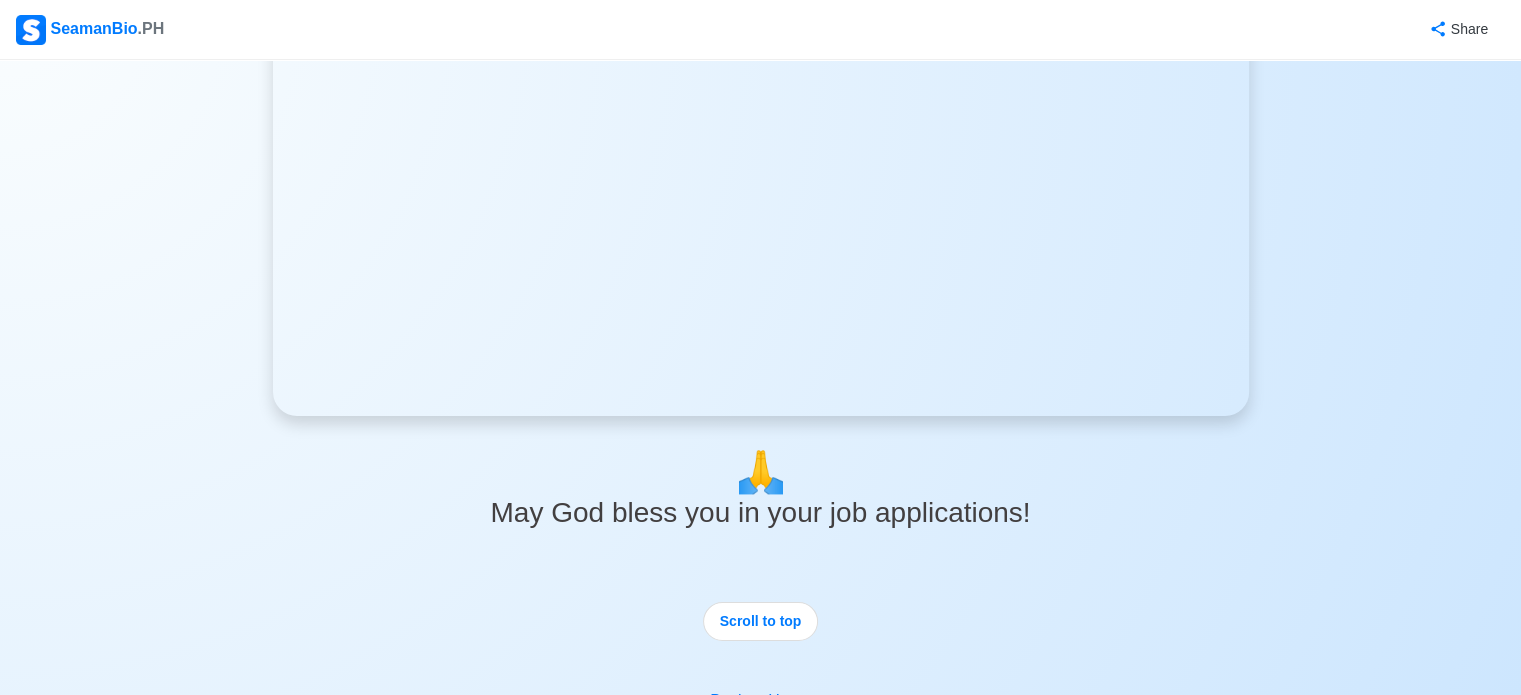 scroll, scrollTop: 4148, scrollLeft: 0, axis: vertical 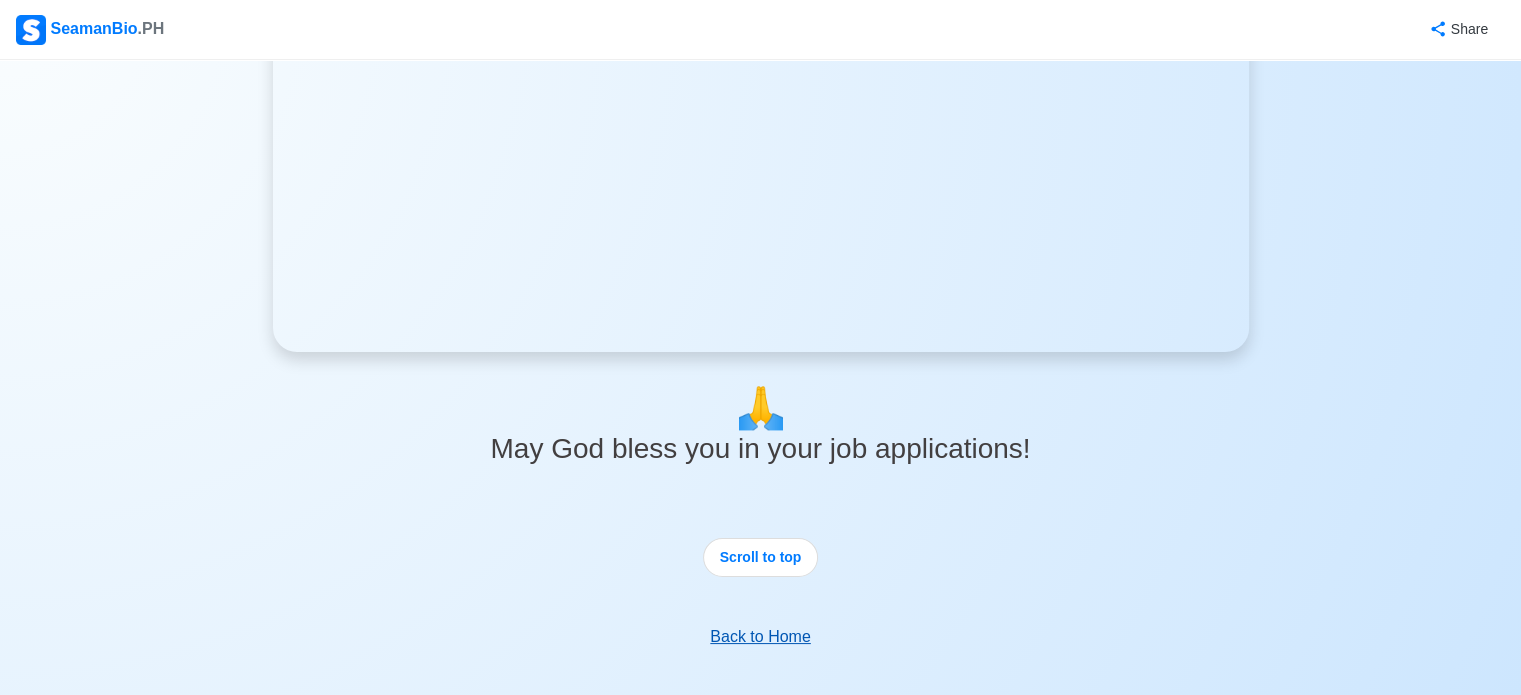 click on "Back to Home" at bounding box center (760, 636) 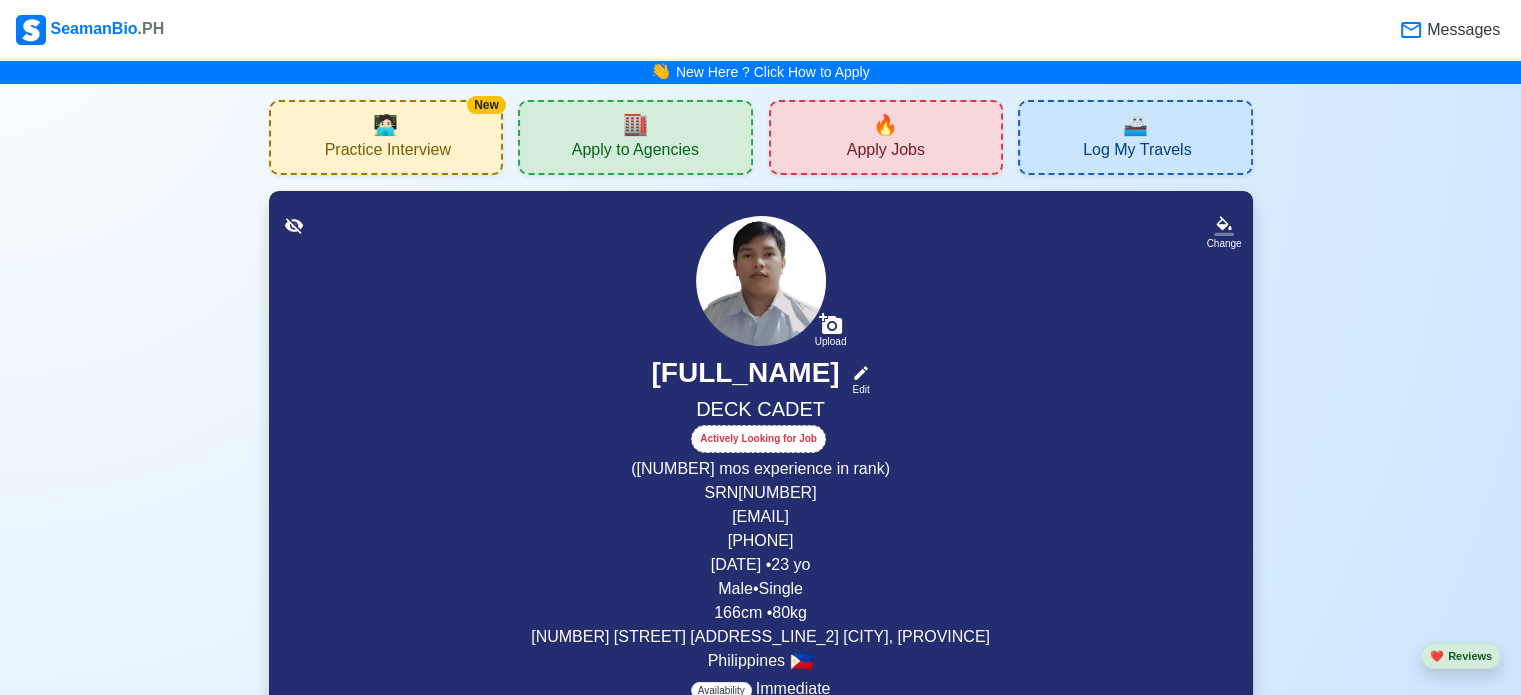 scroll, scrollTop: 608, scrollLeft: 0, axis: vertical 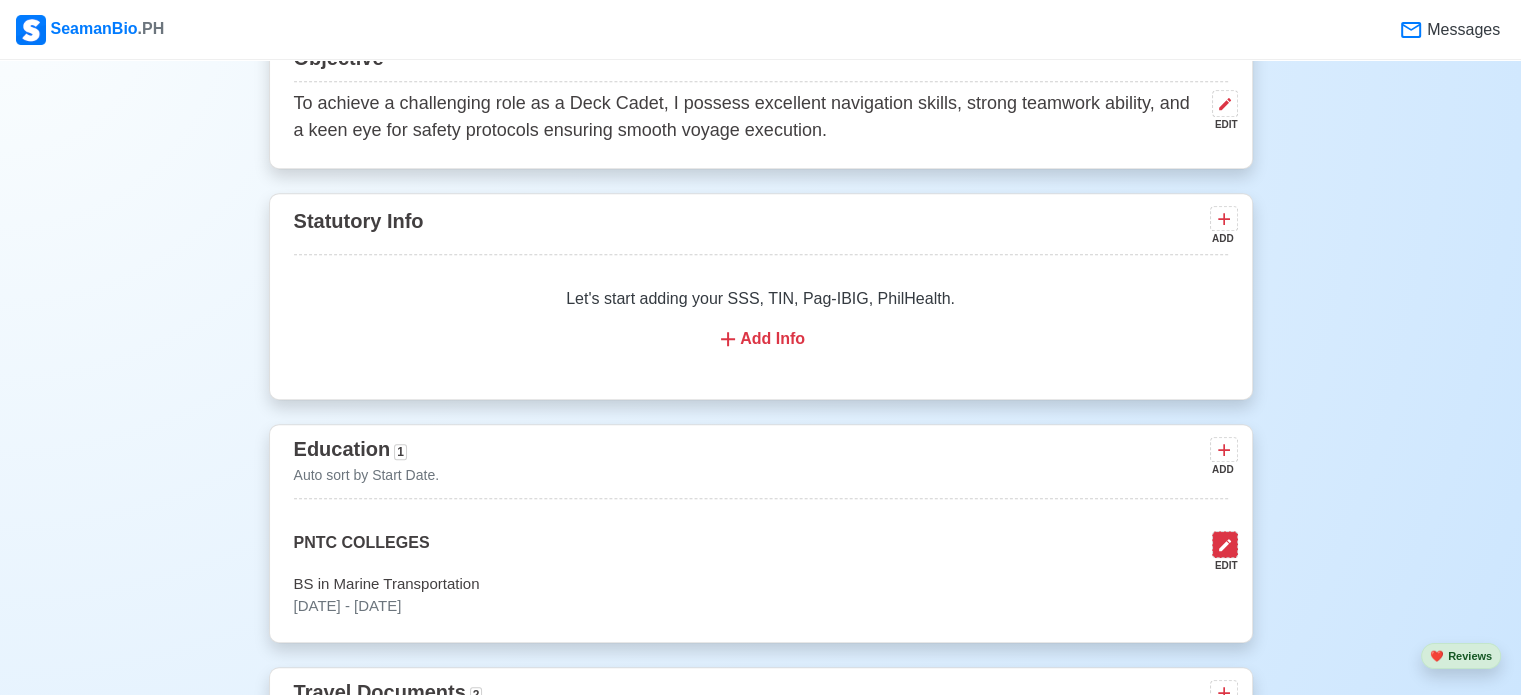click 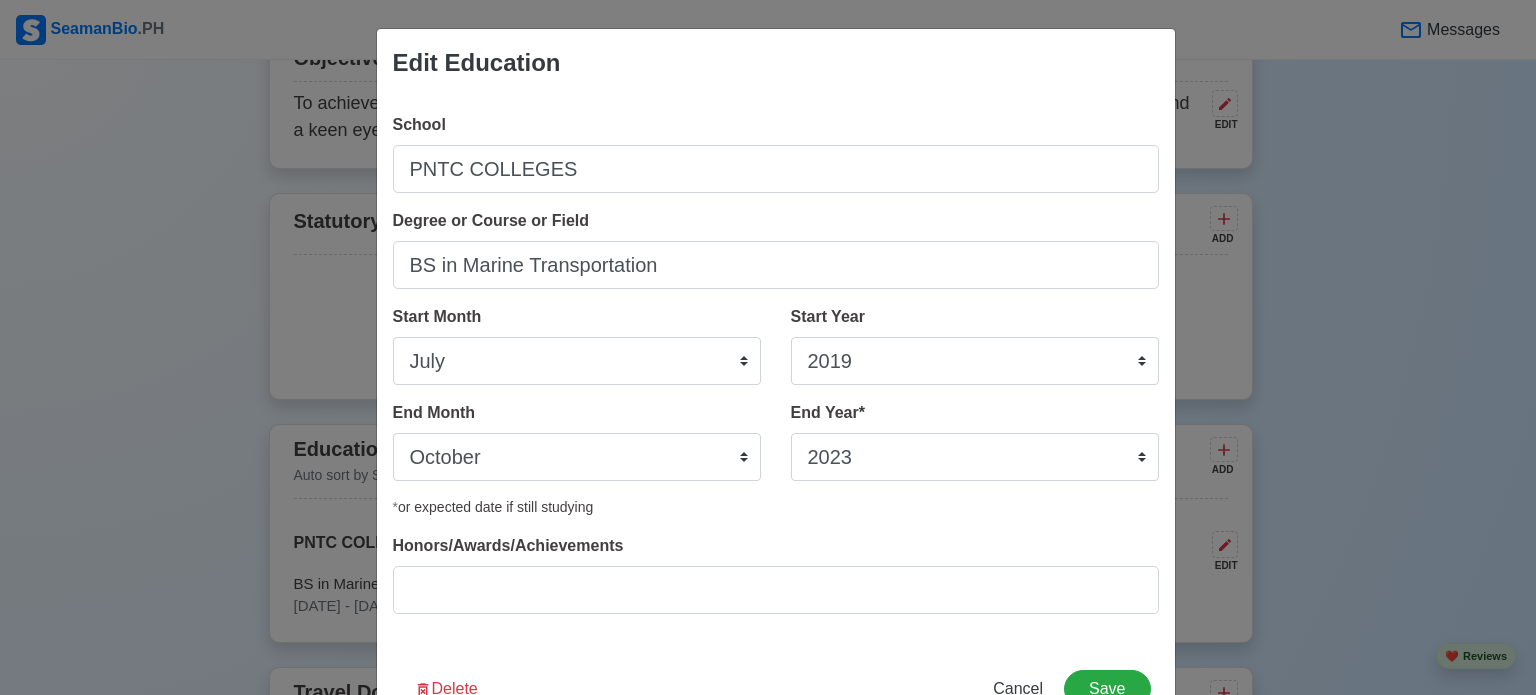 click on "Edit Education School PNTC COLLEGES Degree or Course or Field BS in Marine Transportation Start Month January February March April May June July August September October November December Start Year 2025 2024 2023 2022 2021 2020 2019 2018 2017 2016 2015 2014 2013 2012 2011 2010 2009 2008 2007 2006 2005 2004 2003 2002 2001 2000 1999 1998 1997 1996 1995 1994 1993 1992 1991 1990 1989 1988 1987 1986 1985 1984 1983 1982 1981 1980 1979 1978 1977 1976 1975 1974 1973 1972 1971 1970 1969 1968 1967 1966 1965 1964 1963 1962 1961 1960 1959 1958 1957 1956 1955 1954 1953 1952 1951 1950 1949 1948 1947 1946 1945 1944 1943 1942 1941 1940 1939 1938 1937 1936 1935 1934 1933 1932 1931 1930 1929 1928 1927 1926 1925 End Month January February March April May June July August September October November December End Year  * 2035 2034 2033 2032 2031 2030 2029 2028 2027 2026 2025 2024 2023 2022 2021 2020 2019 2018 2017 2016 2015 2014 2013 2012 2011 2010 2009 2008 2007 2006 2005 2004 2003 2002 2001 2000 1999 1998 1997 1996 1995 1994 *" at bounding box center (768, 347) 